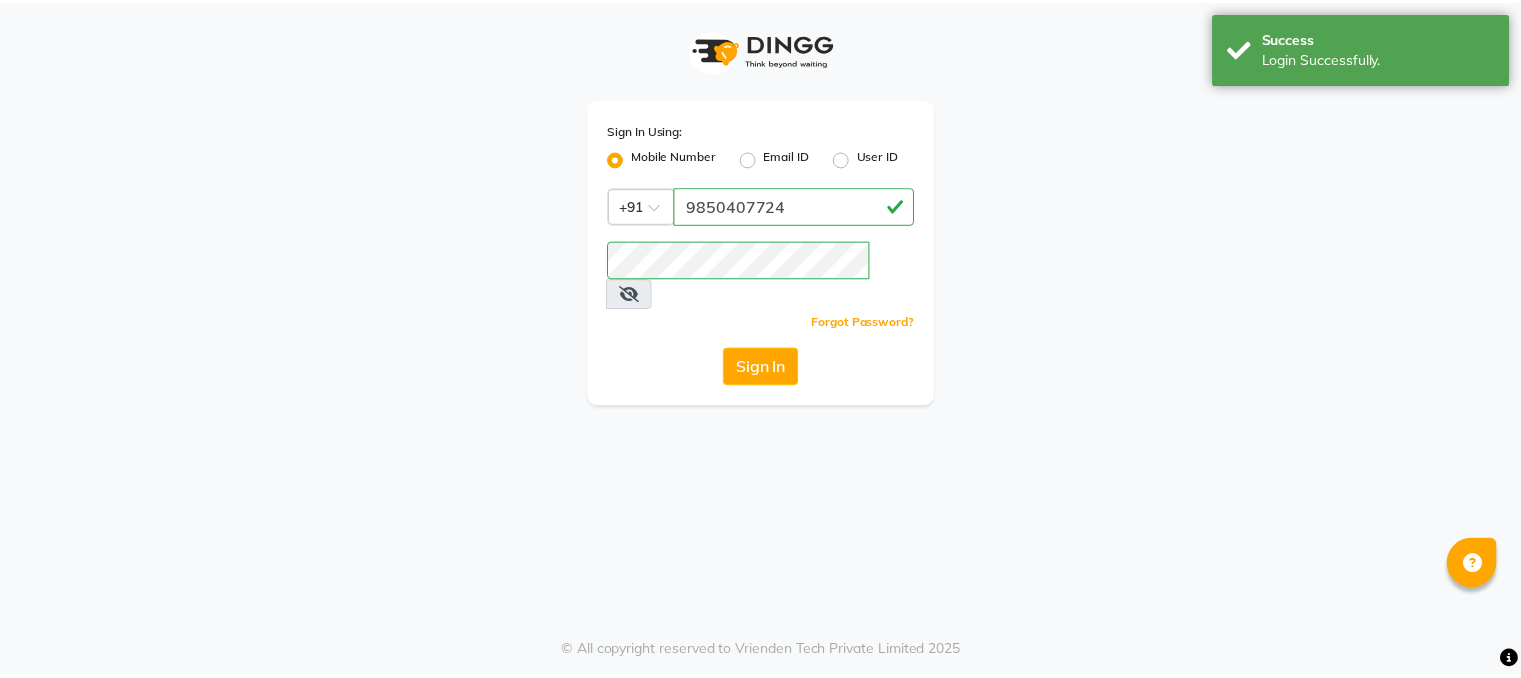 scroll, scrollTop: 0, scrollLeft: 0, axis: both 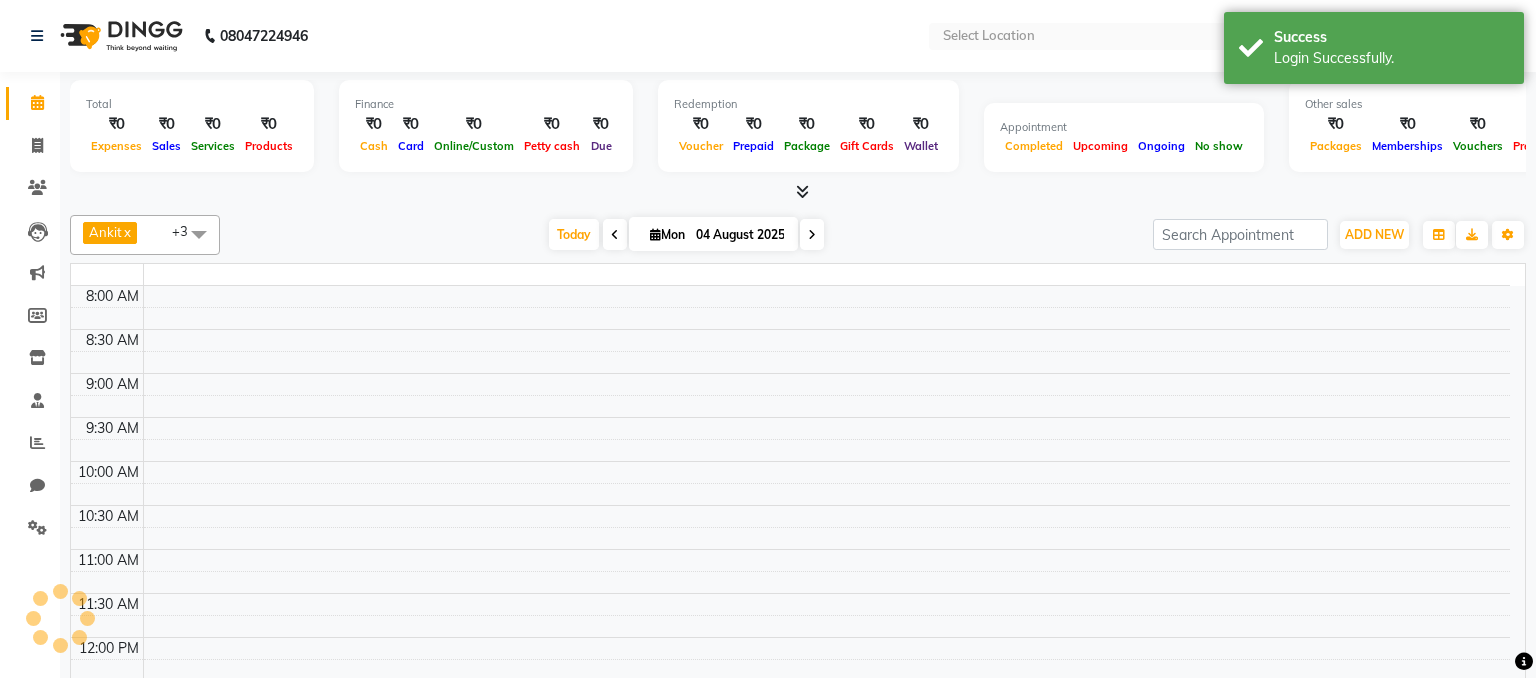 select on "en" 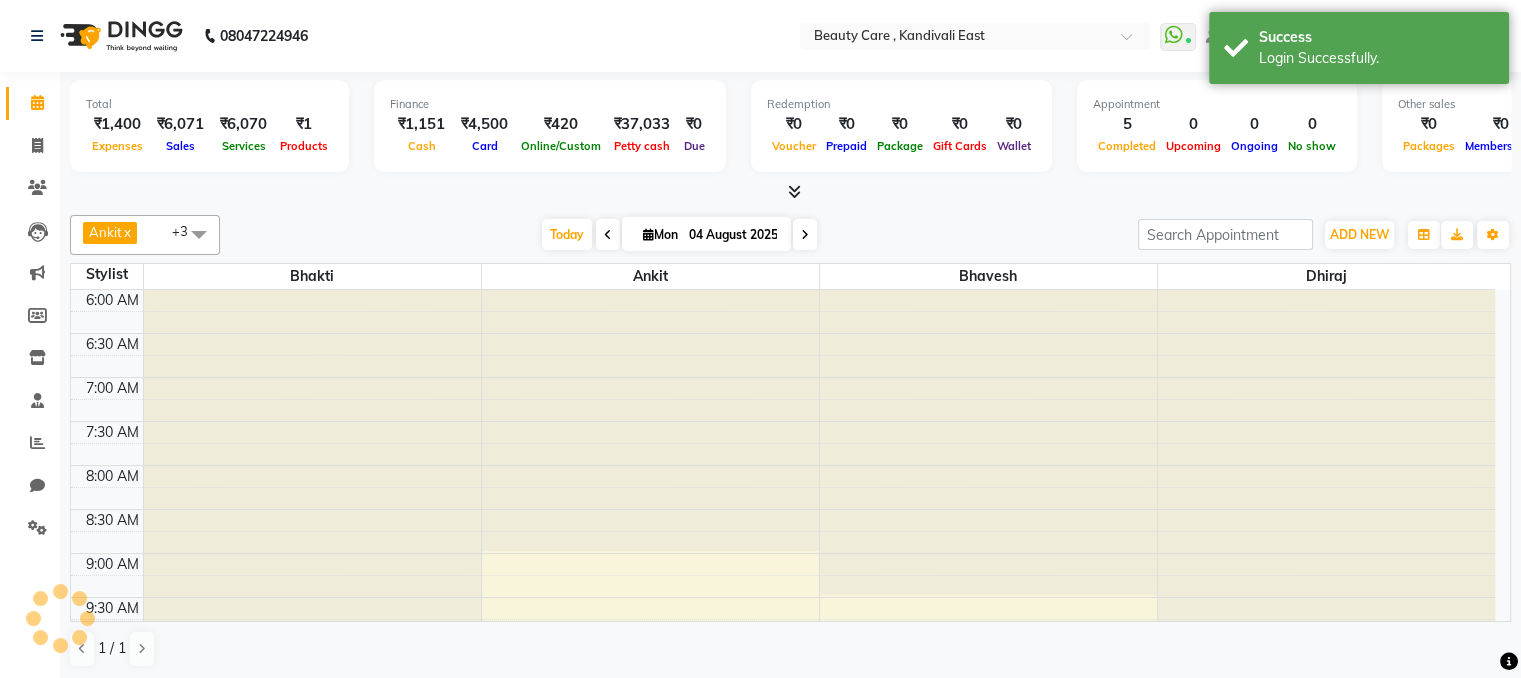 scroll, scrollTop: 0, scrollLeft: 0, axis: both 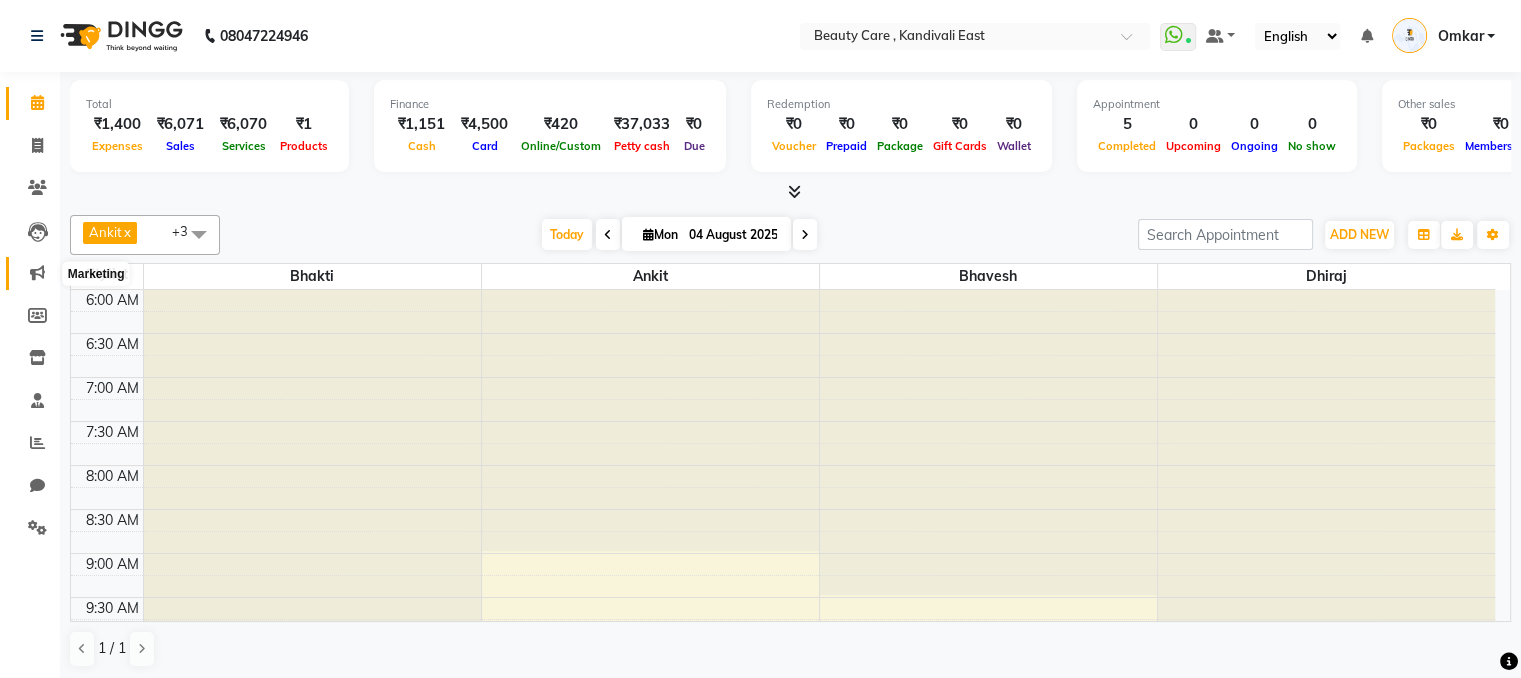 click 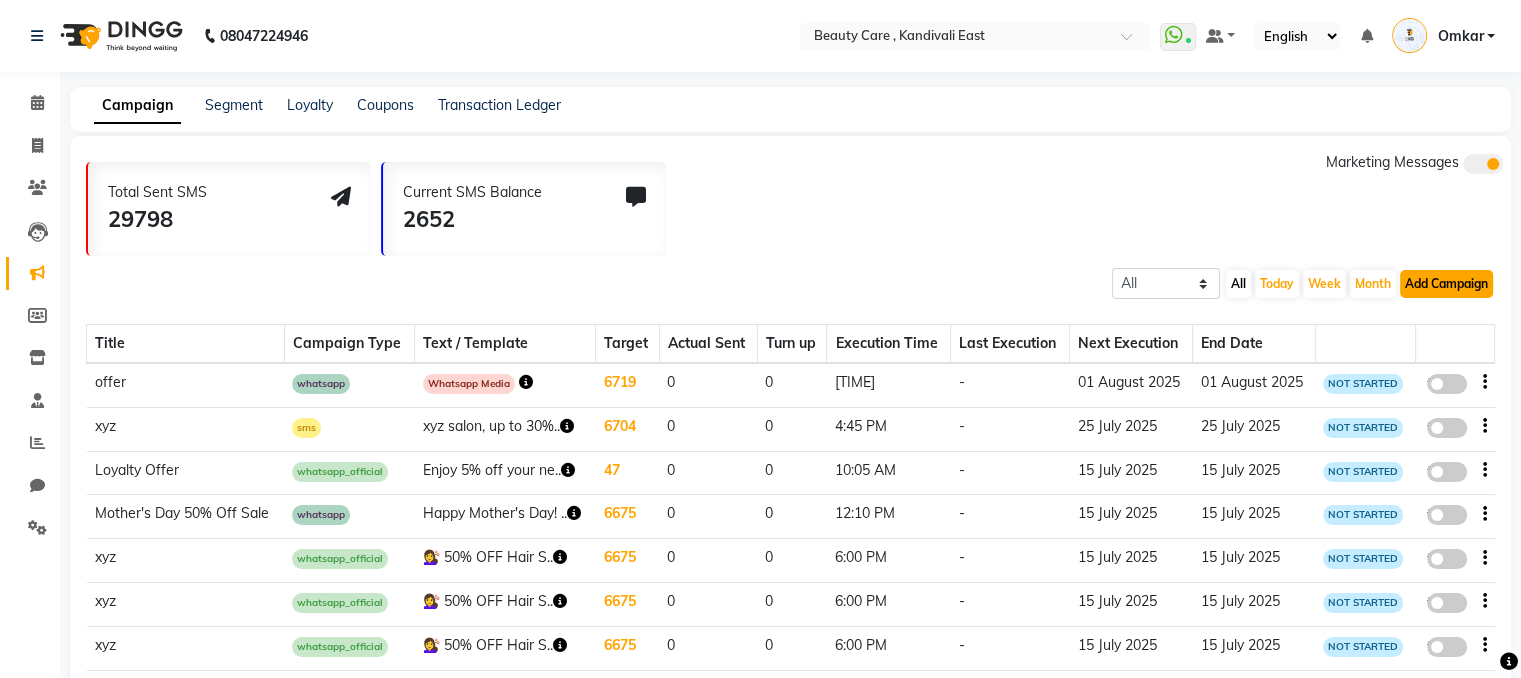 click on "Add Campaign" at bounding box center [1446, 284] 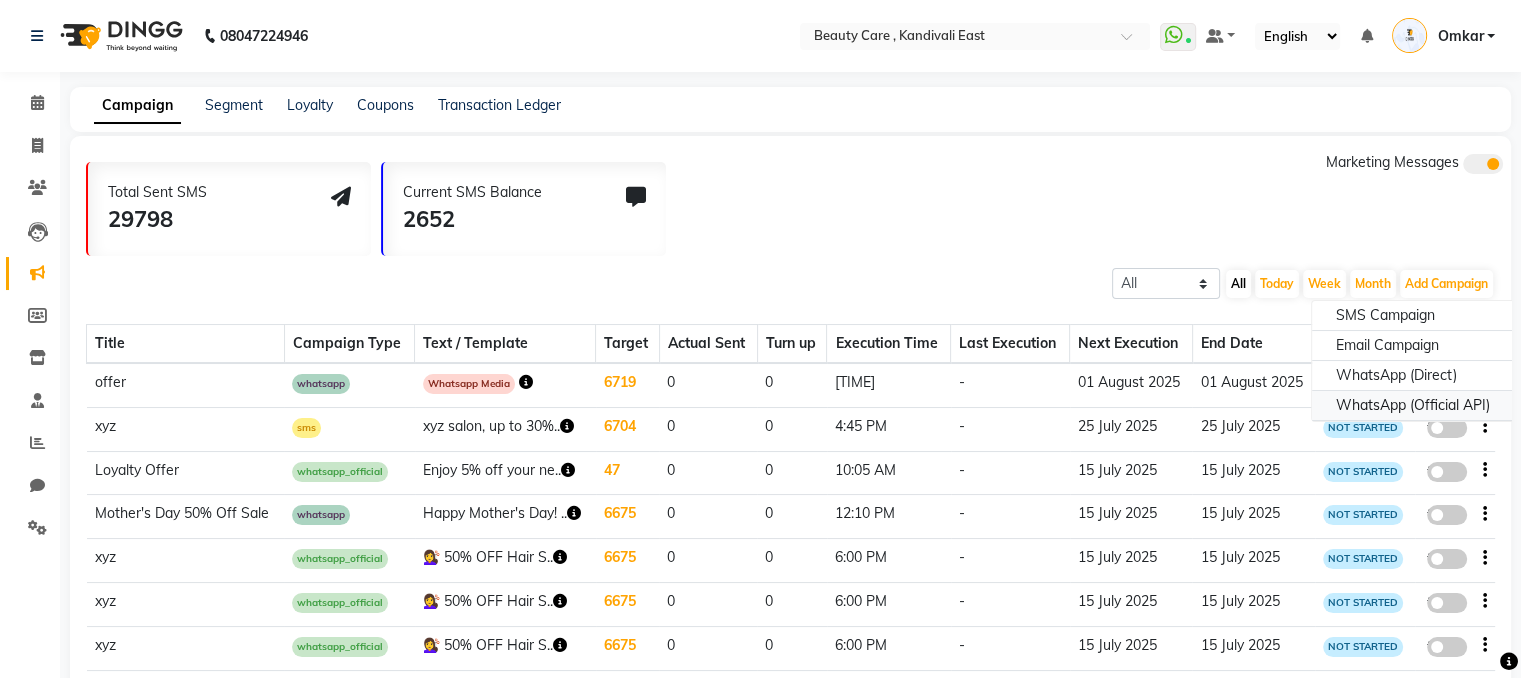 click on "WhatsApp (Official API)" 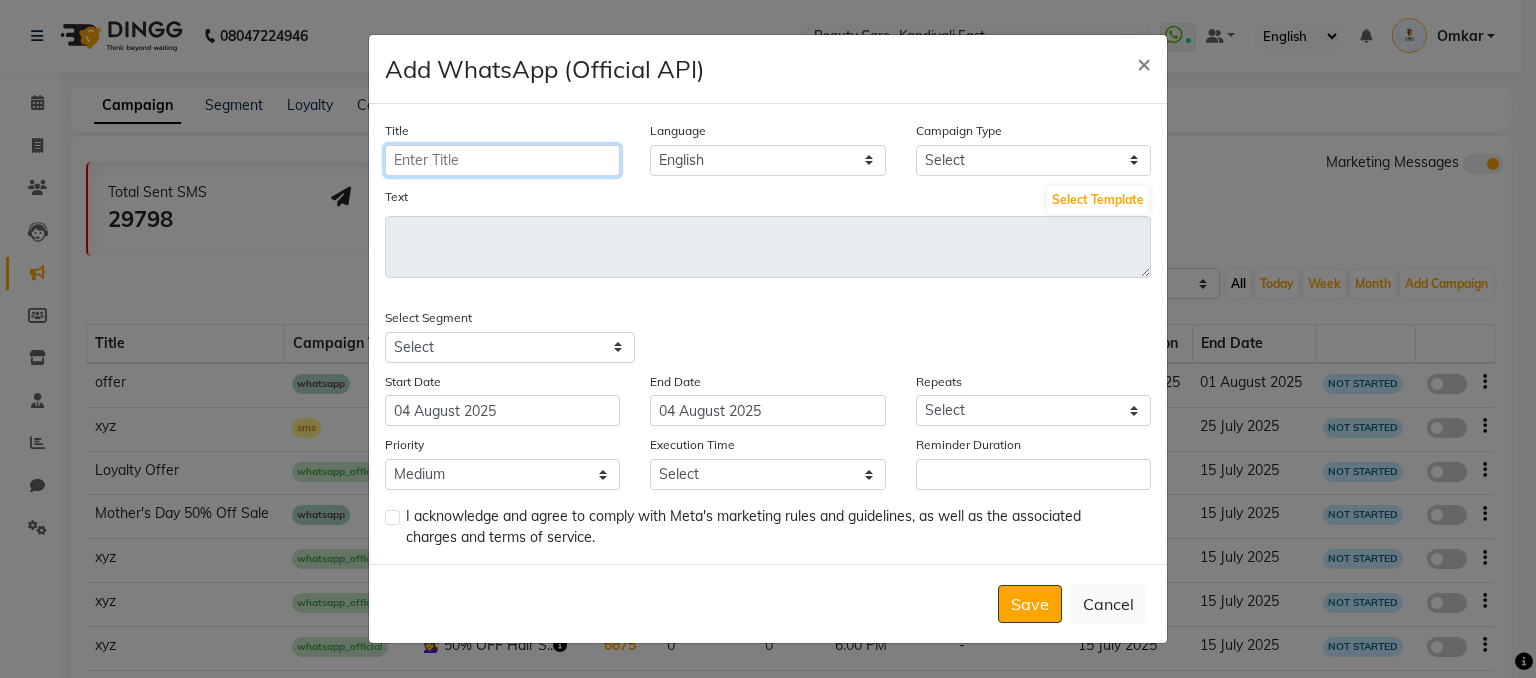 click on "Title" at bounding box center [502, 160] 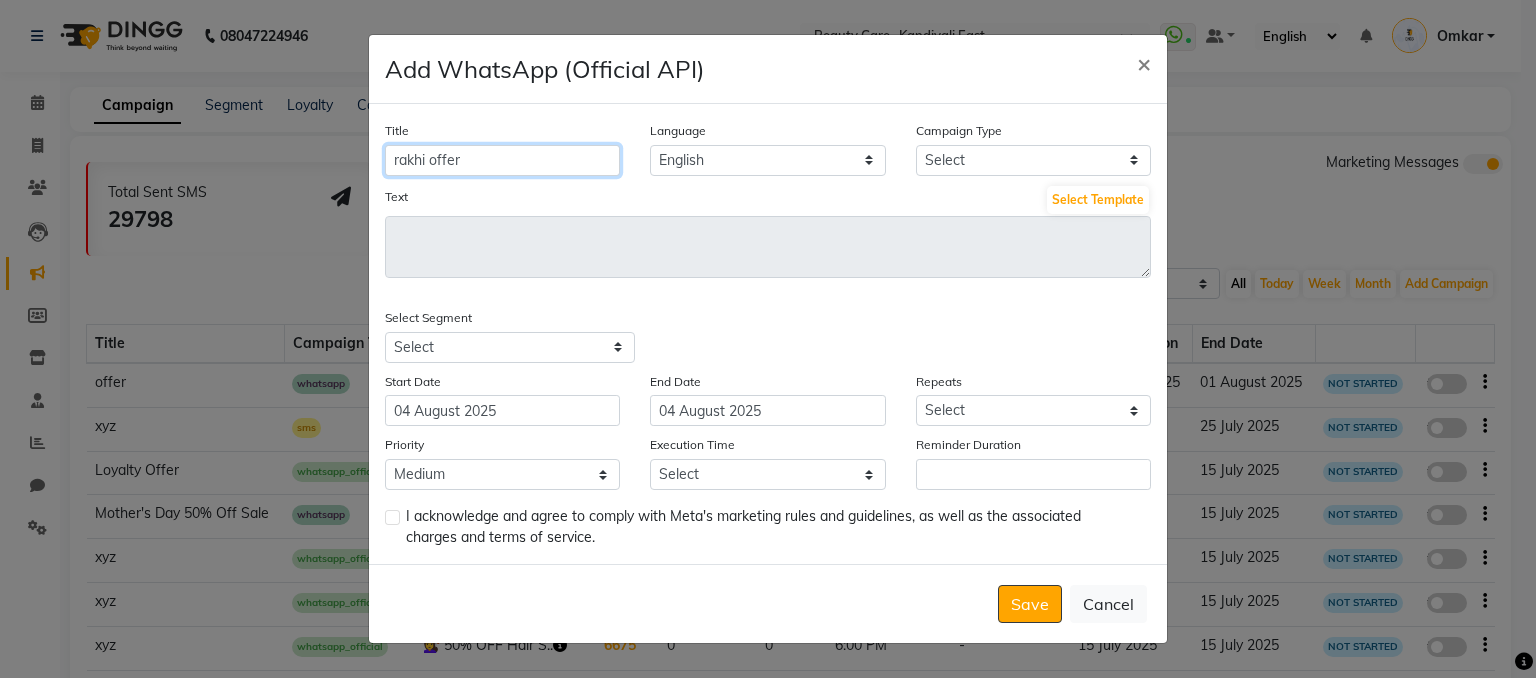 type on "rakhi offer" 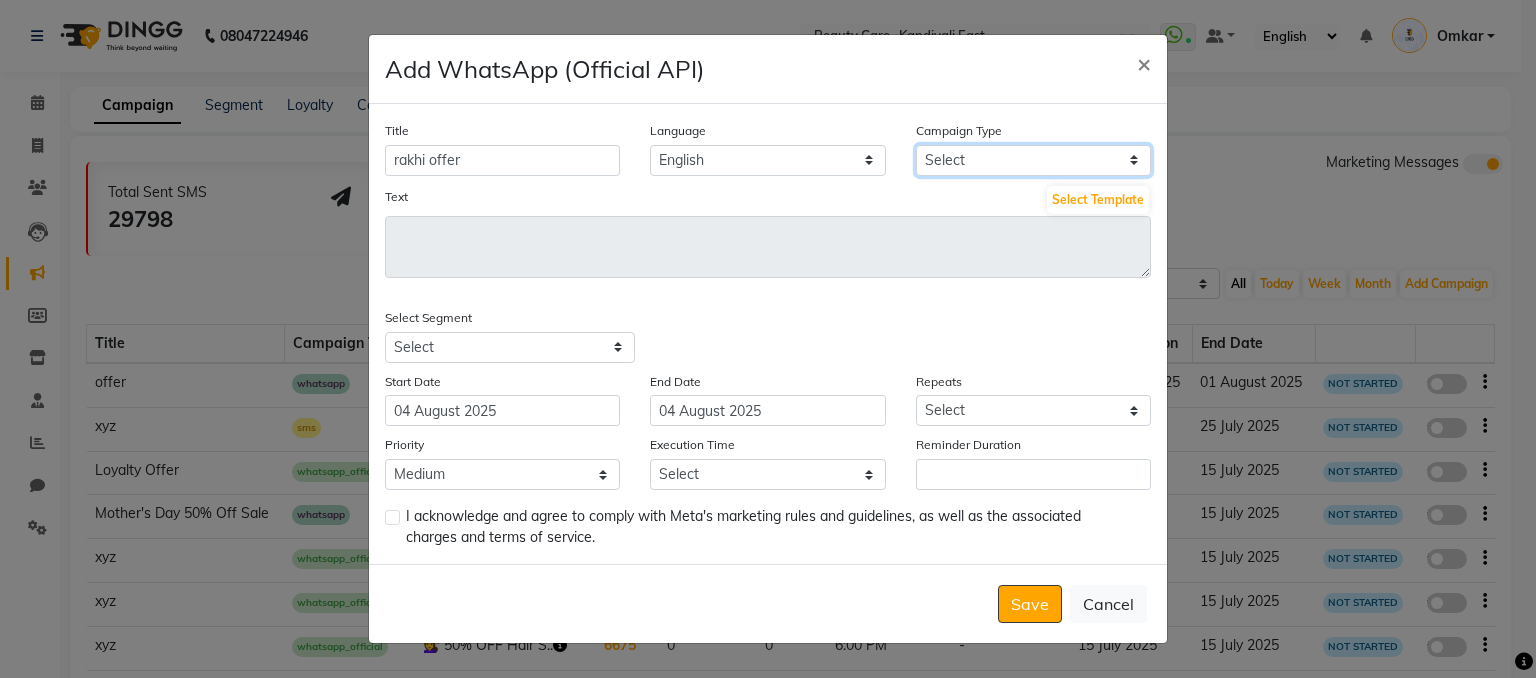 click on "Select Birthday Anniversary Promotional Service reminder" at bounding box center [1033, 160] 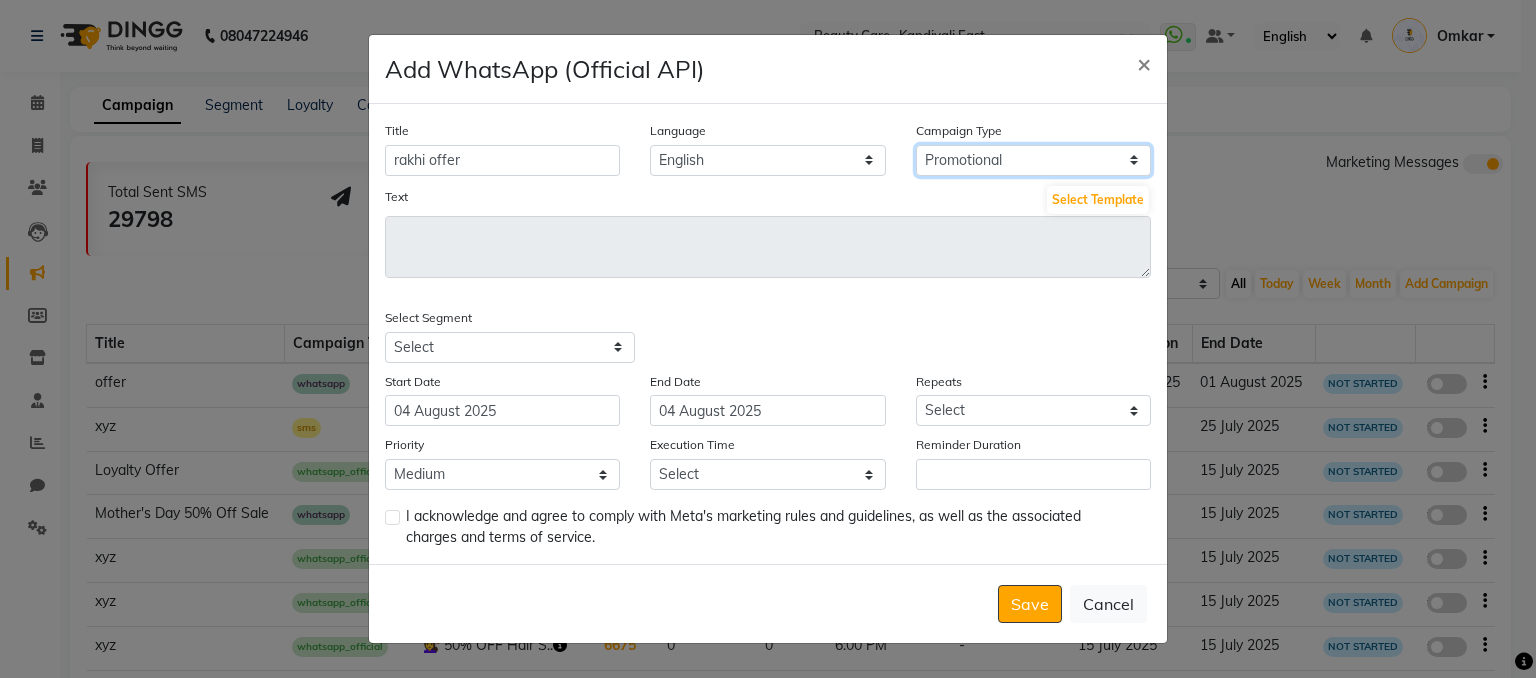 click on "Select Birthday Anniversary Promotional Service reminder" at bounding box center [1033, 160] 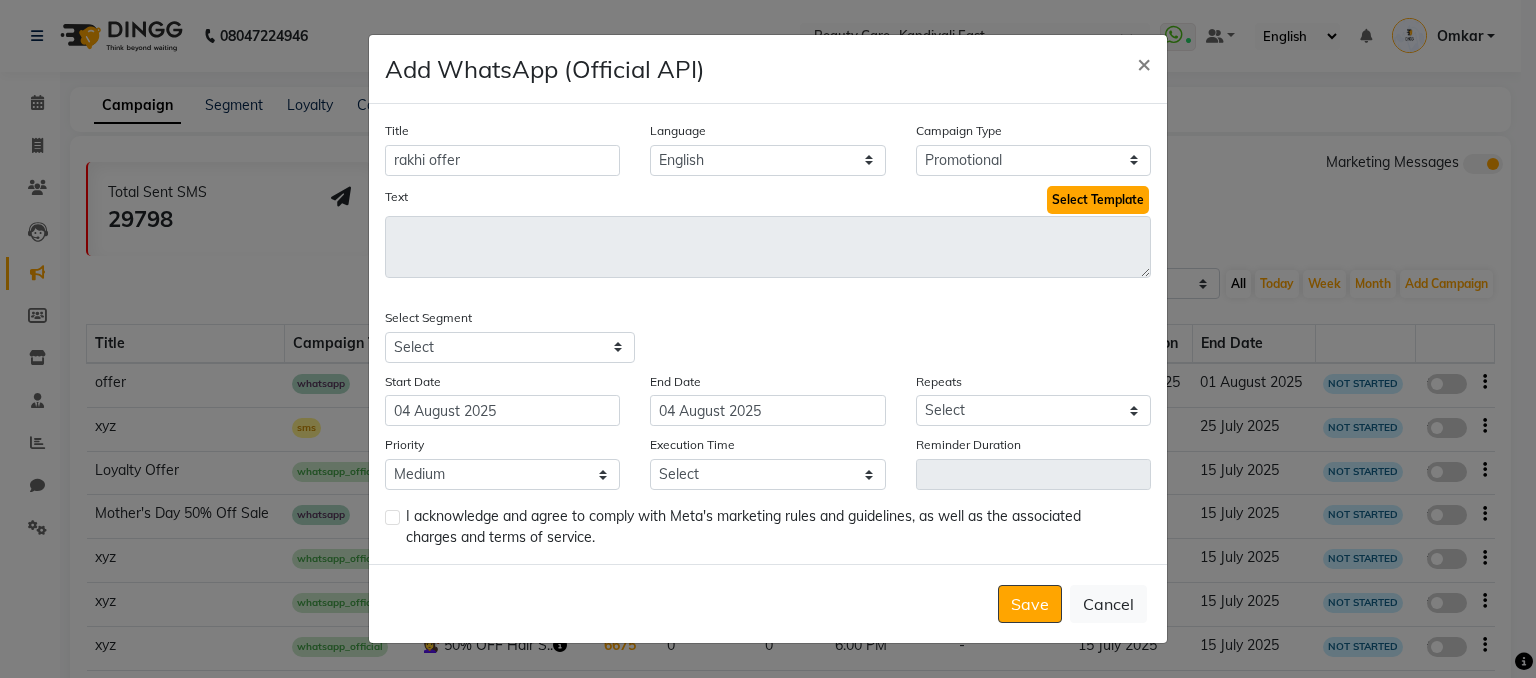click on "Select Template" 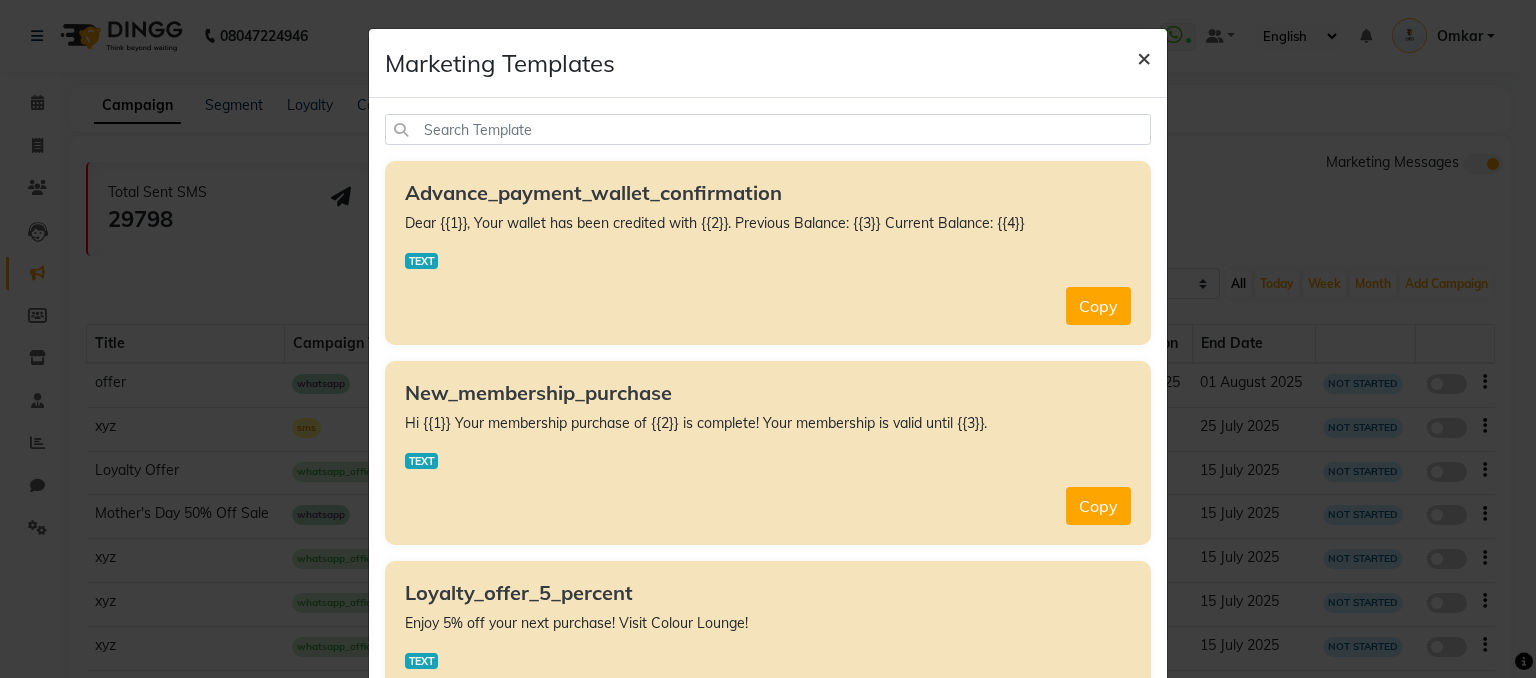 click on "×" 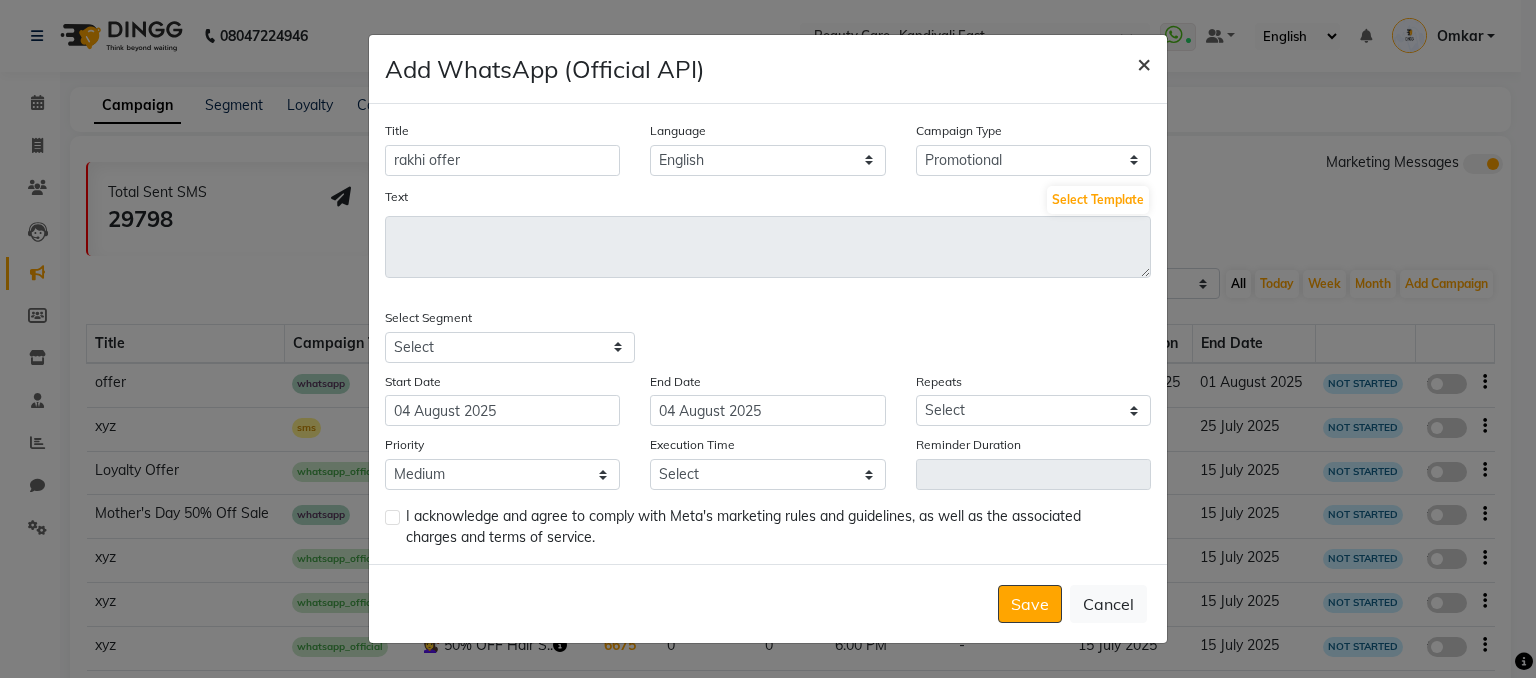click on "×" 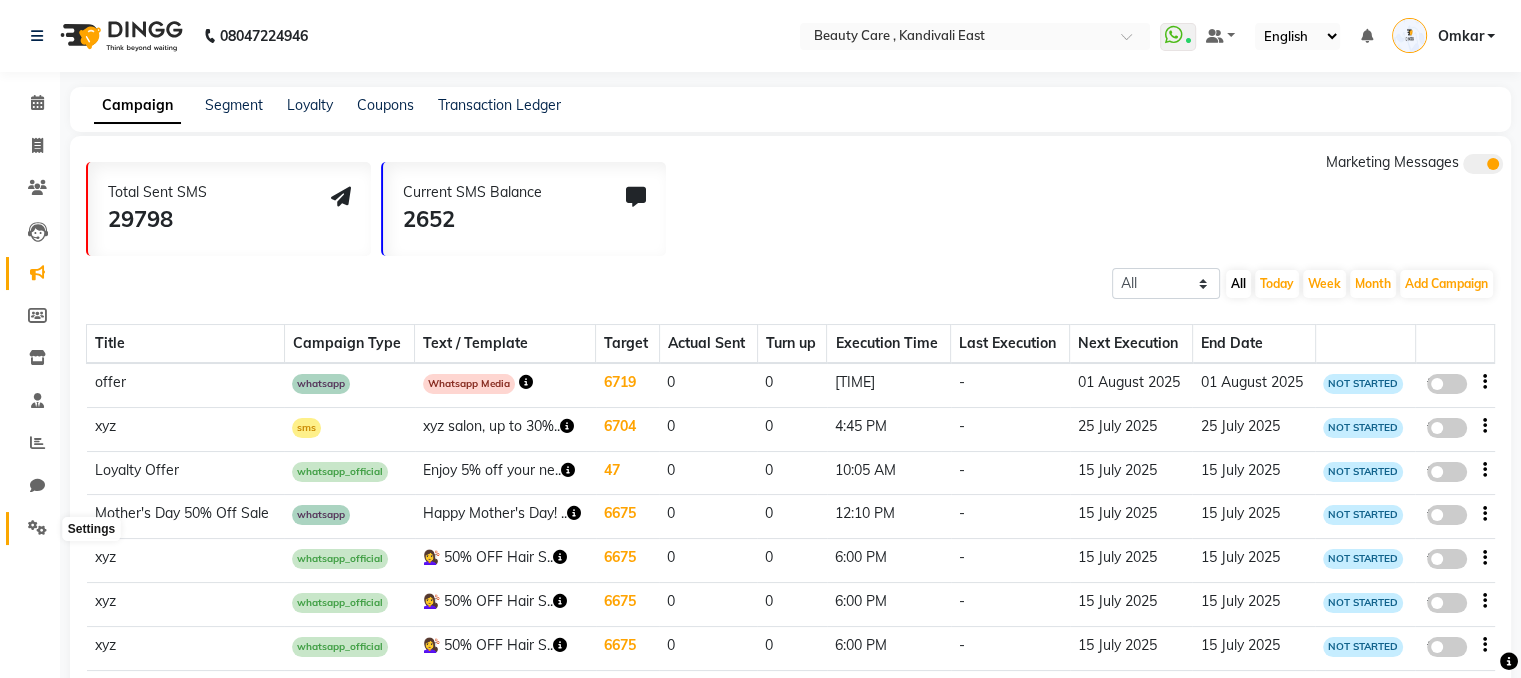 click 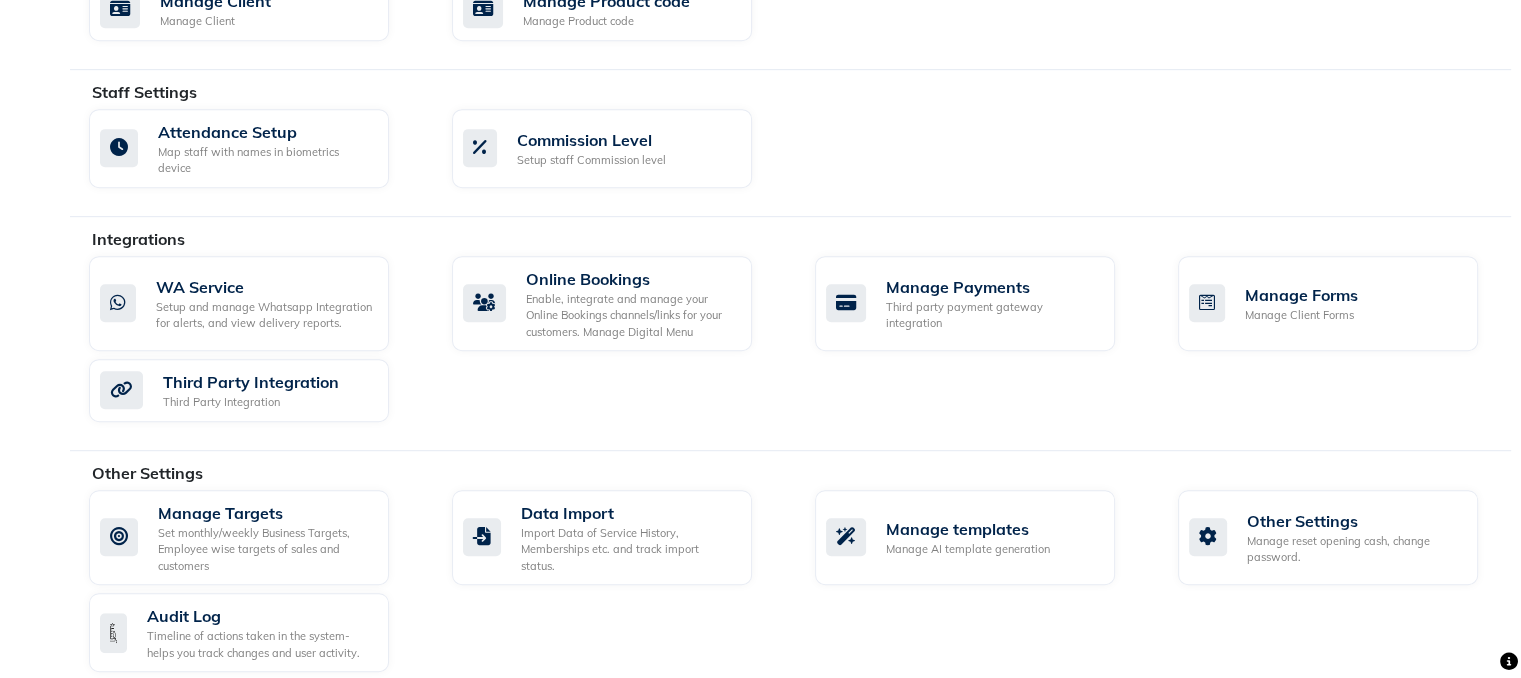 scroll, scrollTop: 1030, scrollLeft: 0, axis: vertical 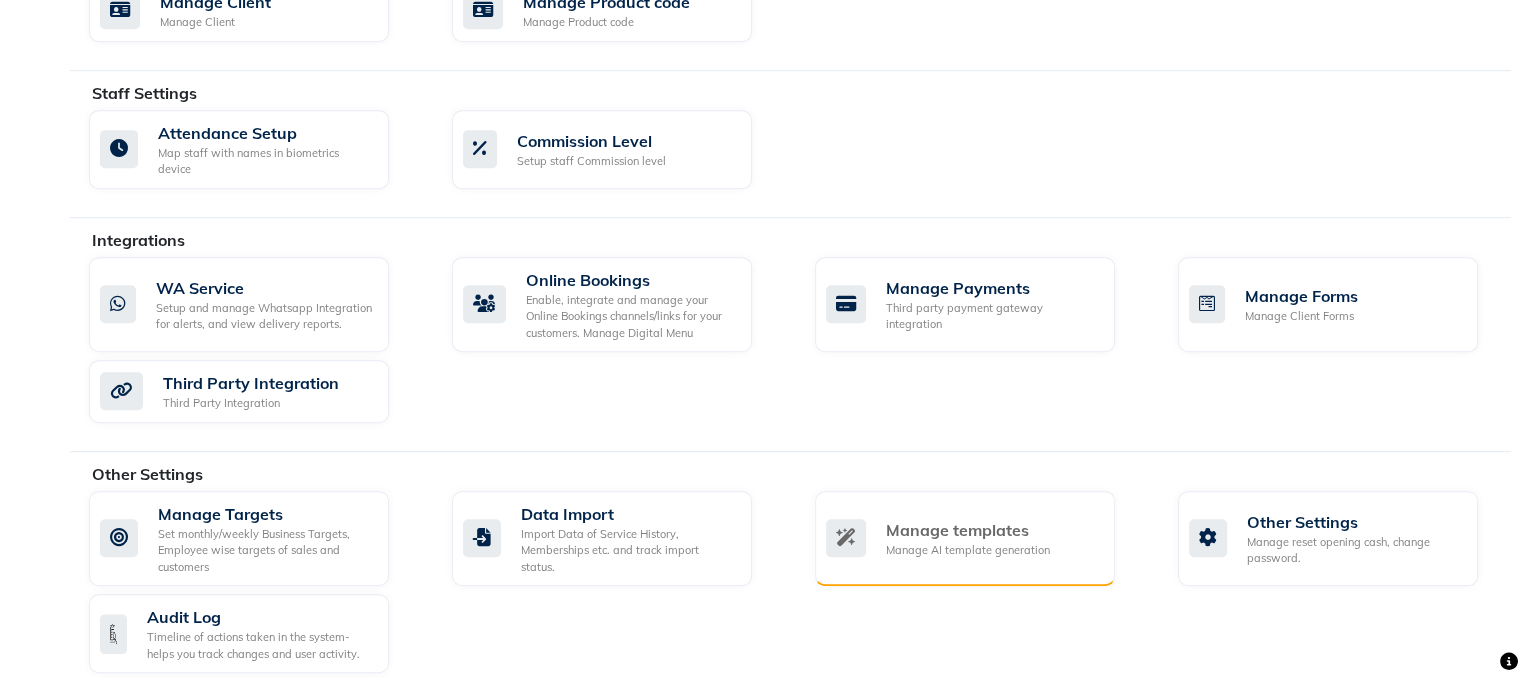 click on "Manage AI template generation" 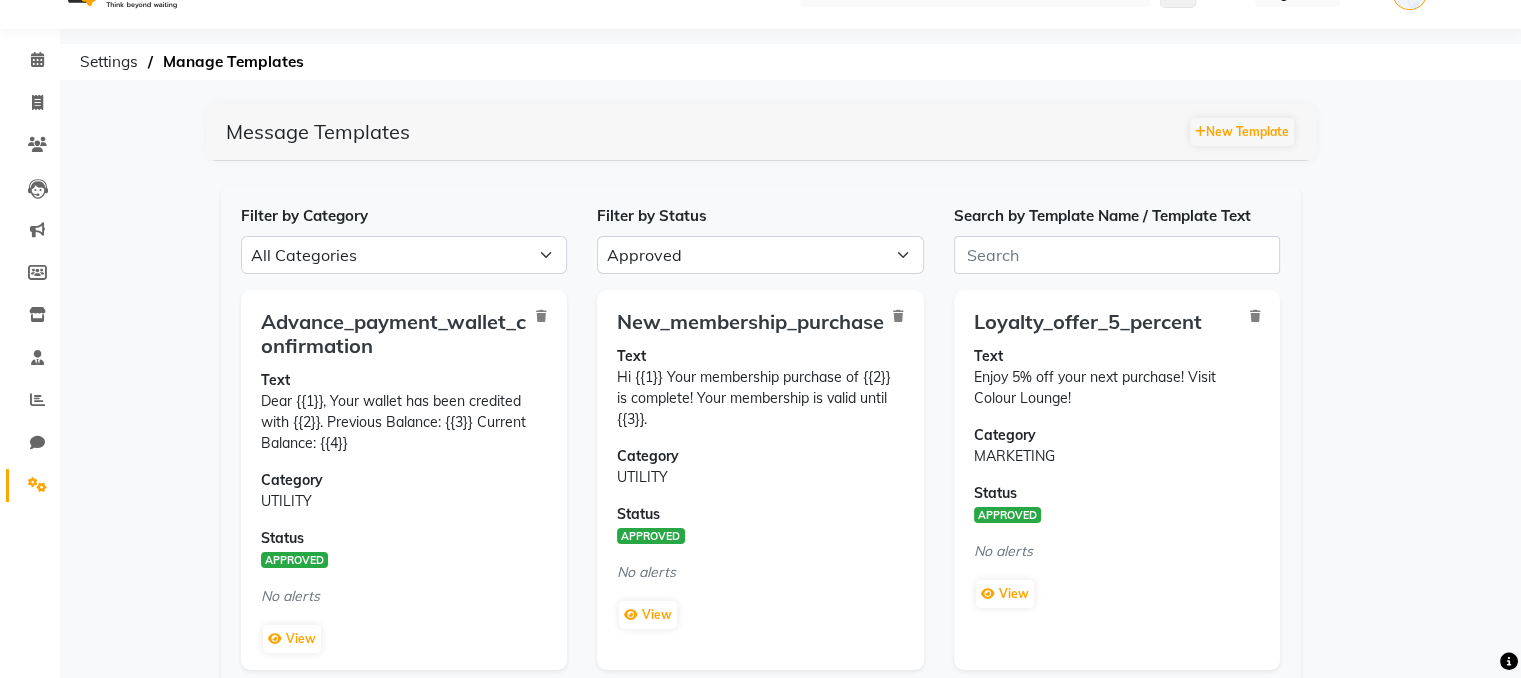 scroll, scrollTop: 44, scrollLeft: 0, axis: vertical 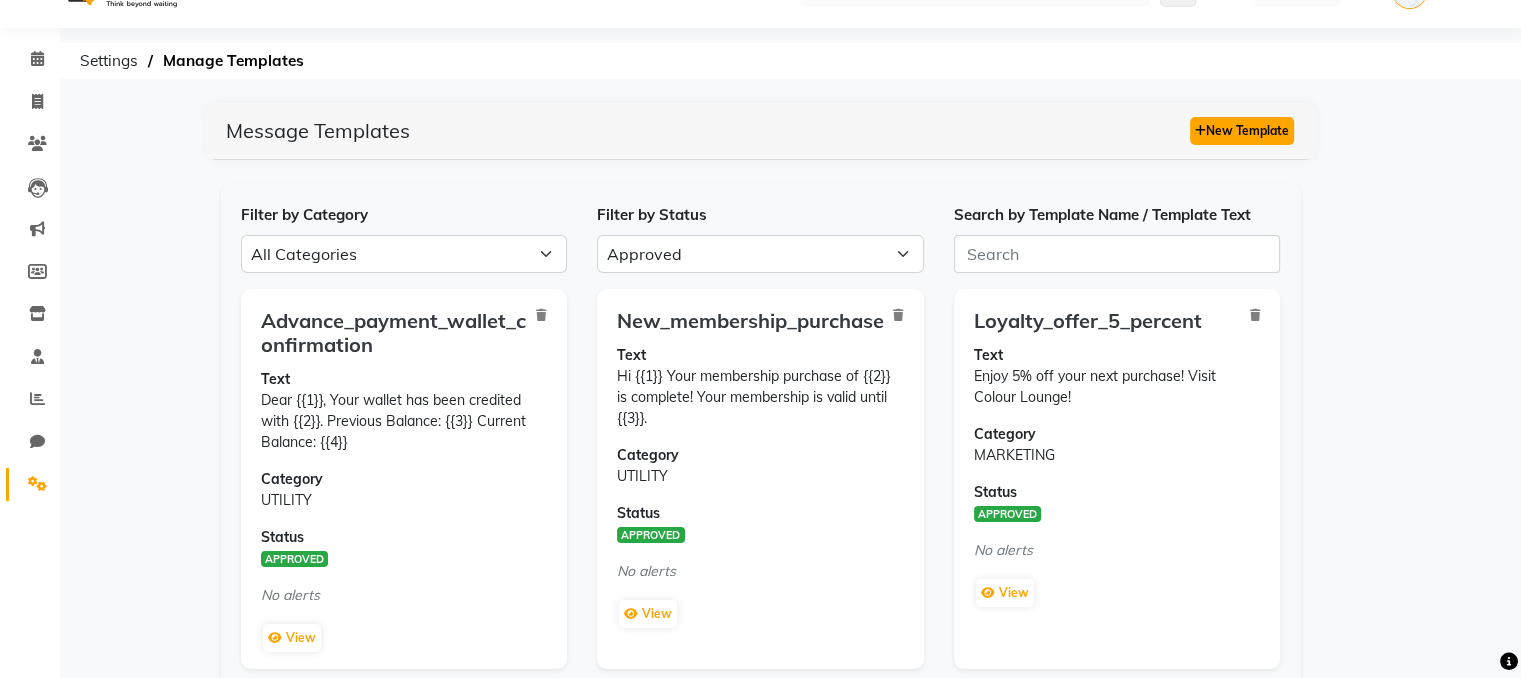 click on "New Template" 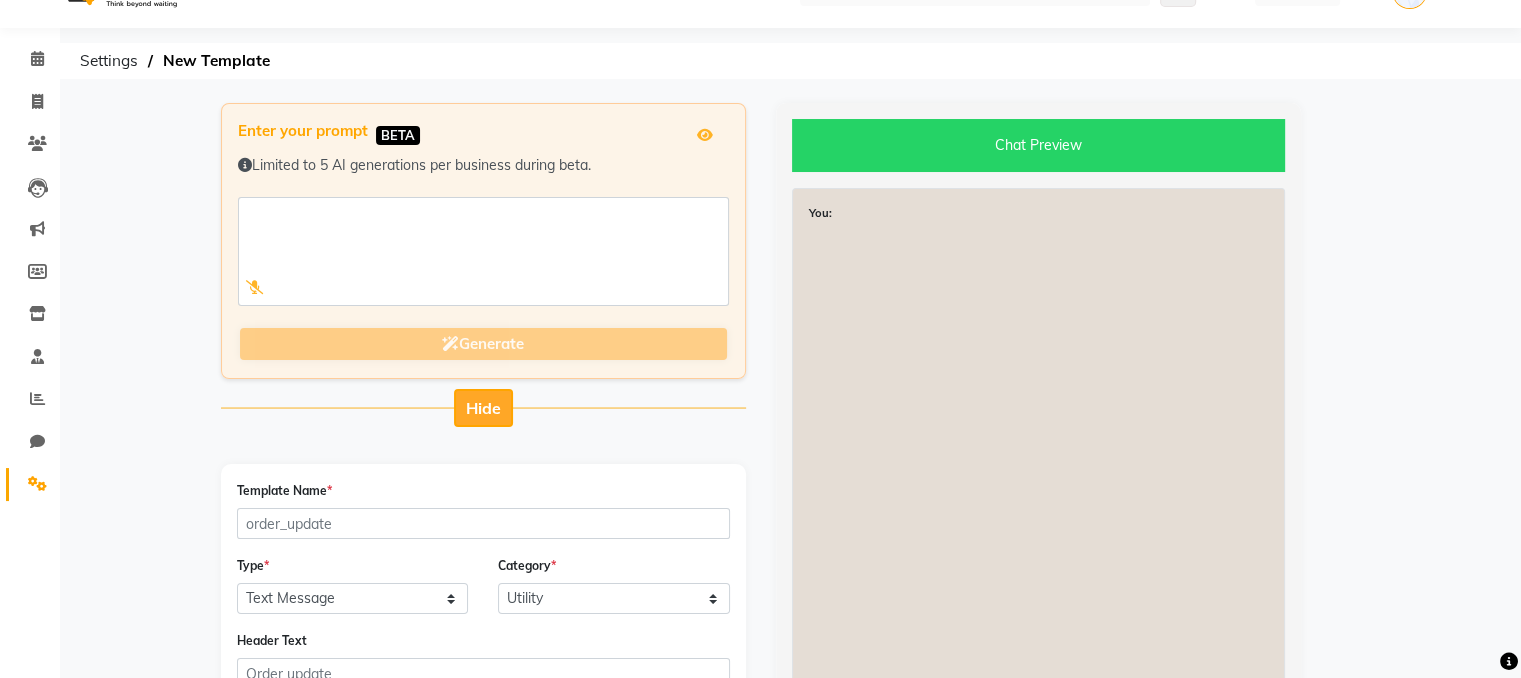 click on "Hide" 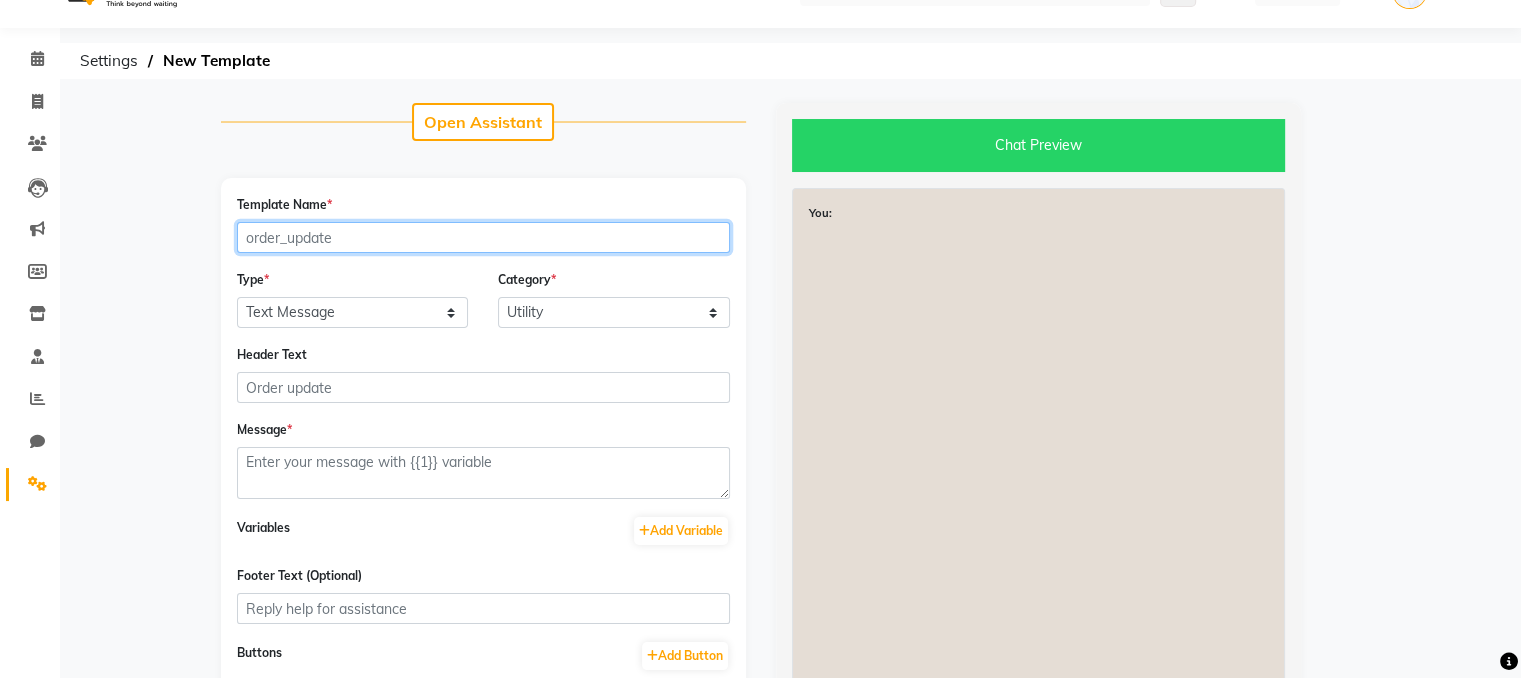 click on "Template Name  *" at bounding box center (483, 237) 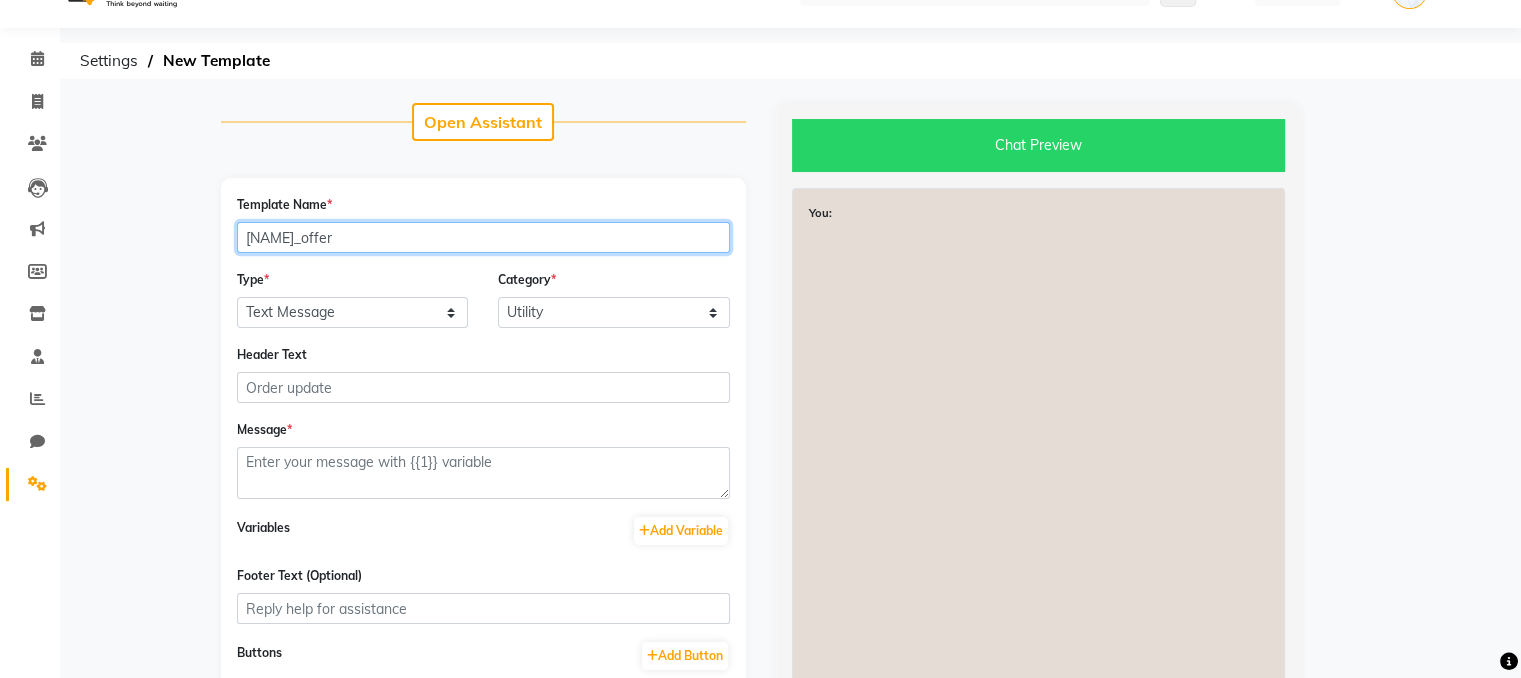 type on "rekha_offer" 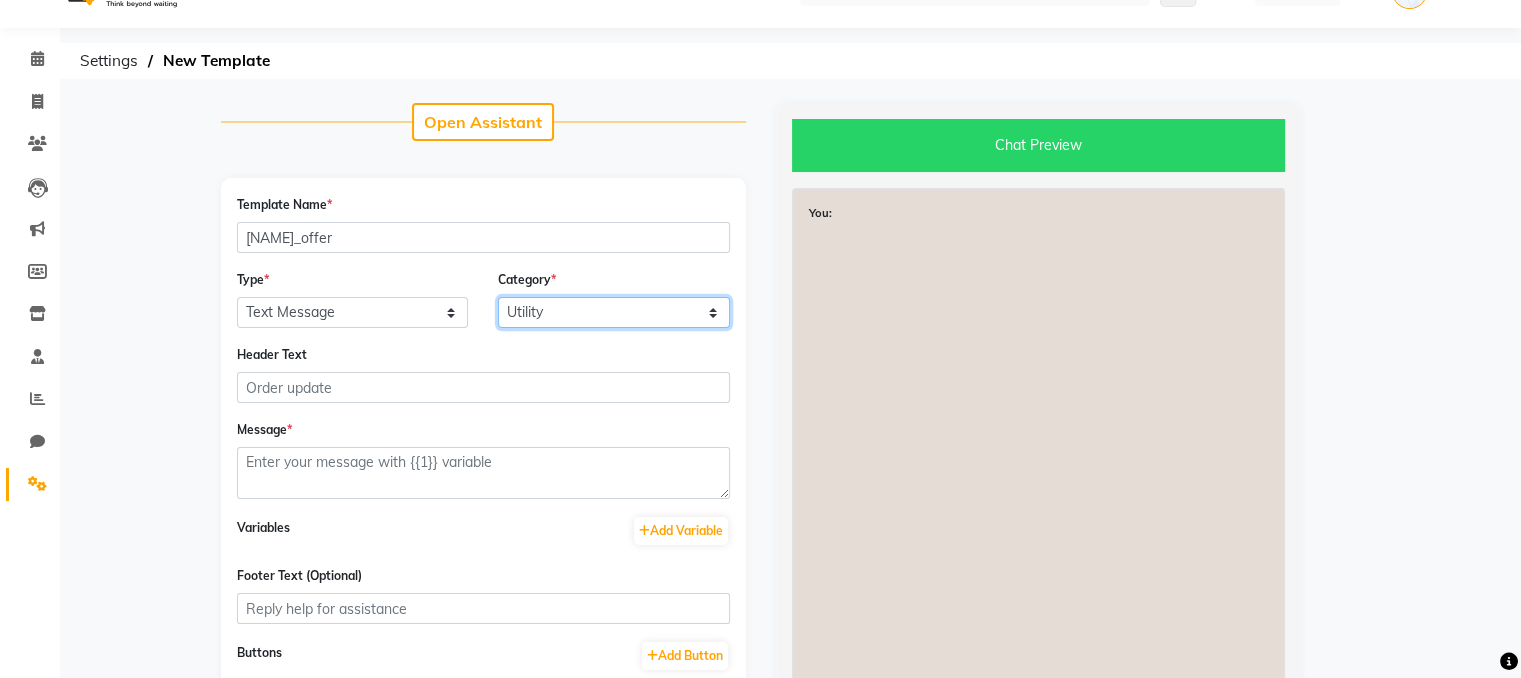 click on "Utility Marketing" 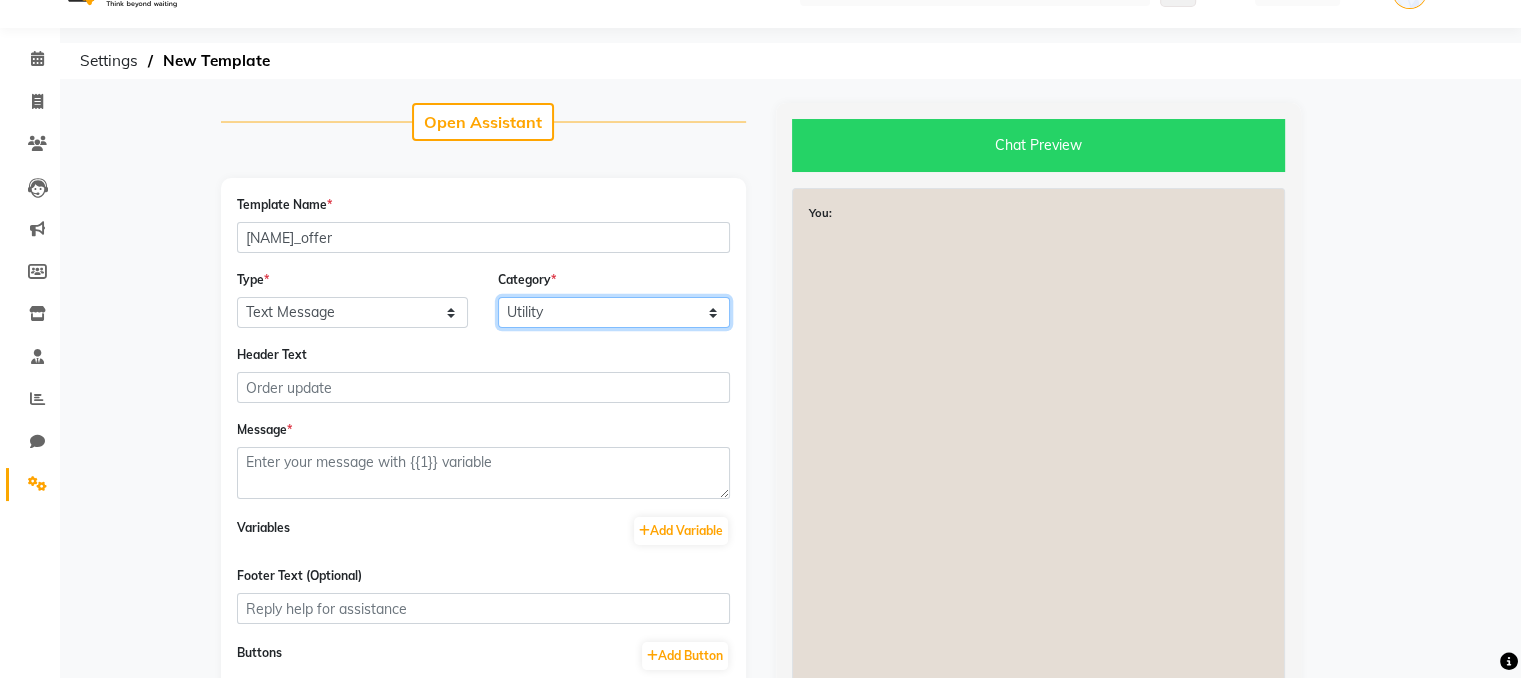 select on "MARKETING" 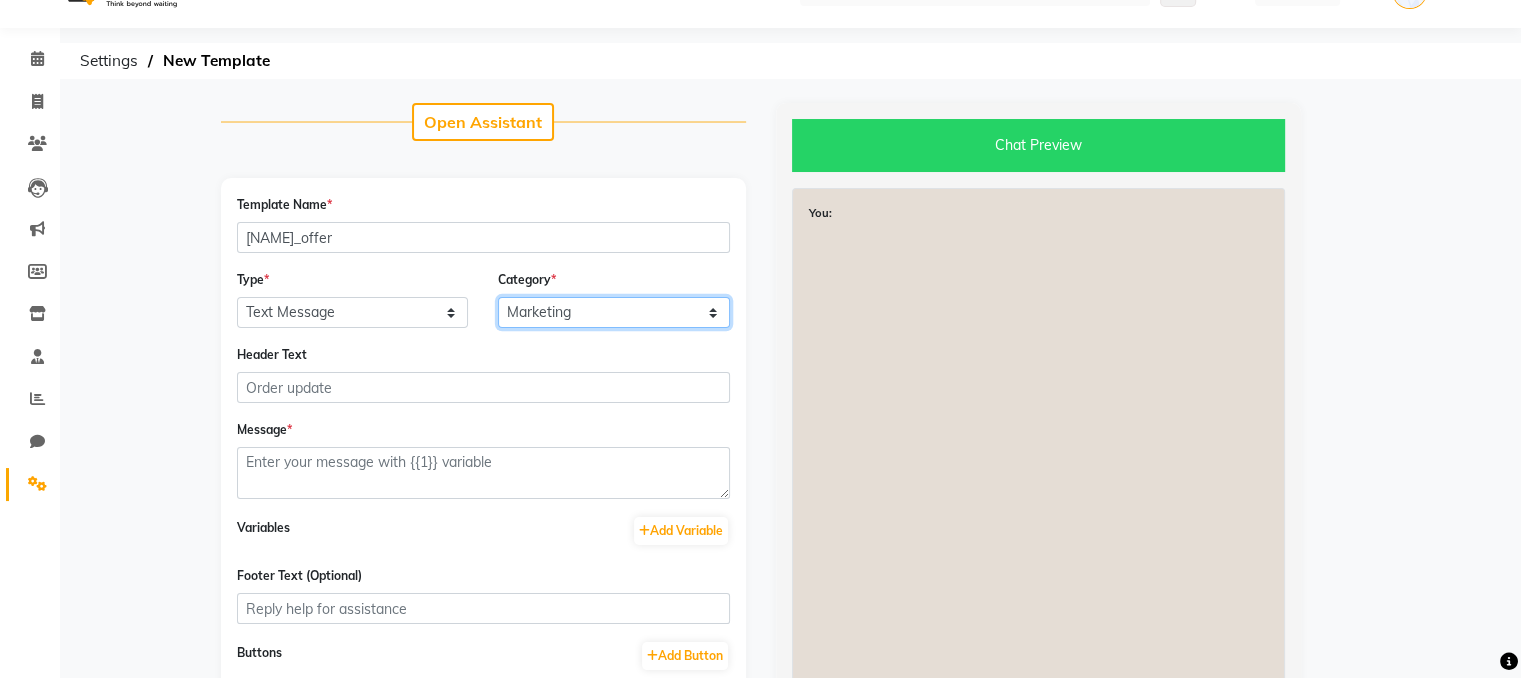 click on "Utility Marketing" 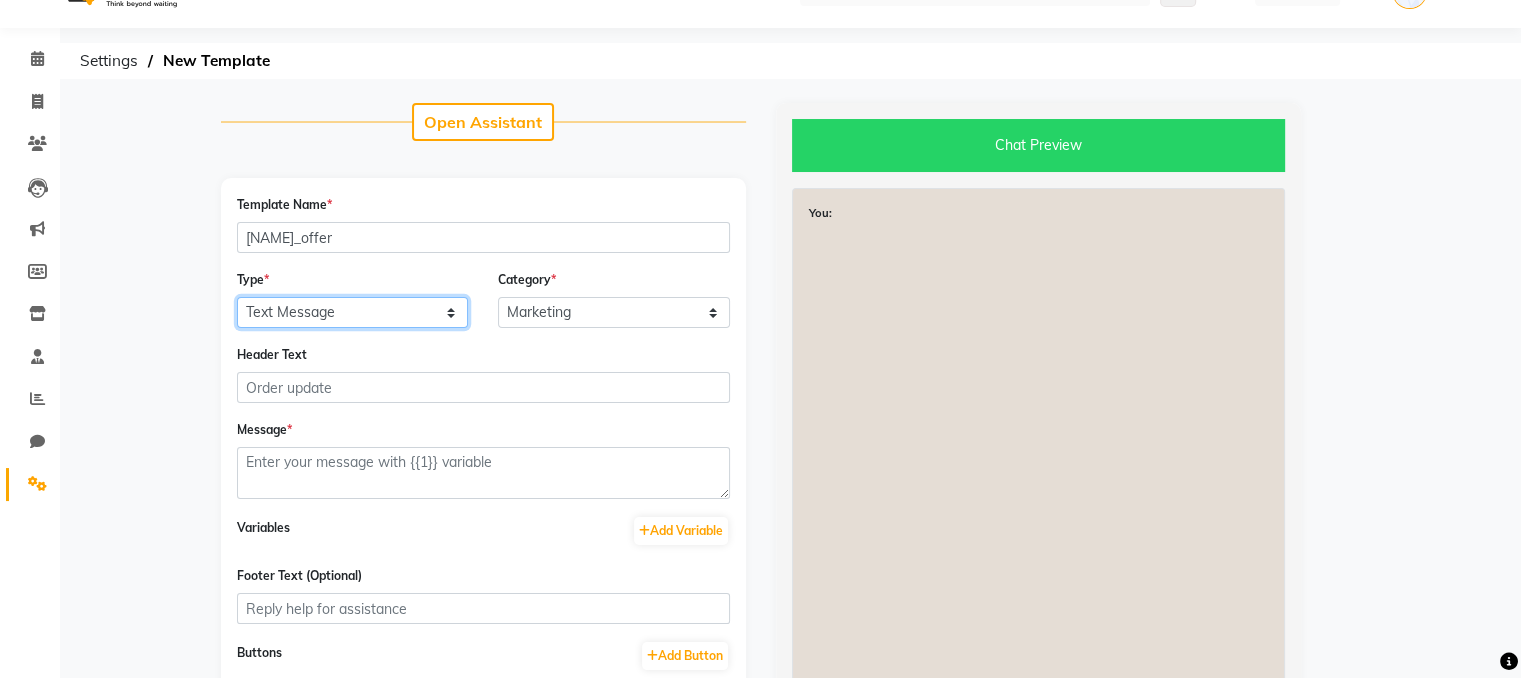 click on "Text Message Image with Text" 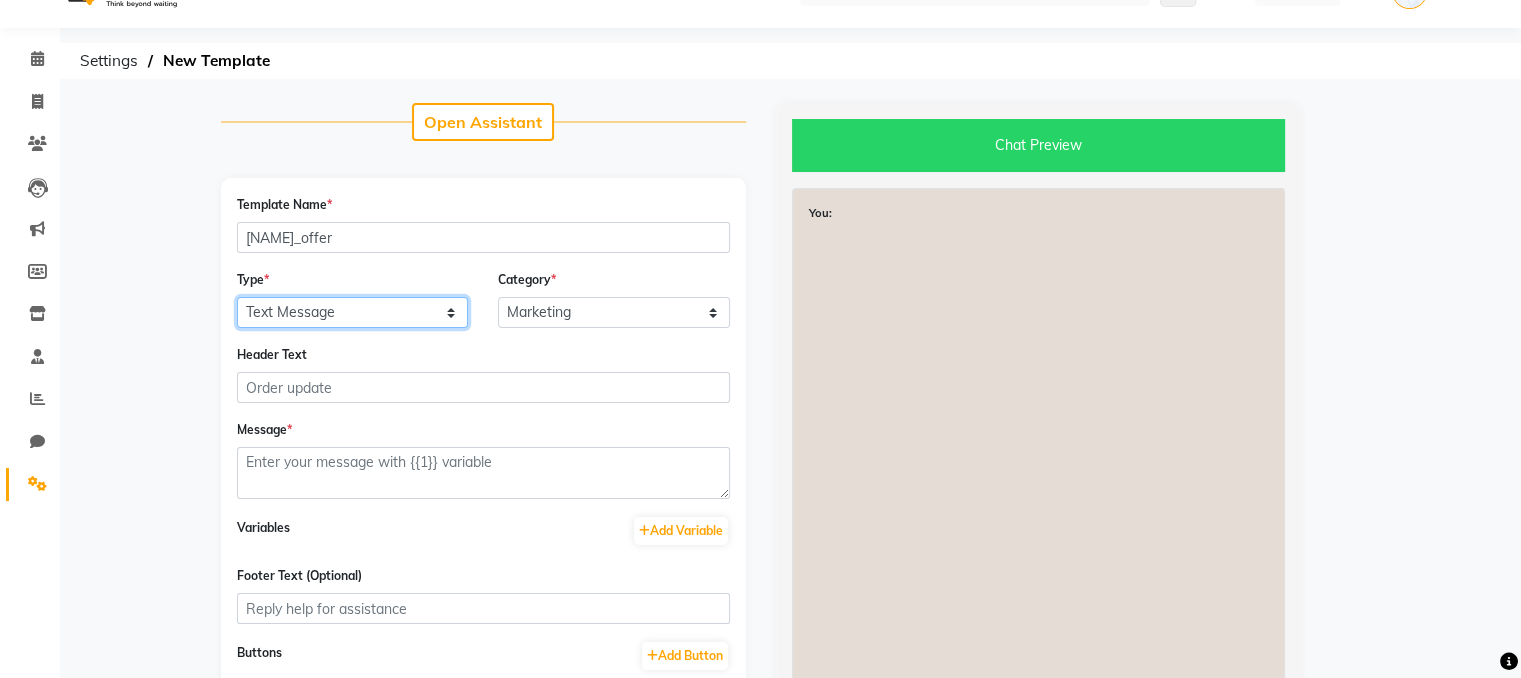 select on "IMAGE" 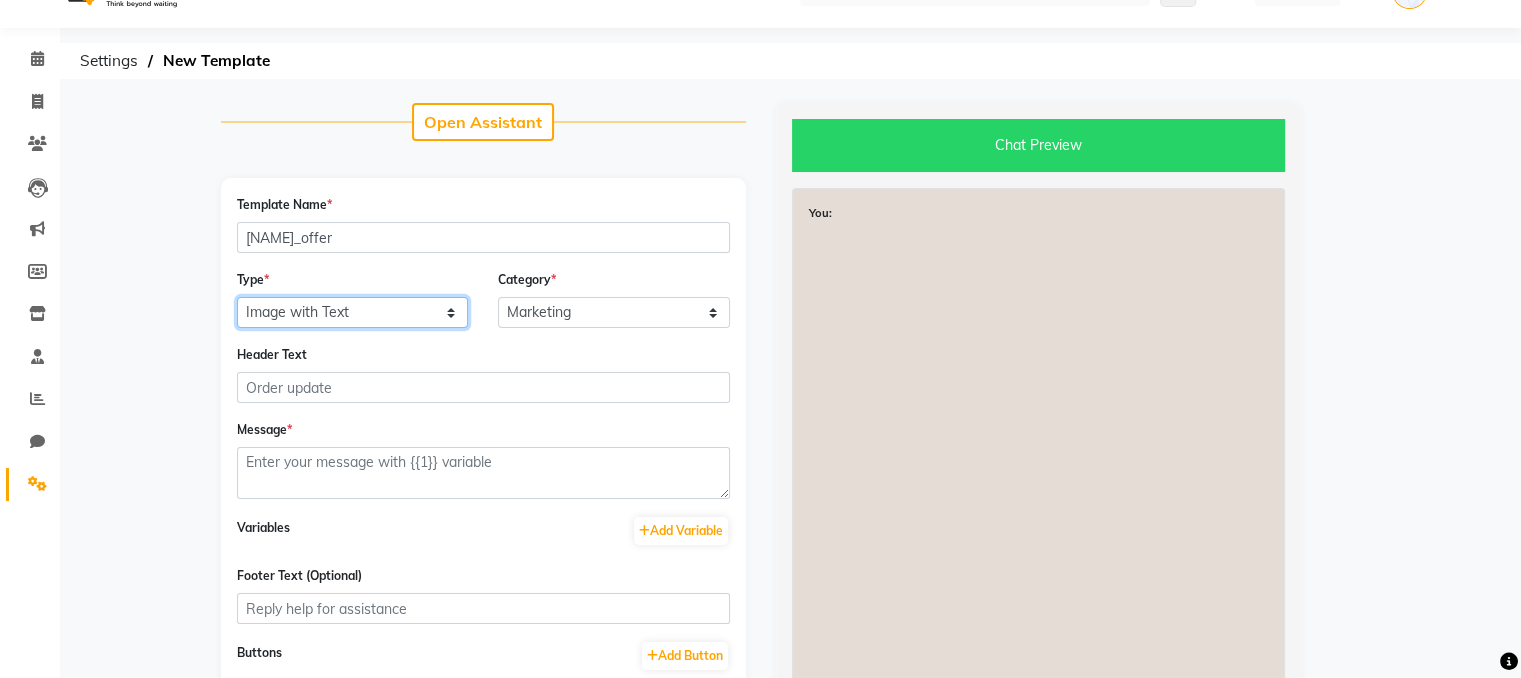 click on "Text Message Image with Text" 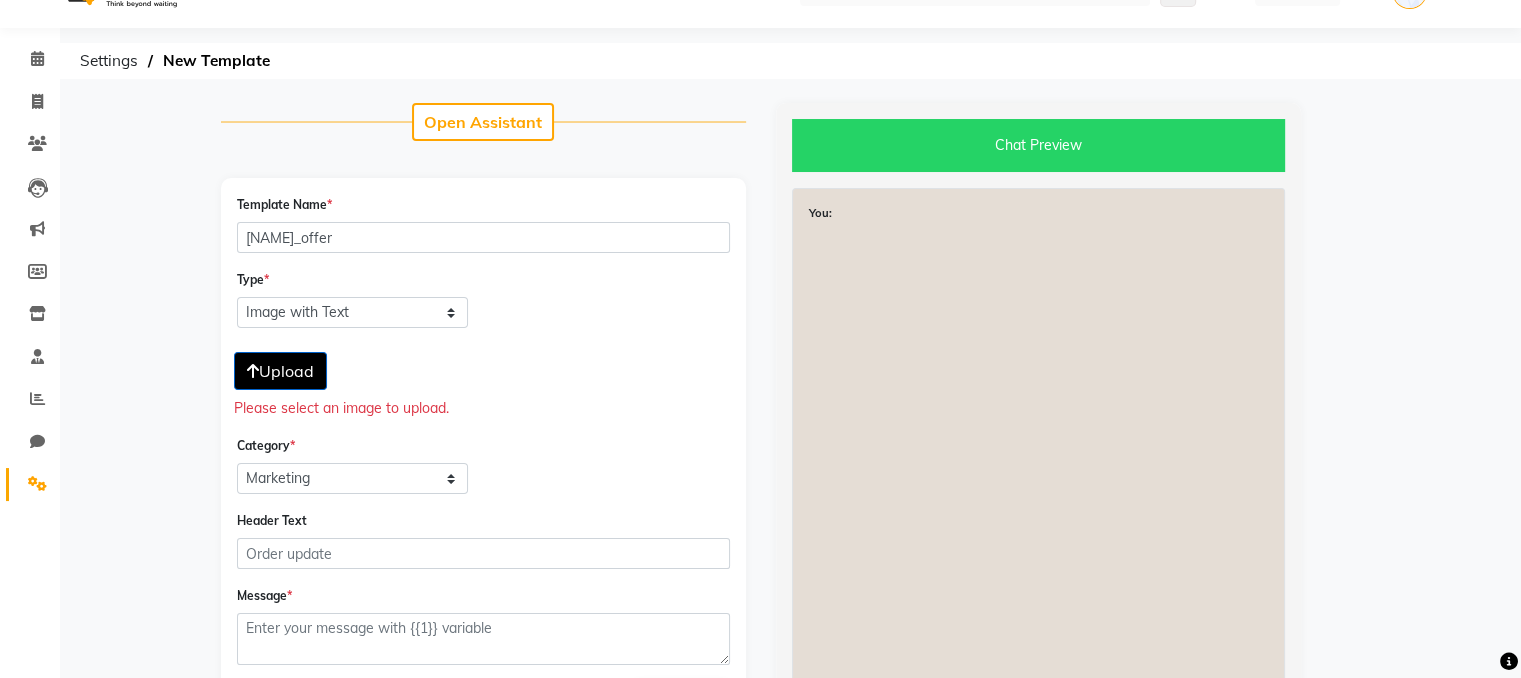 click on "Upload" 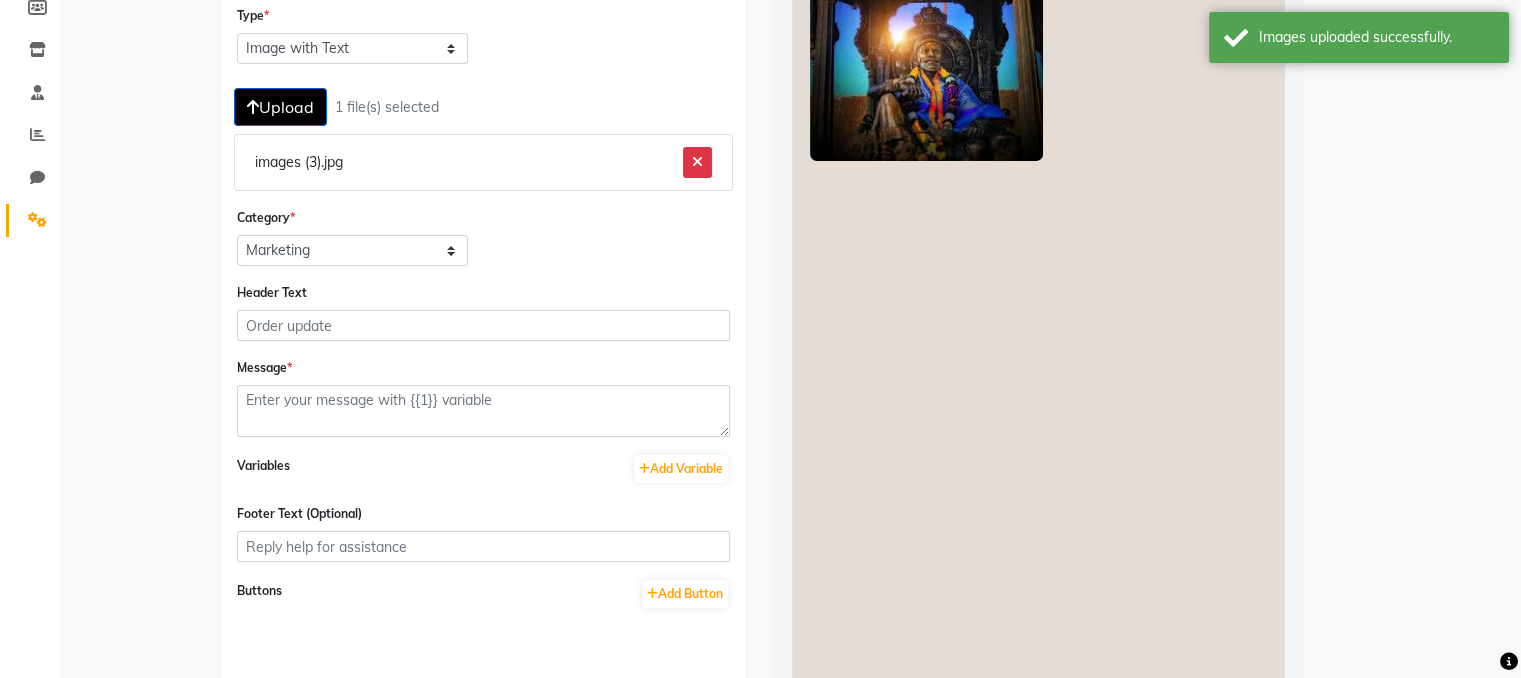 scroll, scrollTop: 310, scrollLeft: 0, axis: vertical 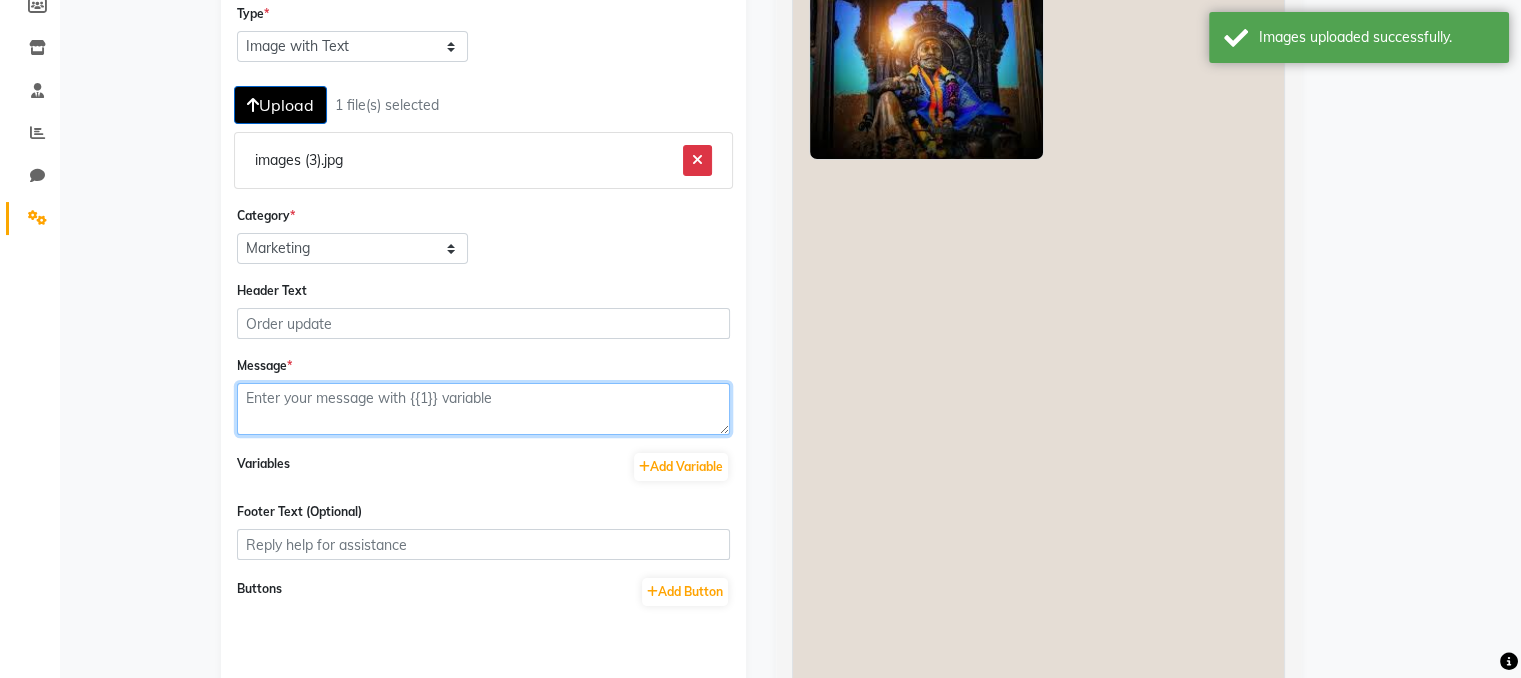 click at bounding box center (483, 409) 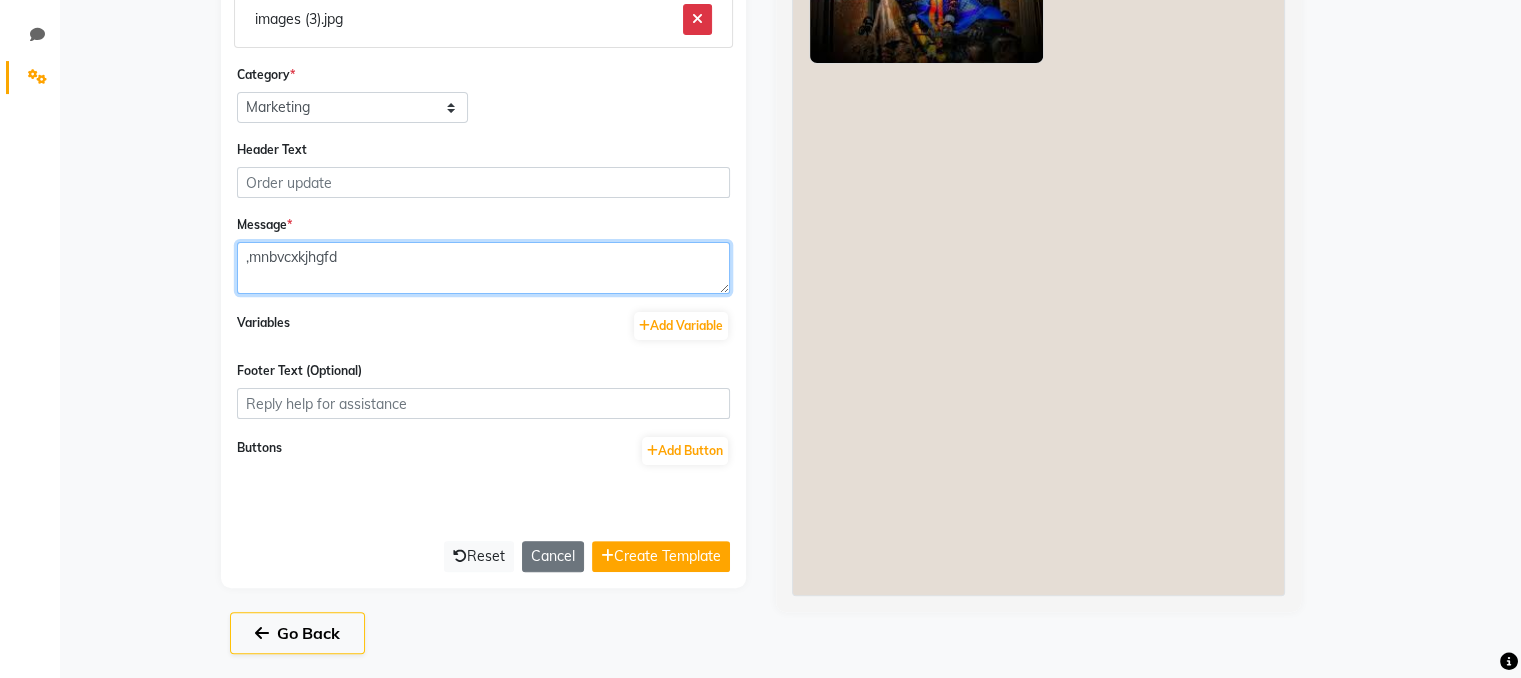 scroll, scrollTop: 454, scrollLeft: 0, axis: vertical 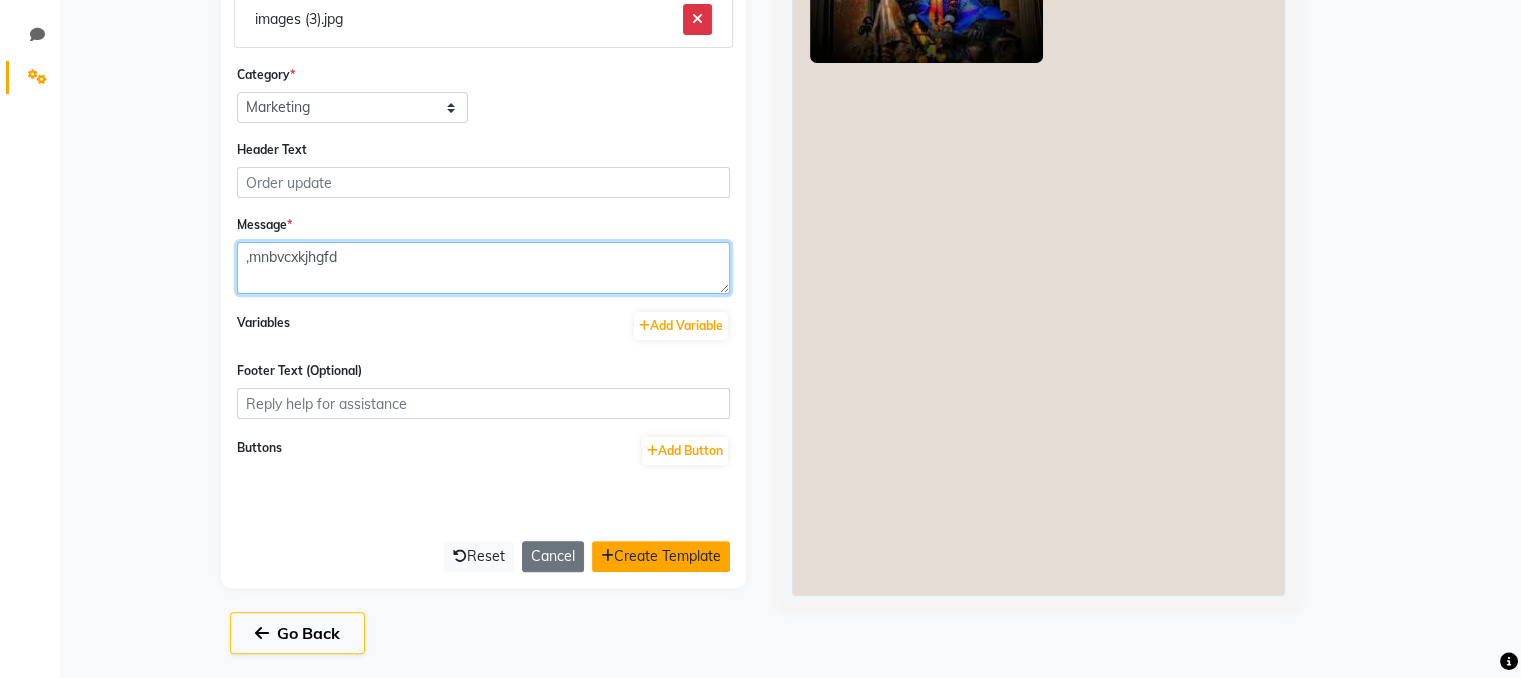 type on ",mnbvcxkjhgfd" 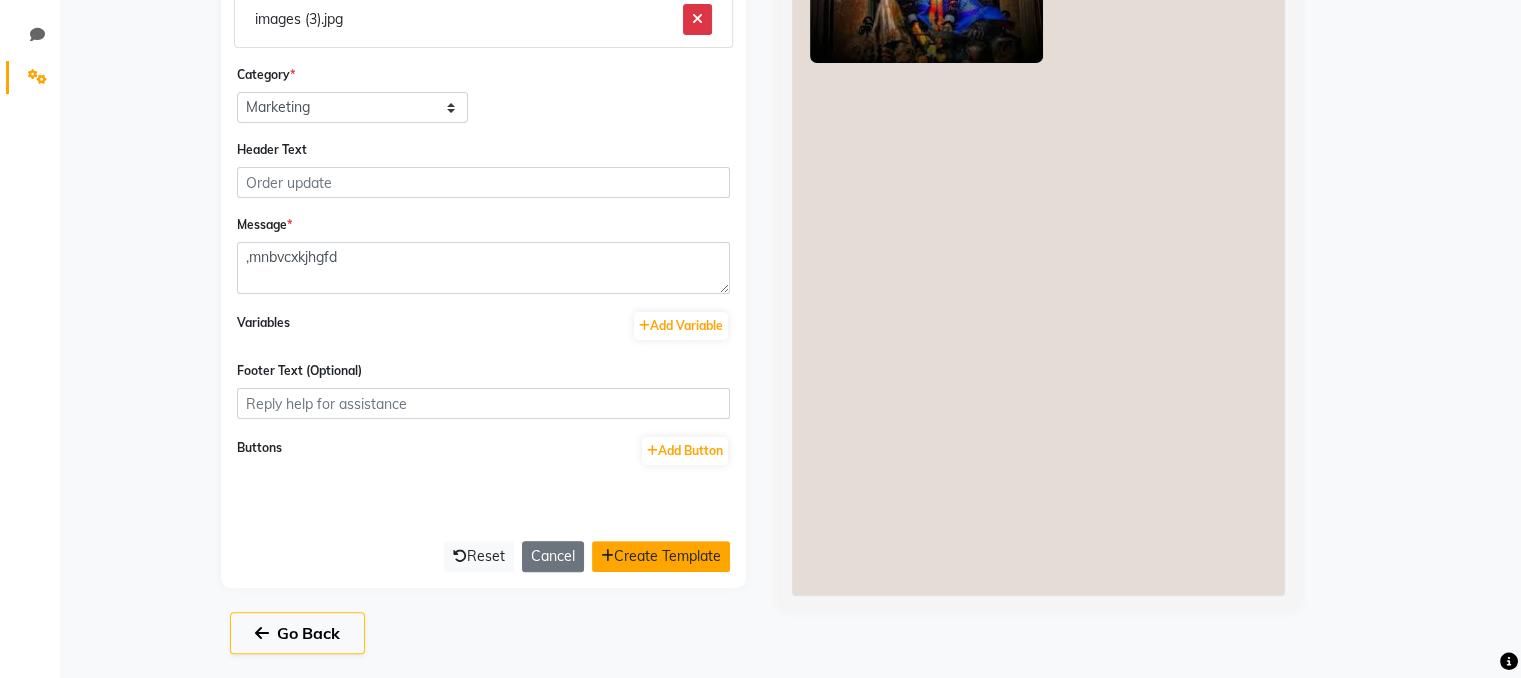 click on "Create Template" 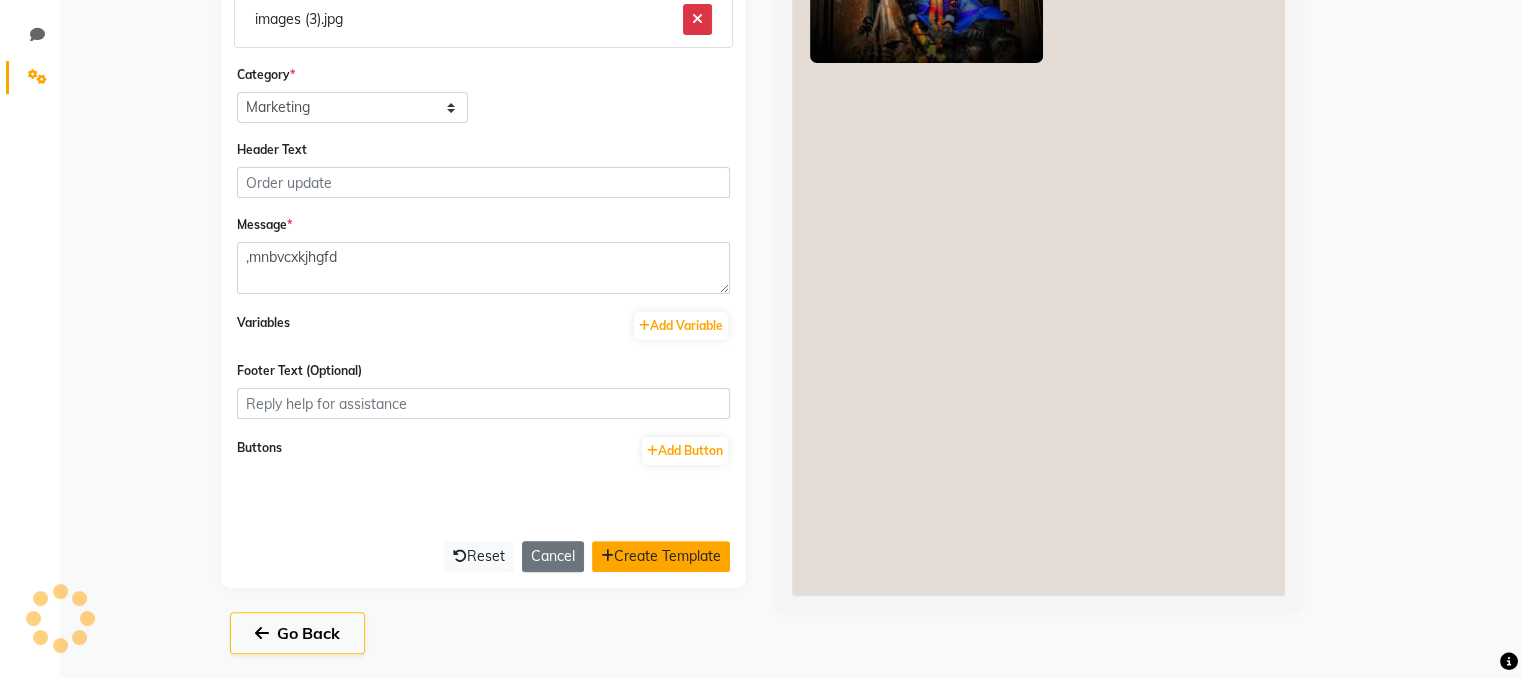 scroll, scrollTop: 0, scrollLeft: 0, axis: both 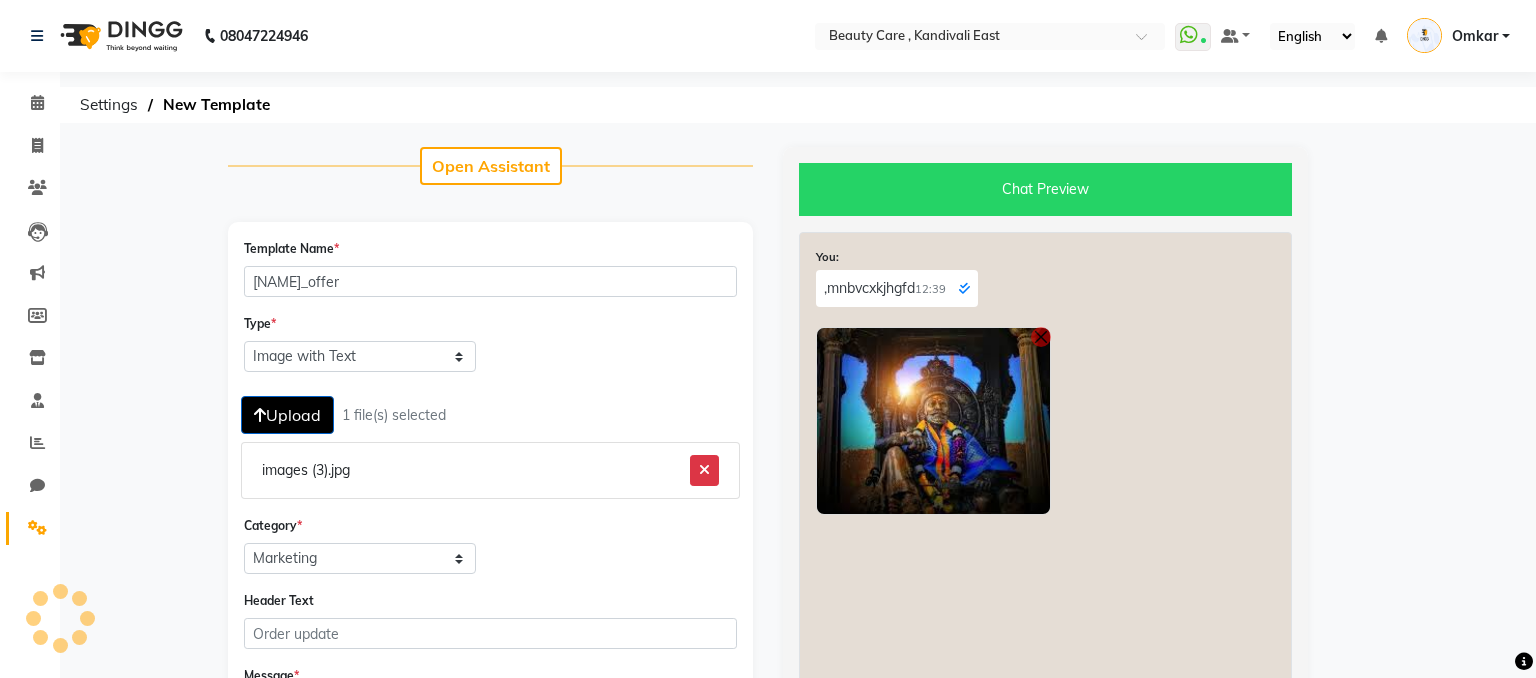 select on "APPROVED" 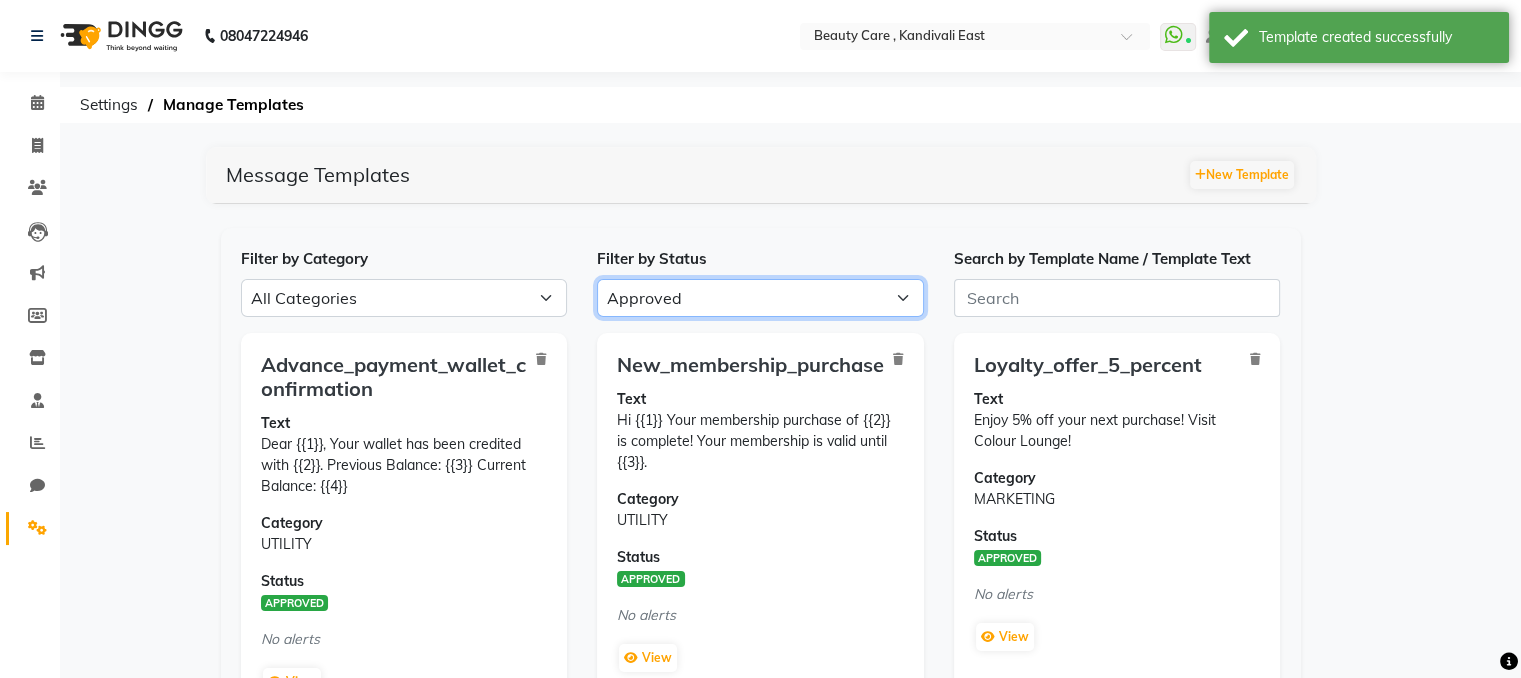 click on "All Approved Rejected Failed Pending" at bounding box center [760, 298] 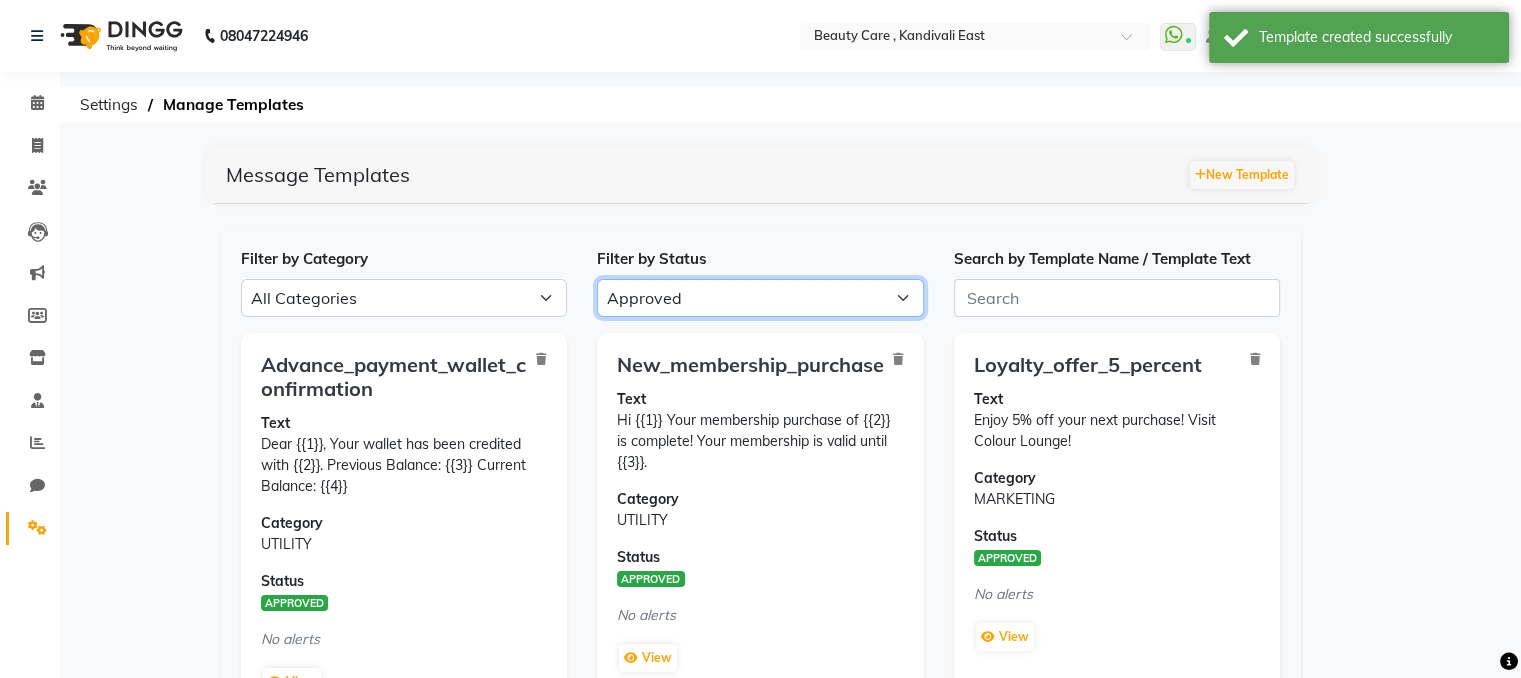 select 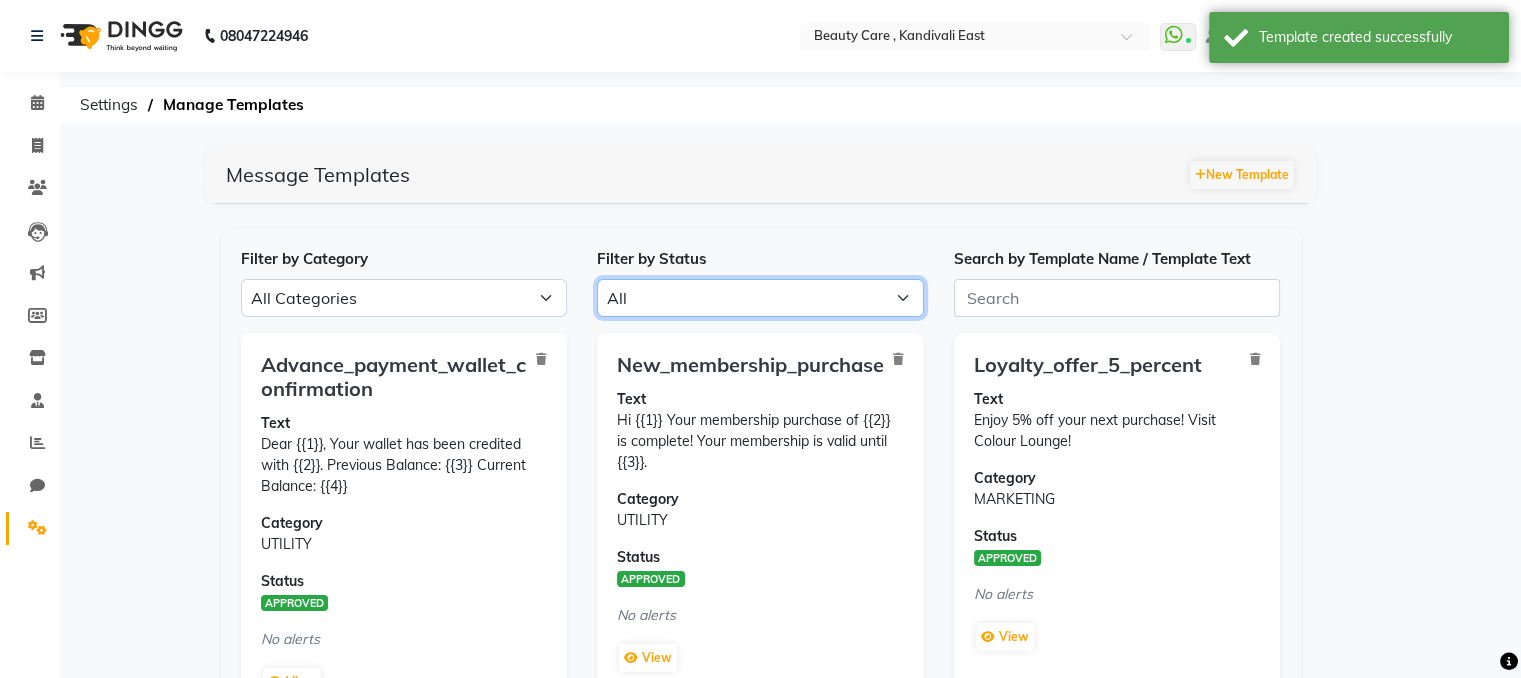 click on "All Approved Rejected Failed Pending" at bounding box center [760, 298] 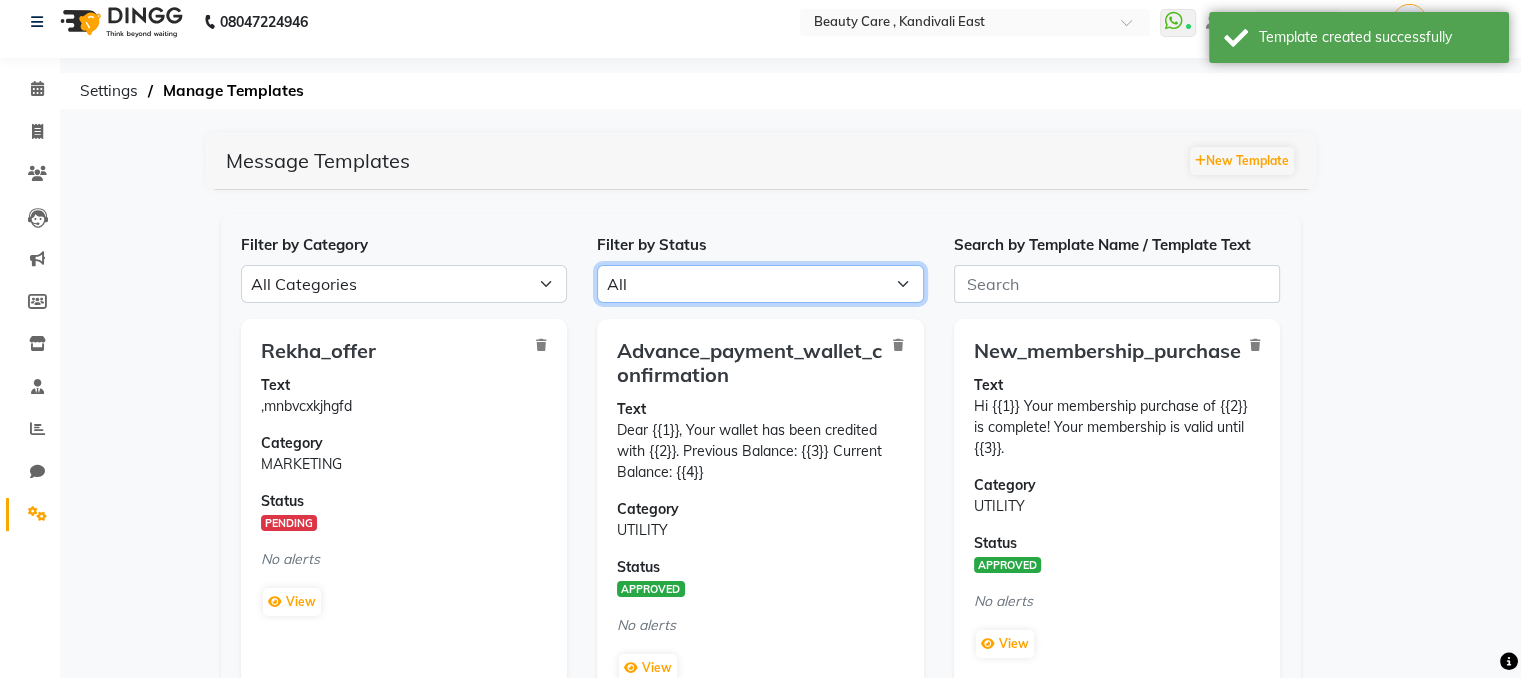 scroll, scrollTop: 16, scrollLeft: 0, axis: vertical 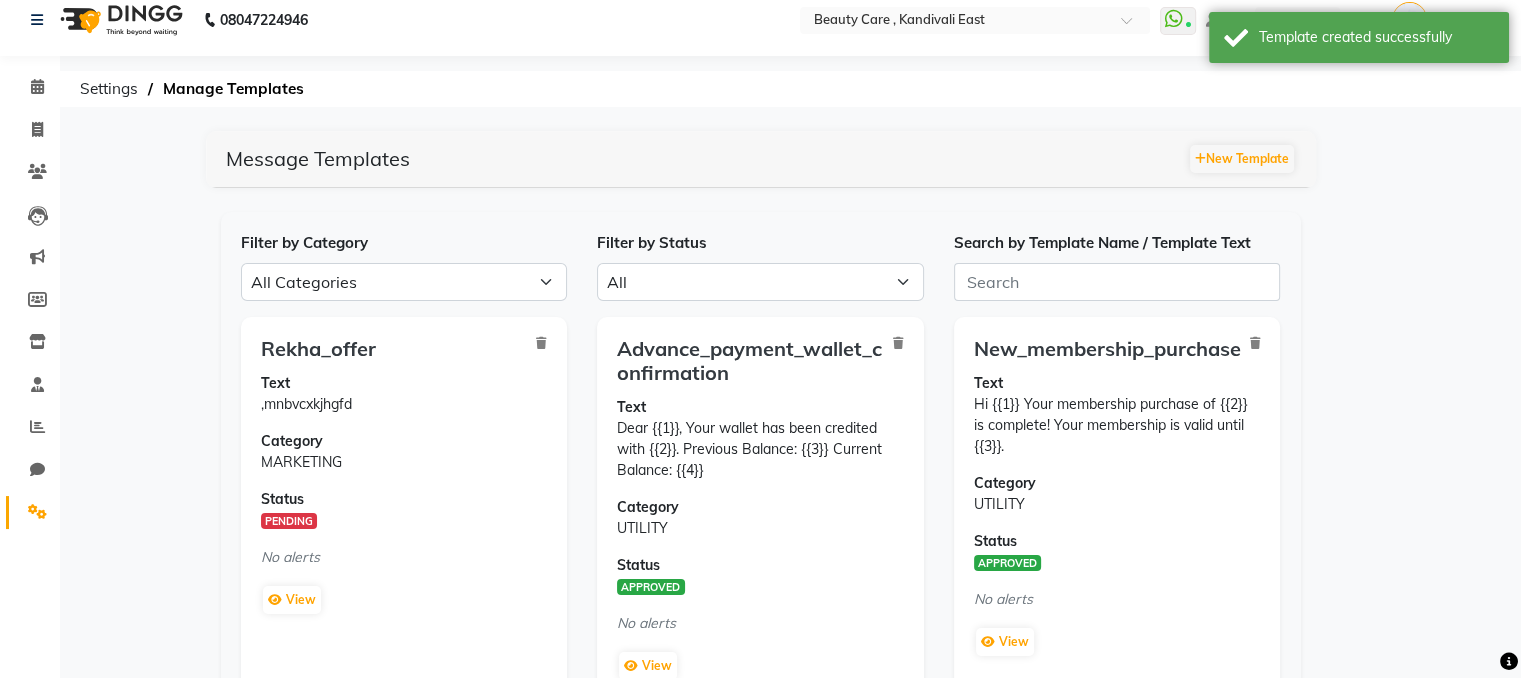 drag, startPoint x: 256, startPoint y: 533, endPoint x: 312, endPoint y: 526, distance: 56.435802 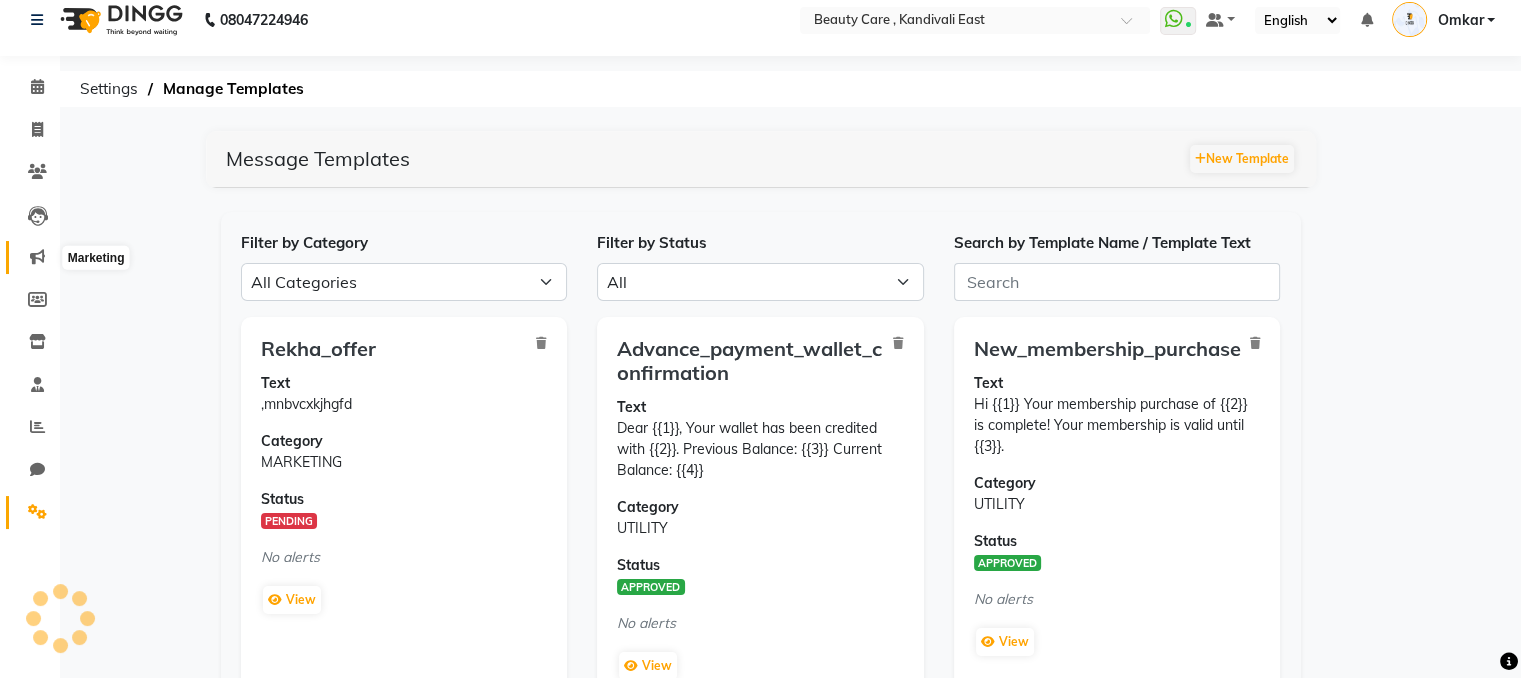 click 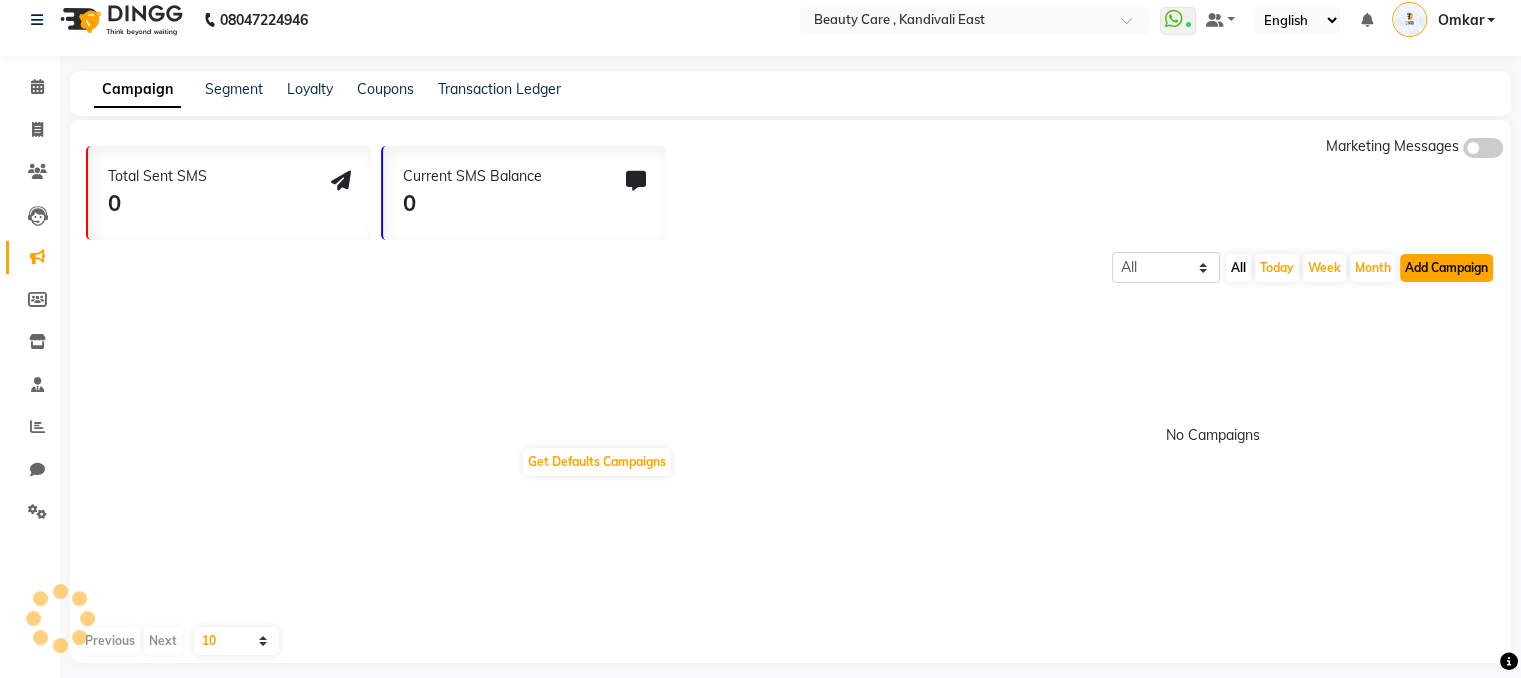 click on "Add Campaign" at bounding box center (1446, 268) 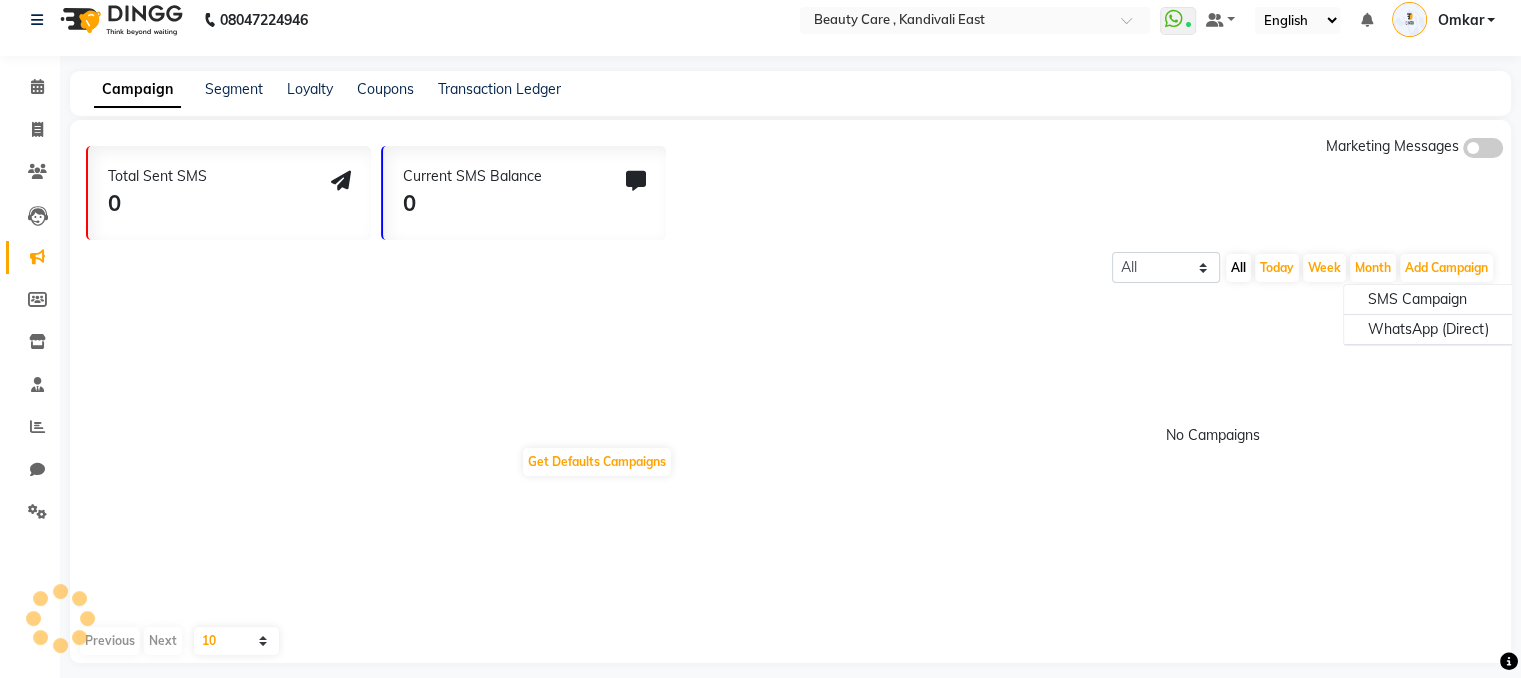 click 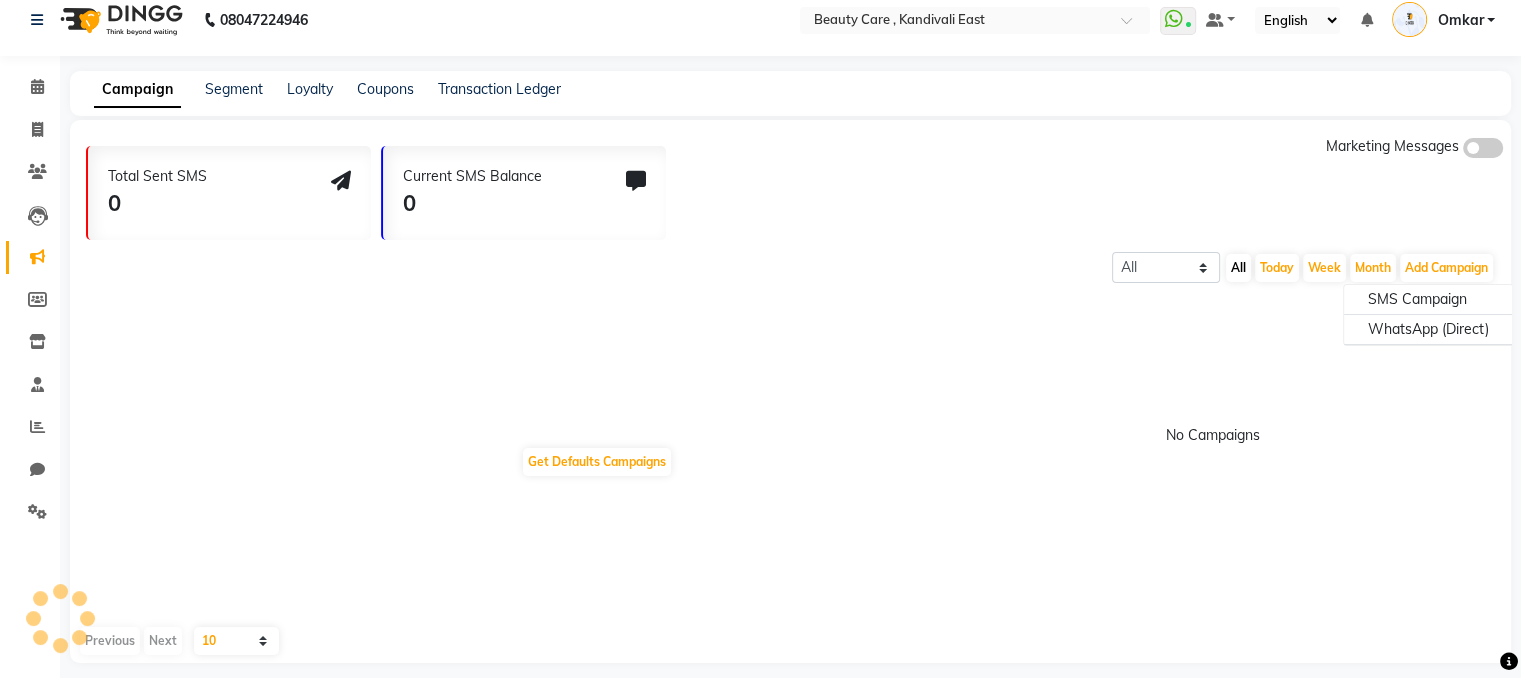 click 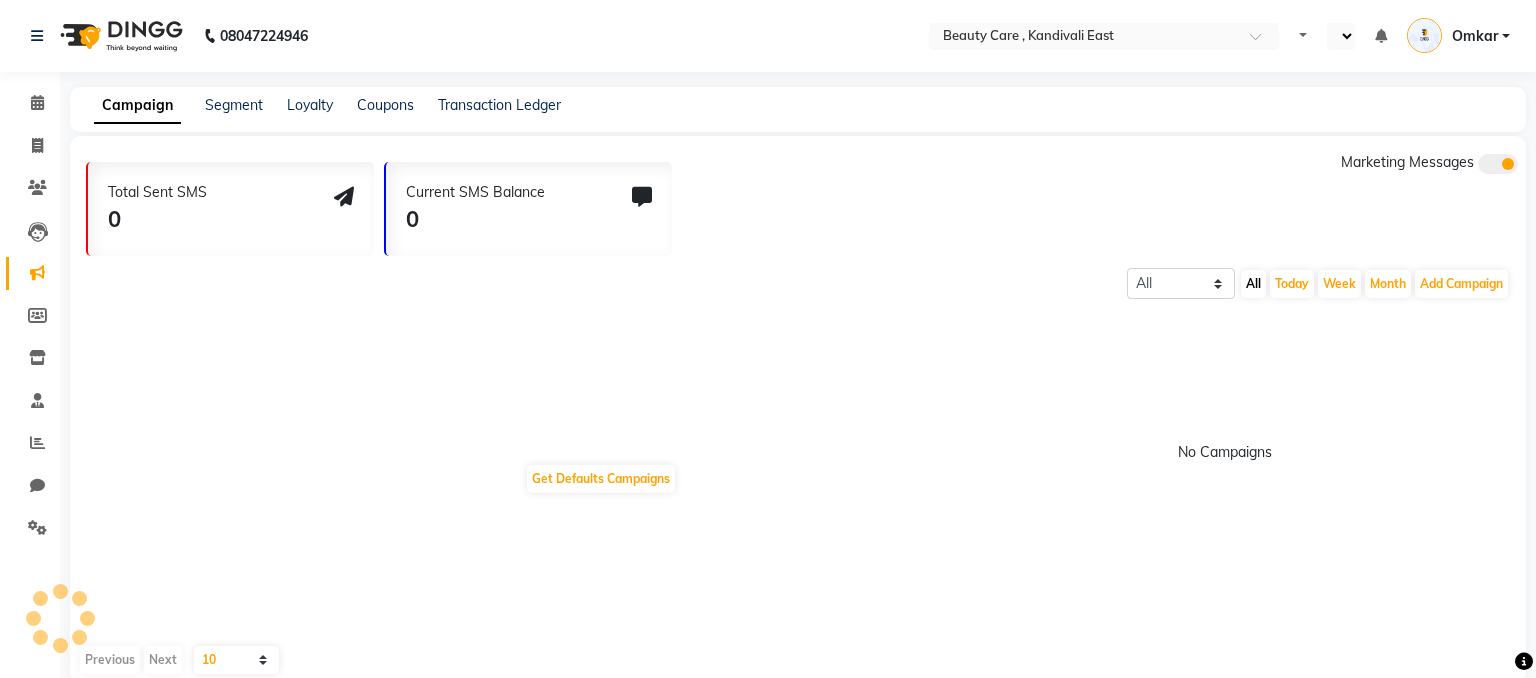select on "en" 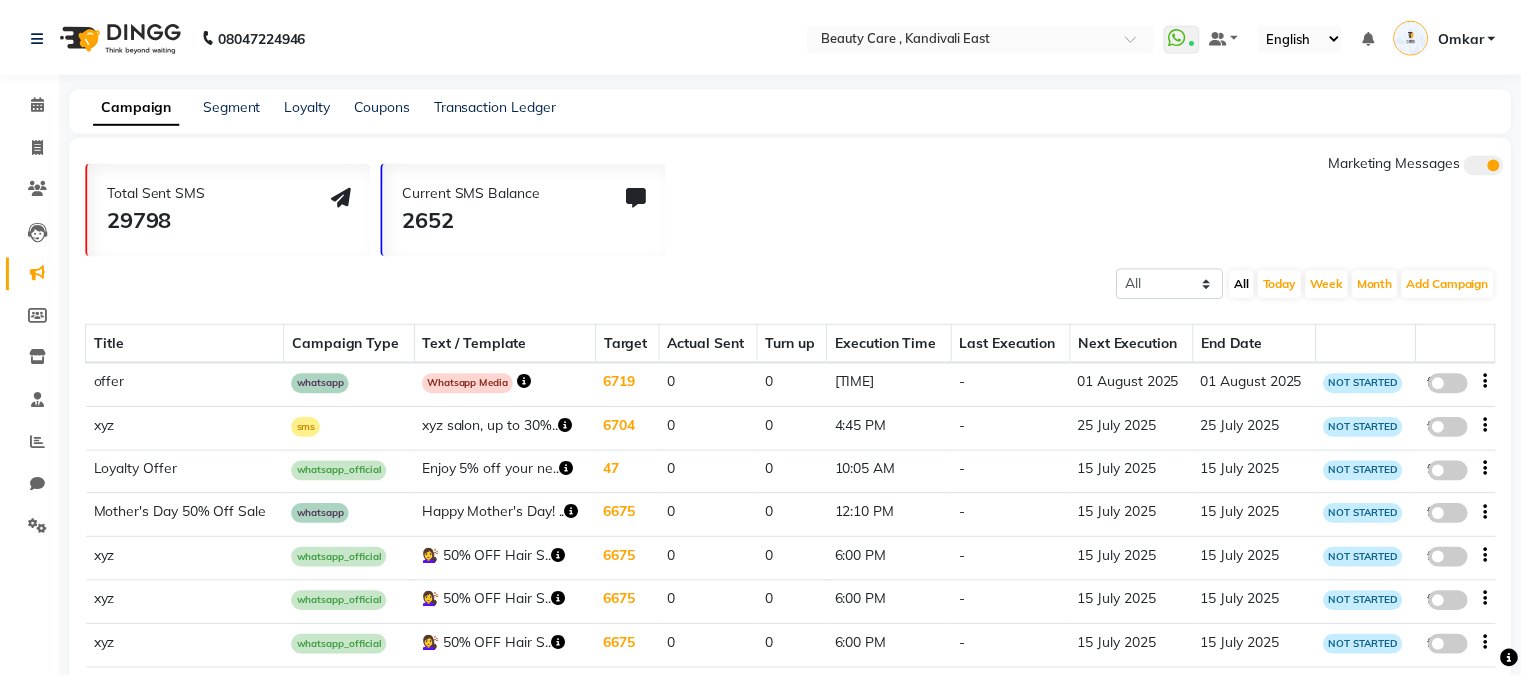 scroll, scrollTop: 0, scrollLeft: 0, axis: both 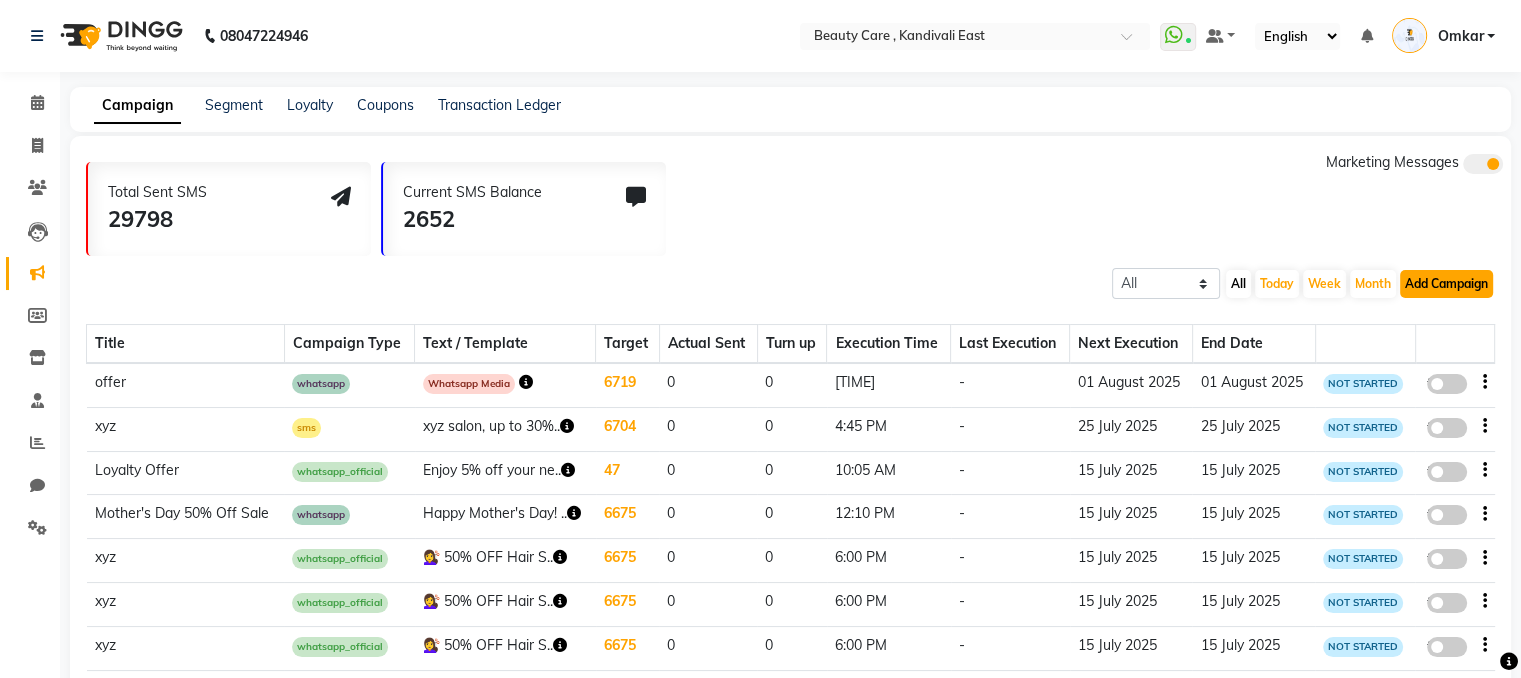 click on "Add Campaign" at bounding box center [1446, 284] 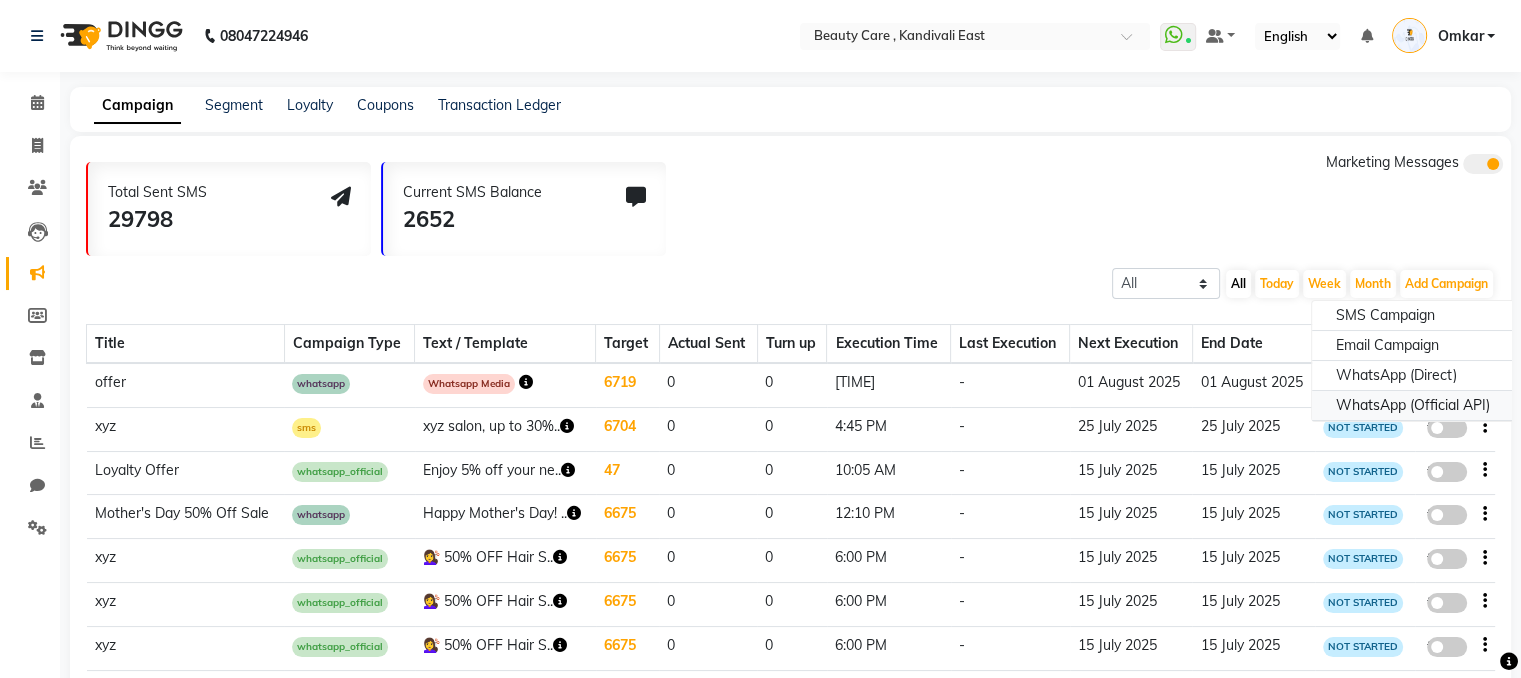 click on "WhatsApp (Official API)" 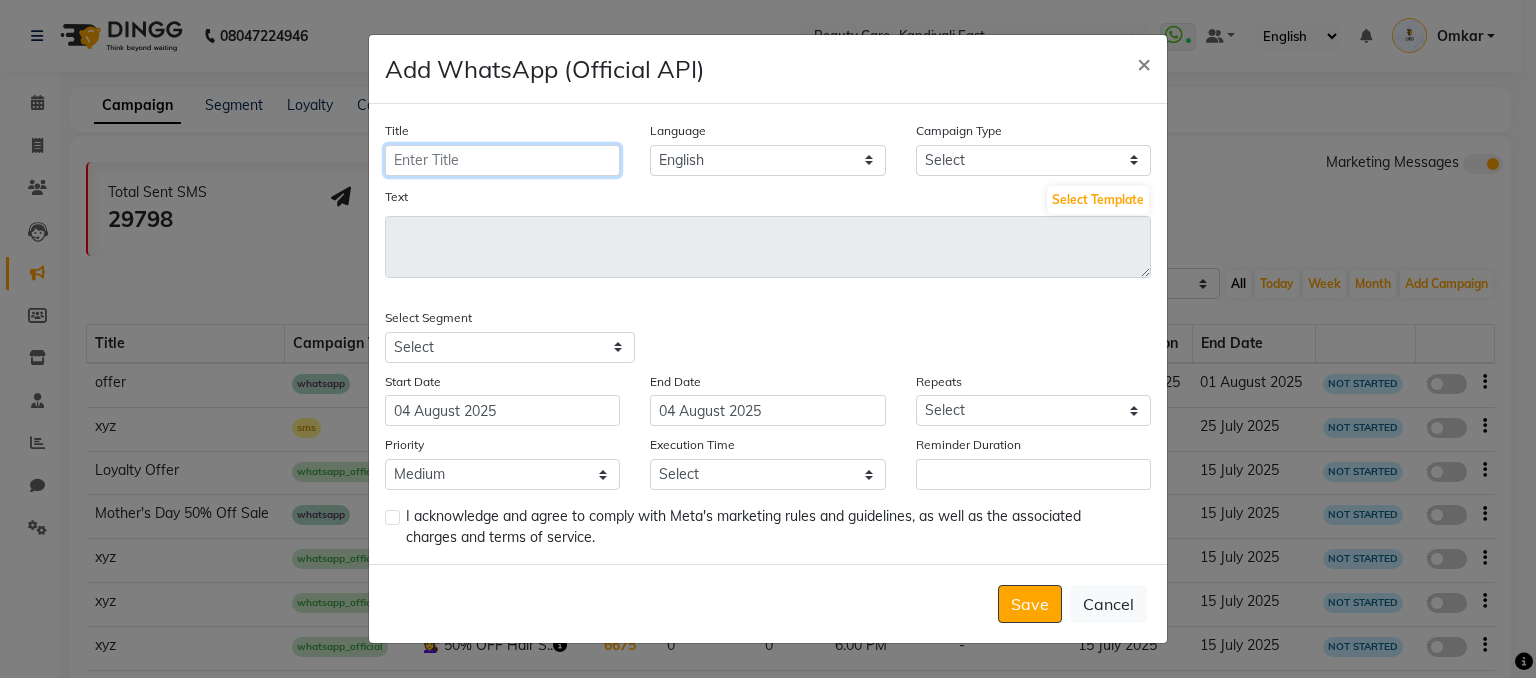 click on "Title" at bounding box center (502, 160) 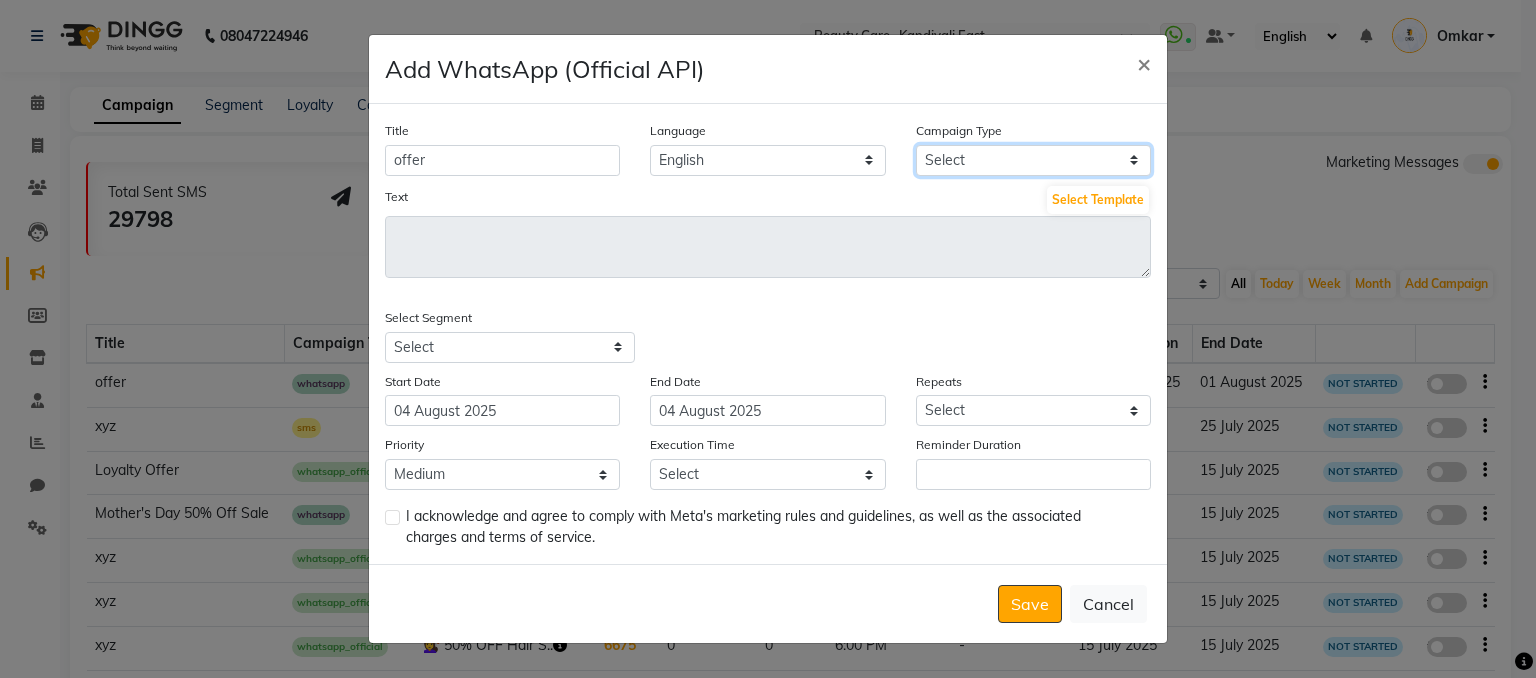 click on "Select Birthday Anniversary Promotional Service reminder" at bounding box center [1033, 160] 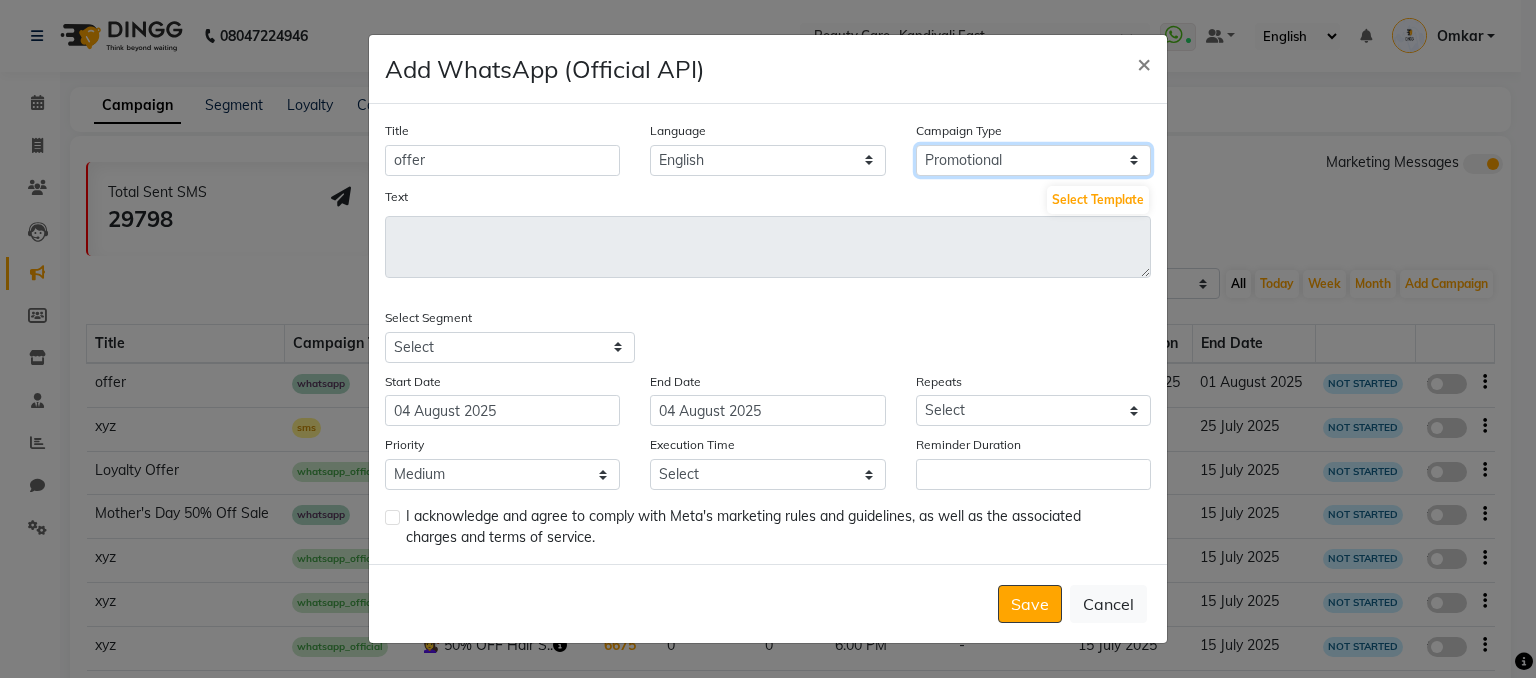 click on "Select Birthday Anniversary Promotional Service reminder" at bounding box center [1033, 160] 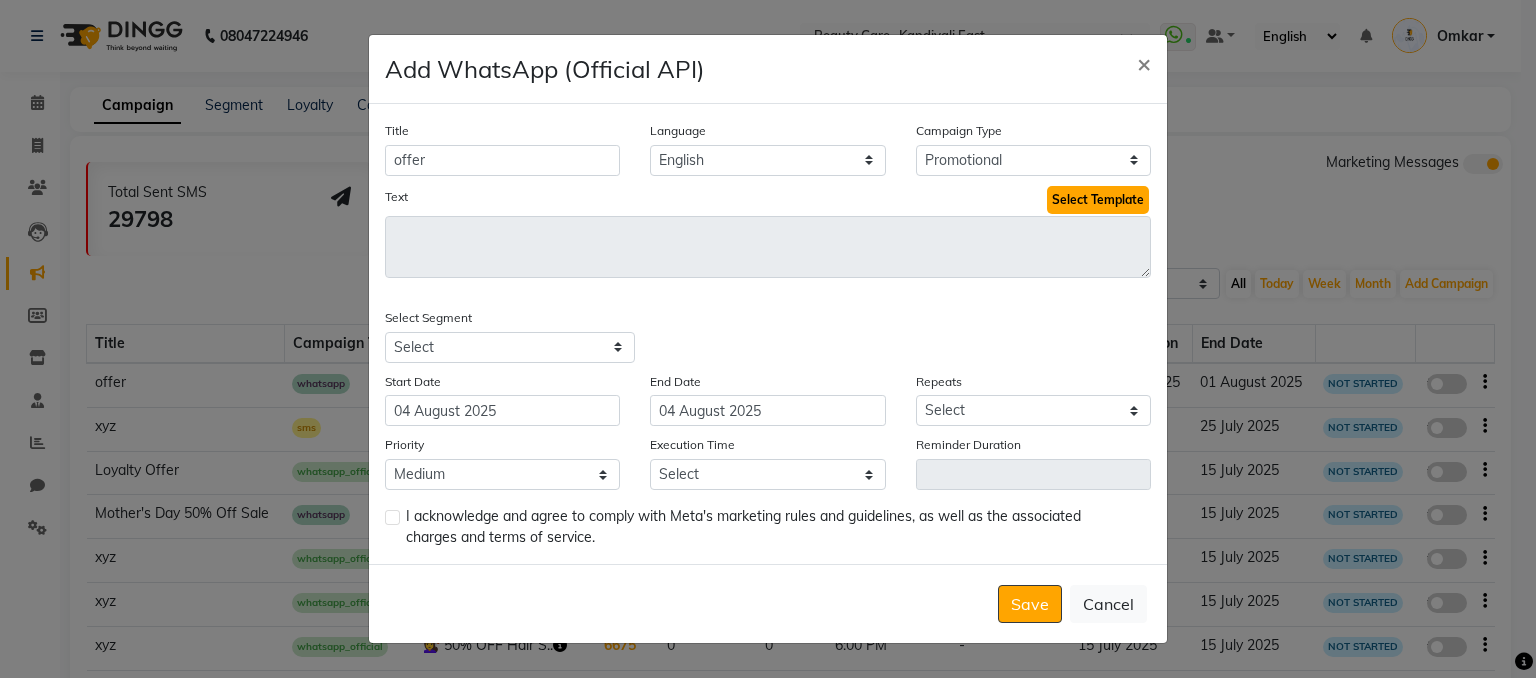 click on "Select Template" 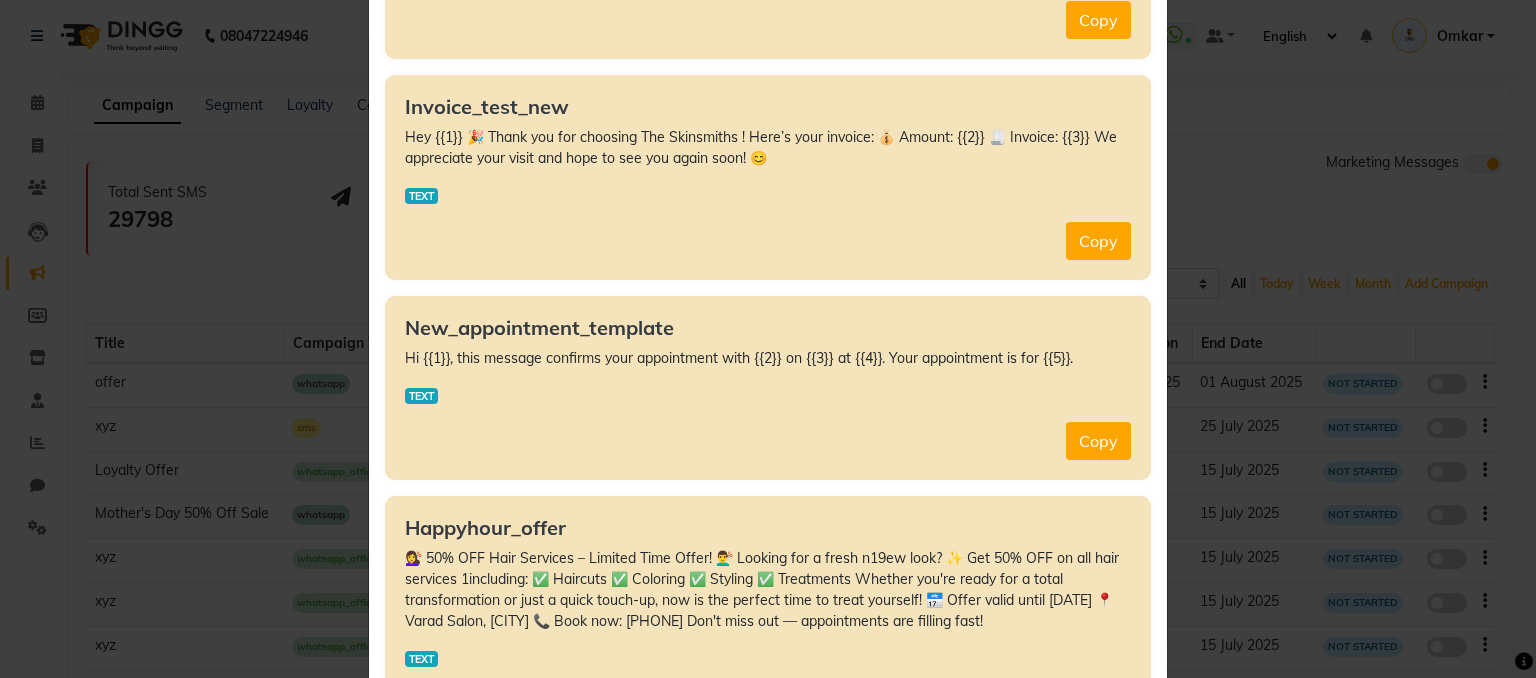 scroll, scrollTop: 1667, scrollLeft: 0, axis: vertical 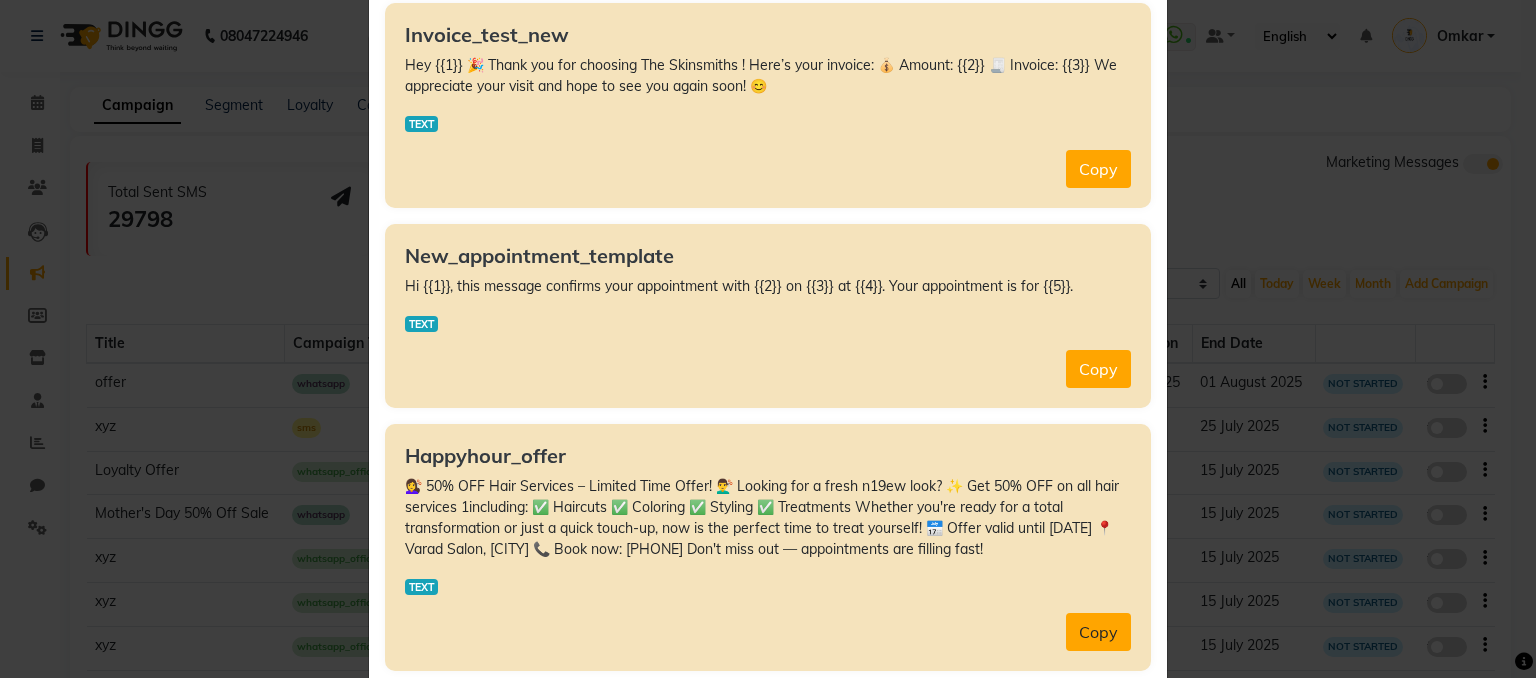 click on "Copy" 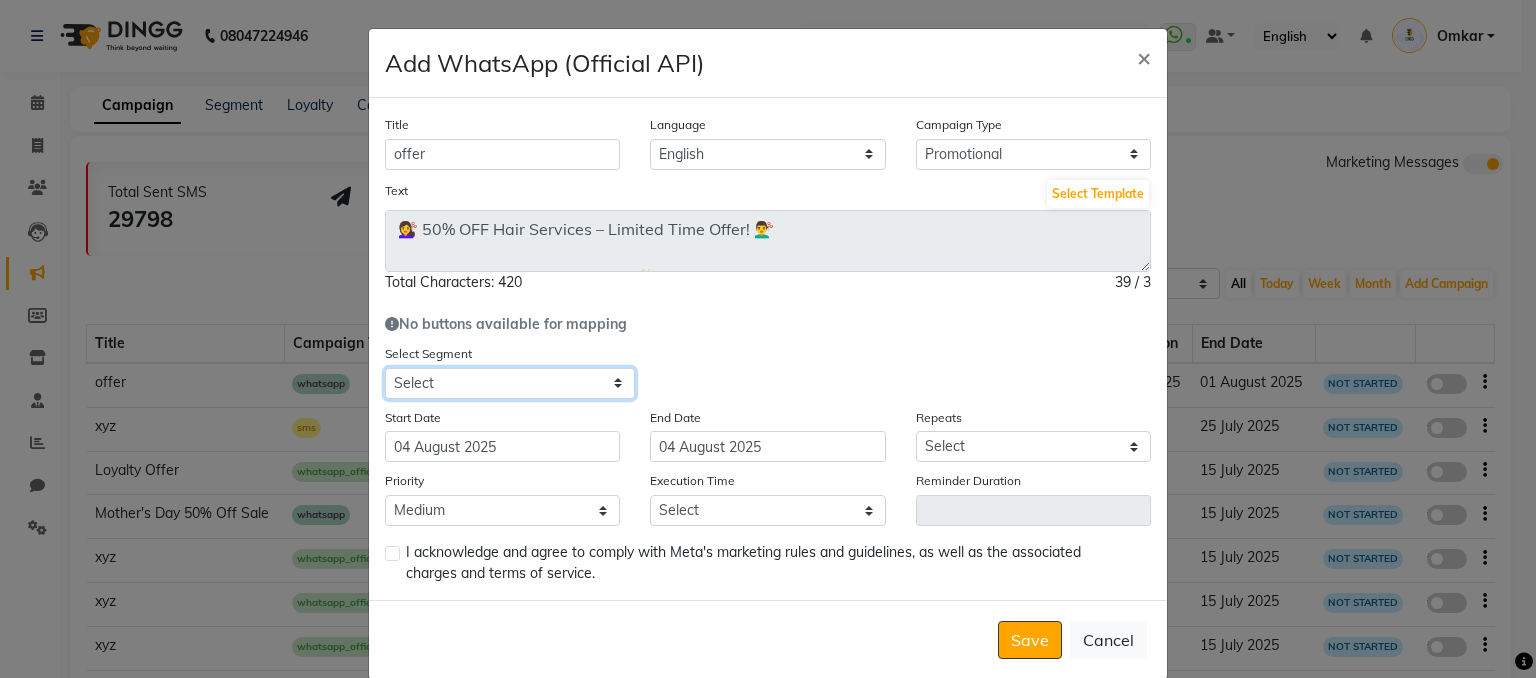 click on "Select All Customers All Male Customer All Female Customer All Members All Customers Visited in last 30 days All Customers Visited in last 60 days but not in last 30 days Inactive/Lost Customers High Ticket Customers Female Low Ticket Customers Frequent Customers Regular Customers New Customers All Customers with Valid Birthdays All Customers with Valid Anniversary All Customer Visited in 2020 high value male High Paying Inactive Shampoo purchases 1m+ Wallet Balance Birthday This Month Bad Feedback  Face Pack Service Taken 30 Days Back Test Color Reminder Sales Team Happy Cutomer Hair cut Taken 20 days Back Hair Color Christmas Offer Loyalty L1 Loyalty L2 Loyalty L3 Test <30 Amount Spent 15k in 1 yr Facial Taken in 30 Days expired membership Prepaid Client Client Visited at least 1 never visited Test Female UYGTFDS invoice due High Ticket Customer 7.5k Cust. HIgh ticket cust High paying global lkjhgfdsa keratine demo rave HNI color Loyalty L2 only hair cut hair cut Female hair cut facial ABC Manicure KERATIN" at bounding box center [510, 383] 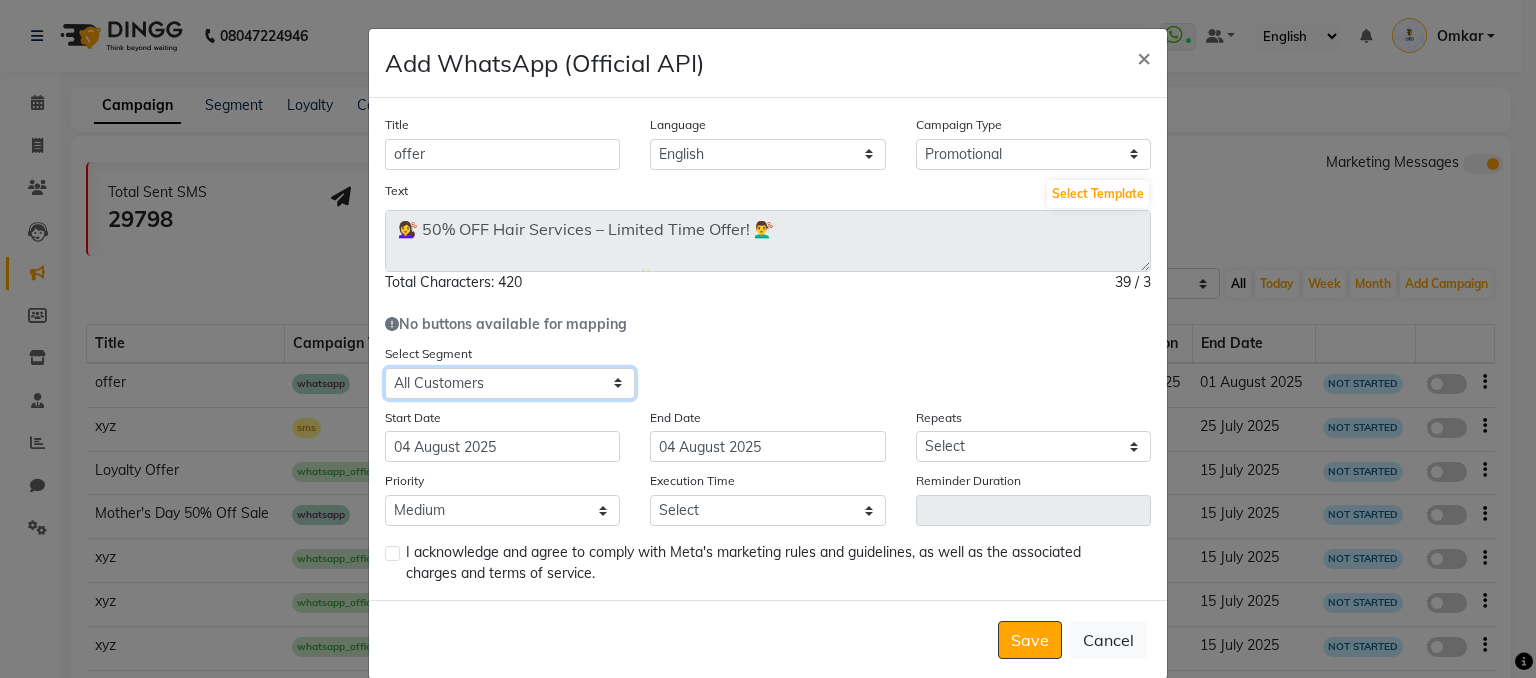 click on "Select All Customers All Male Customer All Female Customer All Members All Customers Visited in last 30 days All Customers Visited in last 60 days but not in last 30 days Inactive/Lost Customers High Ticket Customers Female Low Ticket Customers Frequent Customers Regular Customers New Customers All Customers with Valid Birthdays All Customers with Valid Anniversary All Customer Visited in 2020 high value male High Paying Inactive Shampoo purchases 1m+ Wallet Balance Birthday This Month Bad Feedback  Face Pack Service Taken 30 Days Back Test Color Reminder Sales Team Happy Cutomer Hair cut Taken 20 days Back Hair Color Christmas Offer Loyalty L1 Loyalty L2 Loyalty L3 Test <30 Amount Spent 15k in 1 yr Facial Taken in 30 Days expired membership Prepaid Client Client Visited at least 1 never visited Test Female UYGTFDS invoice due High Ticket Customer 7.5k Cust. HIgh ticket cust High paying global lkjhgfdsa keratine demo rave HNI color Loyalty L2 only hair cut hair cut Female hair cut facial ABC Manicure KERATIN" at bounding box center [510, 383] 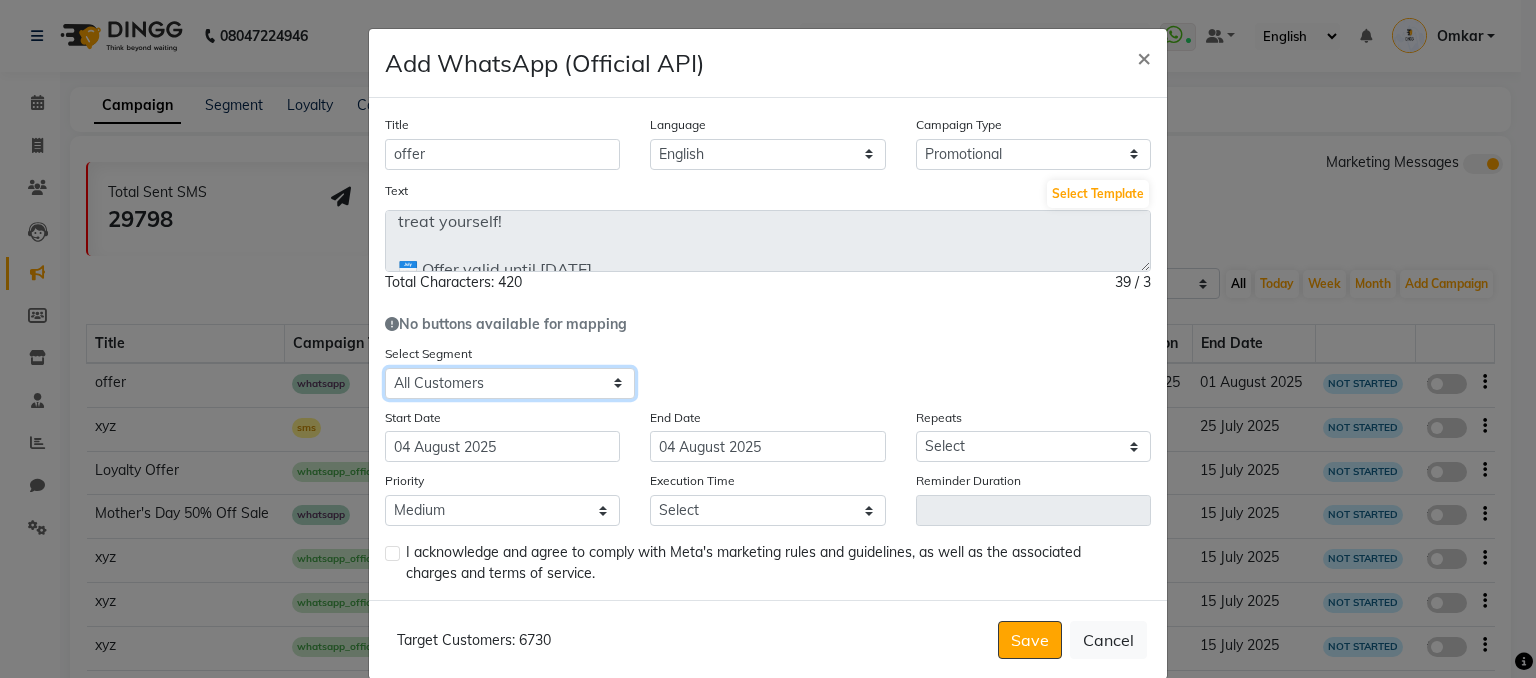 scroll, scrollTop: 255, scrollLeft: 0, axis: vertical 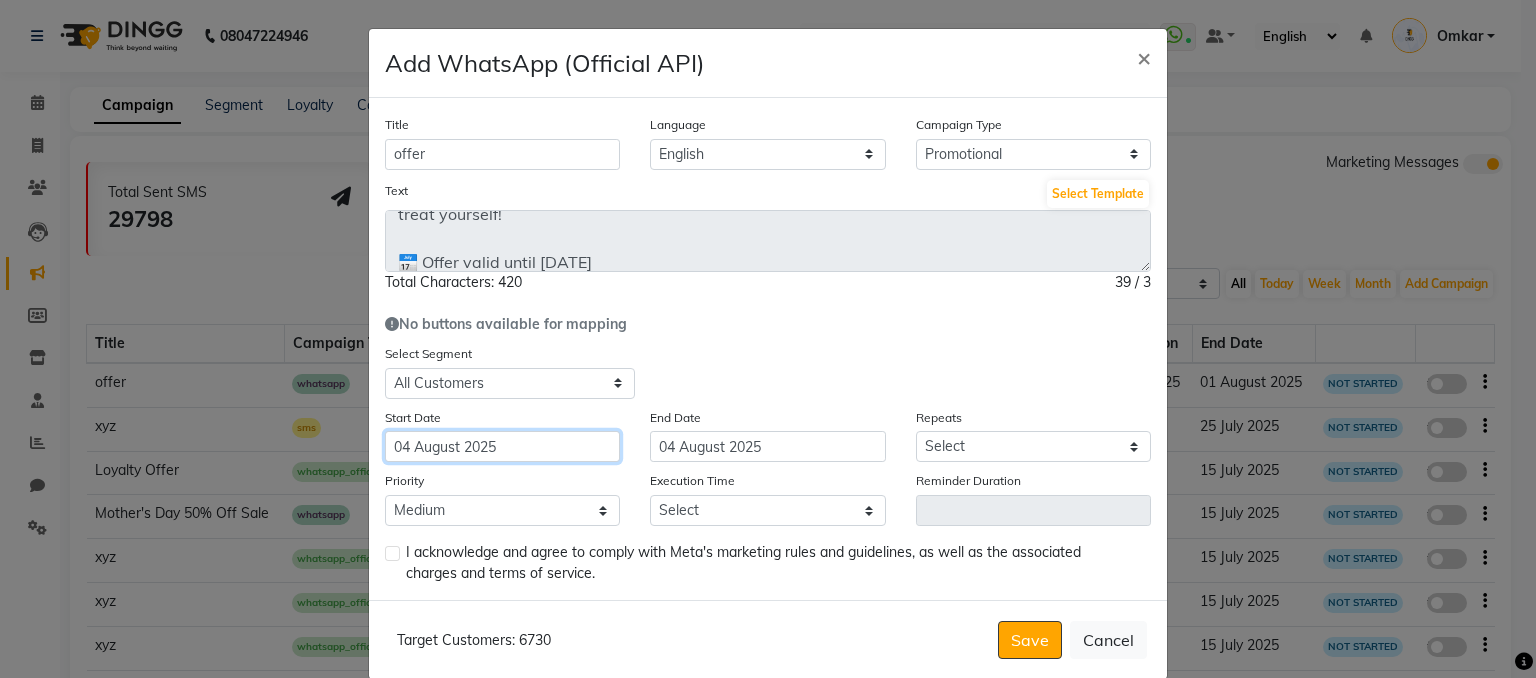 click on "04 August 2025" 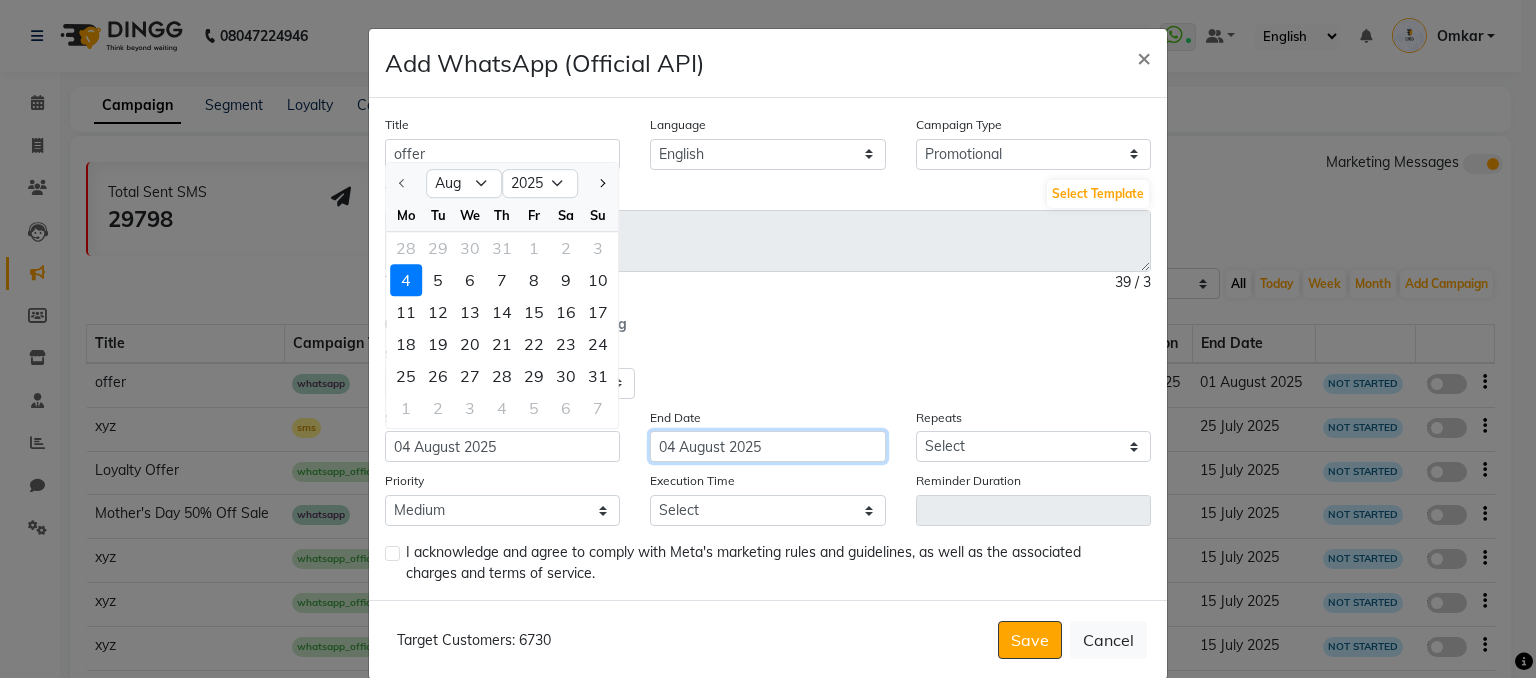 click on "04 August 2025" 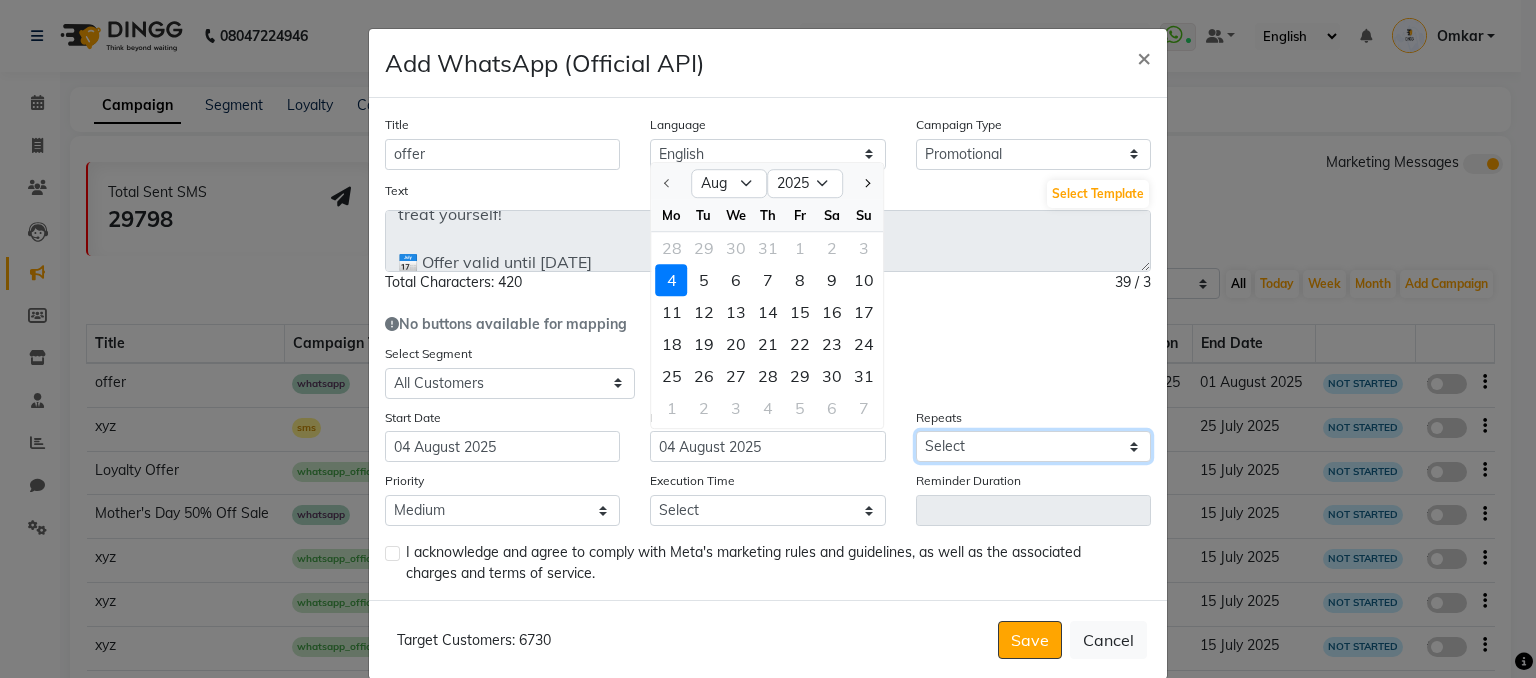 click on "Select Once Daily Alternate Day Weekly Monthly Yearly" at bounding box center (1033, 446) 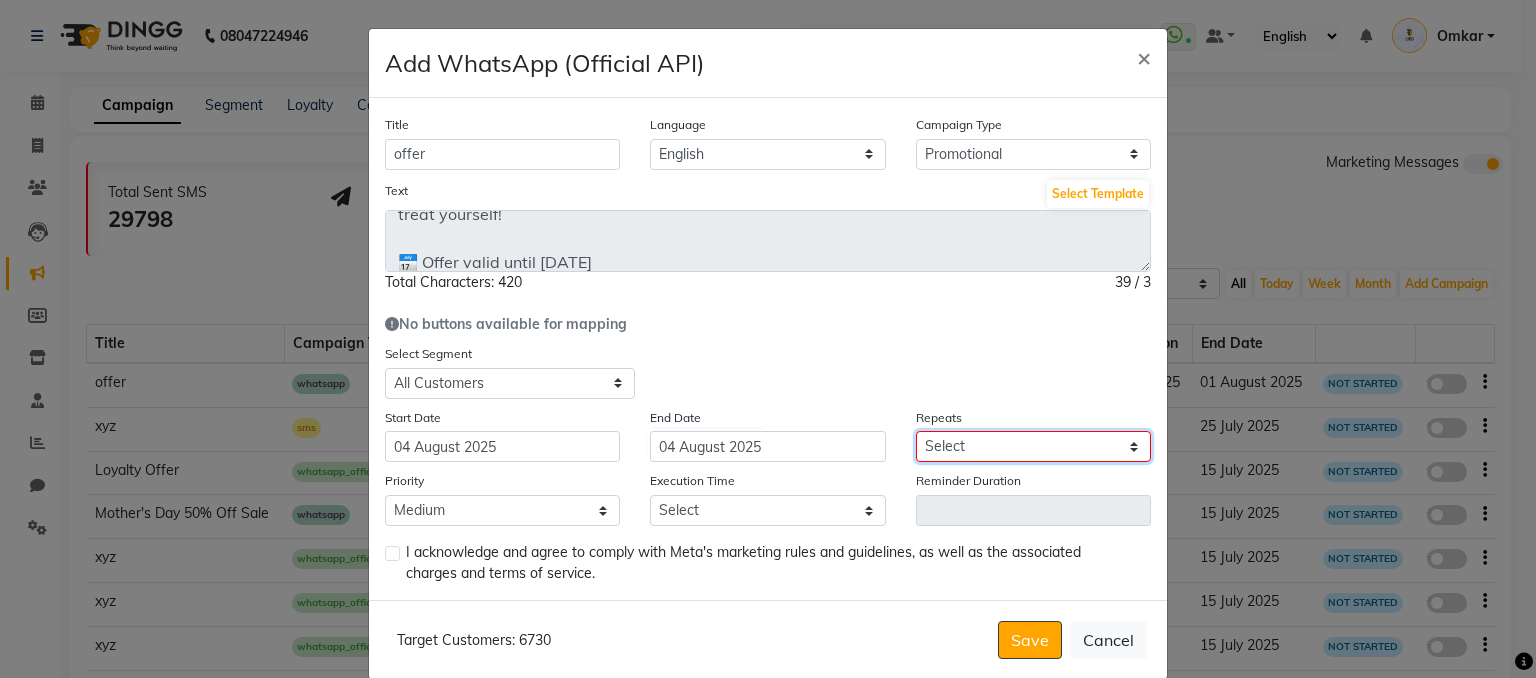 click on "Select Once Daily Alternate Day Weekly Monthly Yearly" at bounding box center [1033, 446] 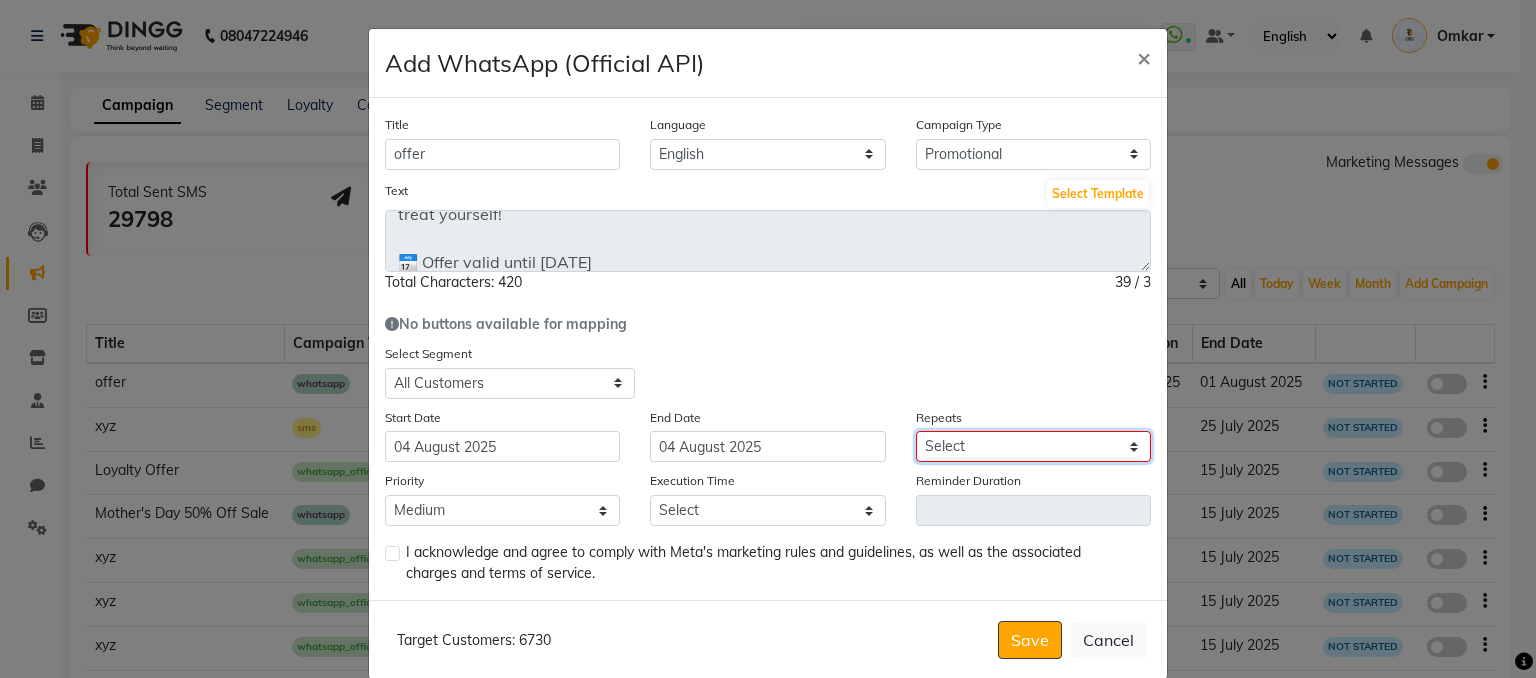 select on "1" 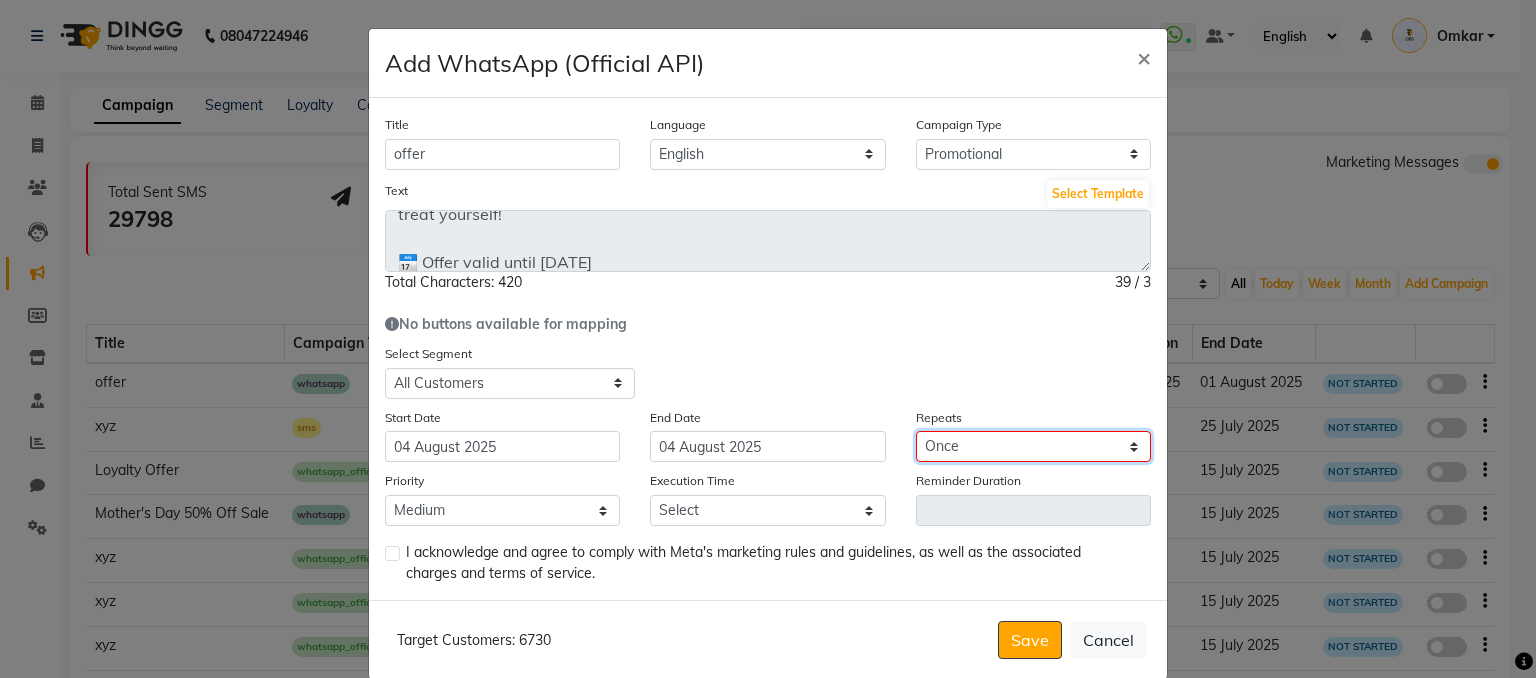 click on "Select Once Daily Alternate Day Weekly Monthly Yearly" at bounding box center [1033, 446] 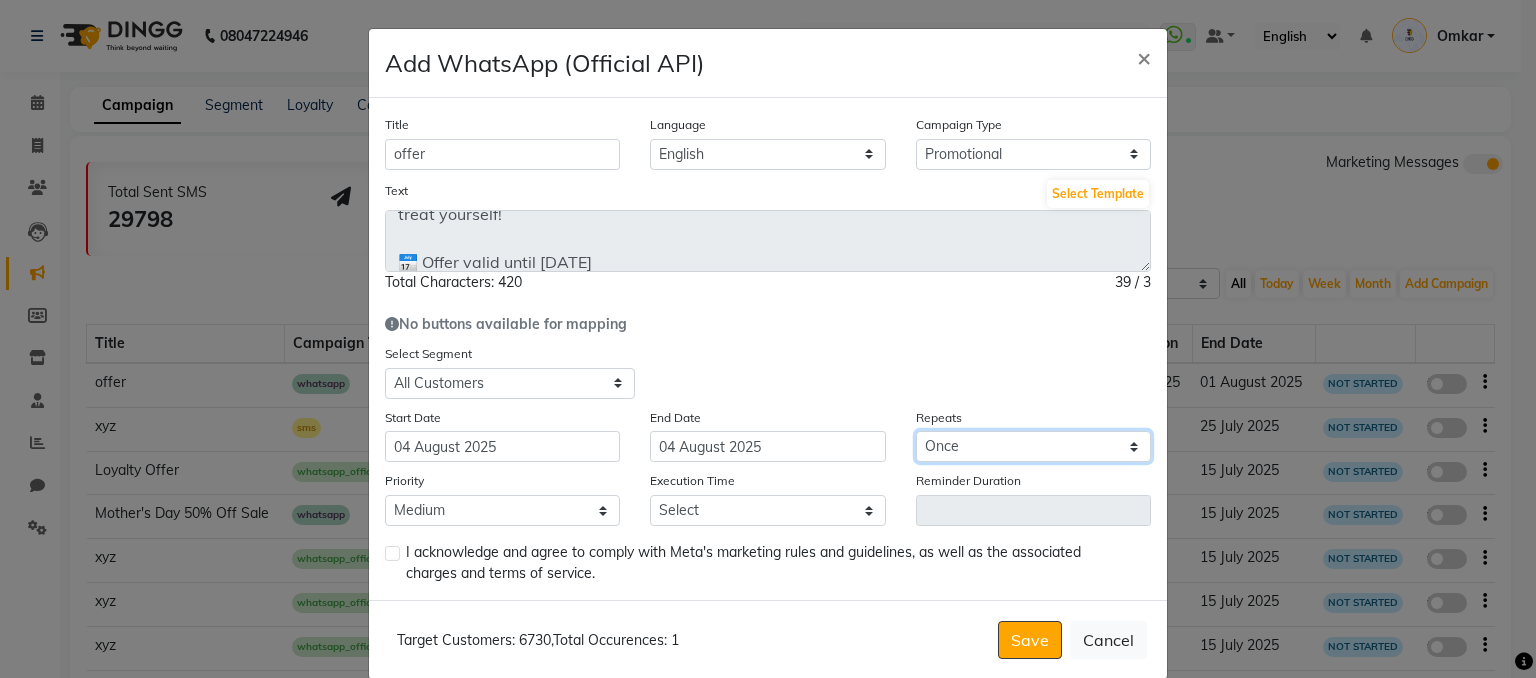 scroll, scrollTop: 33, scrollLeft: 0, axis: vertical 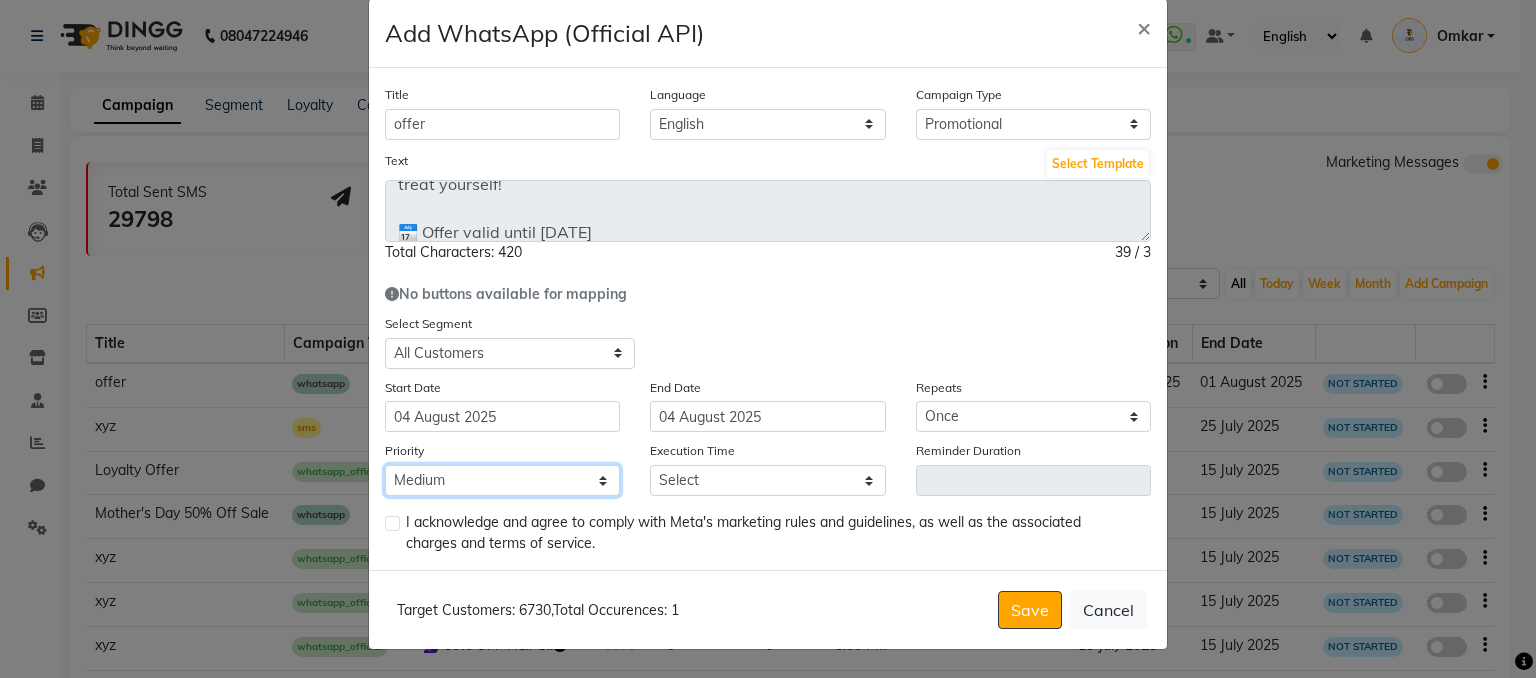 click on "Low Medium High" at bounding box center (502, 480) 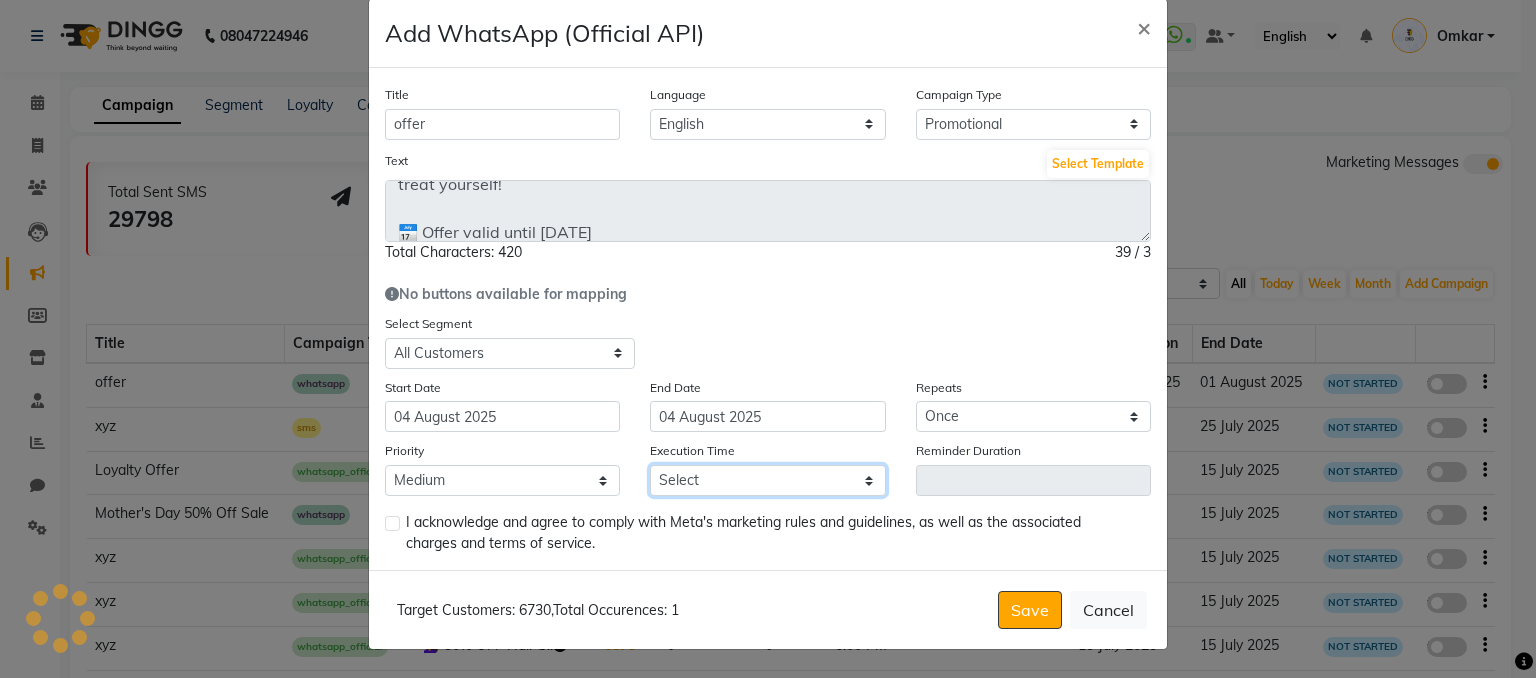 click on "Select 09:00 AM 09:05 AM 09:10 AM 09:15 AM 09:20 AM 09:25 AM 09:30 AM 09:35 AM 09:40 AM 09:45 AM 09:50 AM 09:55 AM 10:00 AM 10:05 AM 10:10 AM 10:15 AM 10:20 AM 10:25 AM 10:30 AM 10:35 AM 10:40 AM 10:45 AM 10:50 AM 10:55 AM 11:00 AM 11:05 AM 11:10 AM 11:15 AM 11:20 AM 11:25 AM 11:30 AM 11:35 AM 11:40 AM 11:45 AM 11:50 AM 11:55 AM 12:00 PM 12:05 PM 12:10 PM 12:15 PM 12:20 PM 12:25 PM 12:30 PM 12:35 PM 12:40 PM 12:45 PM 12:50 PM 12:55 PM 01:00 PM 01:05 PM 01:10 PM 01:15 PM 01:20 PM 01:25 PM 01:30 PM 01:35 PM 01:40 PM 01:45 PM 01:50 PM 01:55 PM 02:00 PM 02:05 PM 02:10 PM 02:15 PM 02:20 PM 02:25 PM 02:30 PM 02:35 PM 02:40 PM 02:45 PM 02:50 PM 02:55 PM 03:00 PM 03:05 PM 03:10 PM 03:15 PM 03:20 PM 03:25 PM 03:30 PM 03:35 PM 03:40 PM 03:45 PM 03:50 PM 03:55 PM 04:00 PM 04:05 PM 04:10 PM 04:15 PM 04:20 PM 04:25 PM 04:30 PM 04:35 PM 04:40 PM 04:45 PM 04:50 PM 04:55 PM 05:00 PM 05:05 PM 05:10 PM 05:15 PM 05:20 PM 05:25 PM 05:30 PM 05:35 PM 05:40 PM 05:45 PM 05:50 PM 05:55 PM 06:00 PM 06:05 PM 06:10 PM 06:15 PM 06:20 PM" at bounding box center [767, 480] 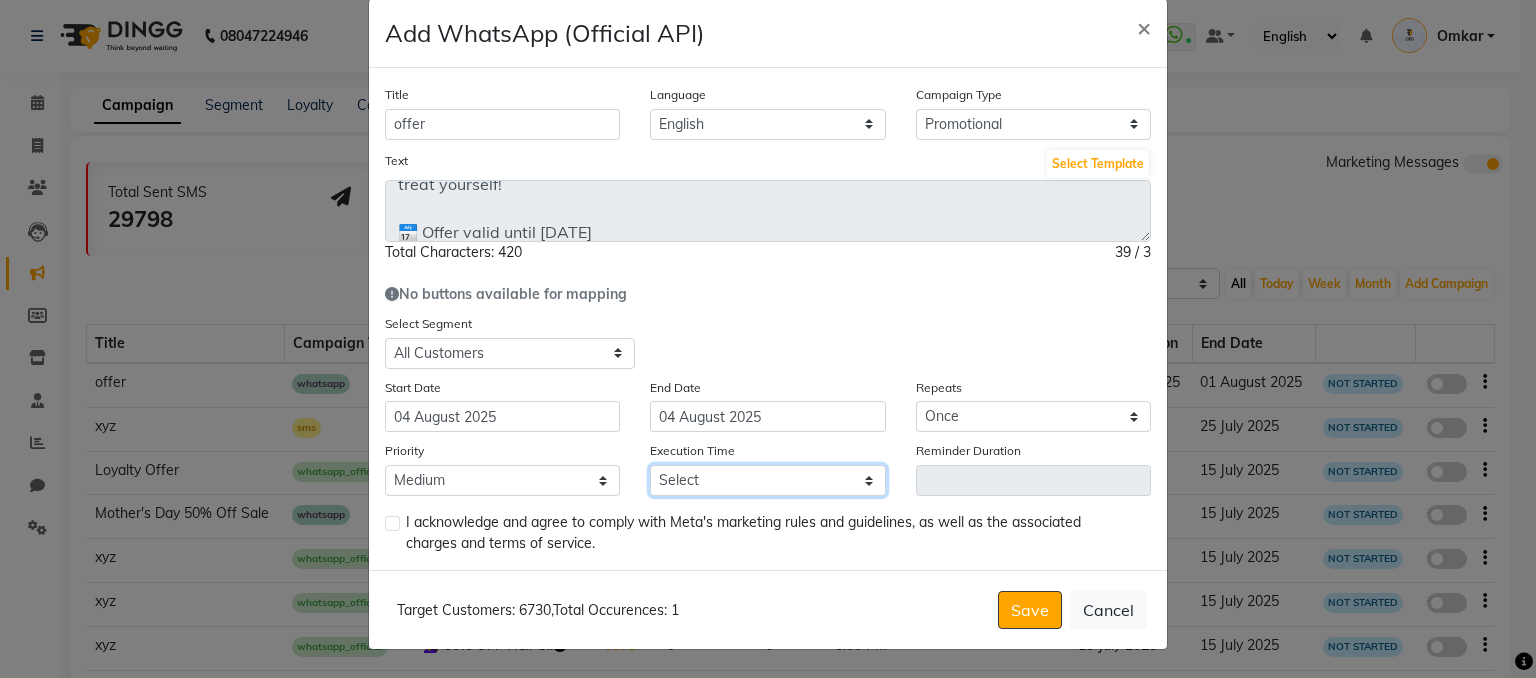 select on "910" 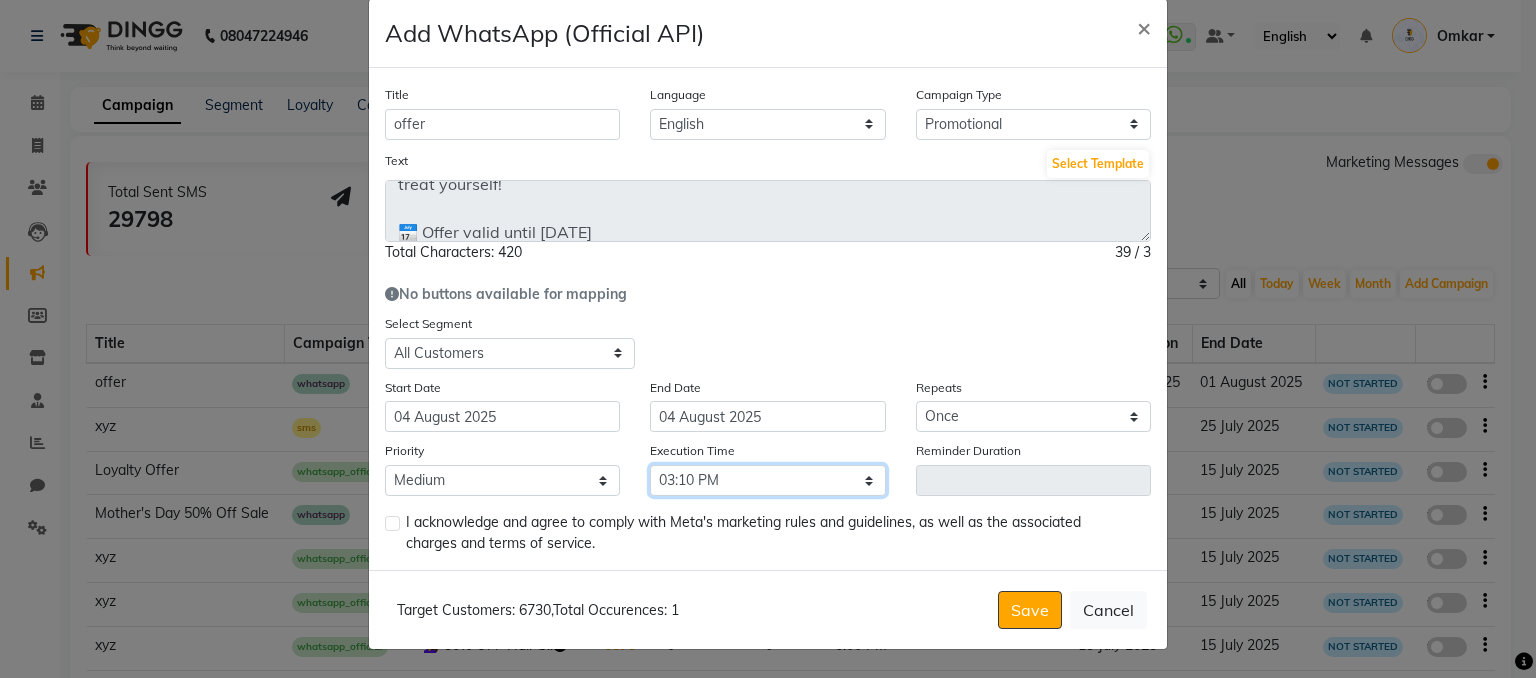 click on "Select 09:00 AM 09:05 AM 09:10 AM 09:15 AM 09:20 AM 09:25 AM 09:30 AM 09:35 AM 09:40 AM 09:45 AM 09:50 AM 09:55 AM 10:00 AM 10:05 AM 10:10 AM 10:15 AM 10:20 AM 10:25 AM 10:30 AM 10:35 AM 10:40 AM 10:45 AM 10:50 AM 10:55 AM 11:00 AM 11:05 AM 11:10 AM 11:15 AM 11:20 AM 11:25 AM 11:30 AM 11:35 AM 11:40 AM 11:45 AM 11:50 AM 11:55 AM 12:00 PM 12:05 PM 12:10 PM 12:15 PM 12:20 PM 12:25 PM 12:30 PM 12:35 PM 12:40 PM 12:45 PM 12:50 PM 12:55 PM 01:00 PM 01:05 PM 01:10 PM 01:15 PM 01:20 PM 01:25 PM 01:30 PM 01:35 PM 01:40 PM 01:45 PM 01:50 PM 01:55 PM 02:00 PM 02:05 PM 02:10 PM 02:15 PM 02:20 PM 02:25 PM 02:30 PM 02:35 PM 02:40 PM 02:45 PM 02:50 PM 02:55 PM 03:00 PM 03:05 PM 03:10 PM 03:15 PM 03:20 PM 03:25 PM 03:30 PM 03:35 PM 03:40 PM 03:45 PM 03:50 PM 03:55 PM 04:00 PM 04:05 PM 04:10 PM 04:15 PM 04:20 PM 04:25 PM 04:30 PM 04:35 PM 04:40 PM 04:45 PM 04:50 PM 04:55 PM 05:00 PM 05:05 PM 05:10 PM 05:15 PM 05:20 PM 05:25 PM 05:30 PM 05:35 PM 05:40 PM 05:45 PM 05:50 PM 05:55 PM 06:00 PM 06:05 PM 06:10 PM 06:15 PM 06:20 PM" at bounding box center (767, 480) 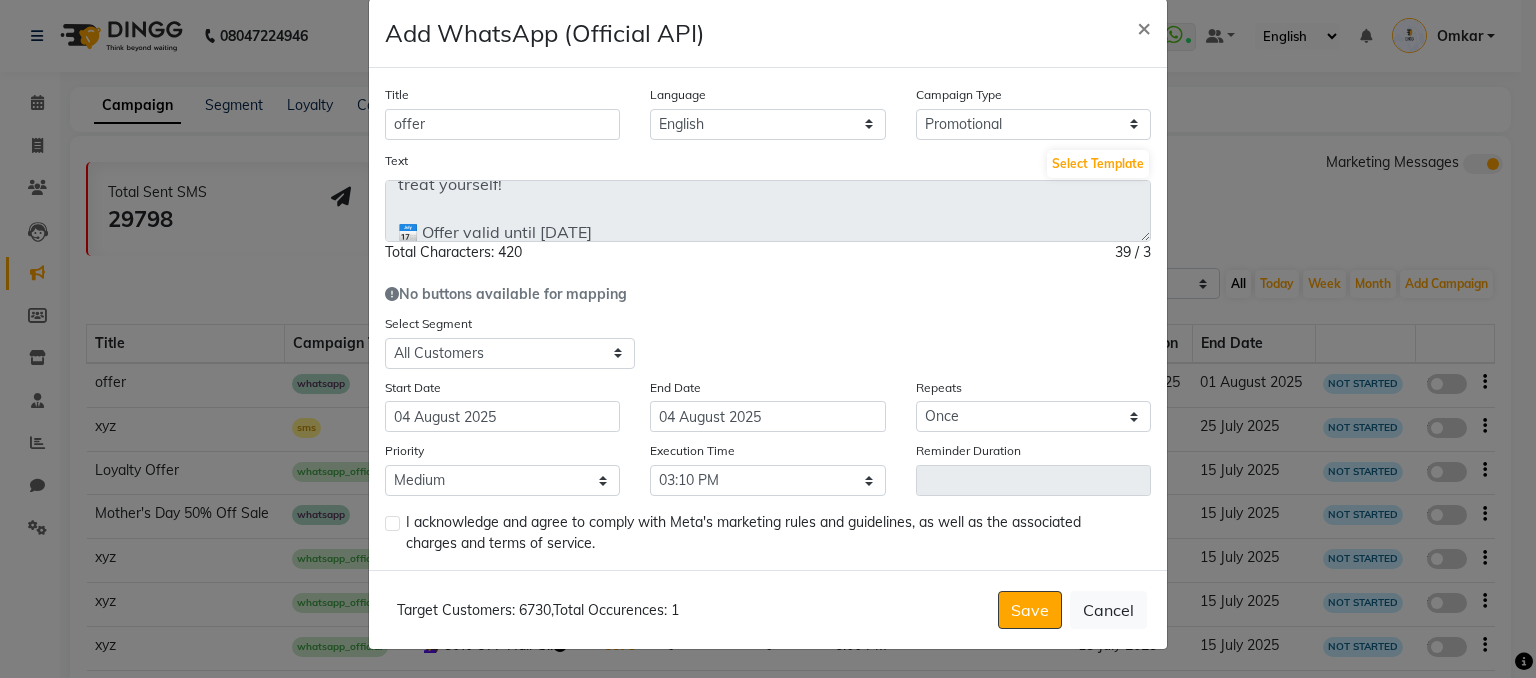 click 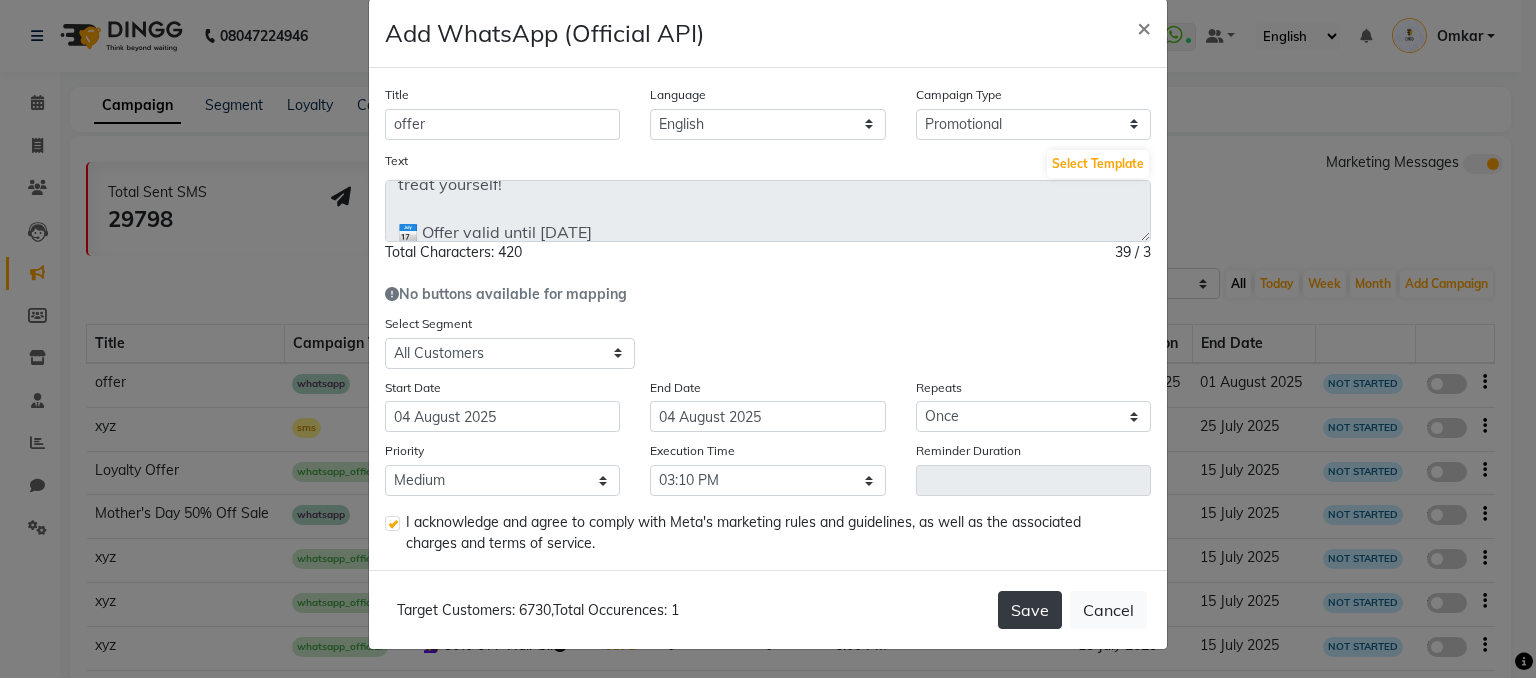 click on "Save" 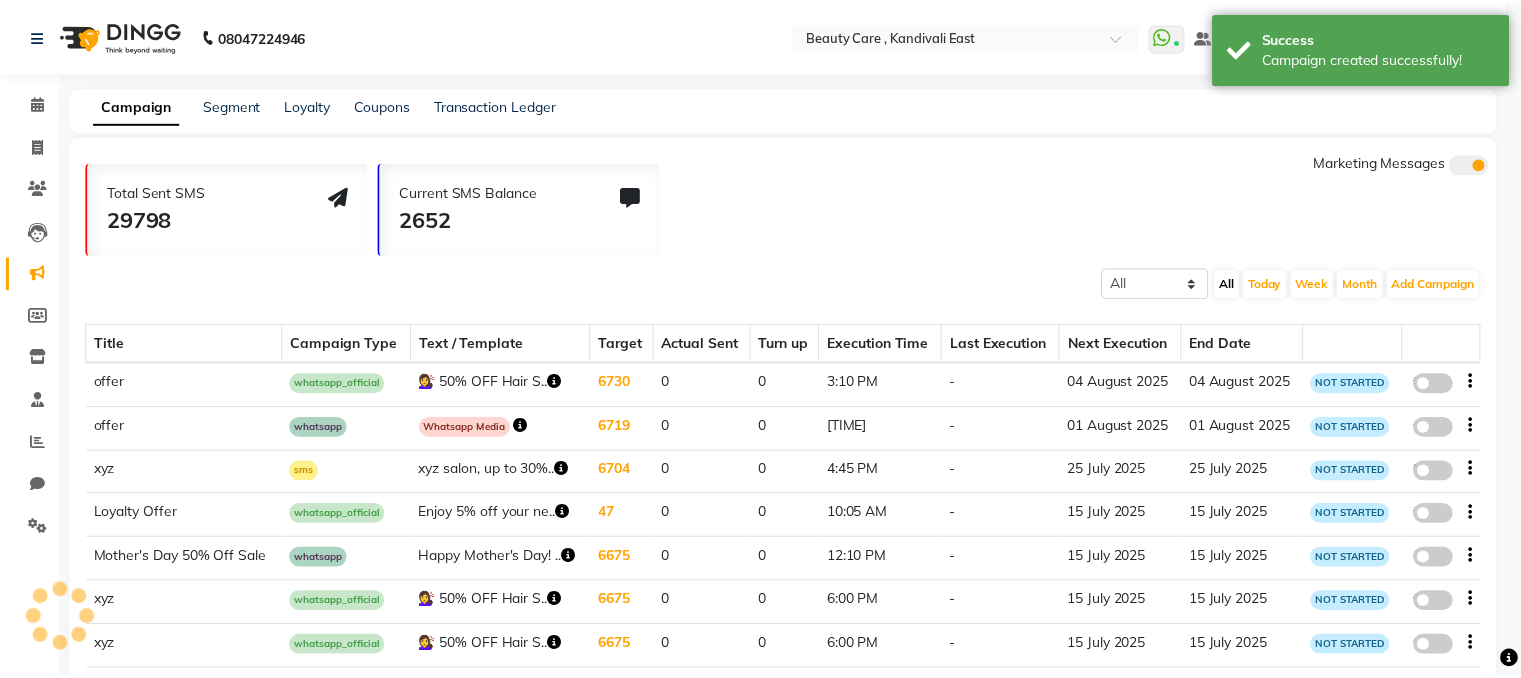 scroll, scrollTop: 12, scrollLeft: 0, axis: vertical 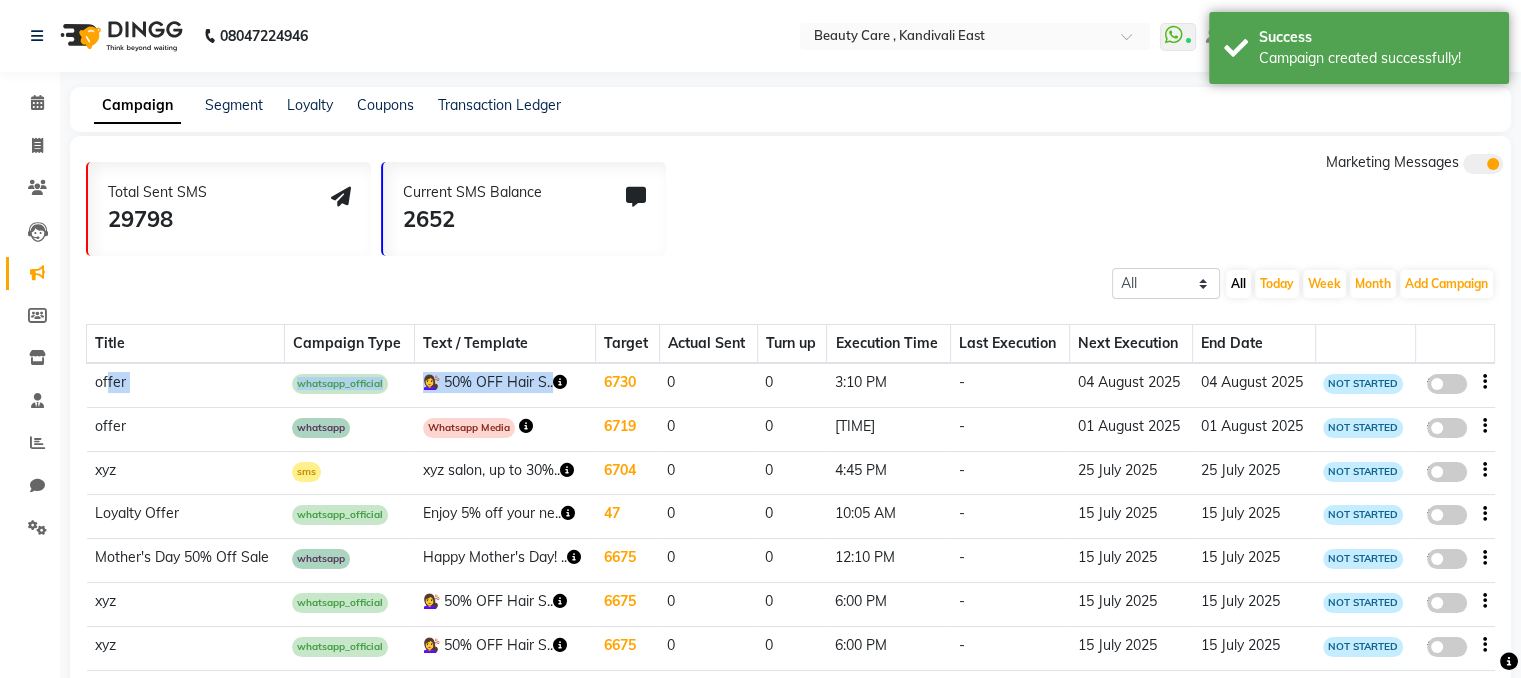 drag, startPoint x: 105, startPoint y: 377, endPoint x: 597, endPoint y: 374, distance: 492.00916 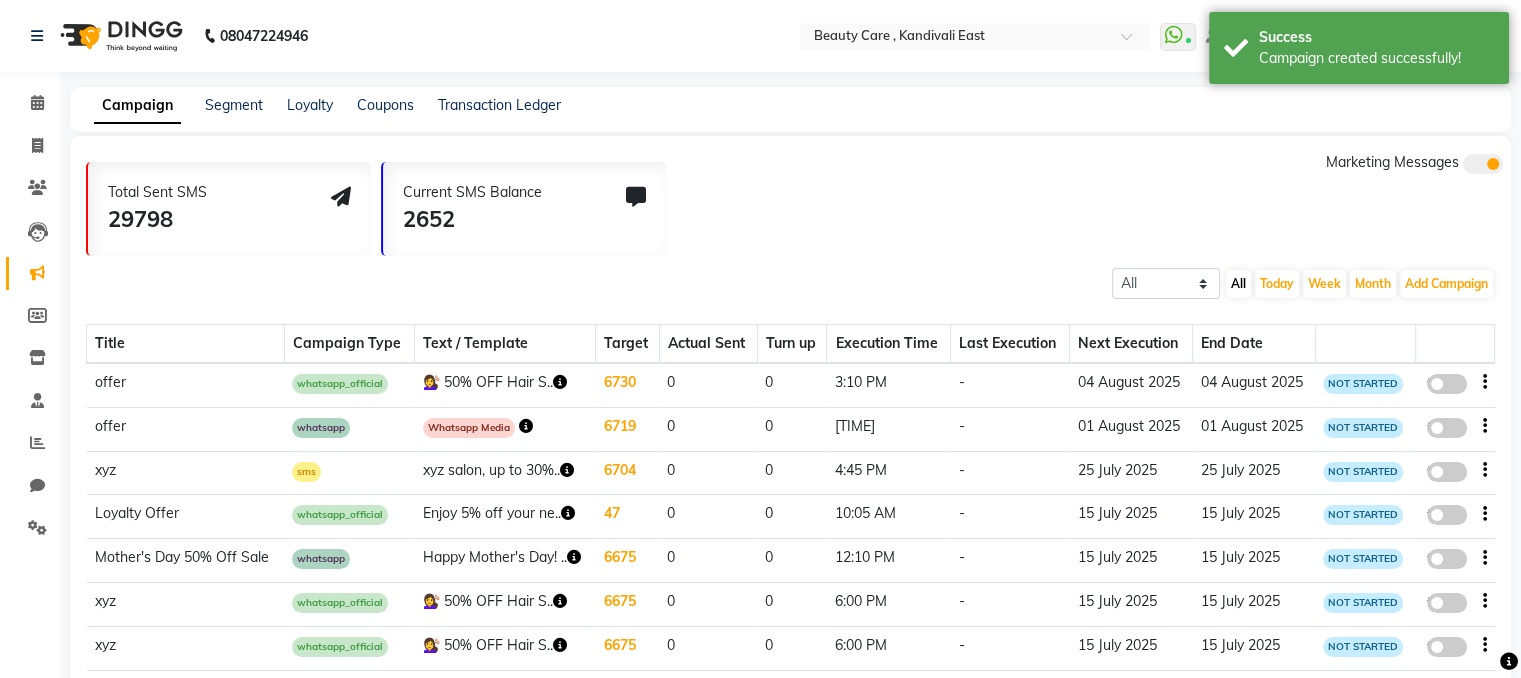 click 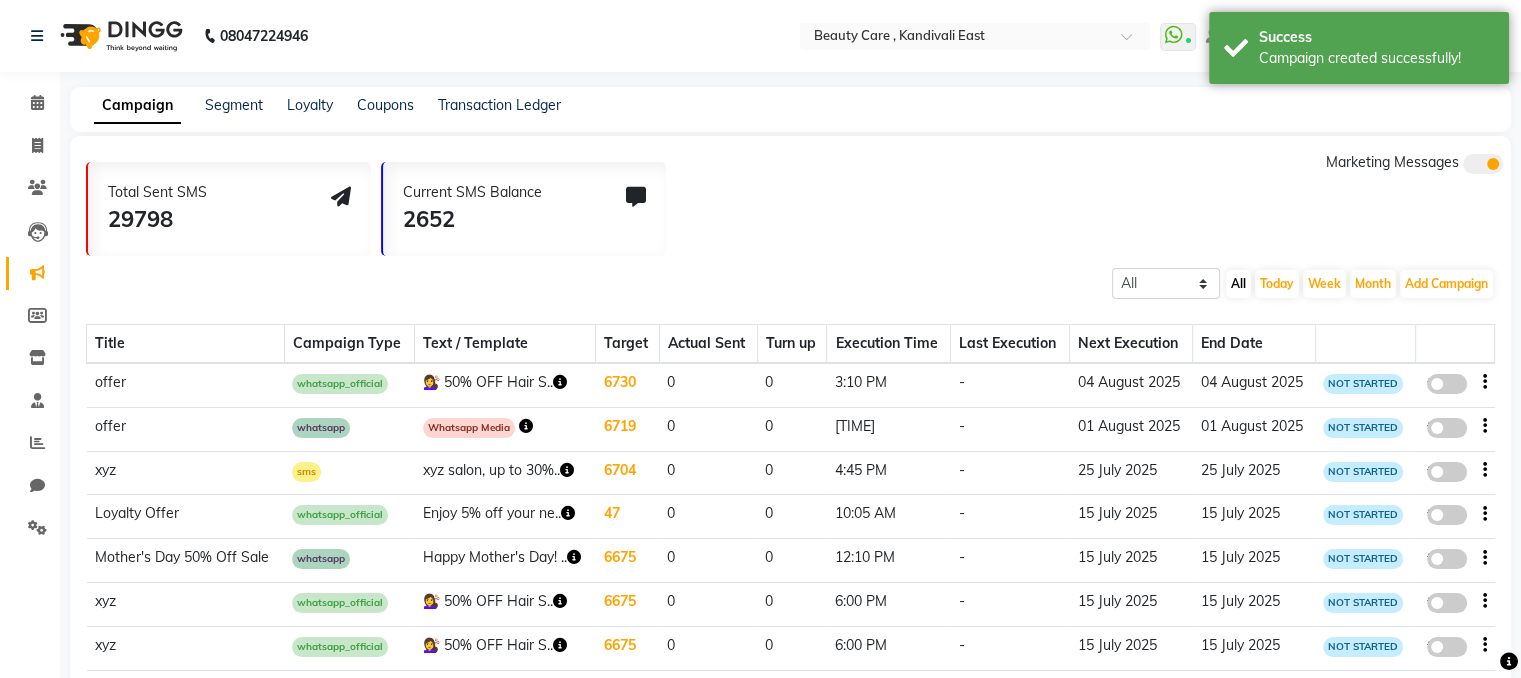 click on "false" 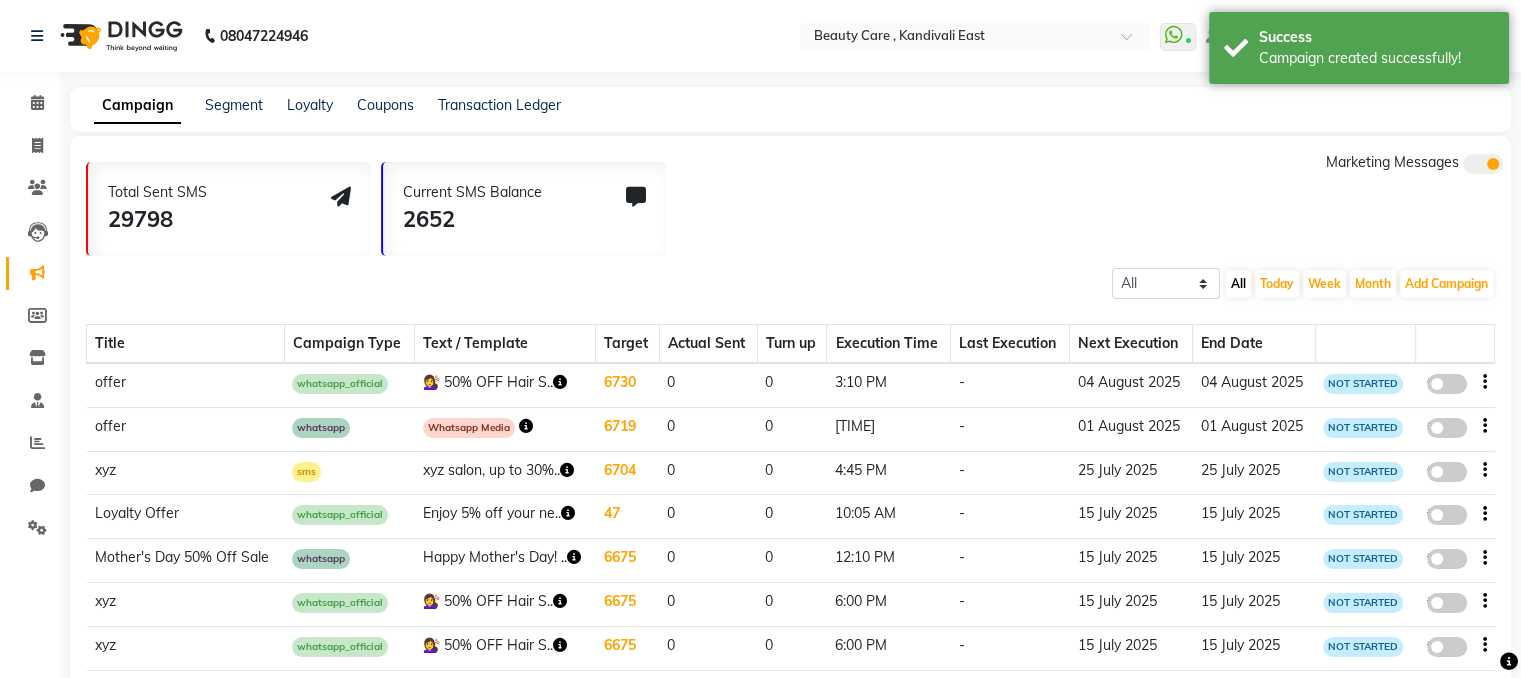 select on "3" 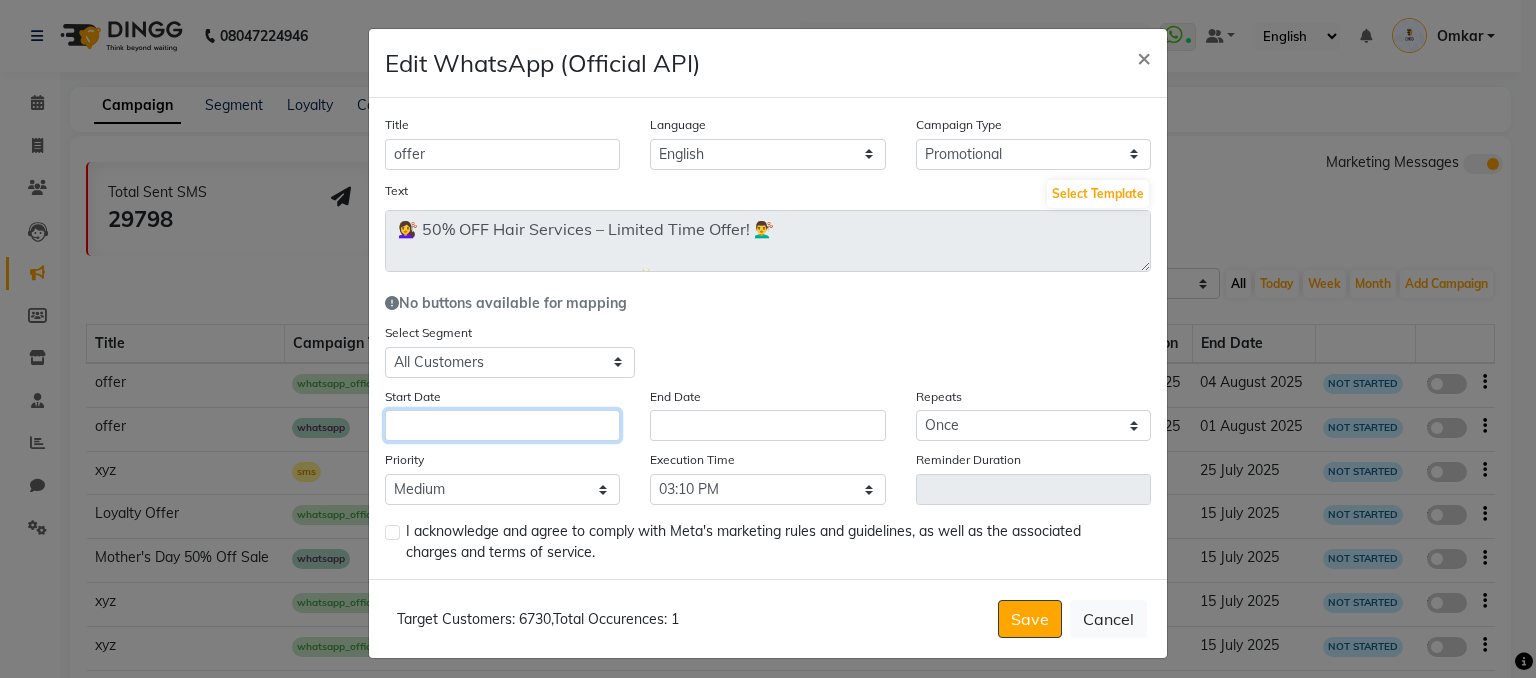 click 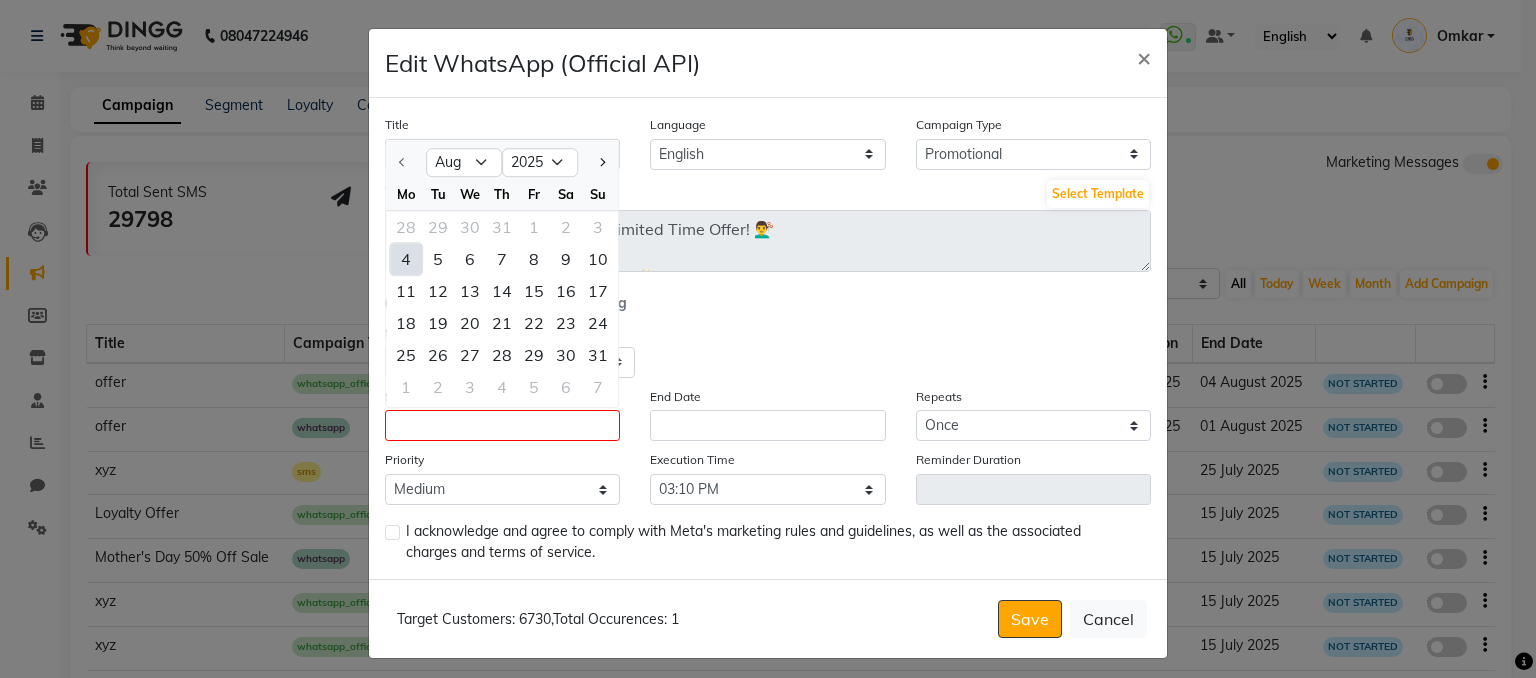 click on "4" 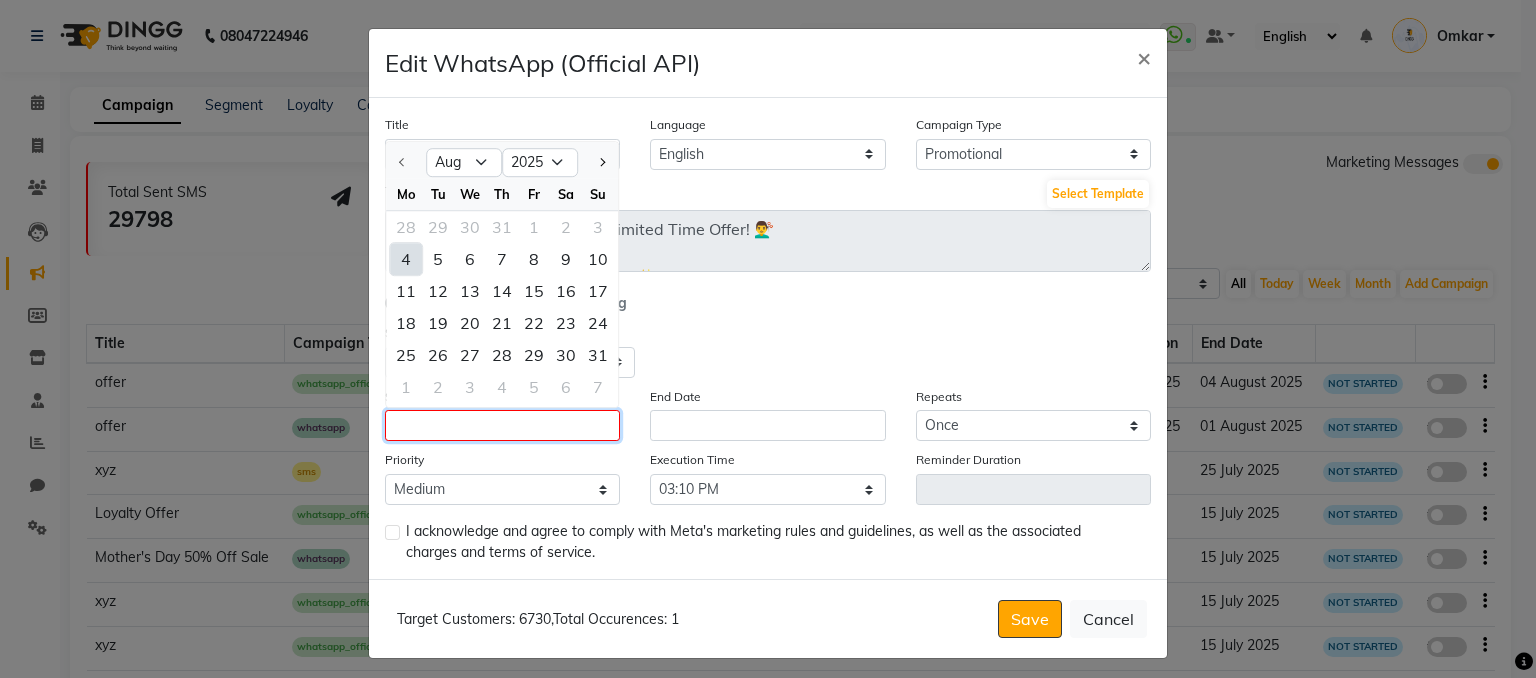 type on "04 August 2025" 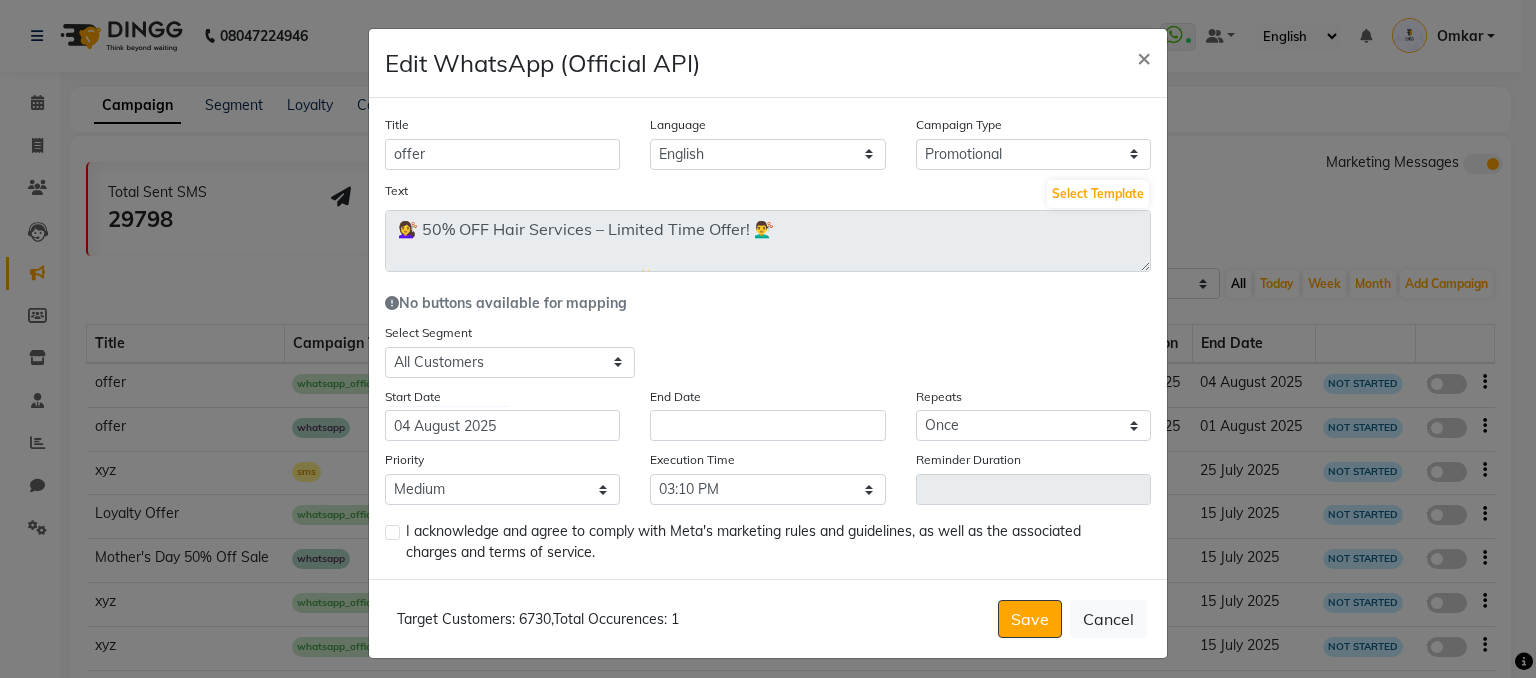 click on "End Date" 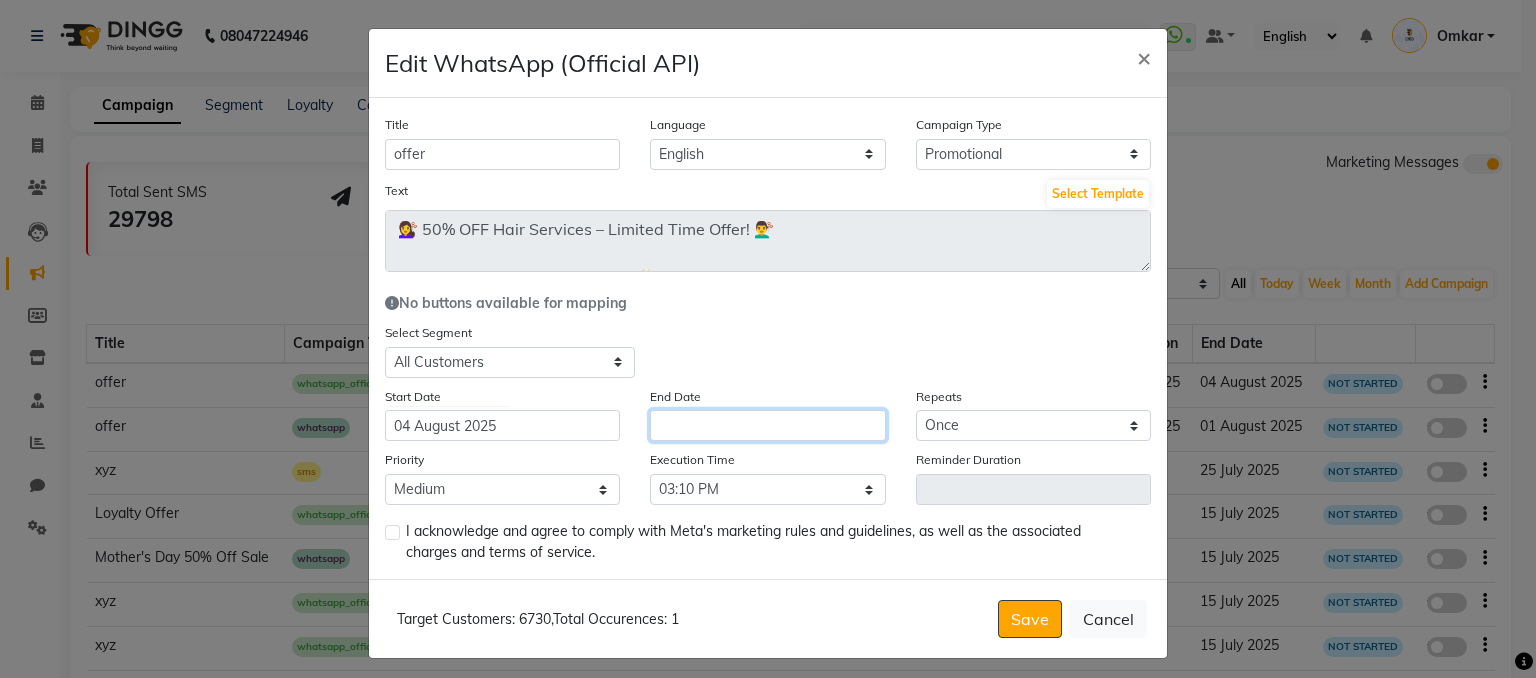 click 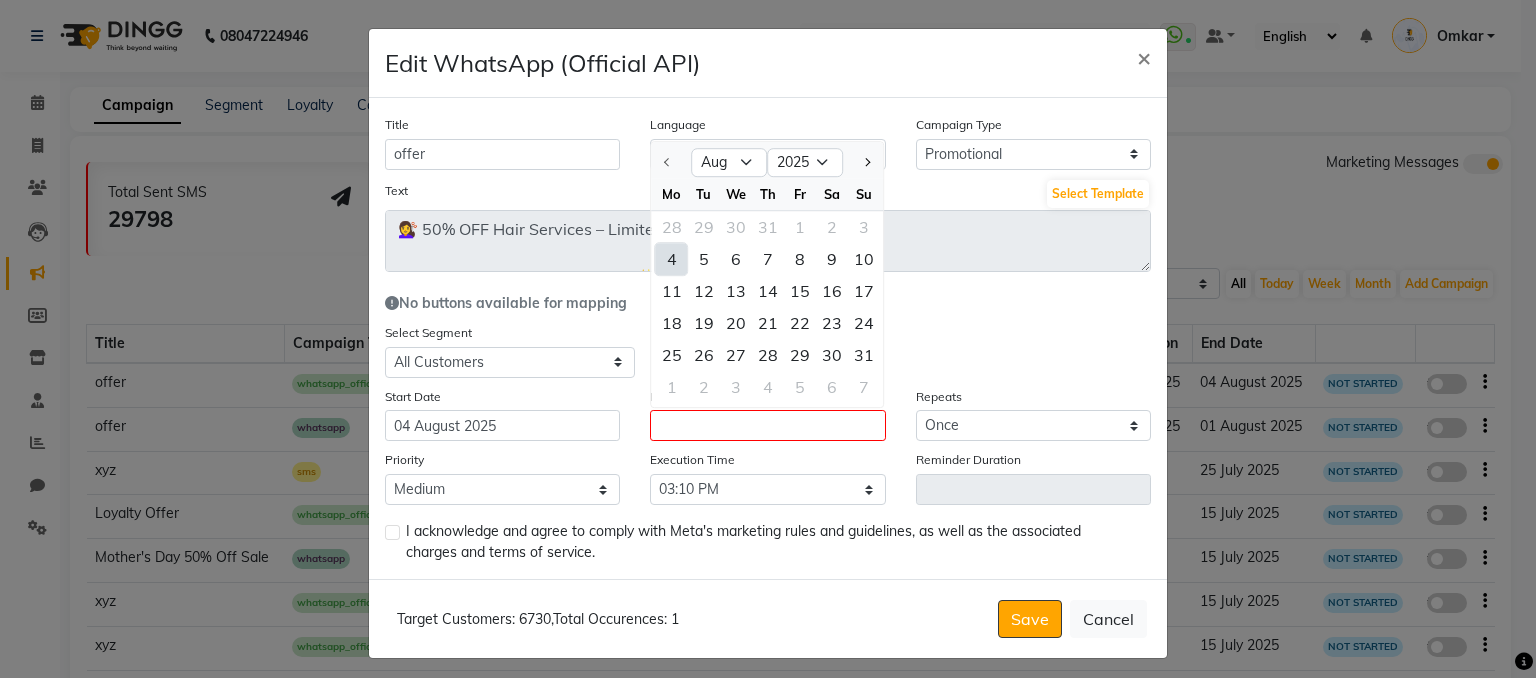 click on "4" 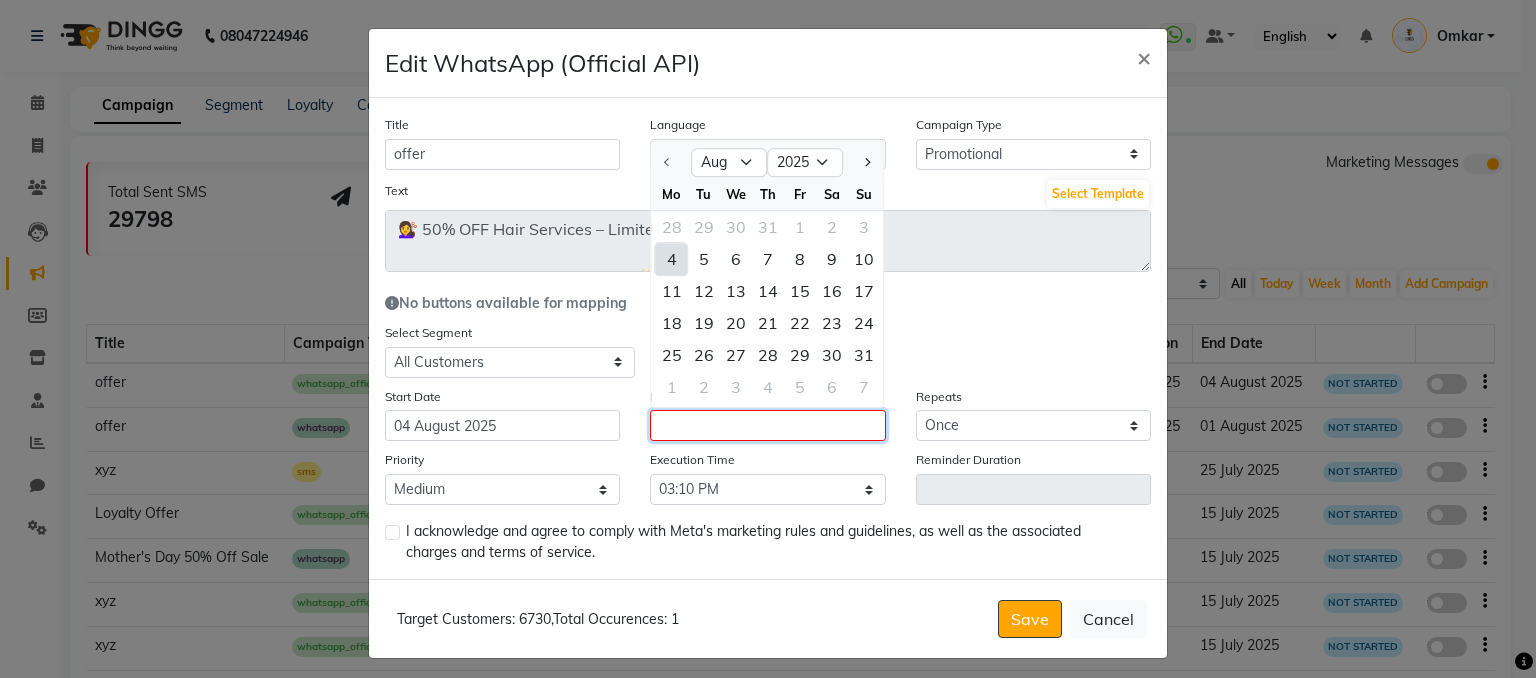 type on "04 August 2025" 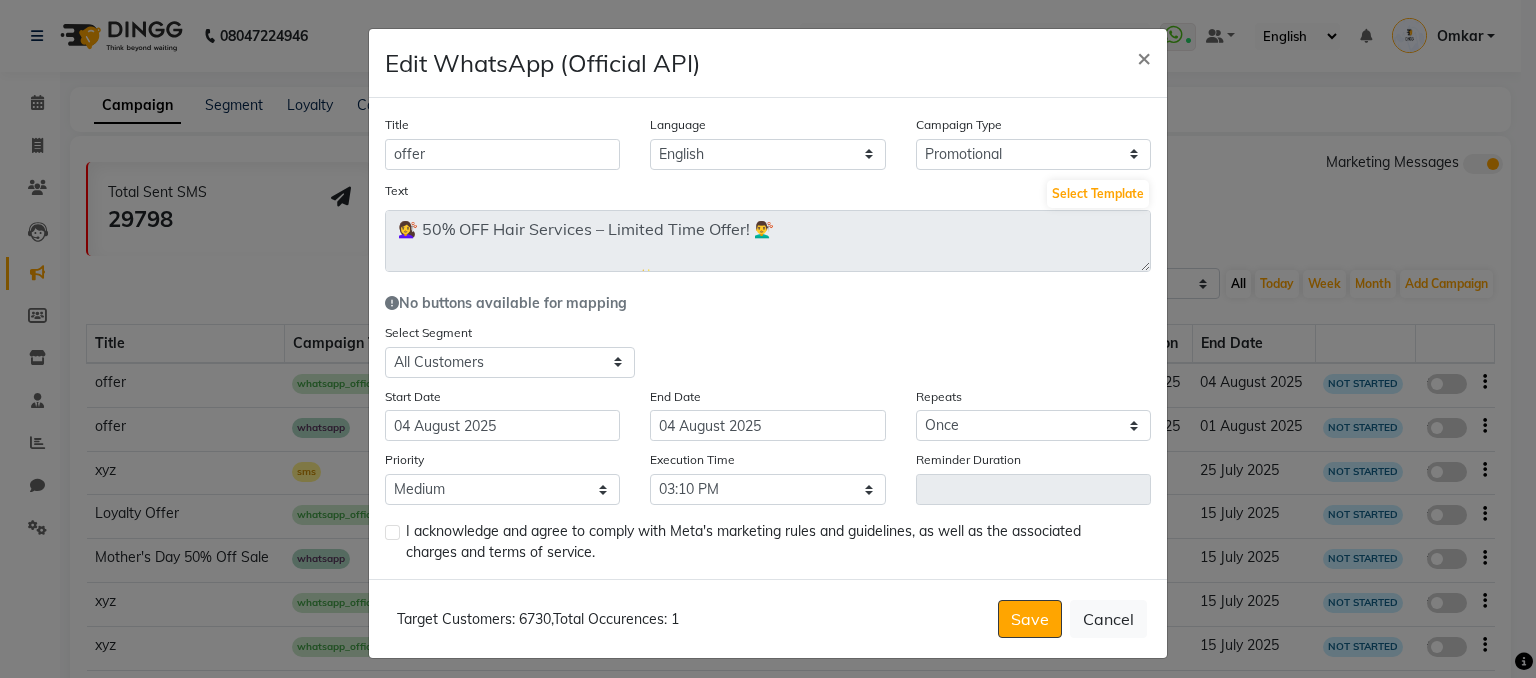 click 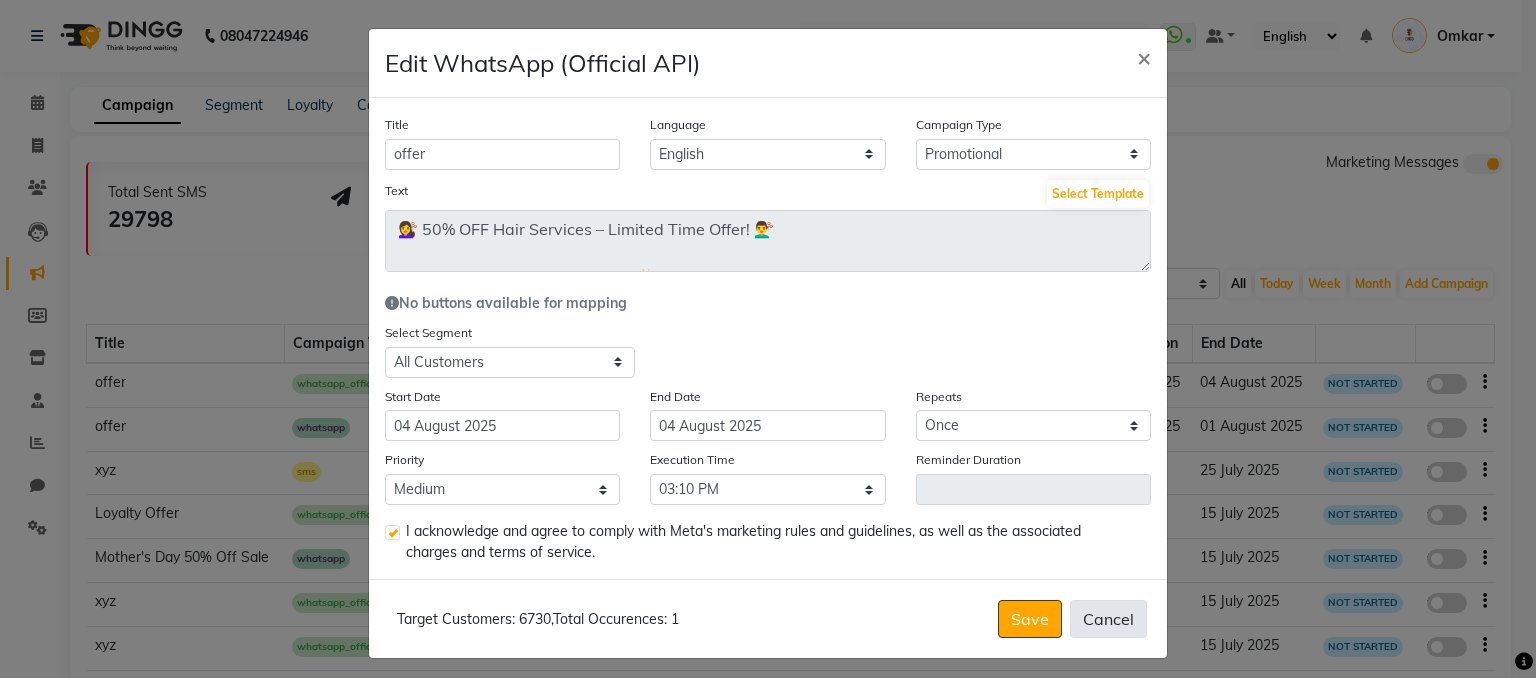 click on "Cancel" 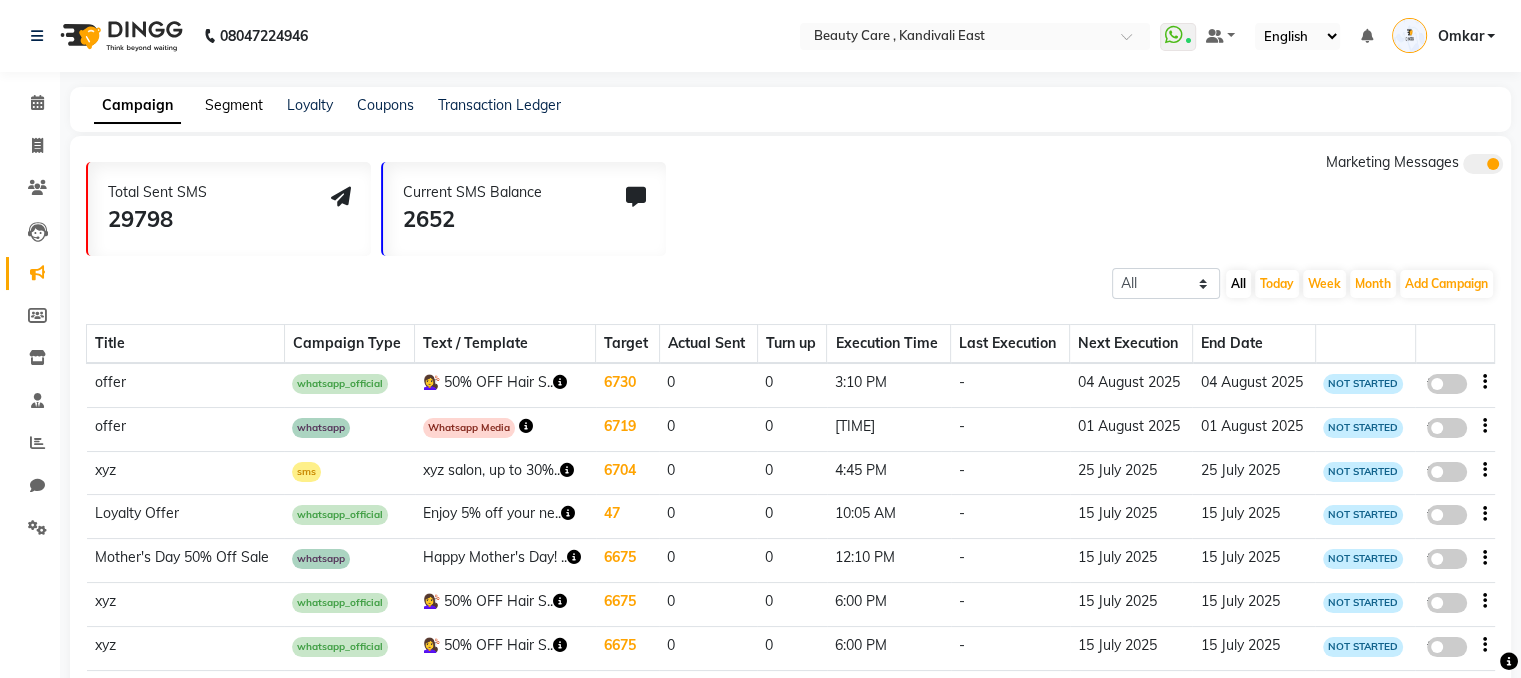 click on "Segment" 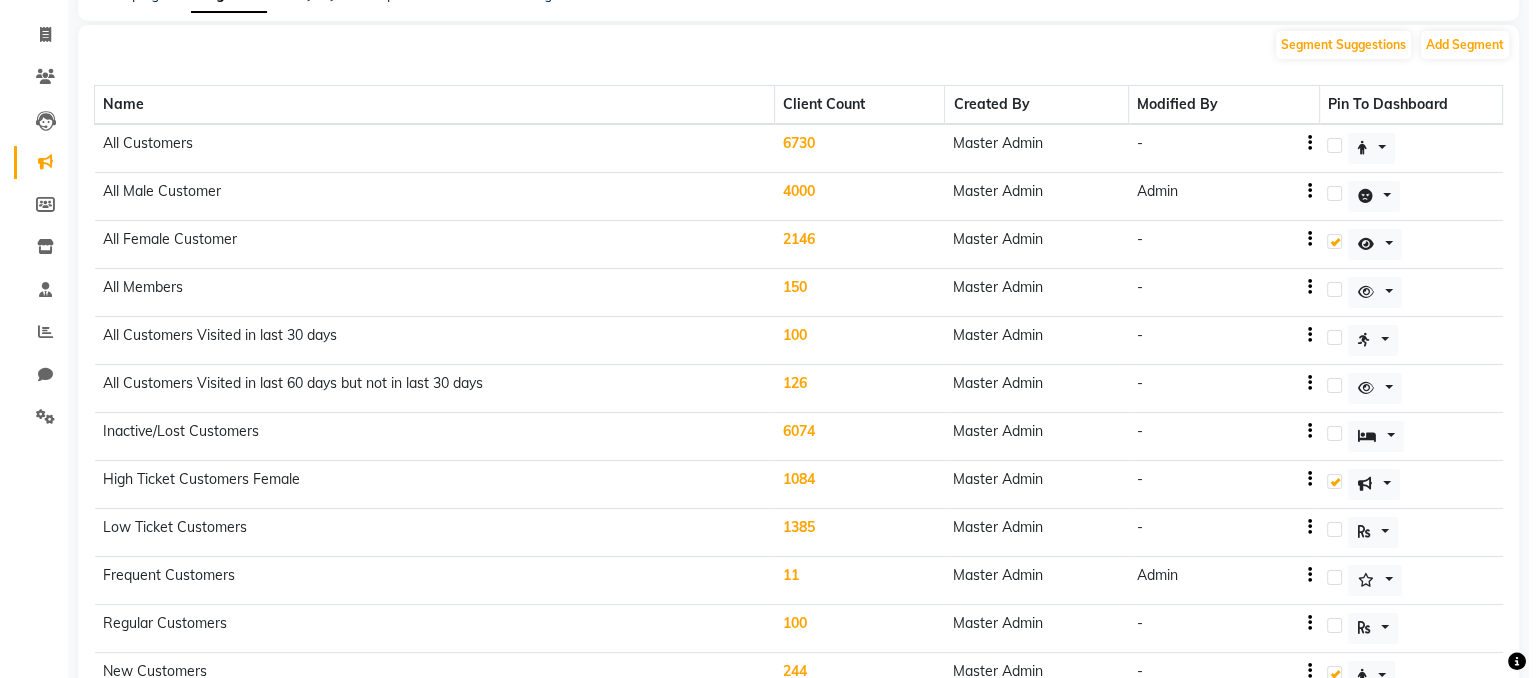 scroll, scrollTop: 0, scrollLeft: 0, axis: both 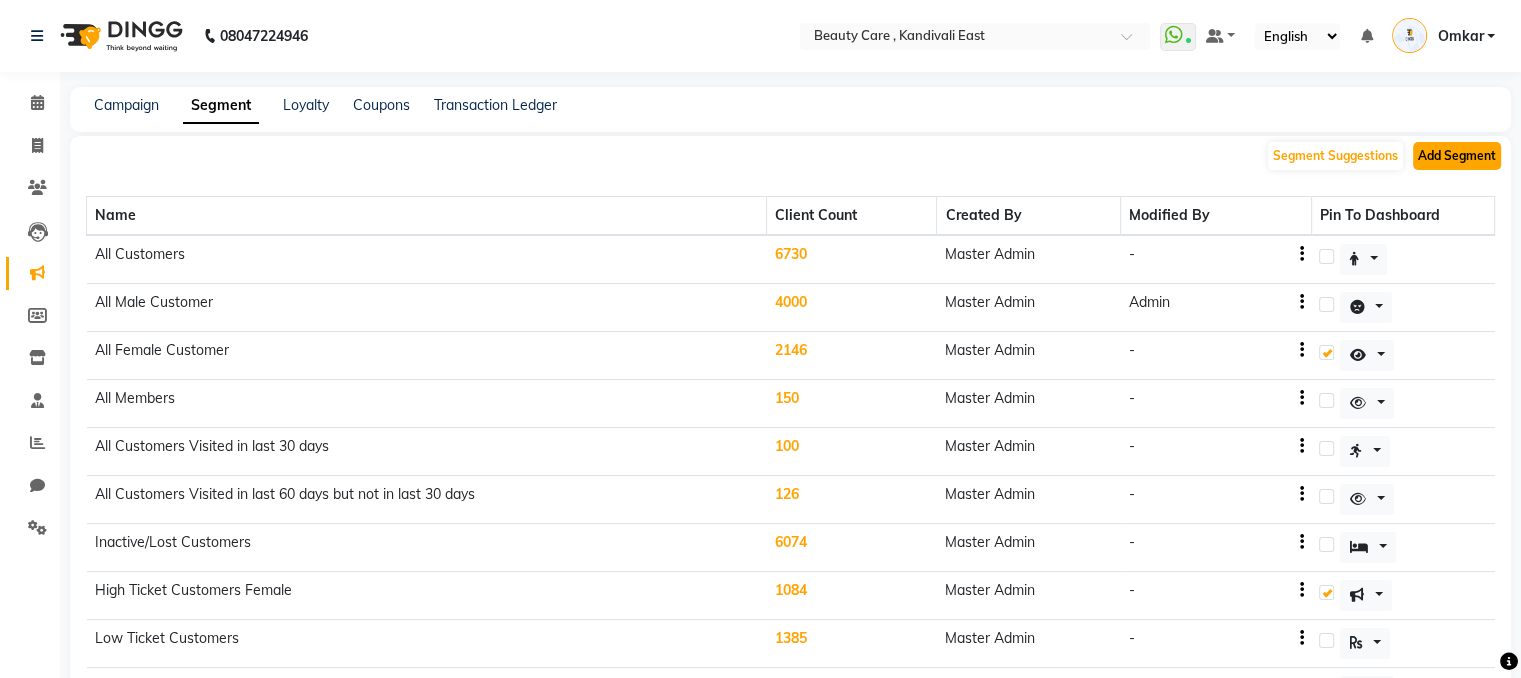 click on "Add Segment" 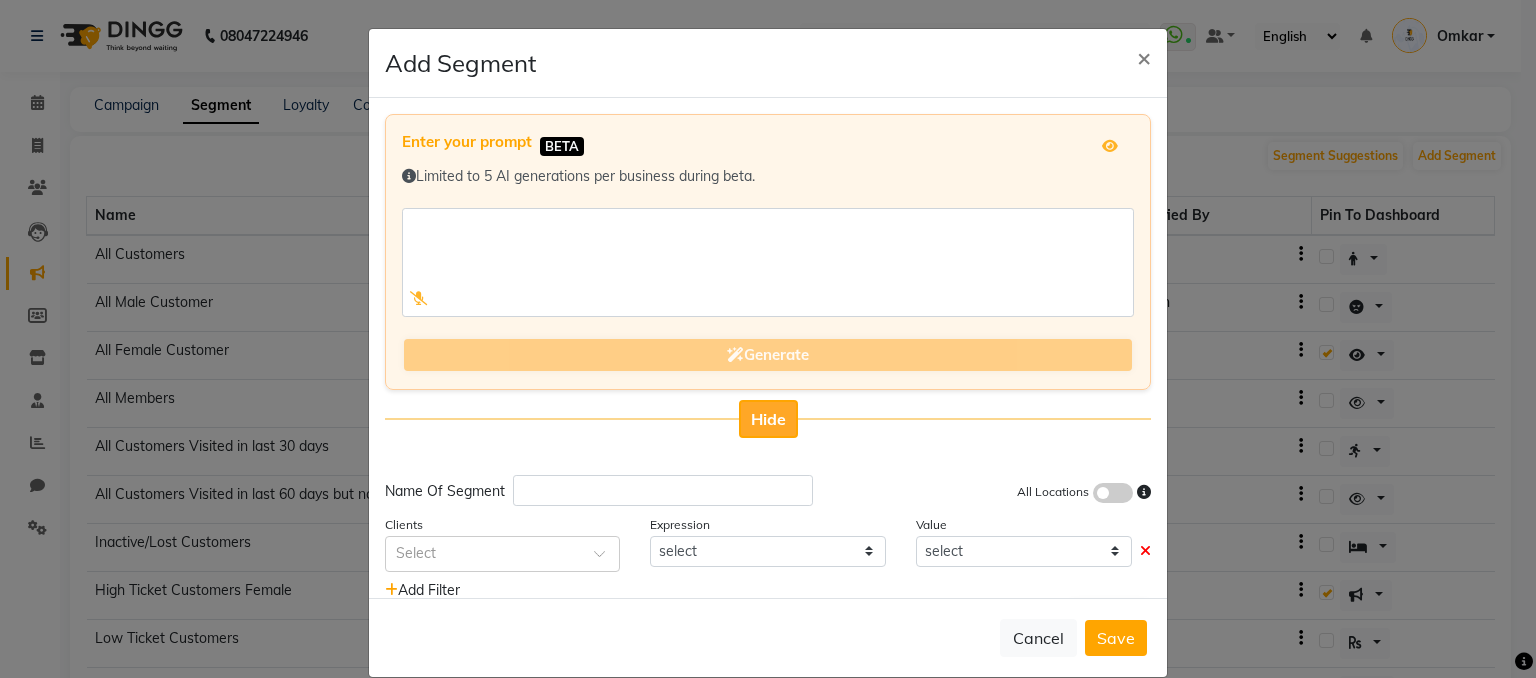 click on "Hide" 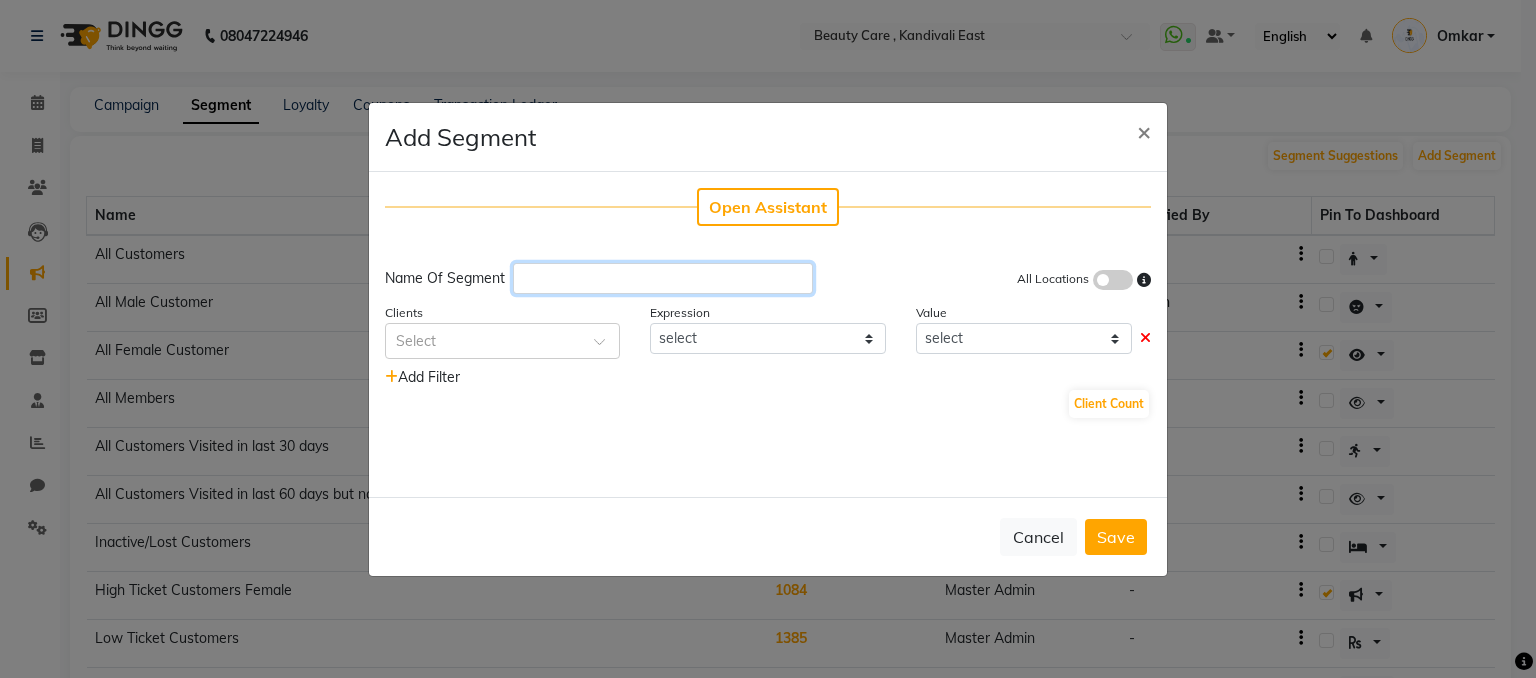 click 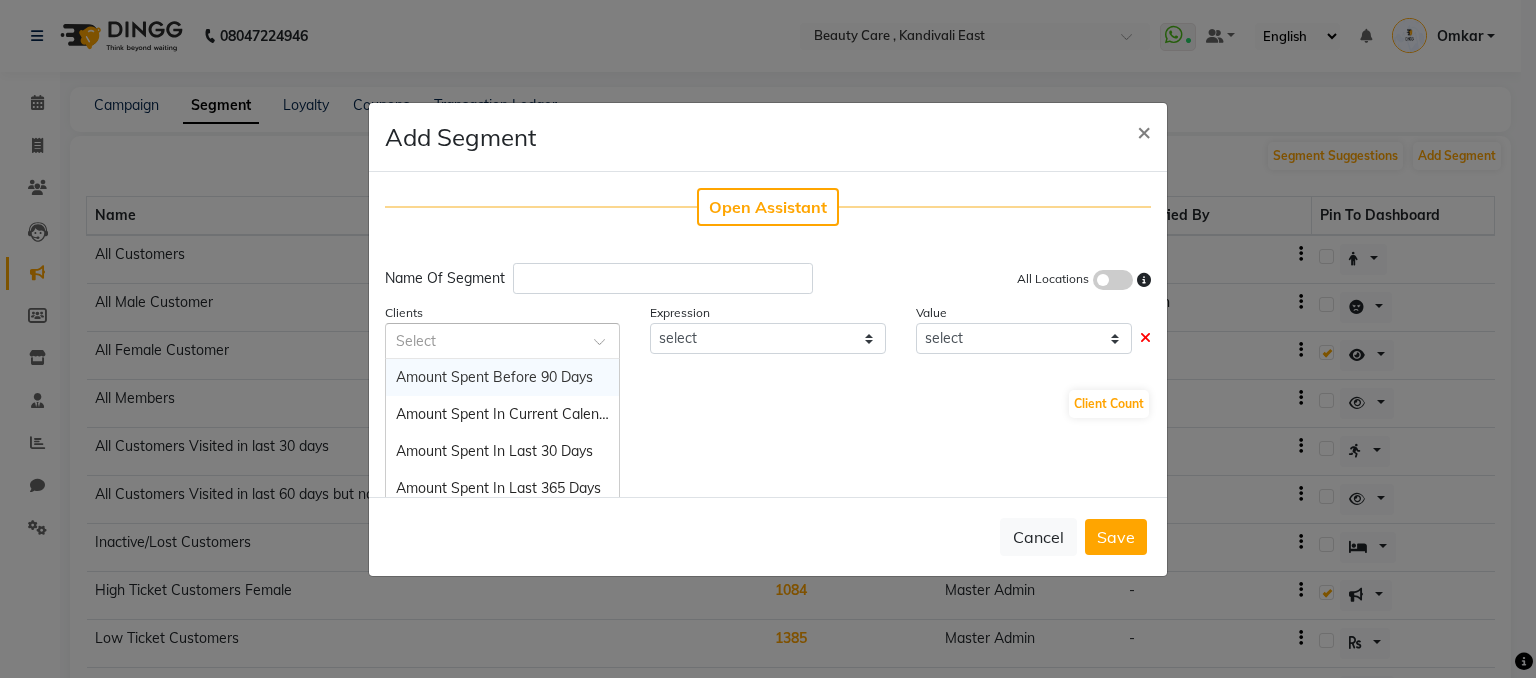 click 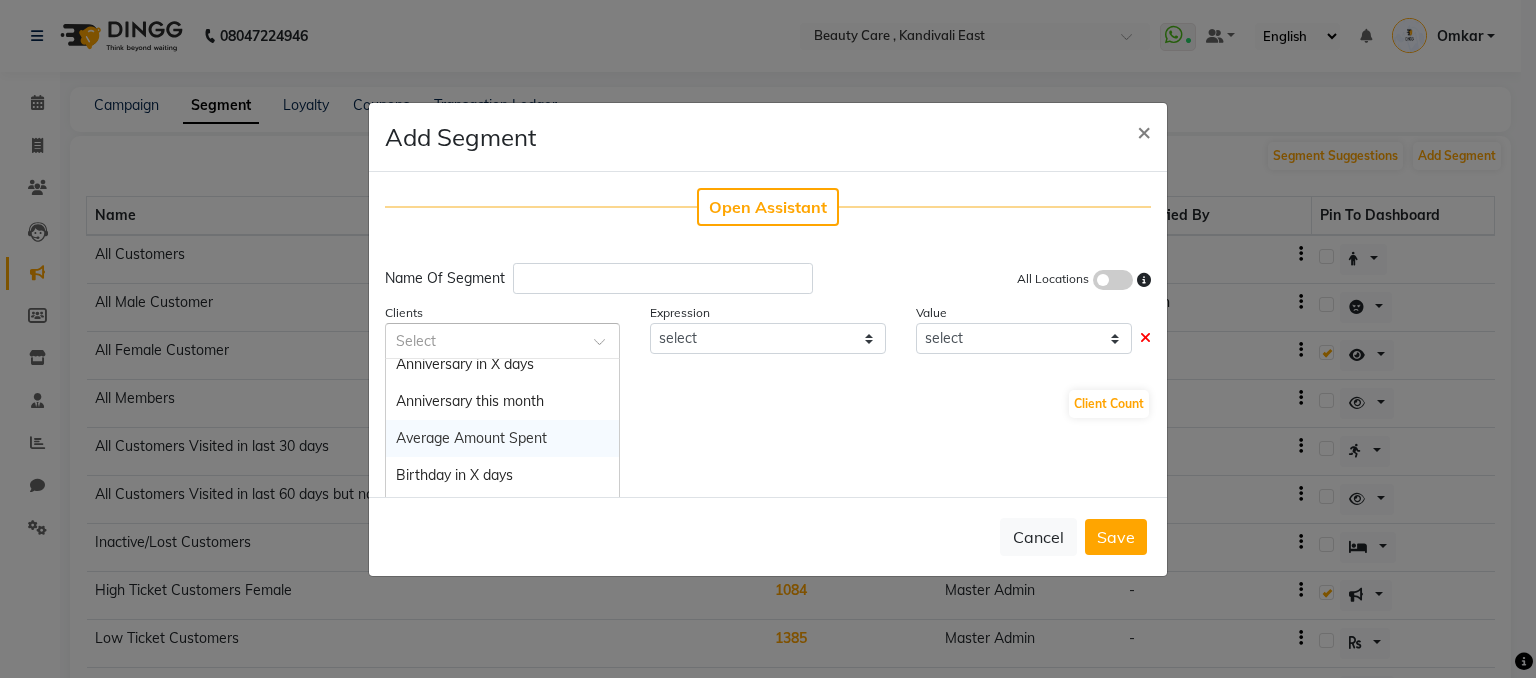 scroll, scrollTop: 224, scrollLeft: 0, axis: vertical 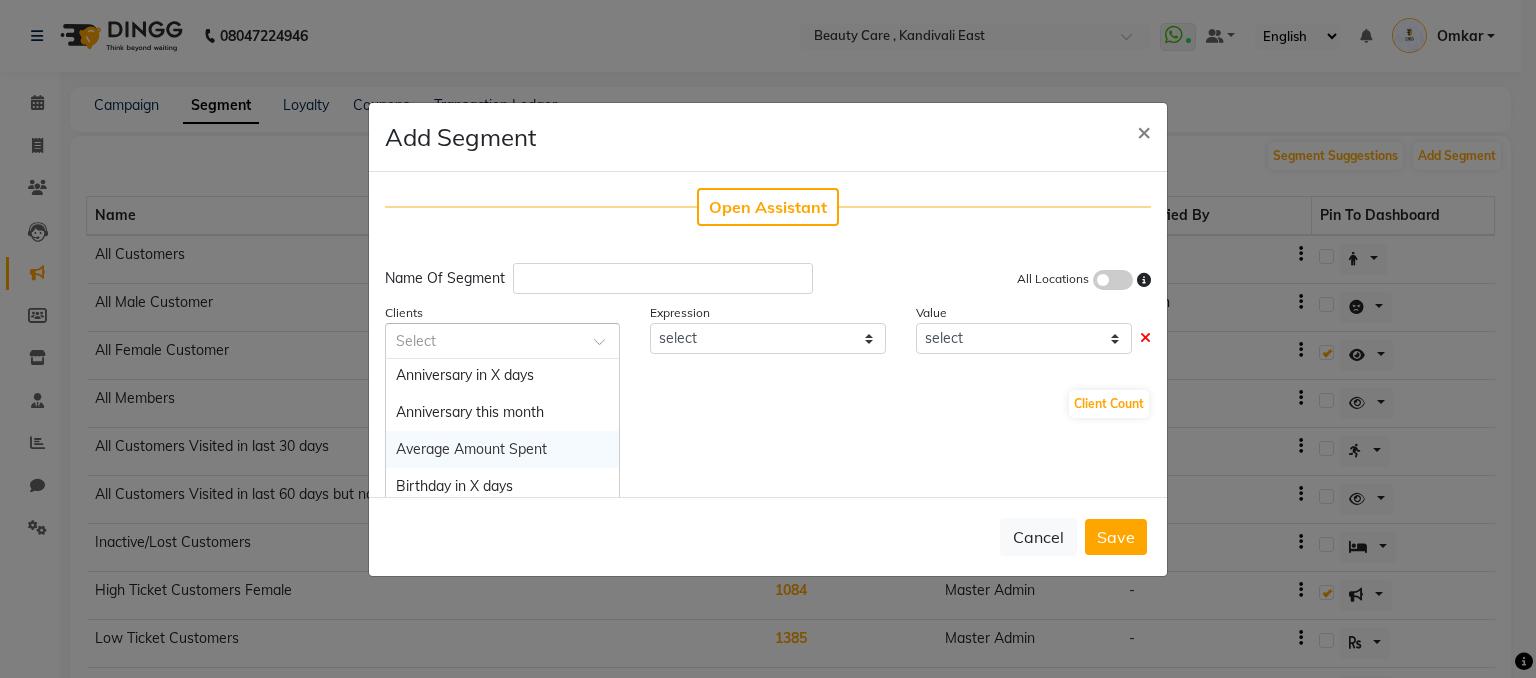 click on "Average Amount Spent" at bounding box center [471, 449] 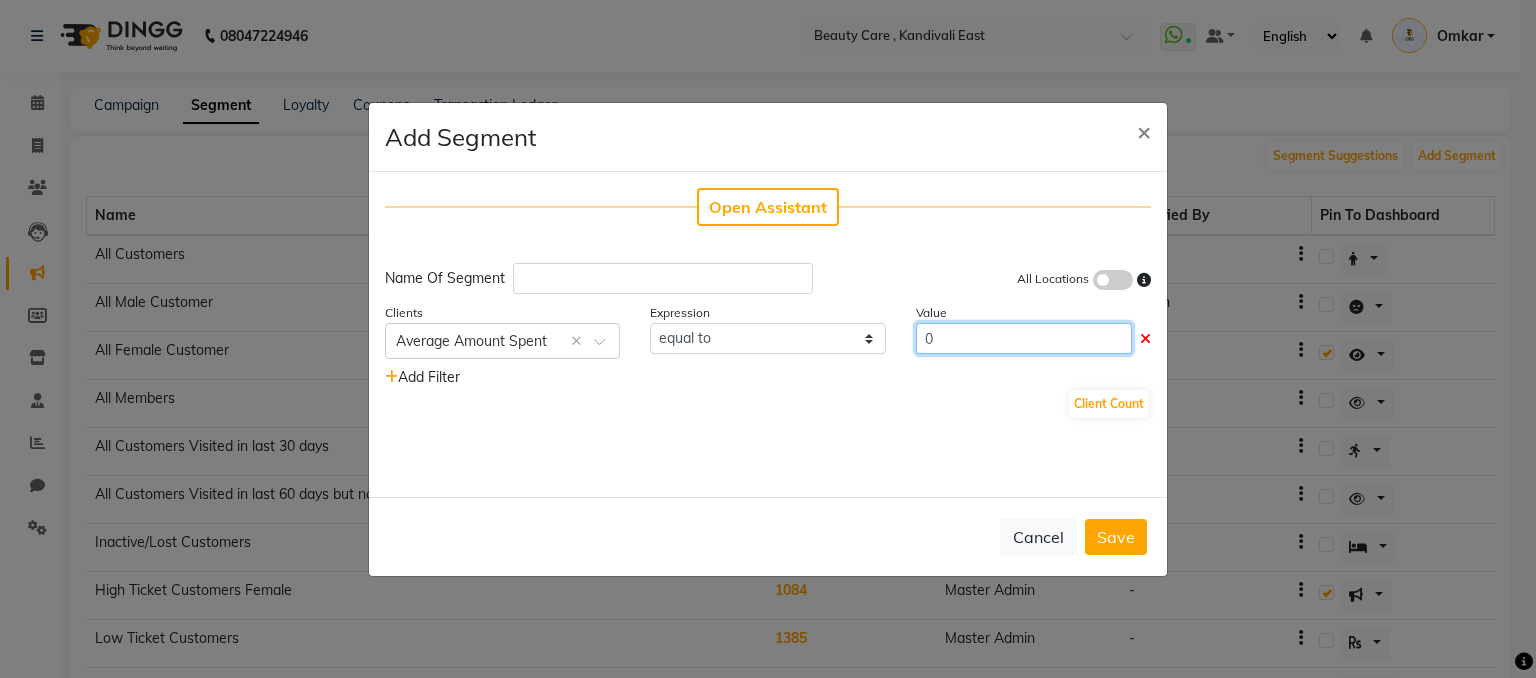 click on "0" 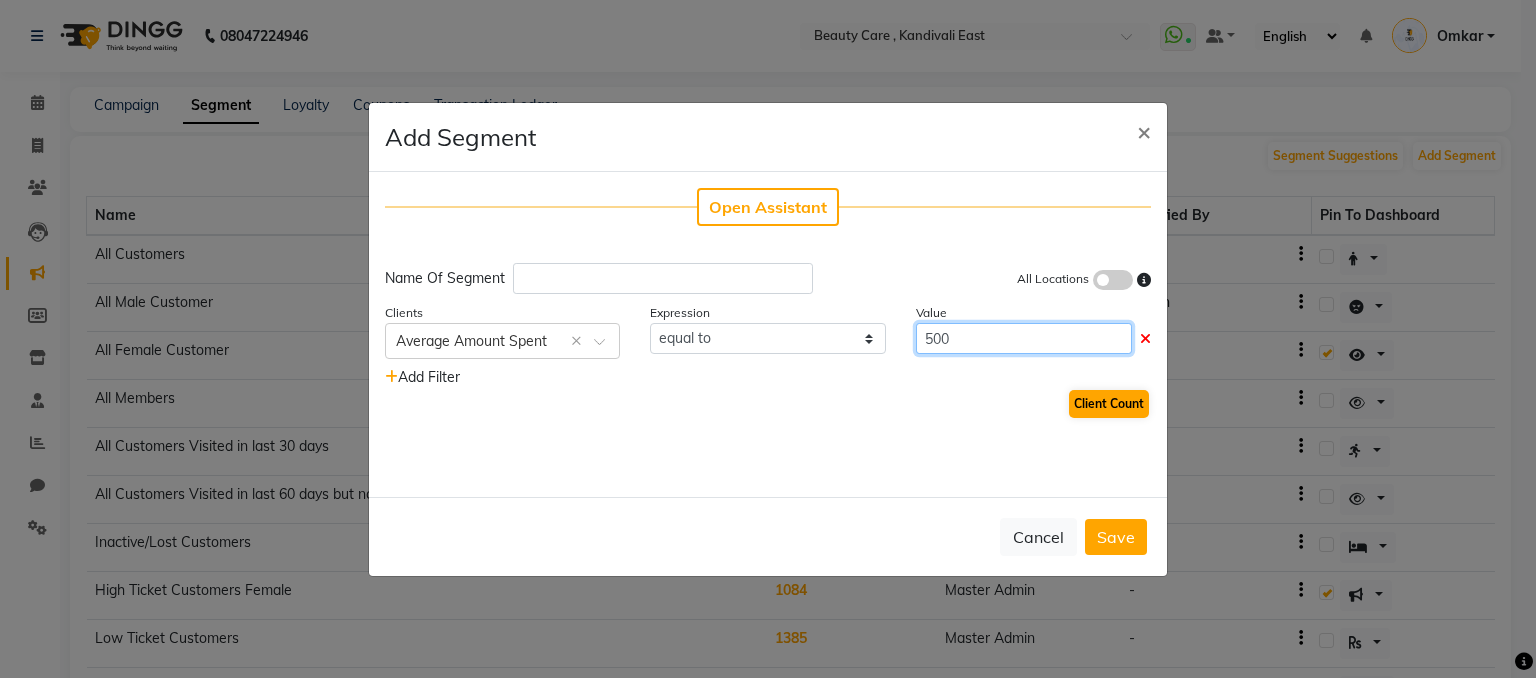 type on "500" 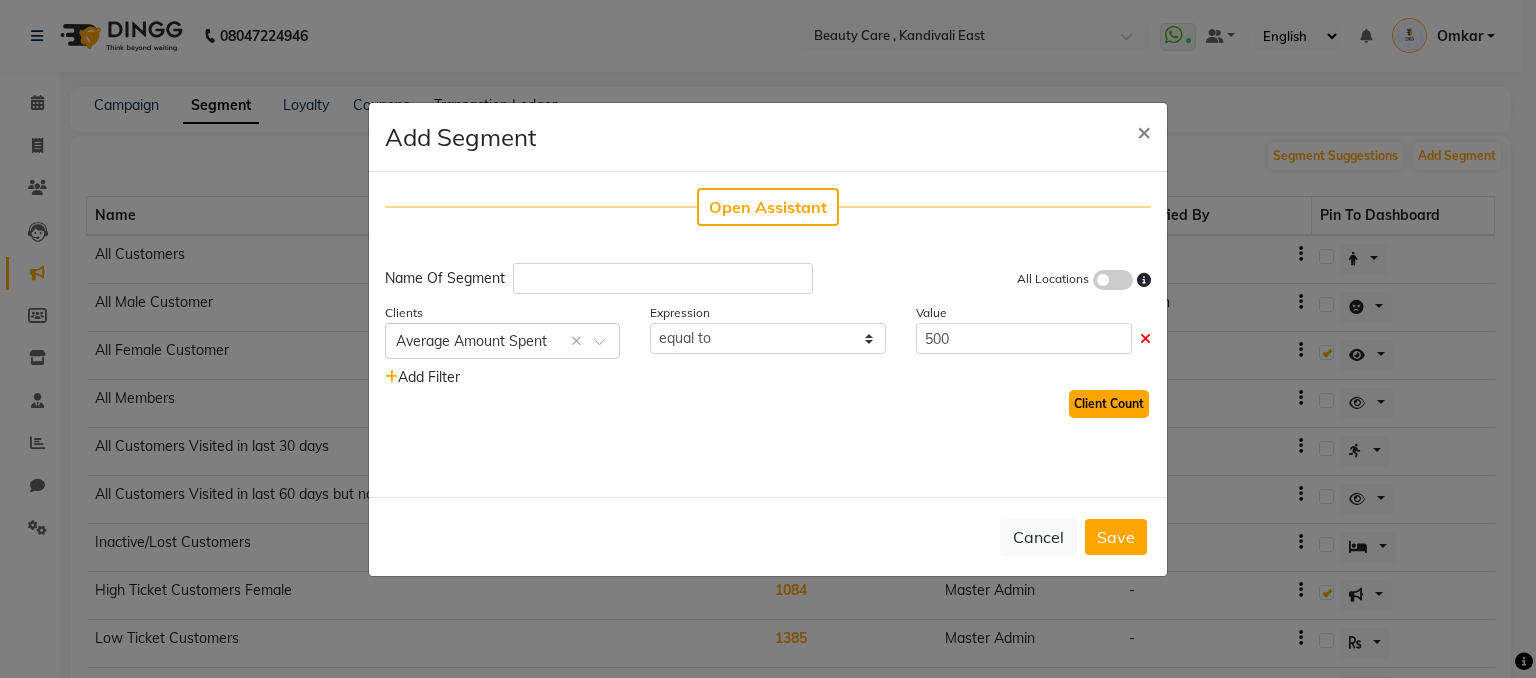 click on "Client Count" 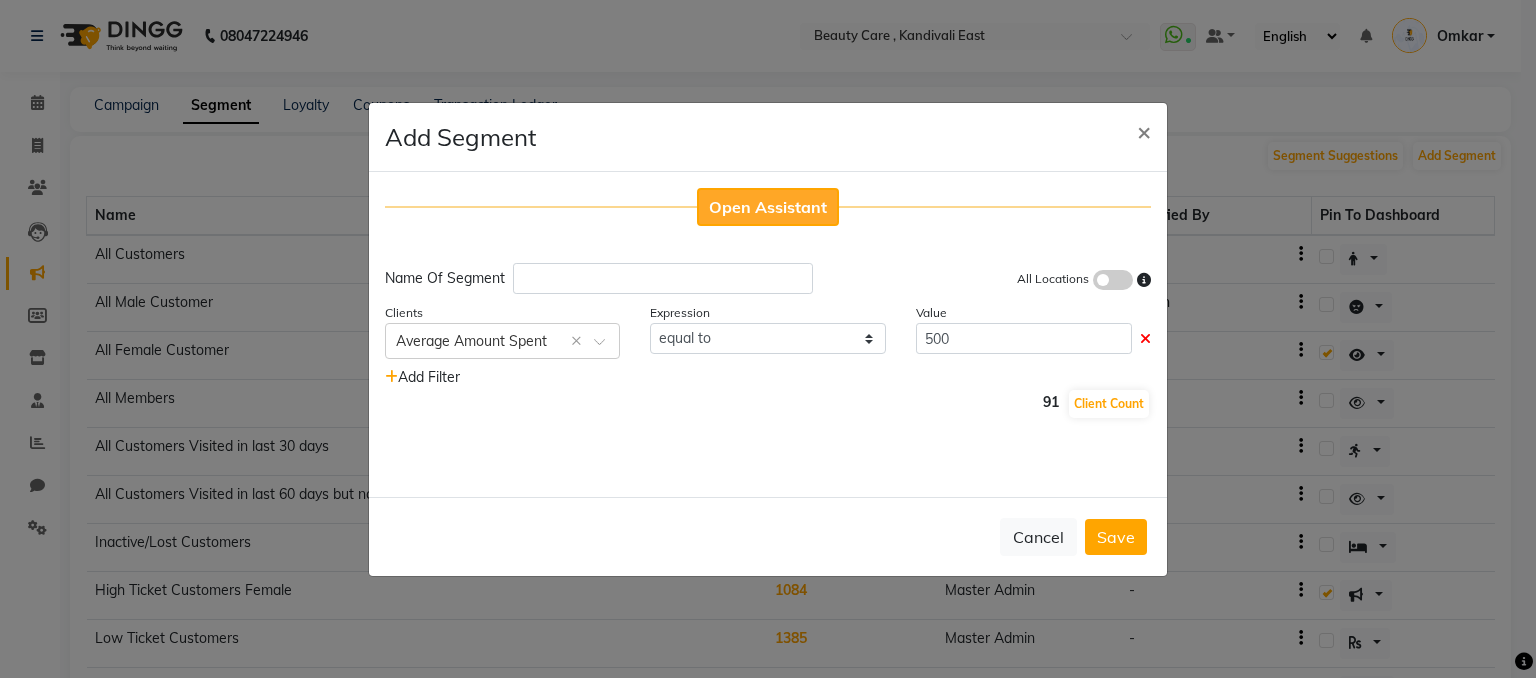click on "Open Assistant" 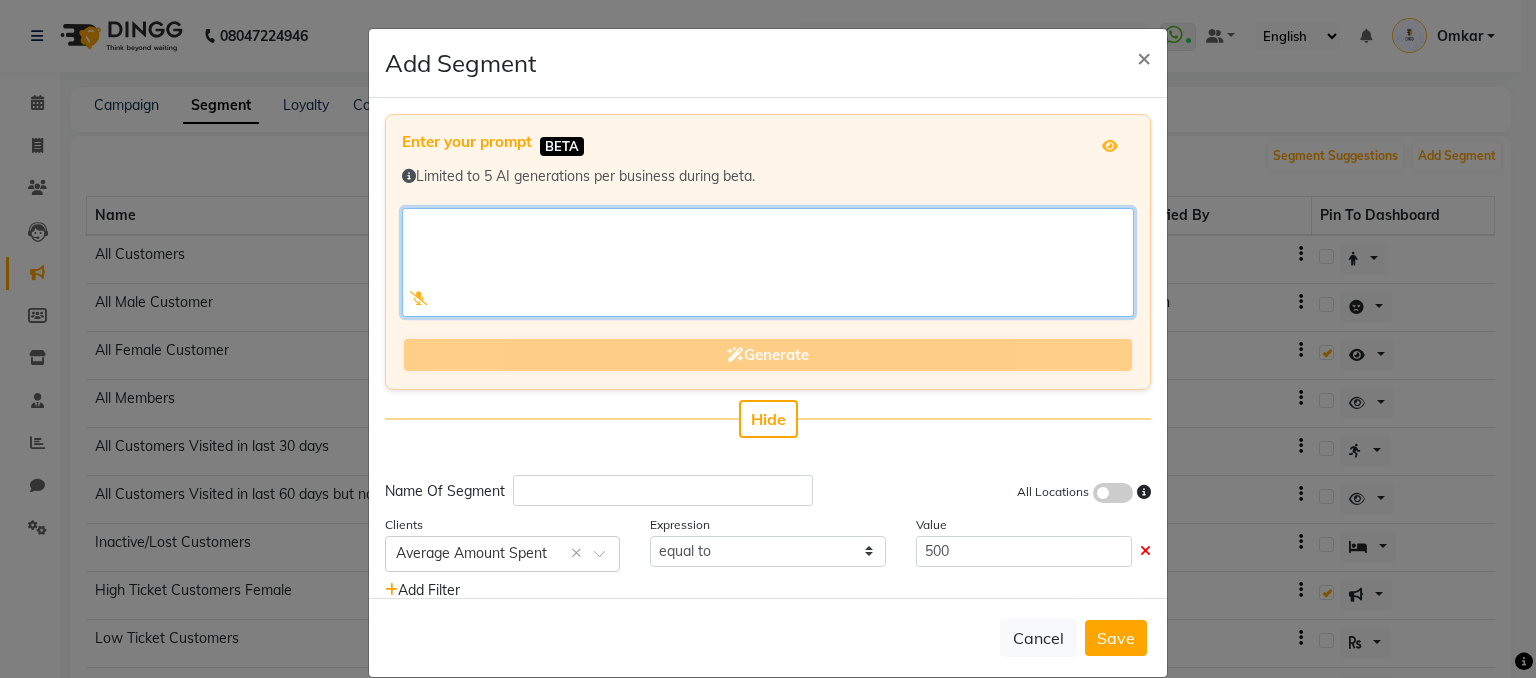 click 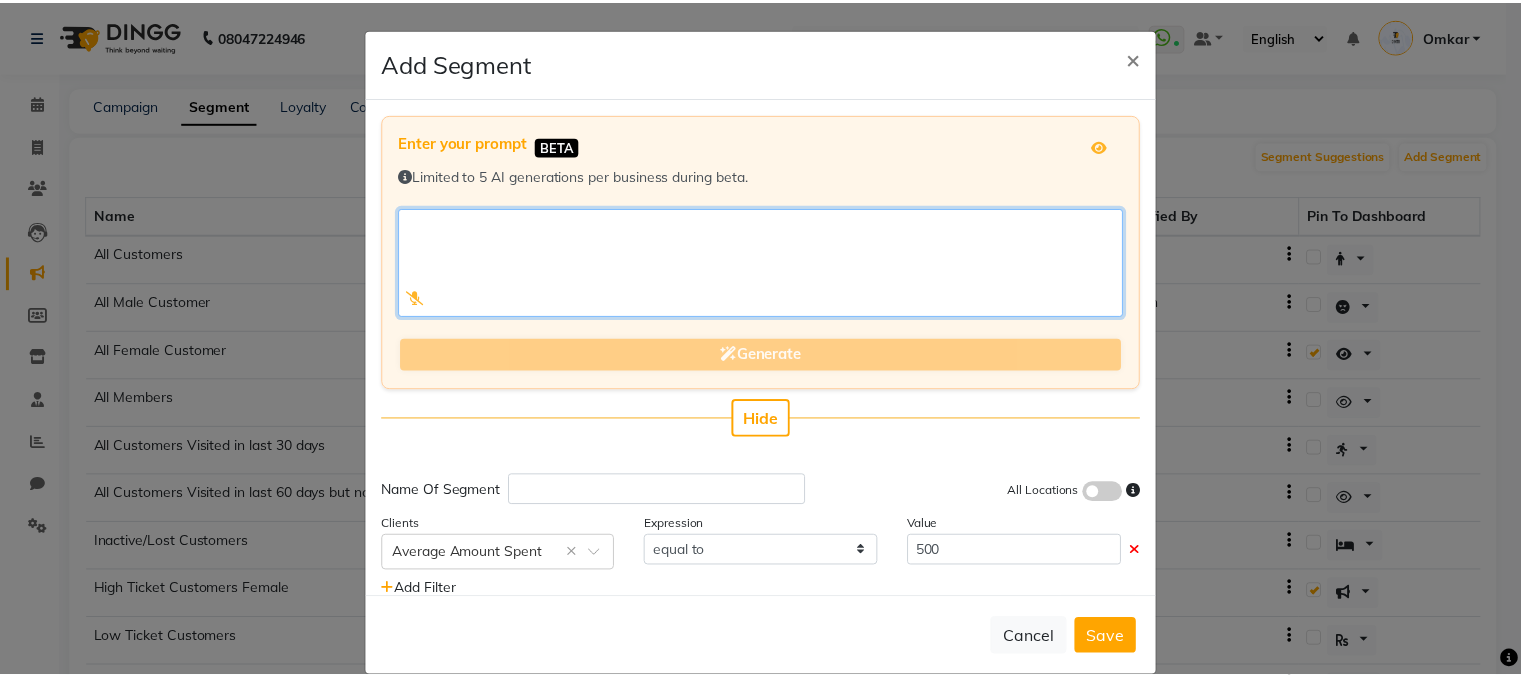 scroll, scrollTop: 50, scrollLeft: 0, axis: vertical 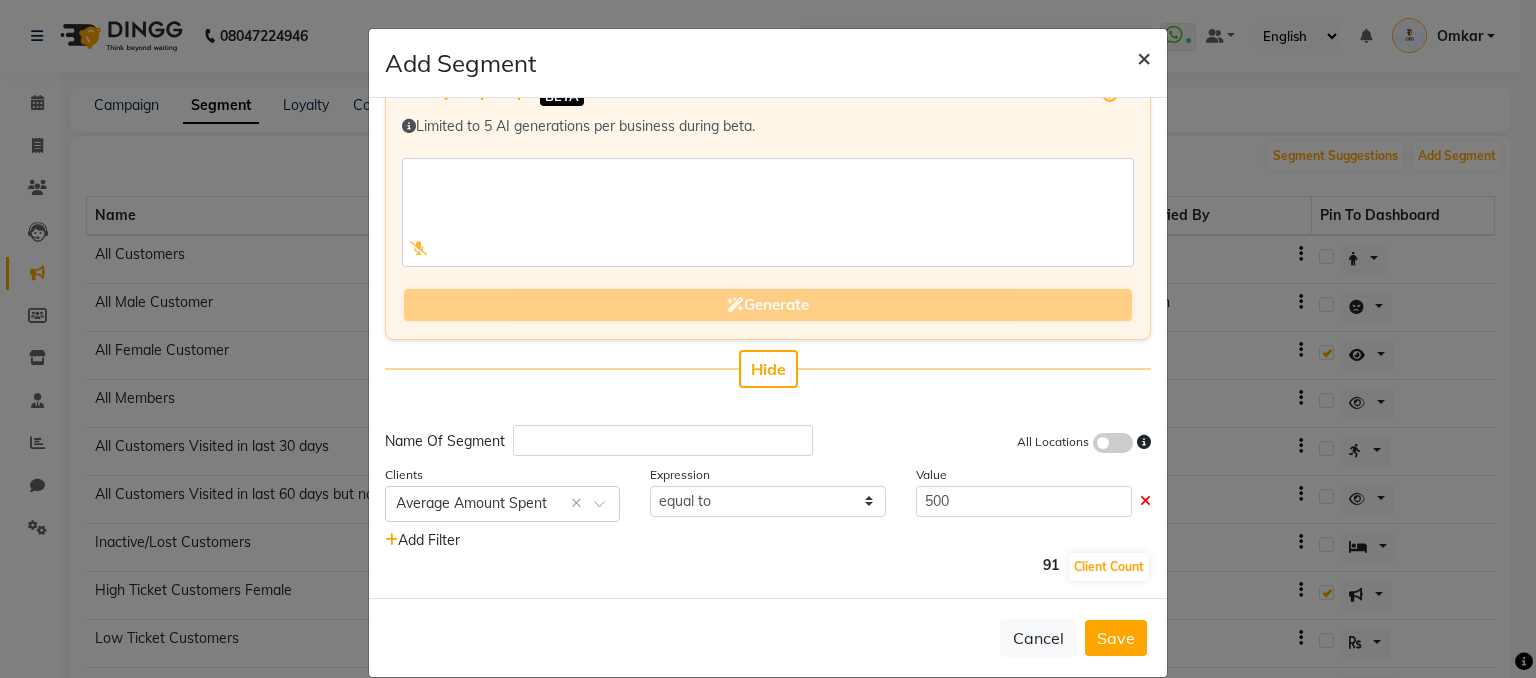 click on "×" 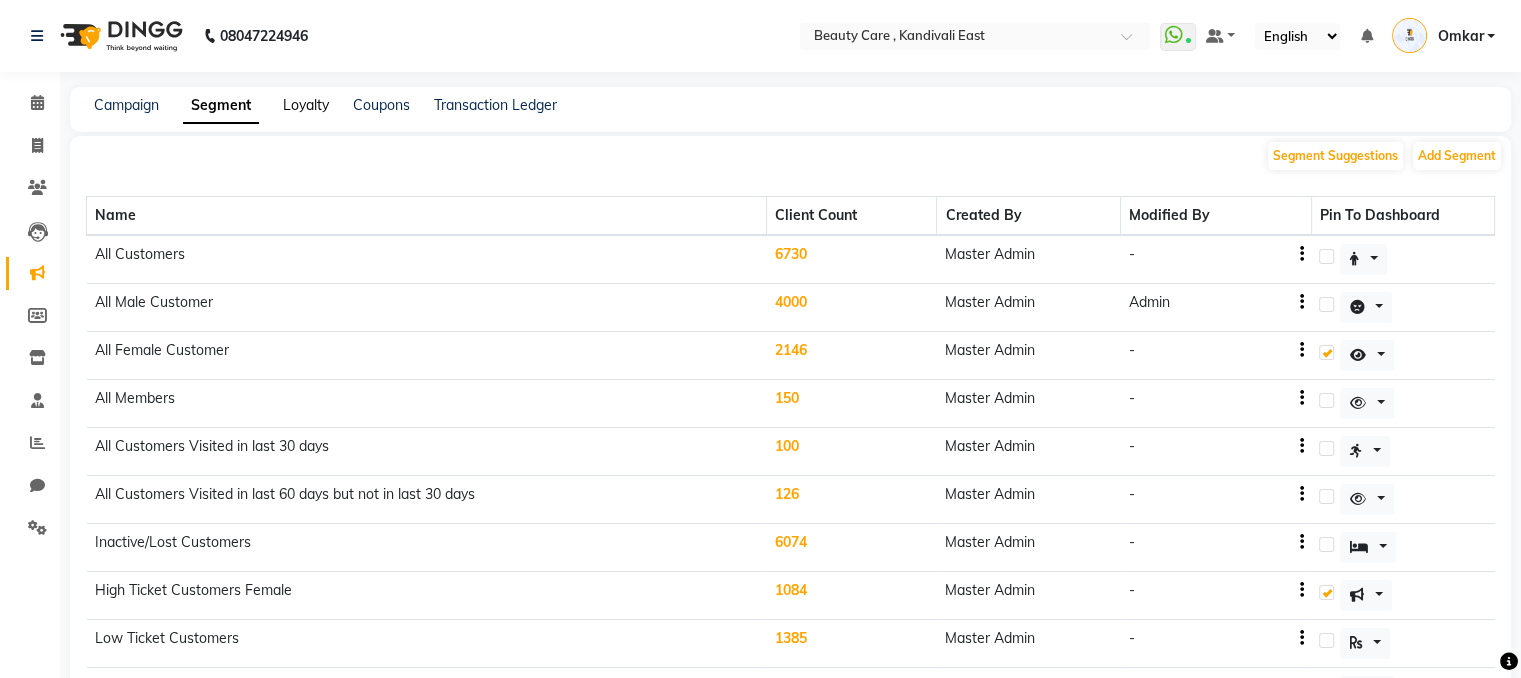 click on "Loyalty" 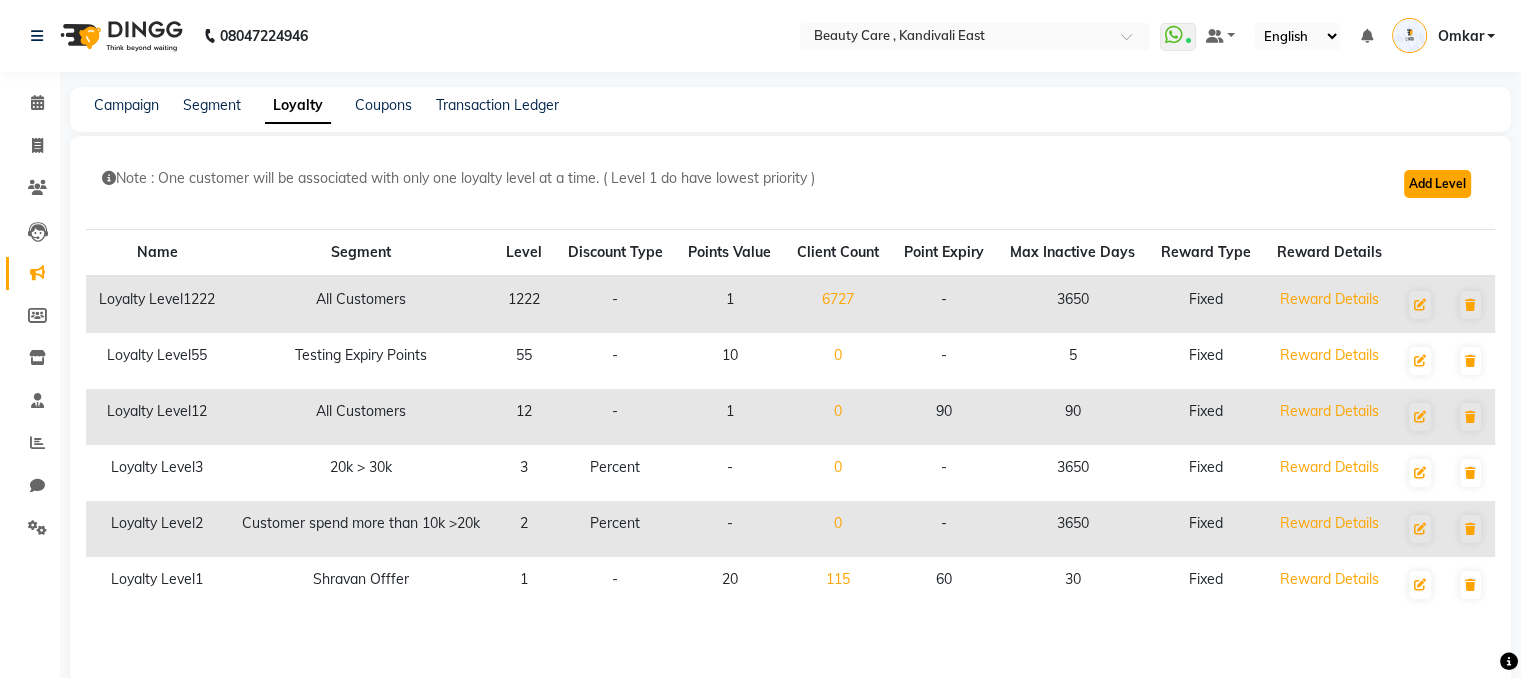 click on "Add Level" at bounding box center (1437, 184) 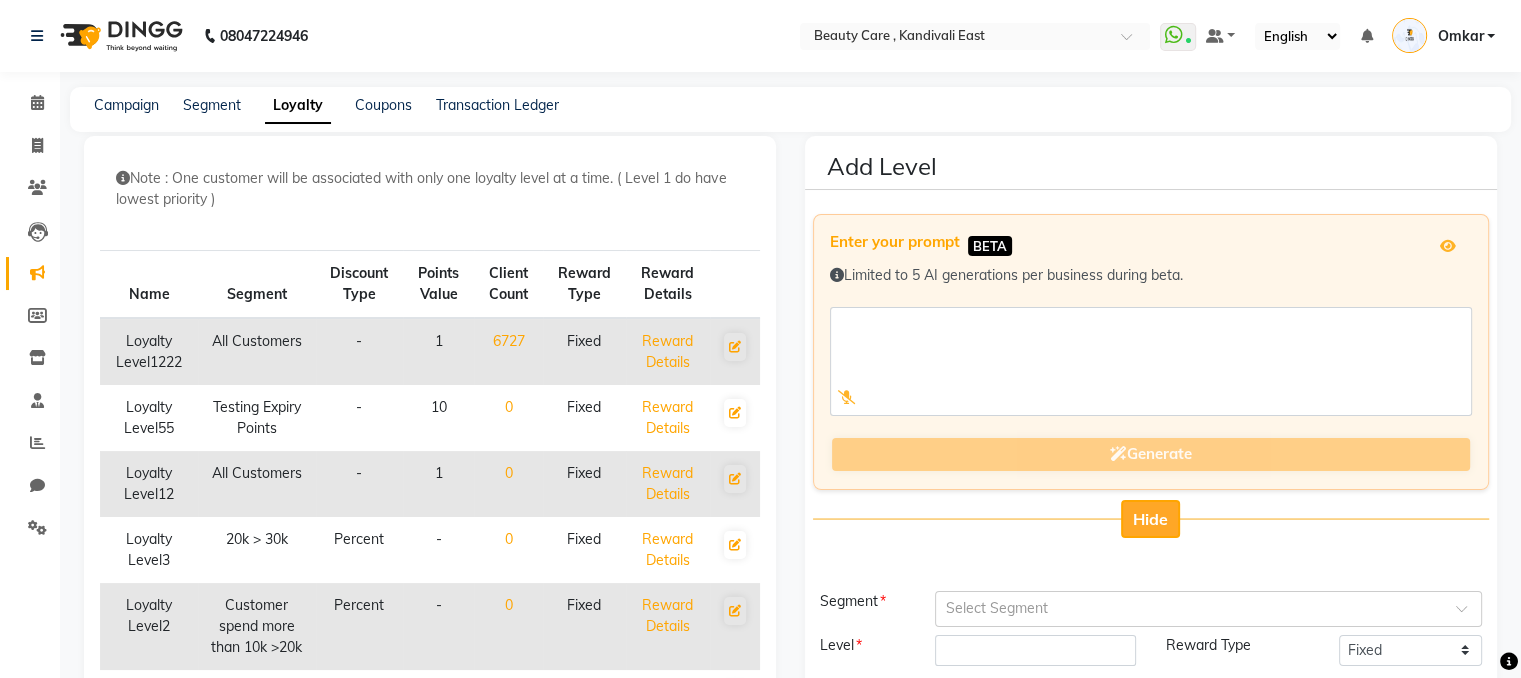 click on "Hide" at bounding box center (1150, 519) 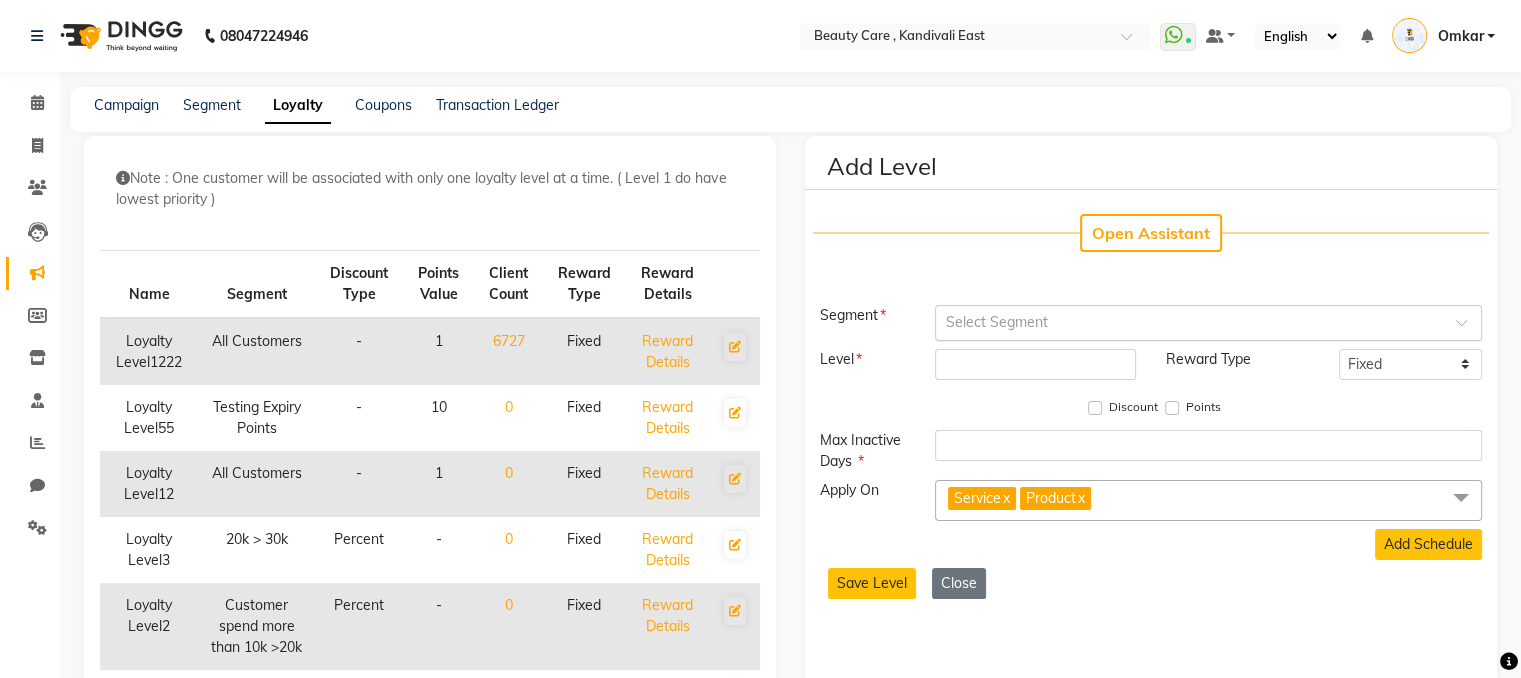 click on "Select Segment" at bounding box center (1208, 323) 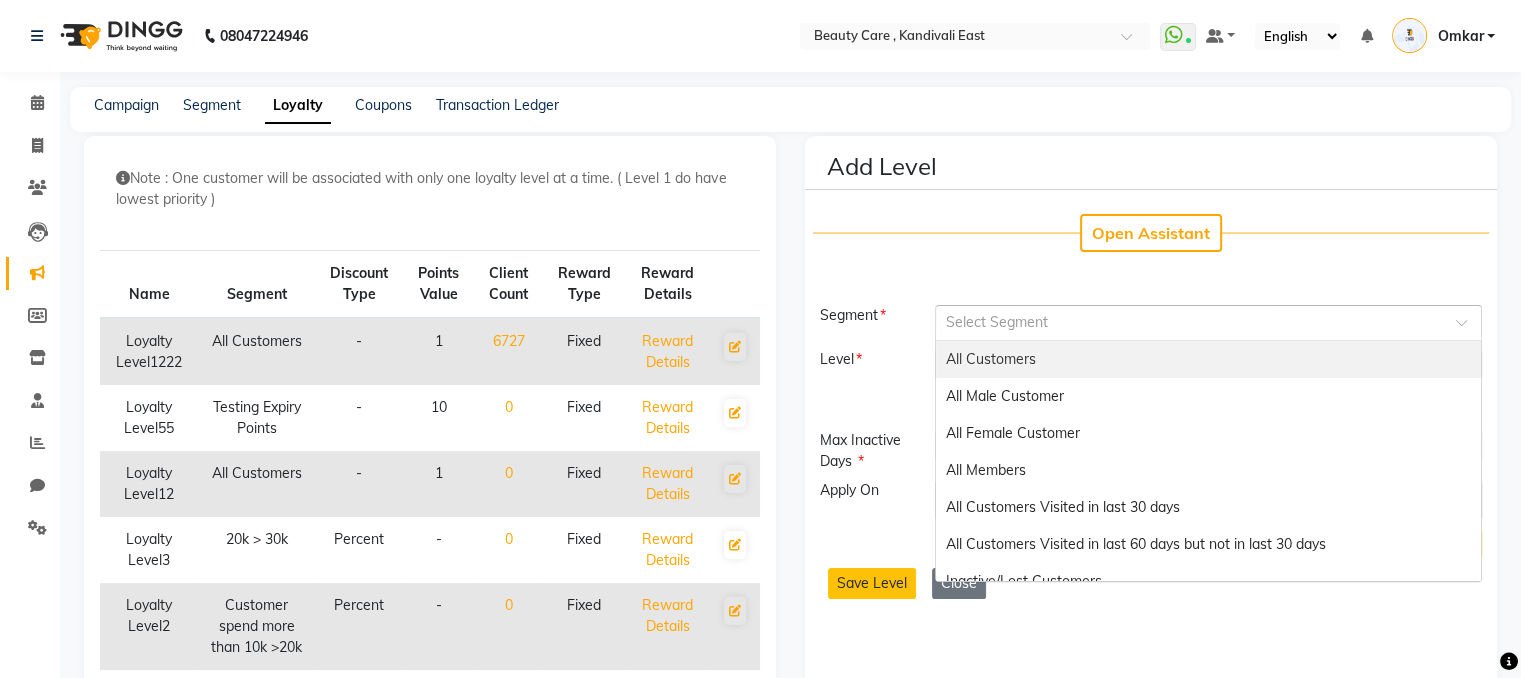 click on "All Customers" at bounding box center (1208, 359) 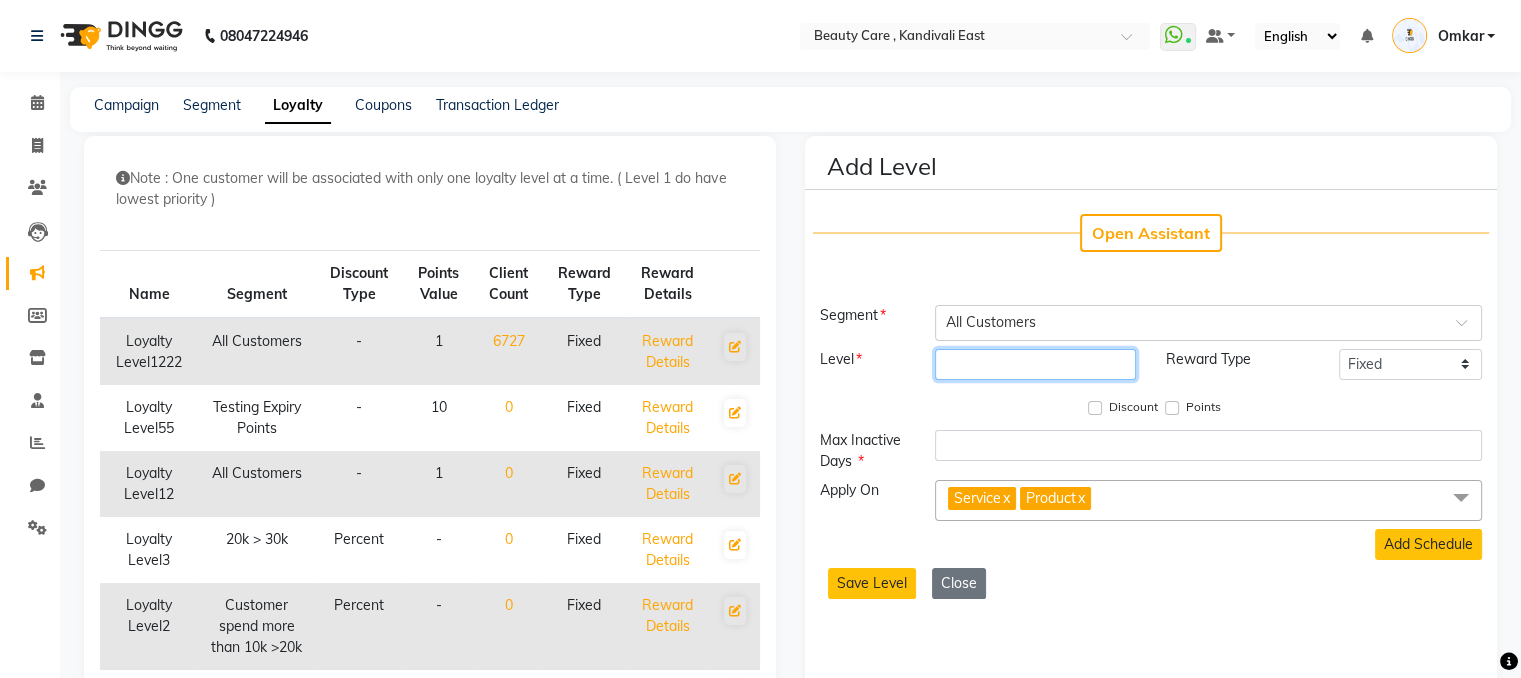click at bounding box center [1035, 364] 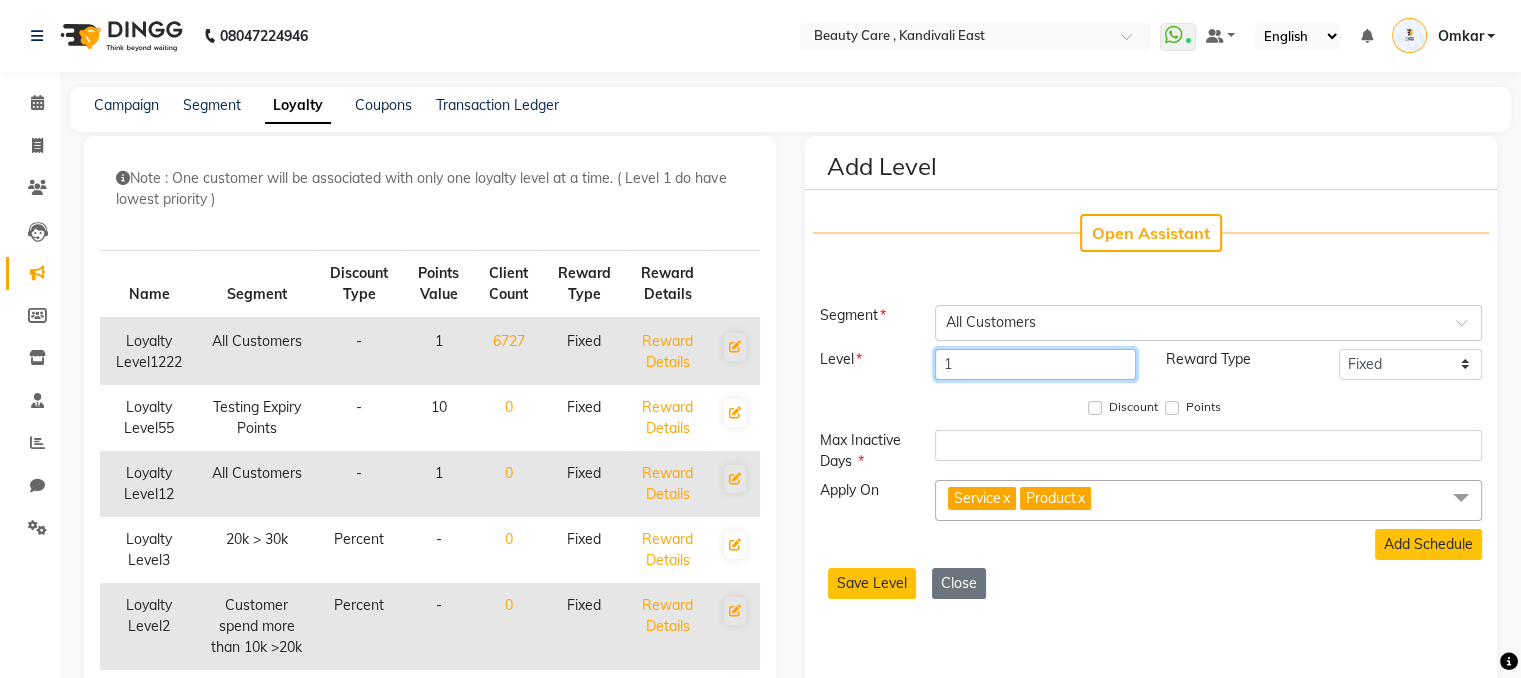 type on "1" 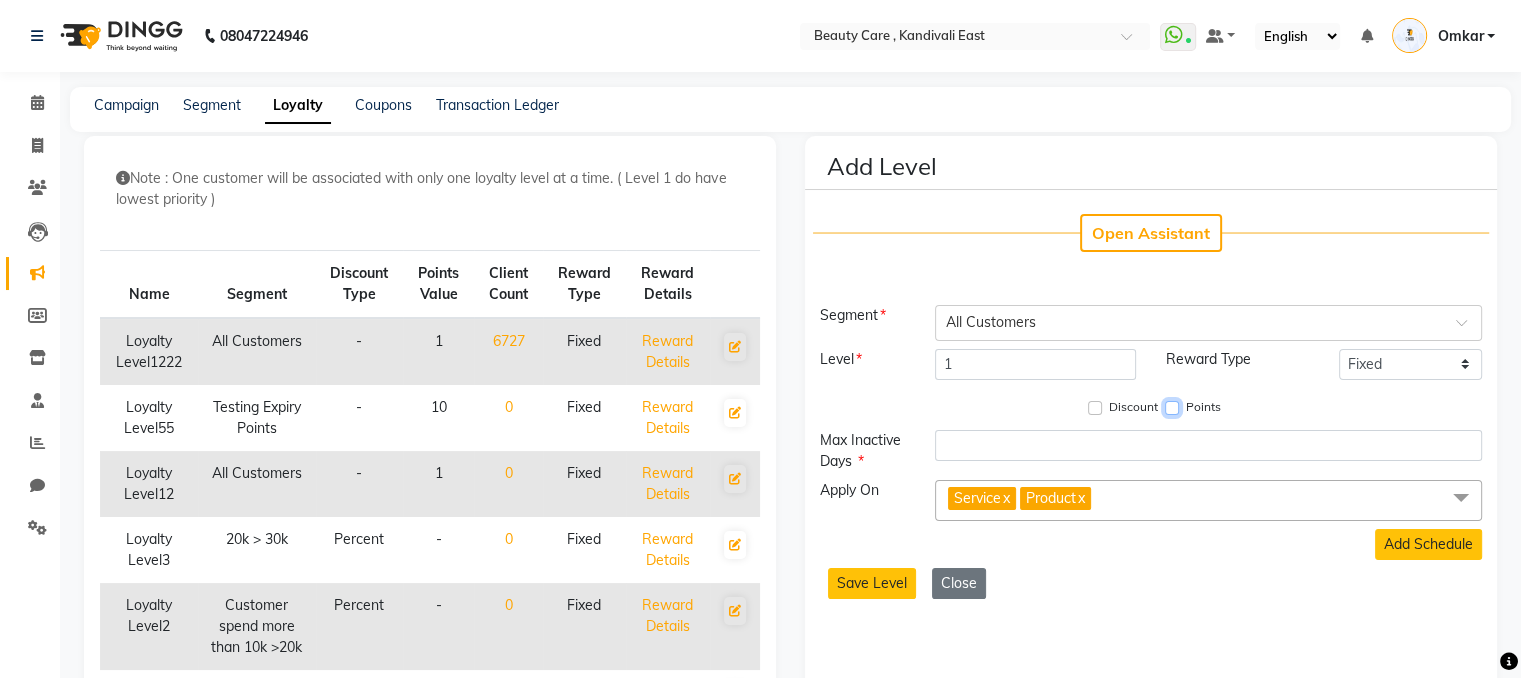click on "Points" at bounding box center (1172, 408) 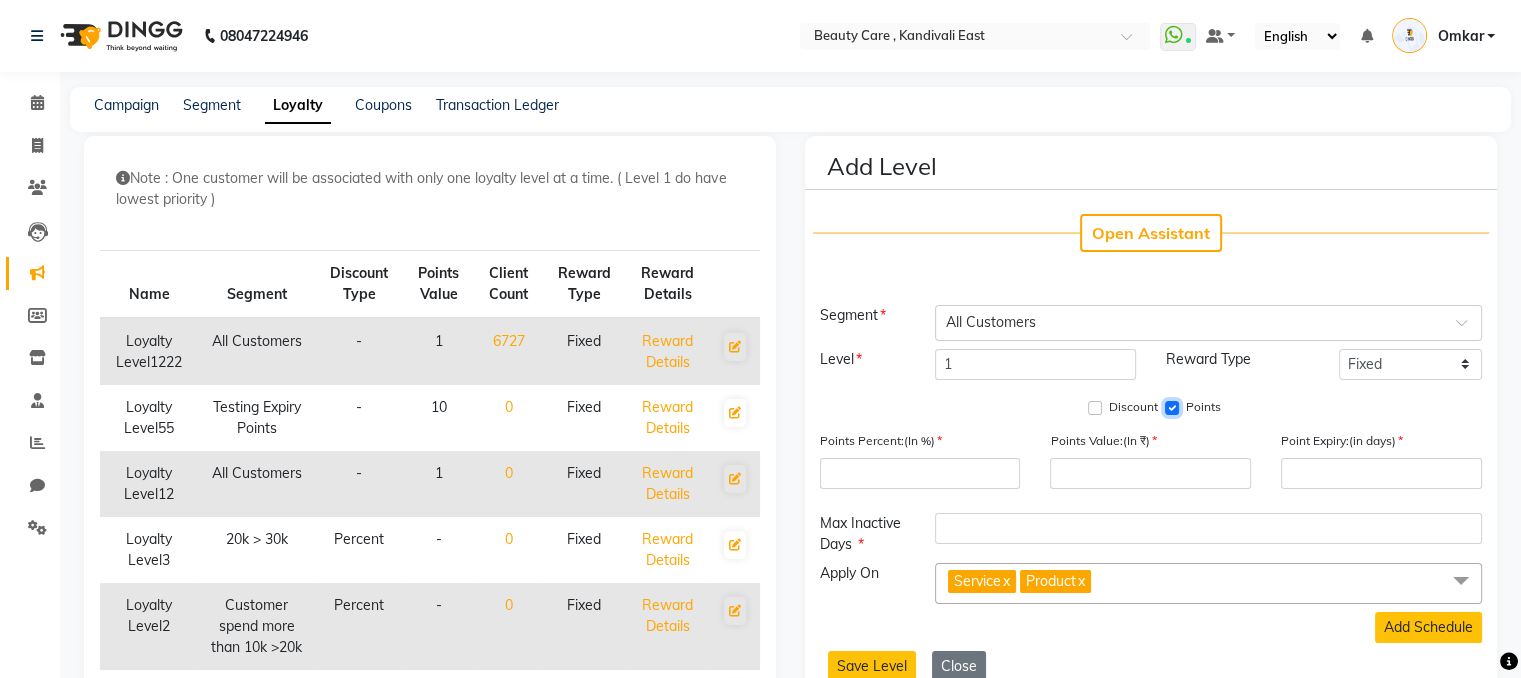 scroll, scrollTop: 140, scrollLeft: 0, axis: vertical 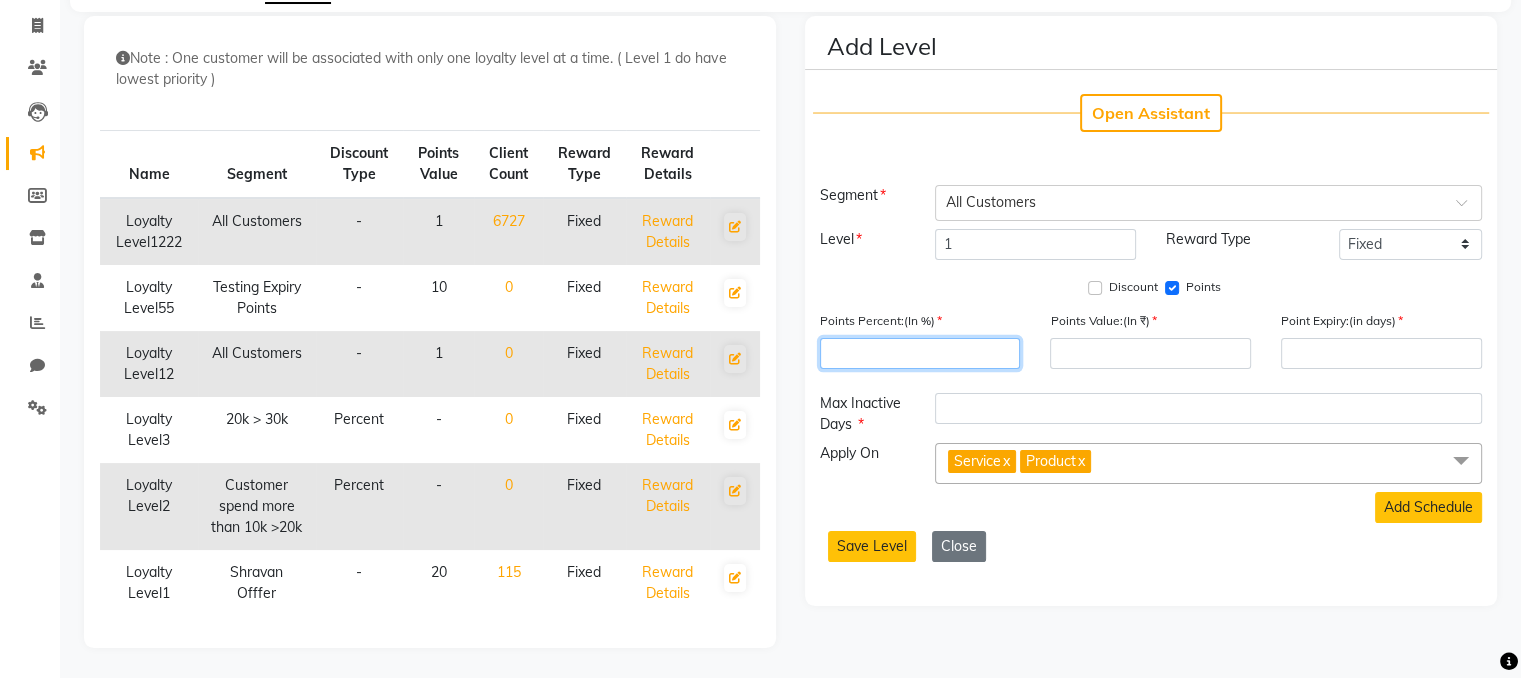 click at bounding box center [920, 353] 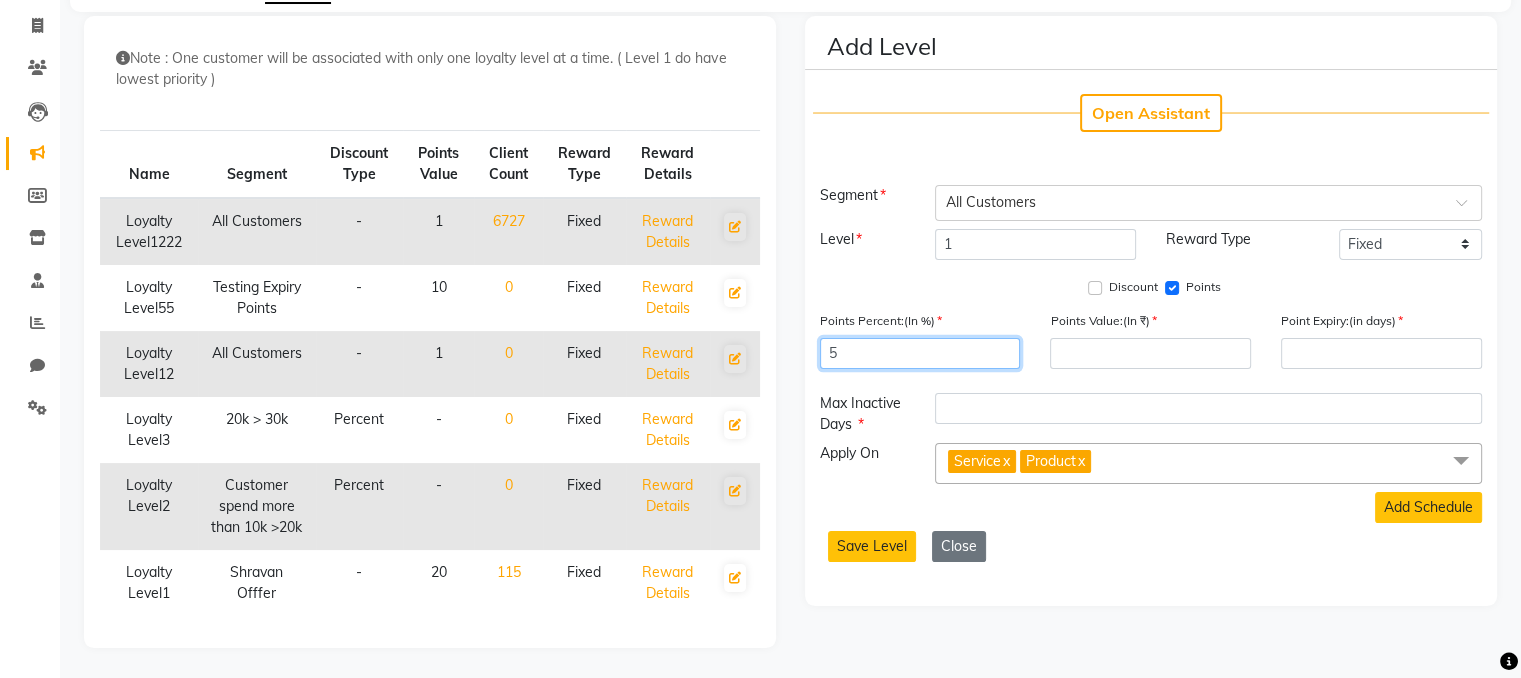 type on "5" 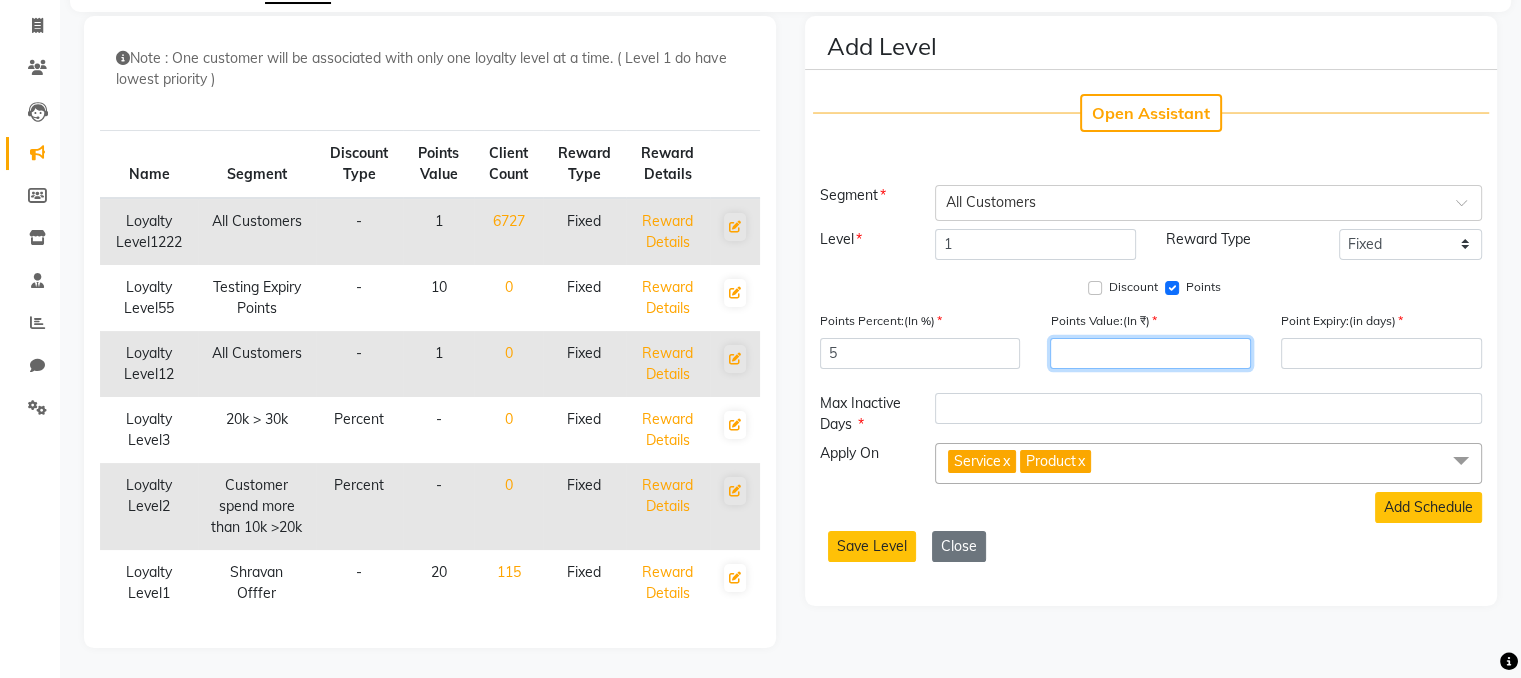 click at bounding box center [1150, 353] 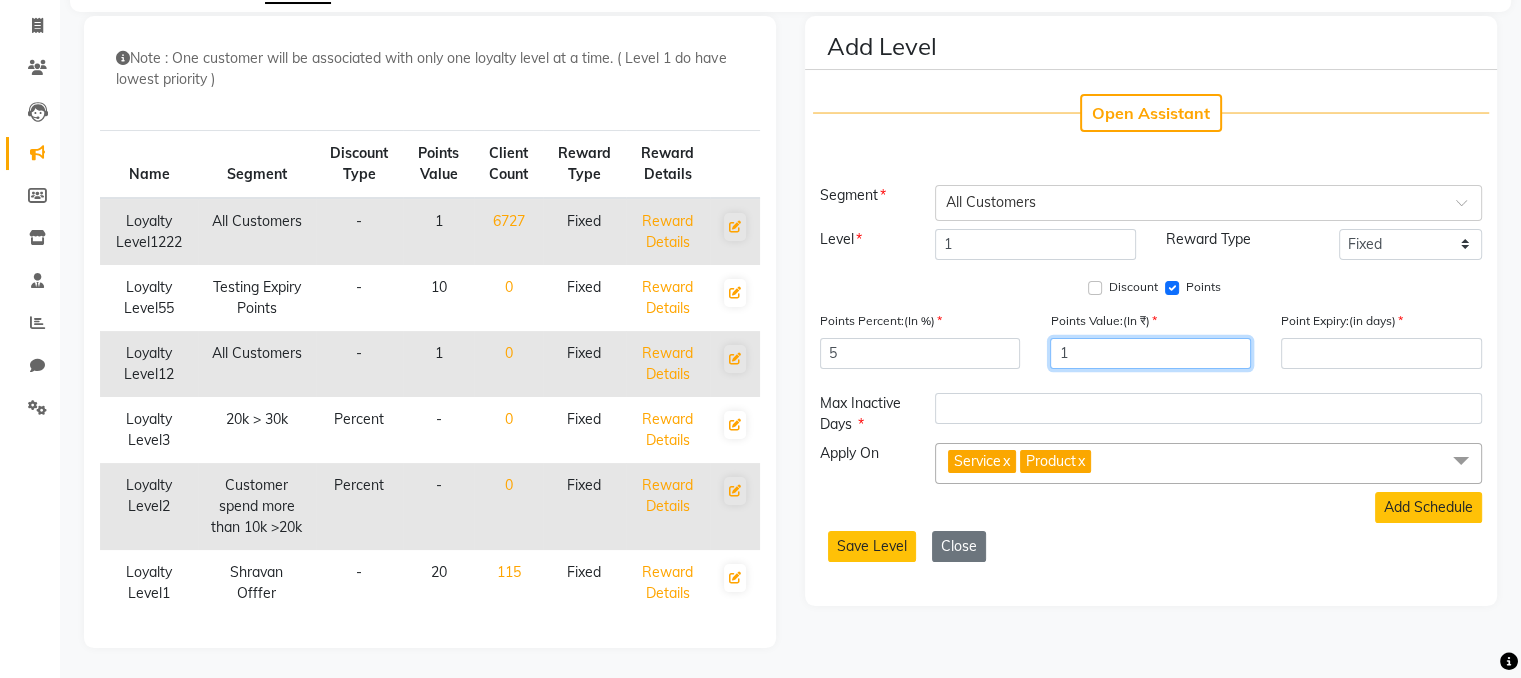 type on "1" 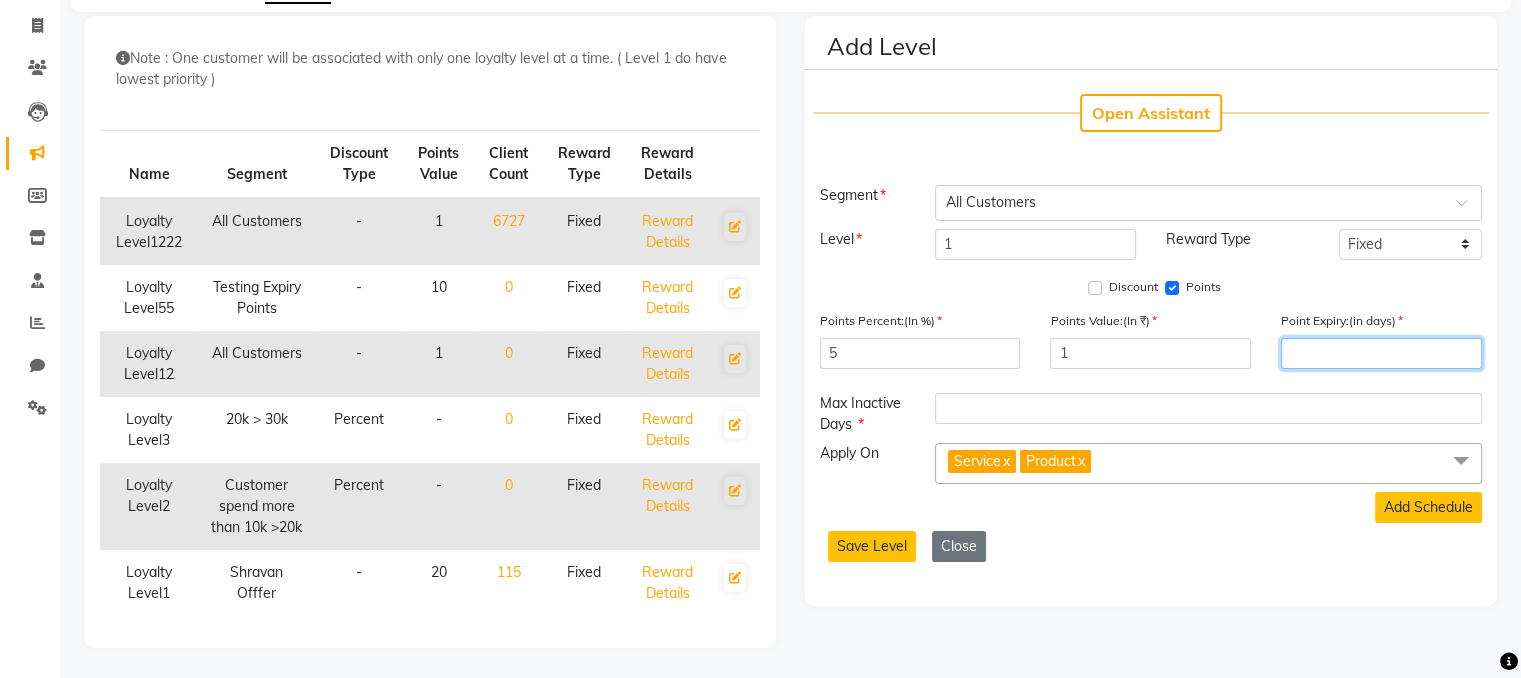click at bounding box center (1381, 353) 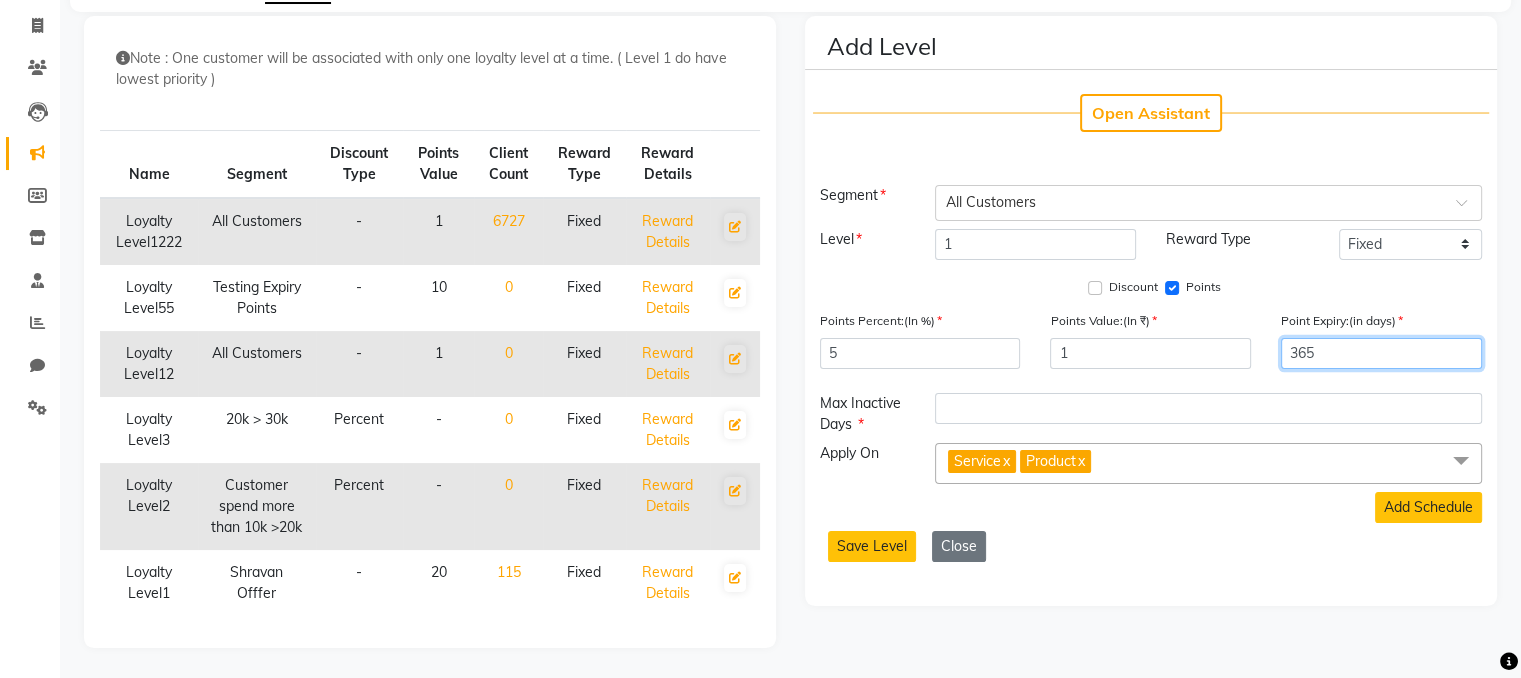 type on "365" 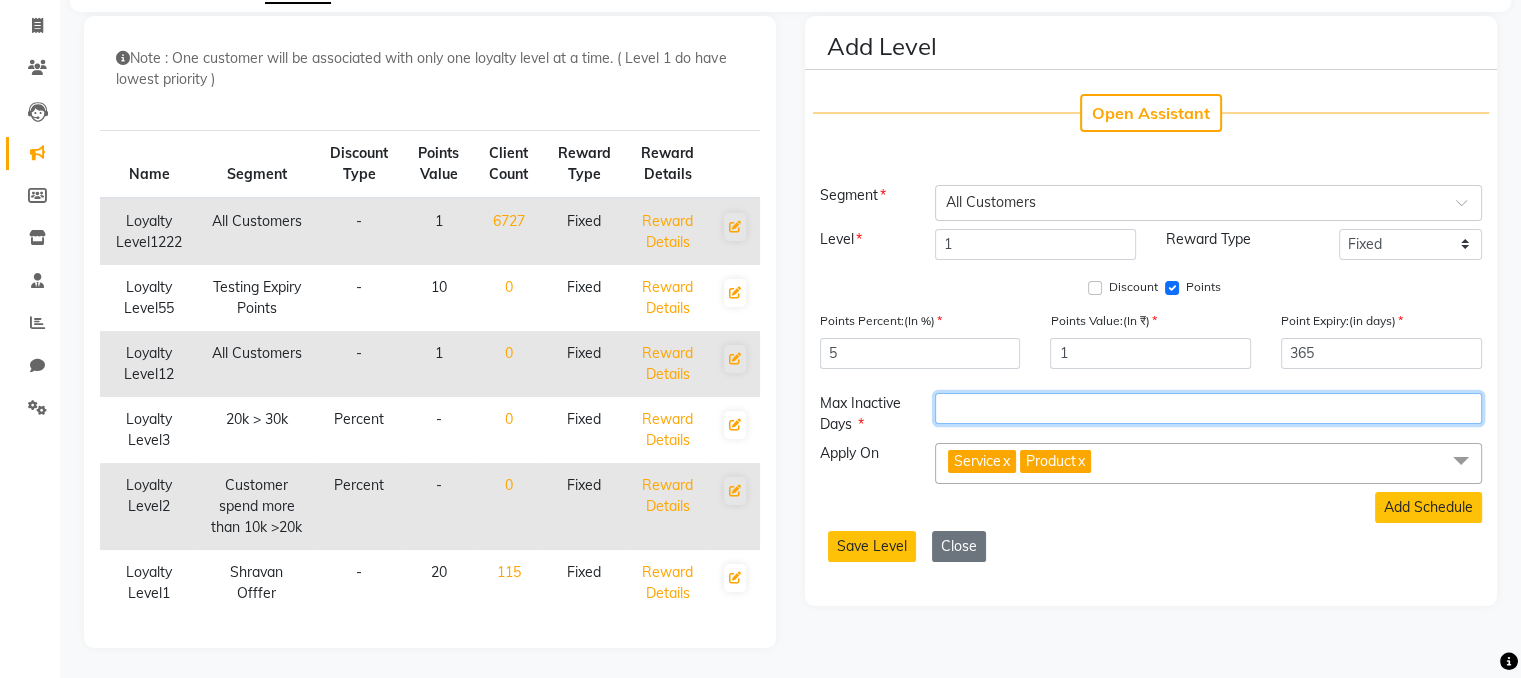 click at bounding box center [1208, 408] 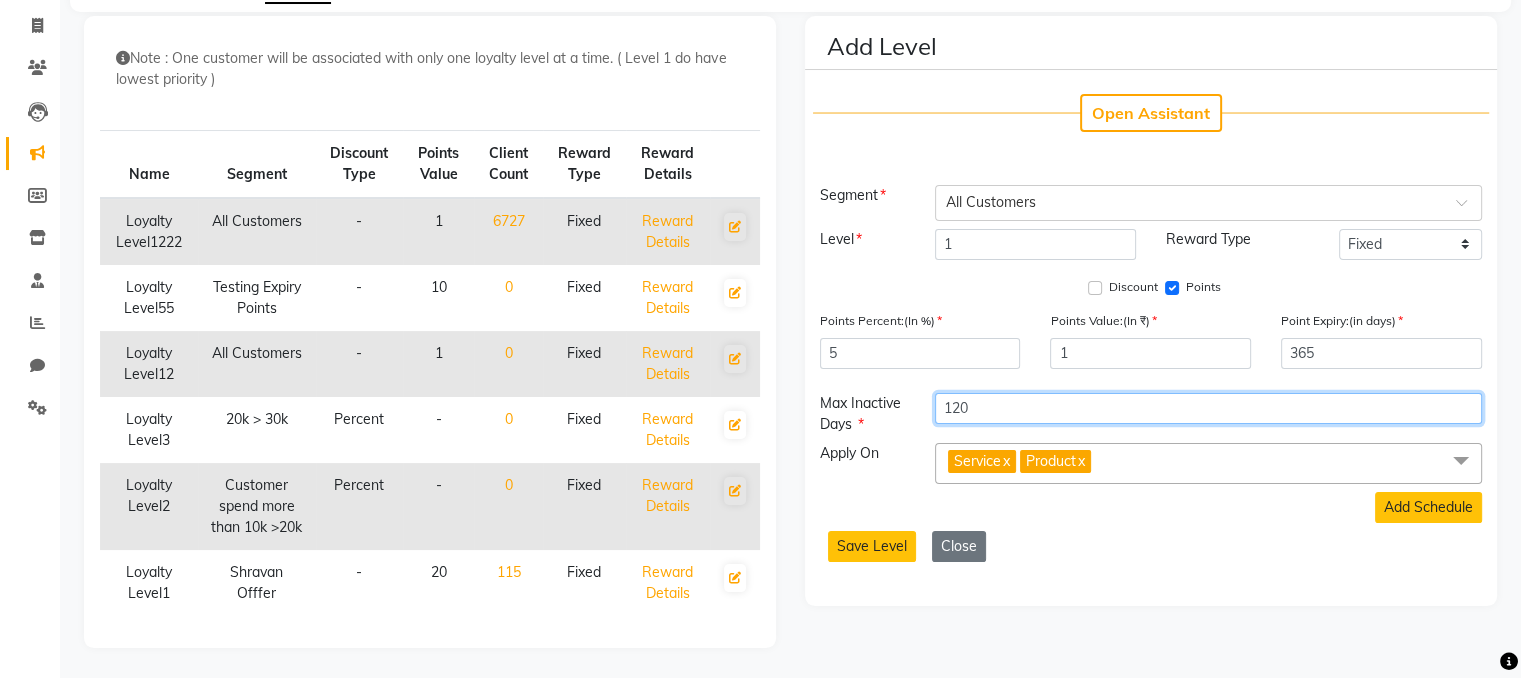type on "120" 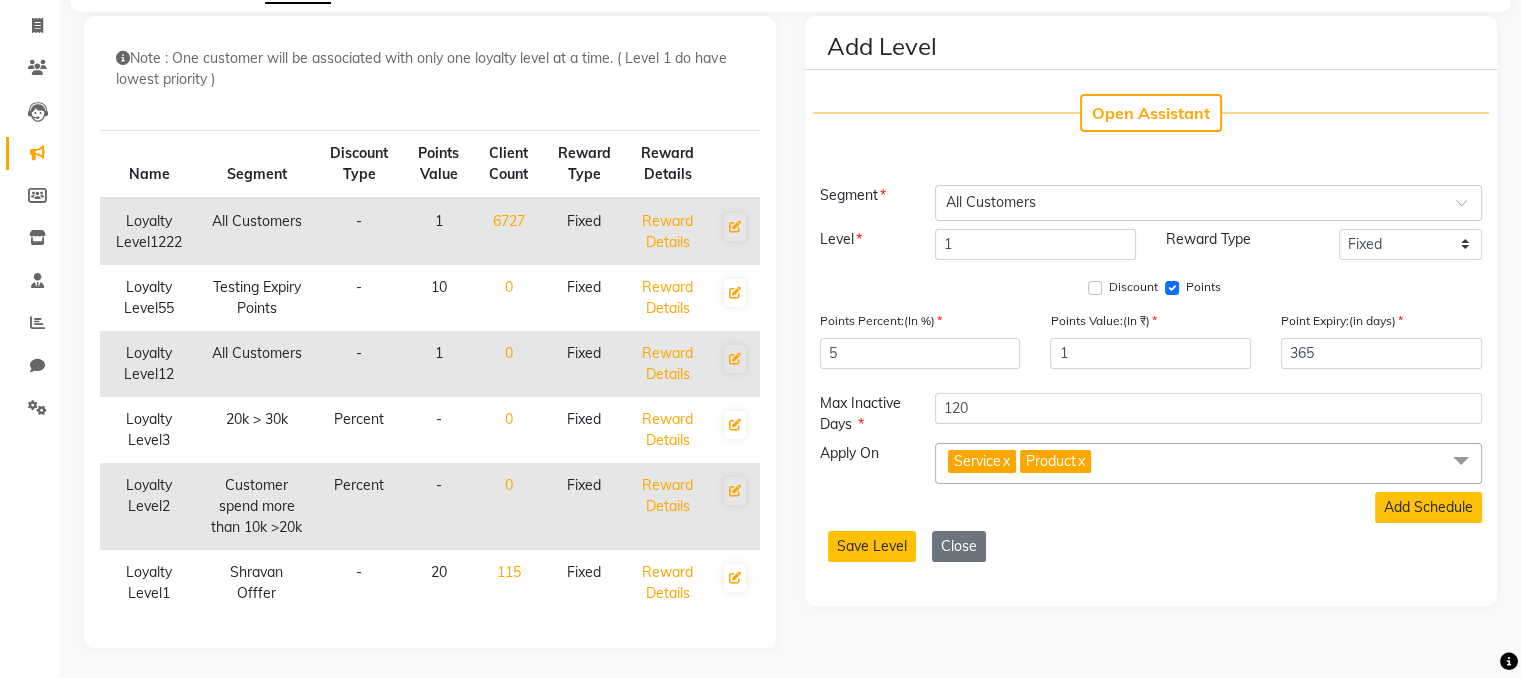 click on "x" at bounding box center [1080, 461] 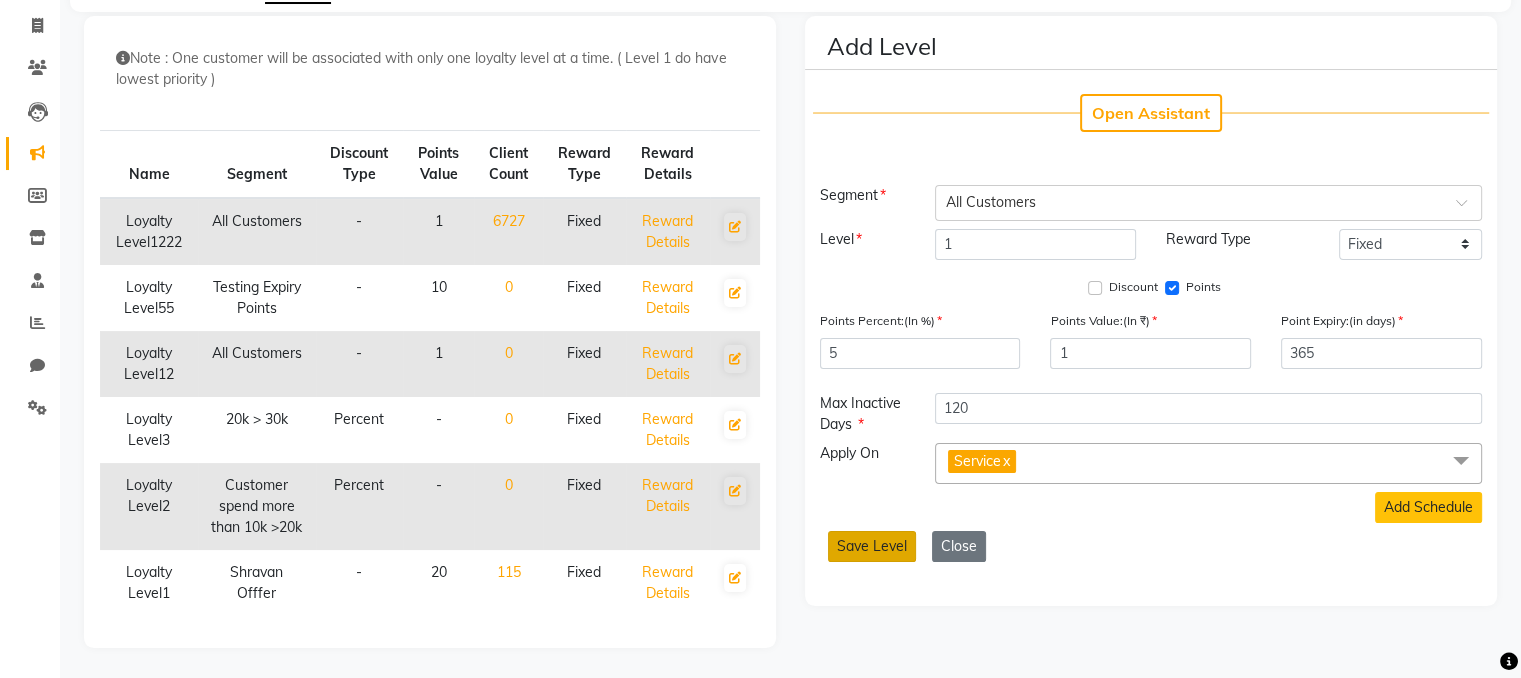 click on "Save Level" at bounding box center (872, 546) 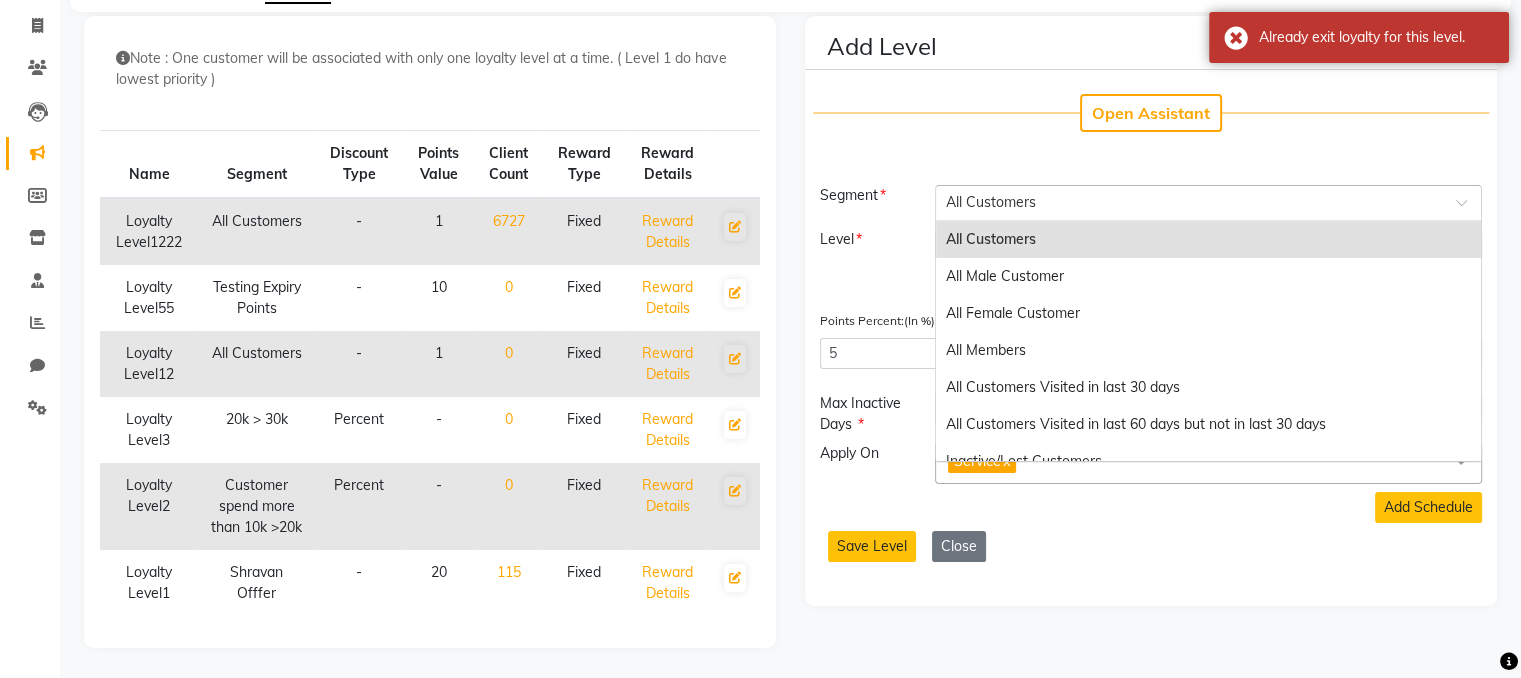click on "Select Segment × All Customers" at bounding box center (1192, 202) 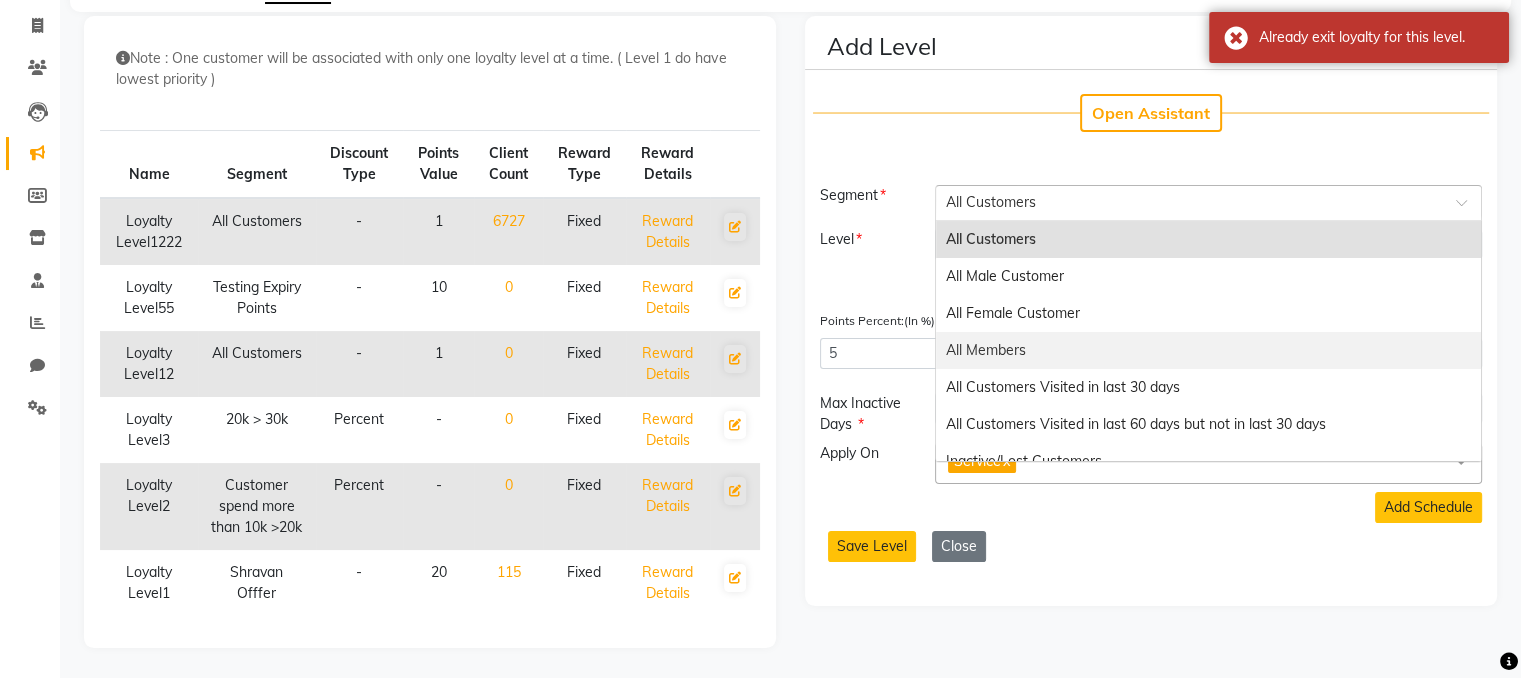 click on "All Members" at bounding box center (1208, 350) 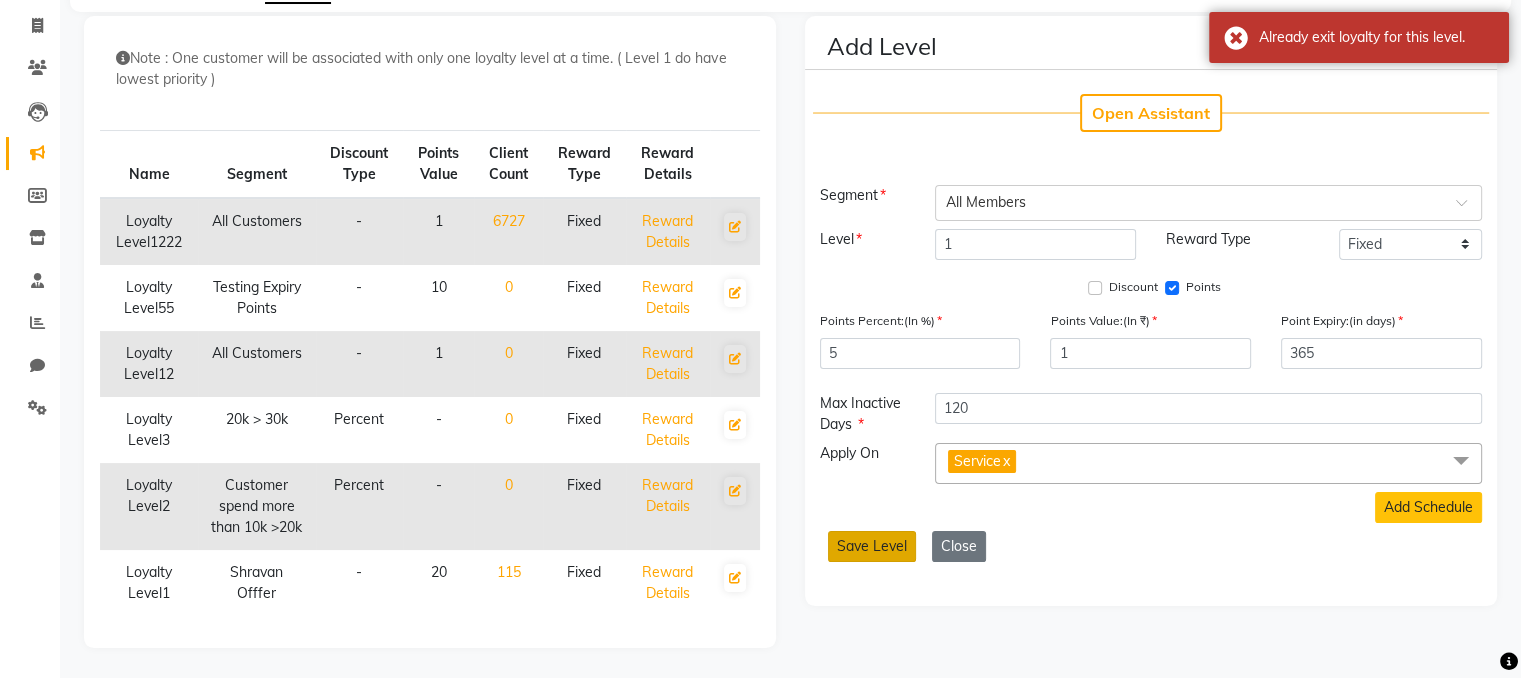 click on "Save Level" at bounding box center [872, 546] 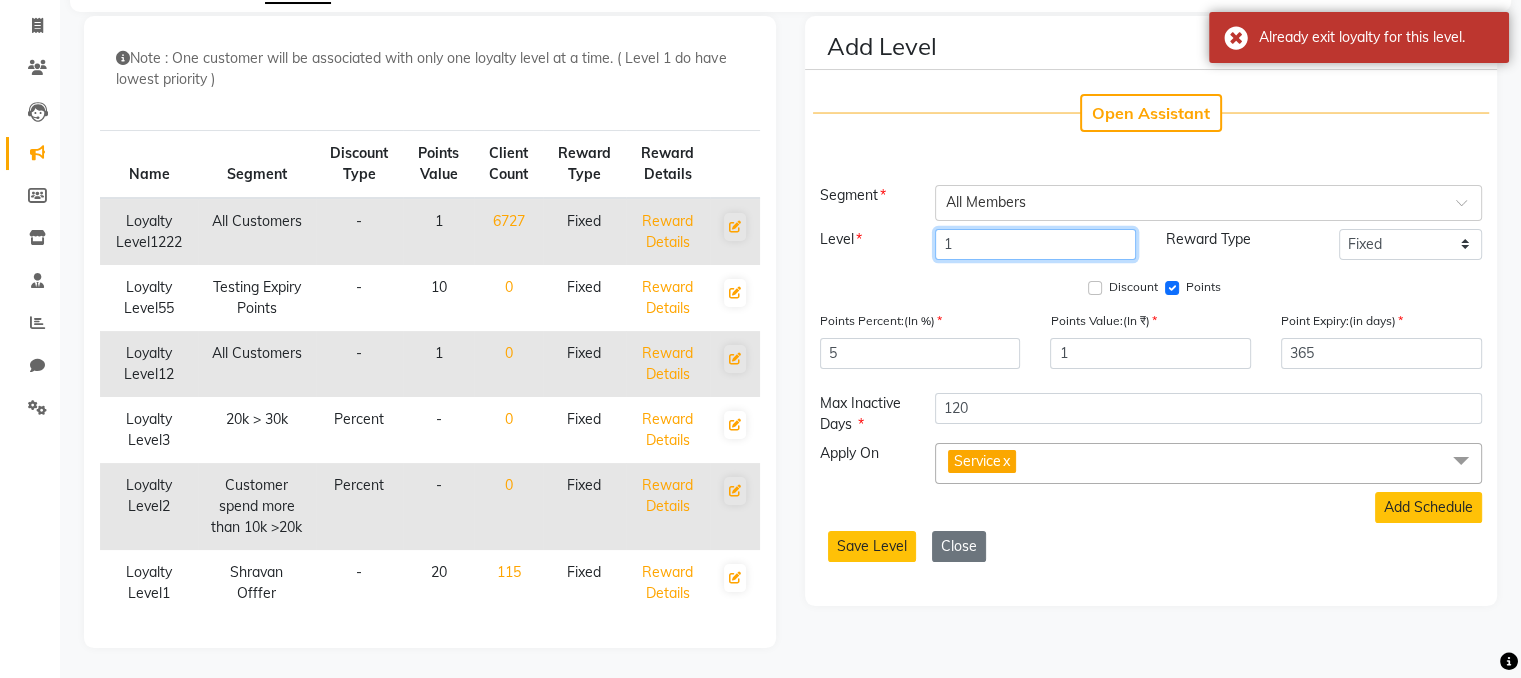 click on "1" at bounding box center [1035, 244] 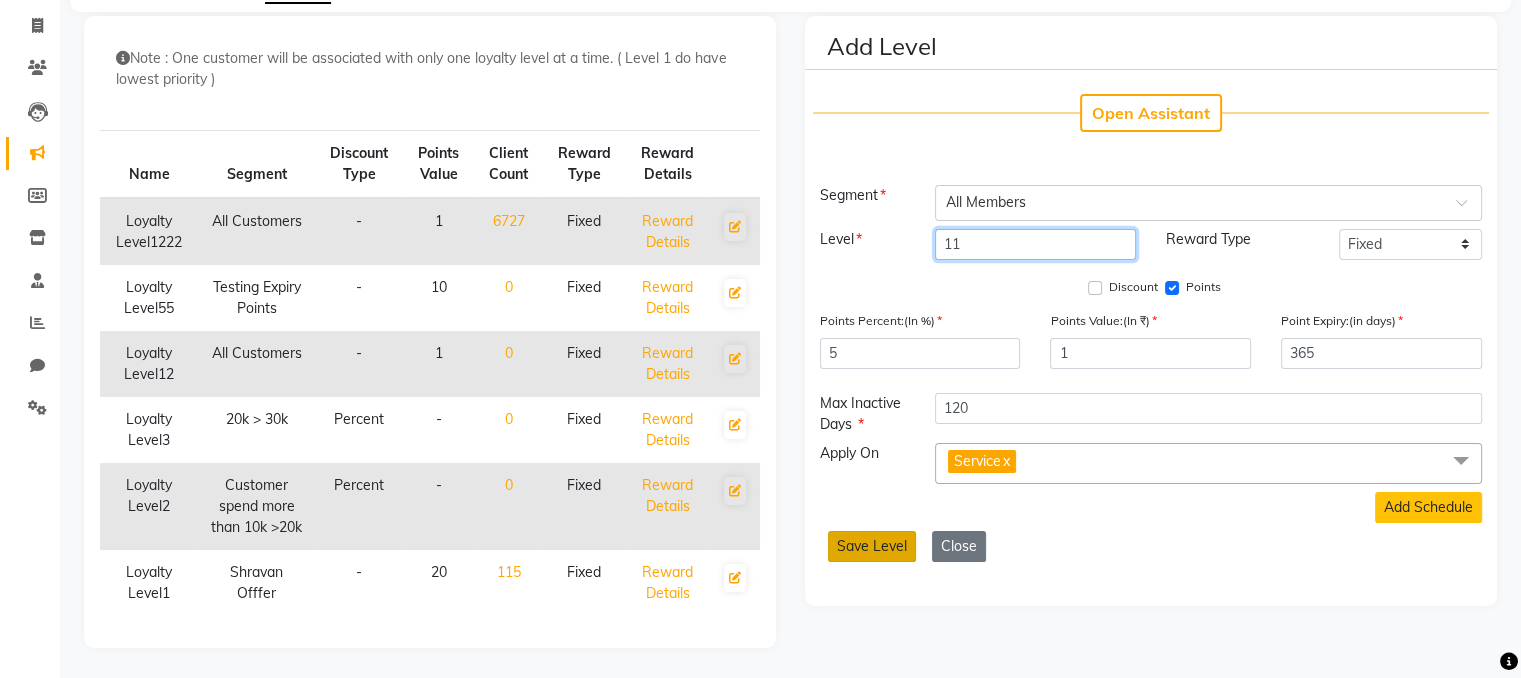 type on "11" 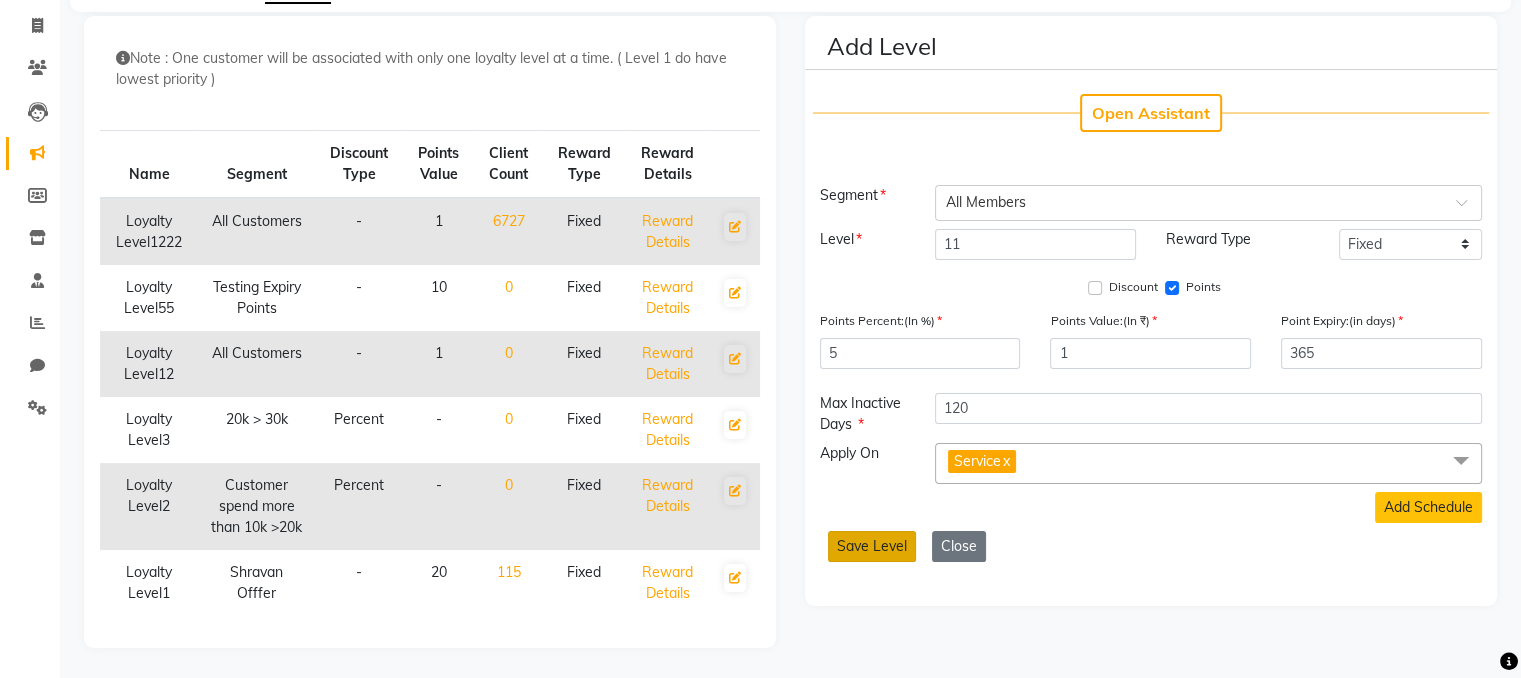 click on "Save Level" at bounding box center (872, 546) 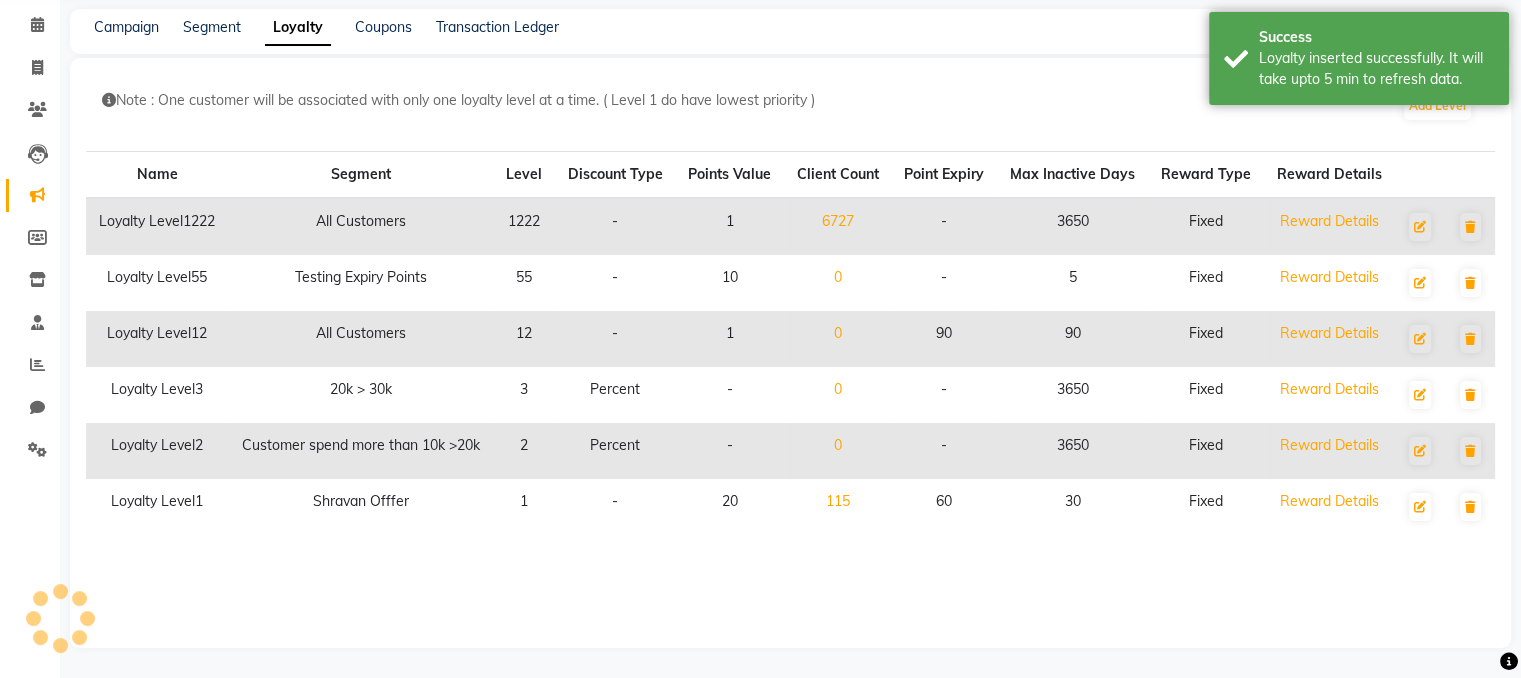 scroll, scrollTop: 78, scrollLeft: 0, axis: vertical 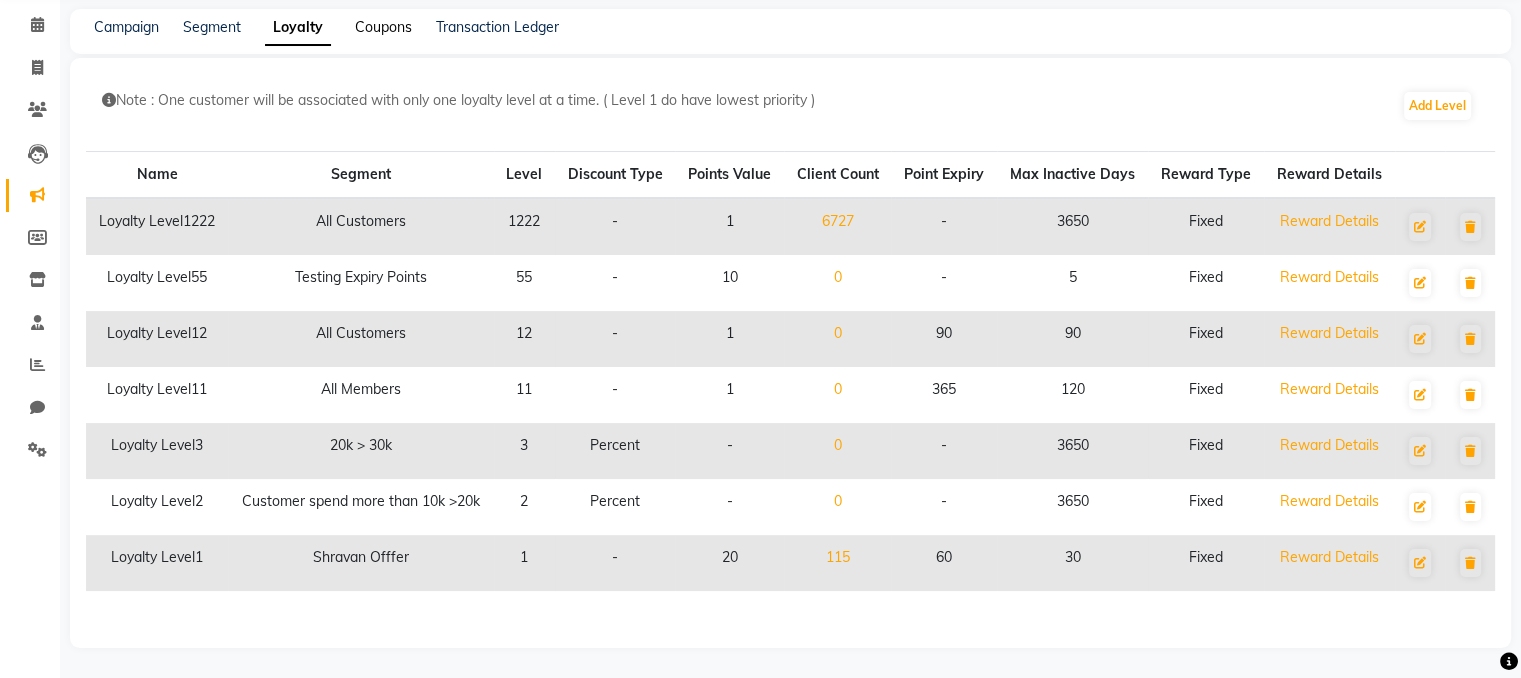 click on "Coupons" 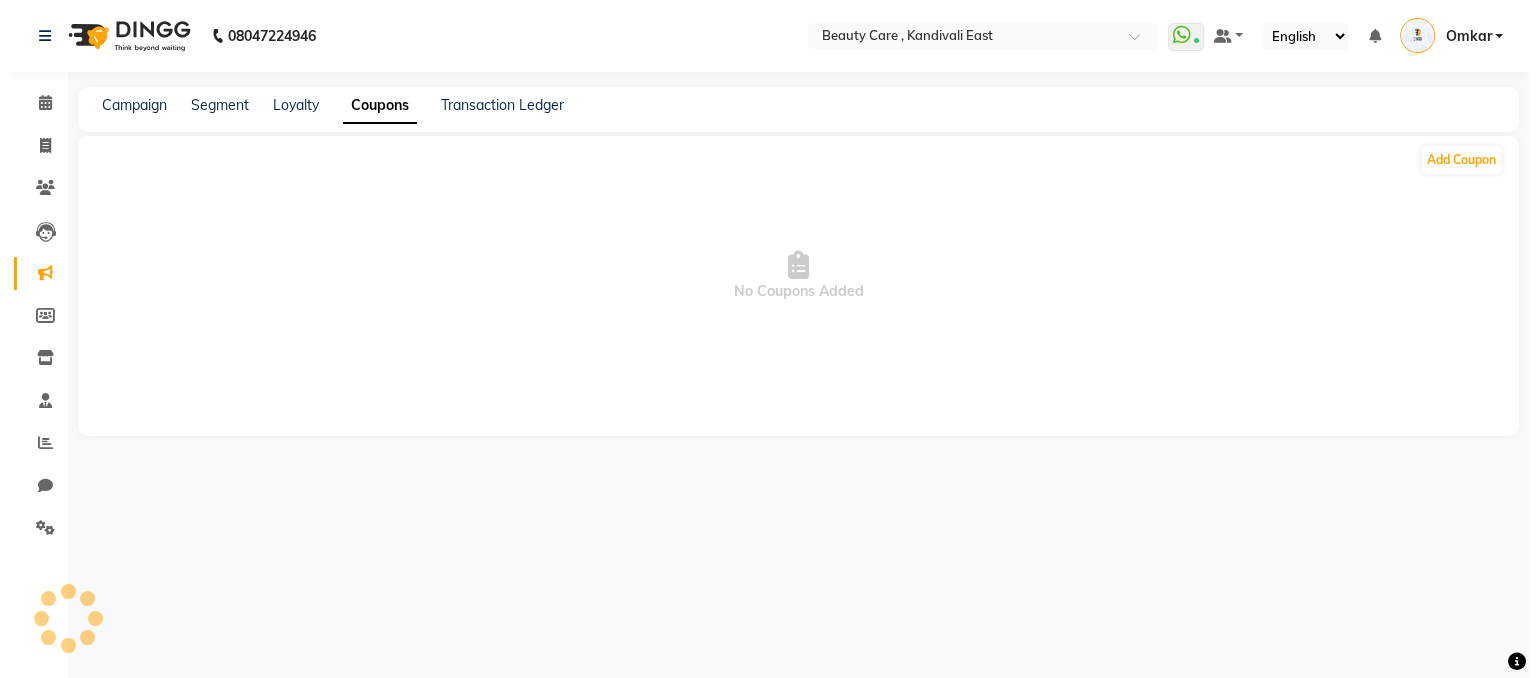 scroll, scrollTop: 0, scrollLeft: 0, axis: both 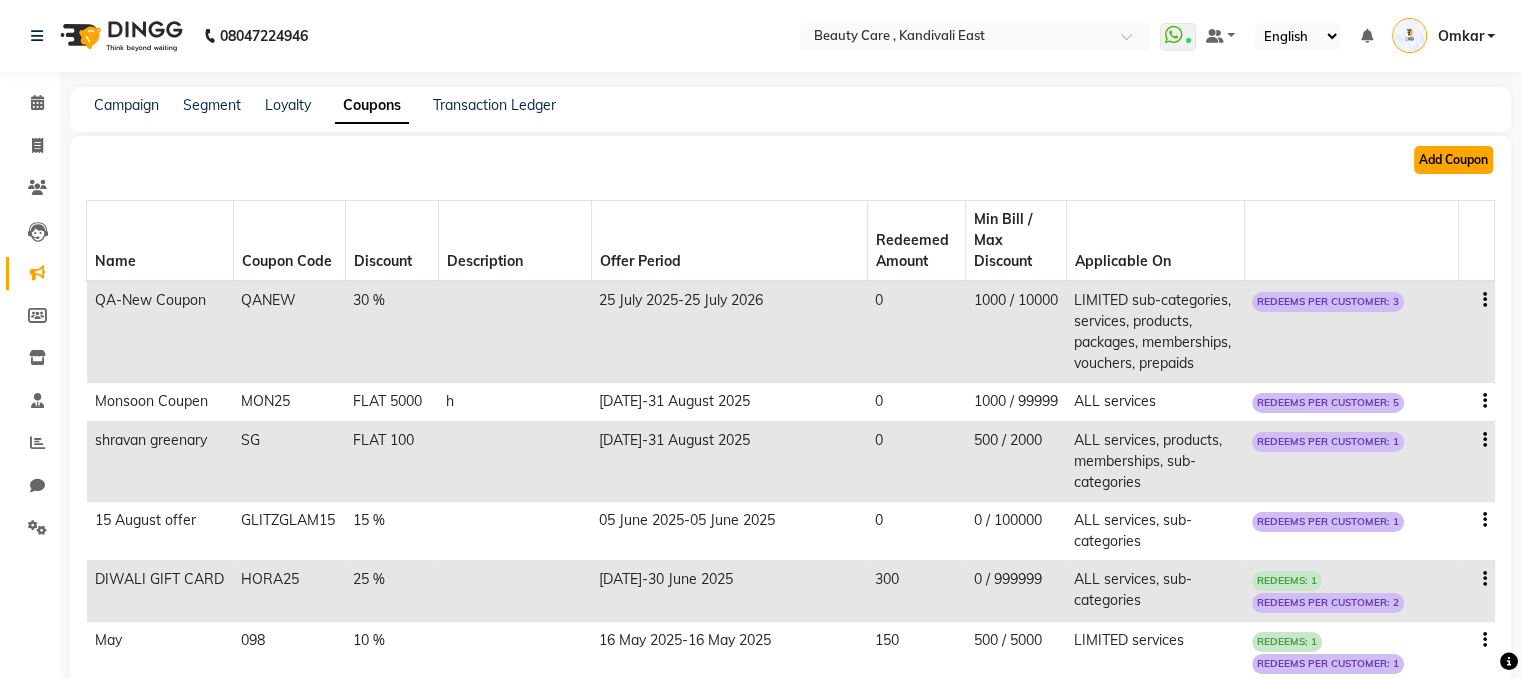 click on "Add Coupon" 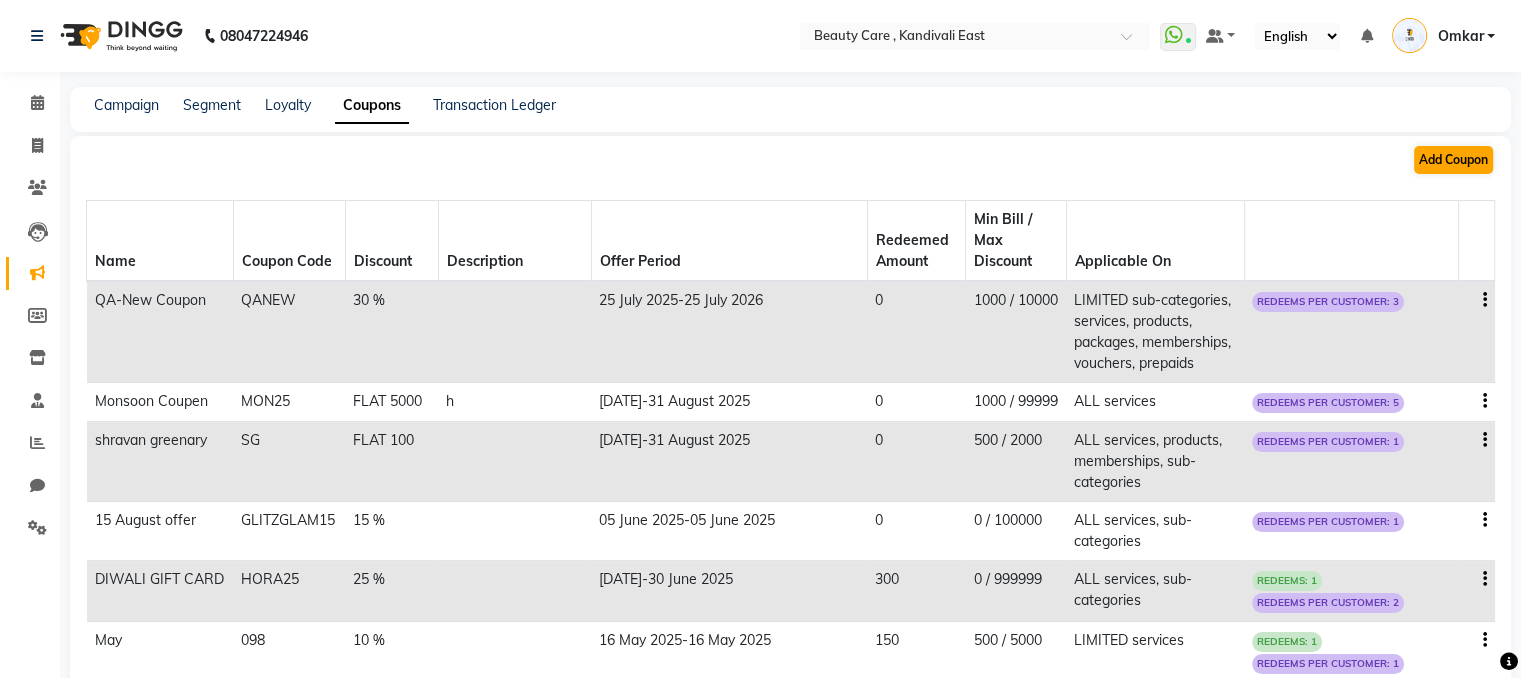 select on "ALL" 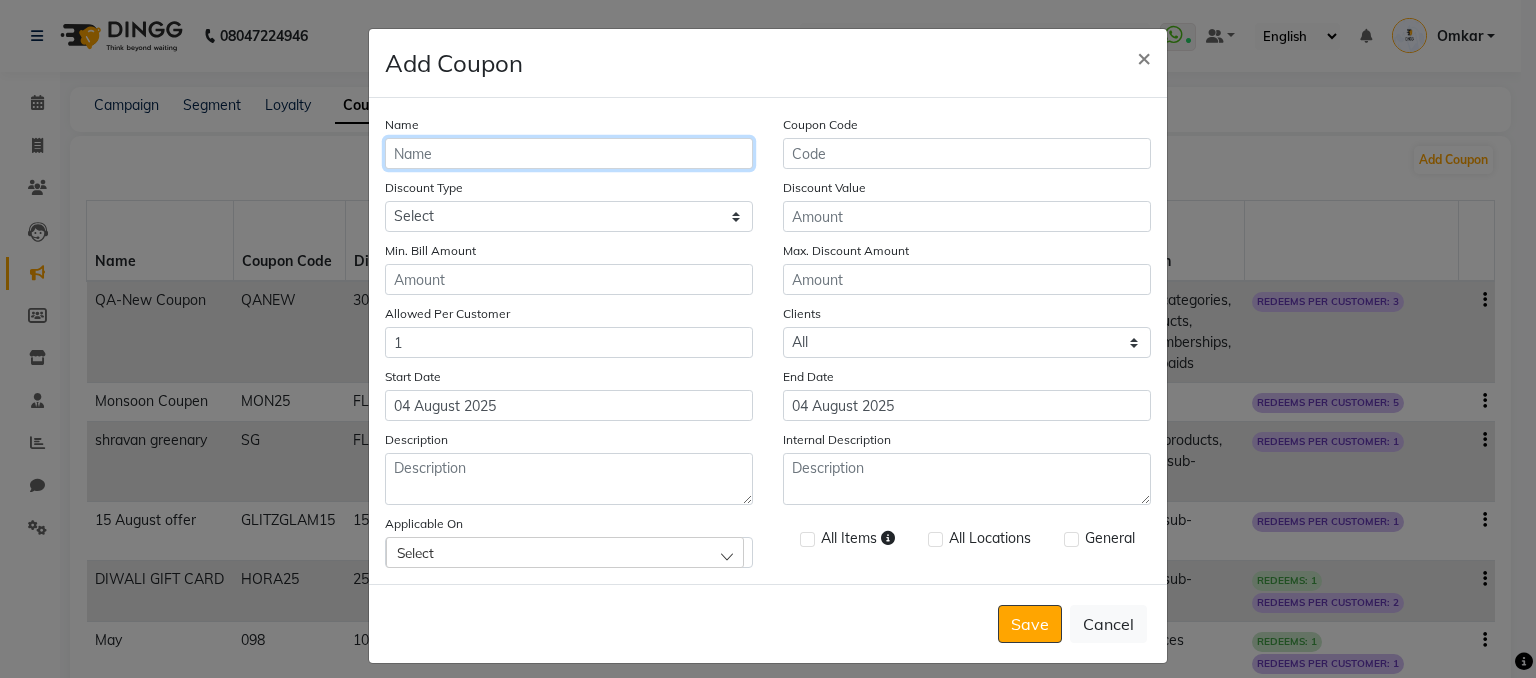 click on "Name" at bounding box center (569, 153) 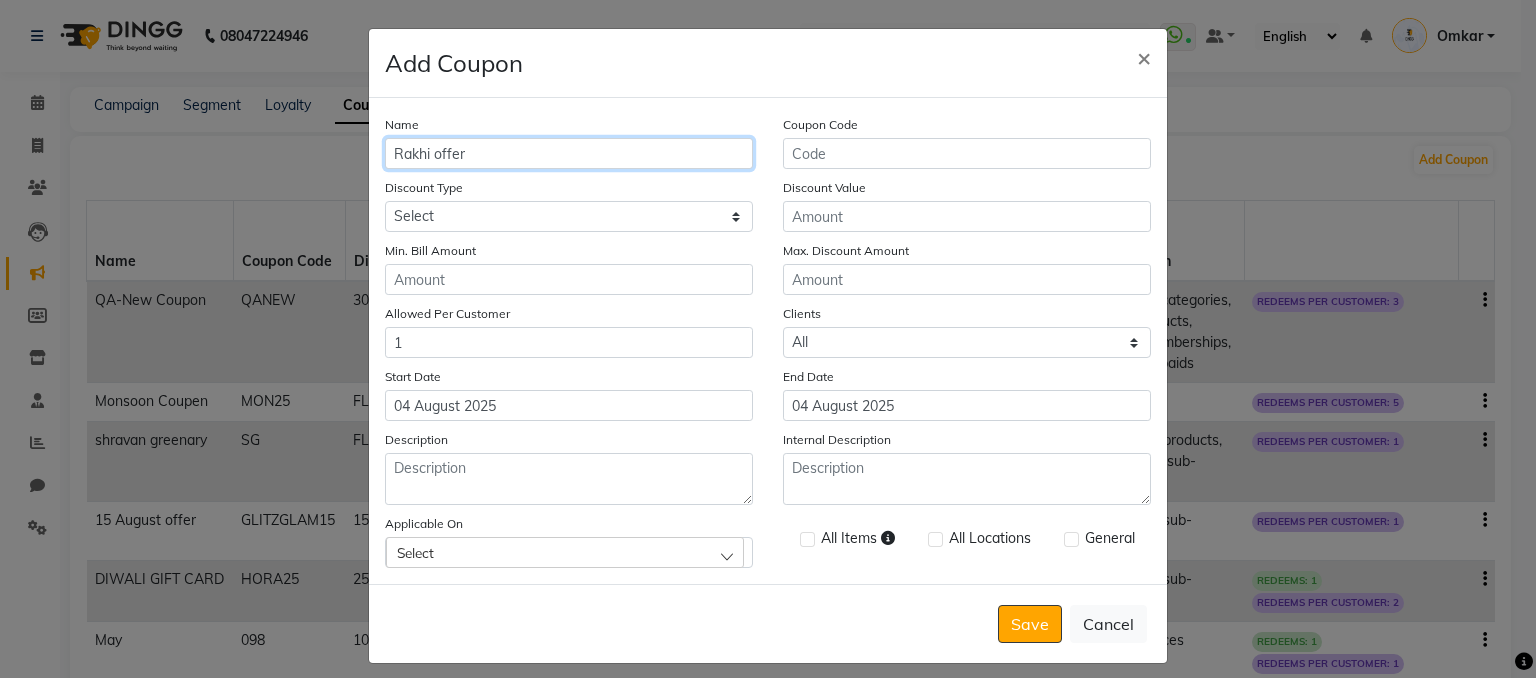 type on "Rakhi offer" 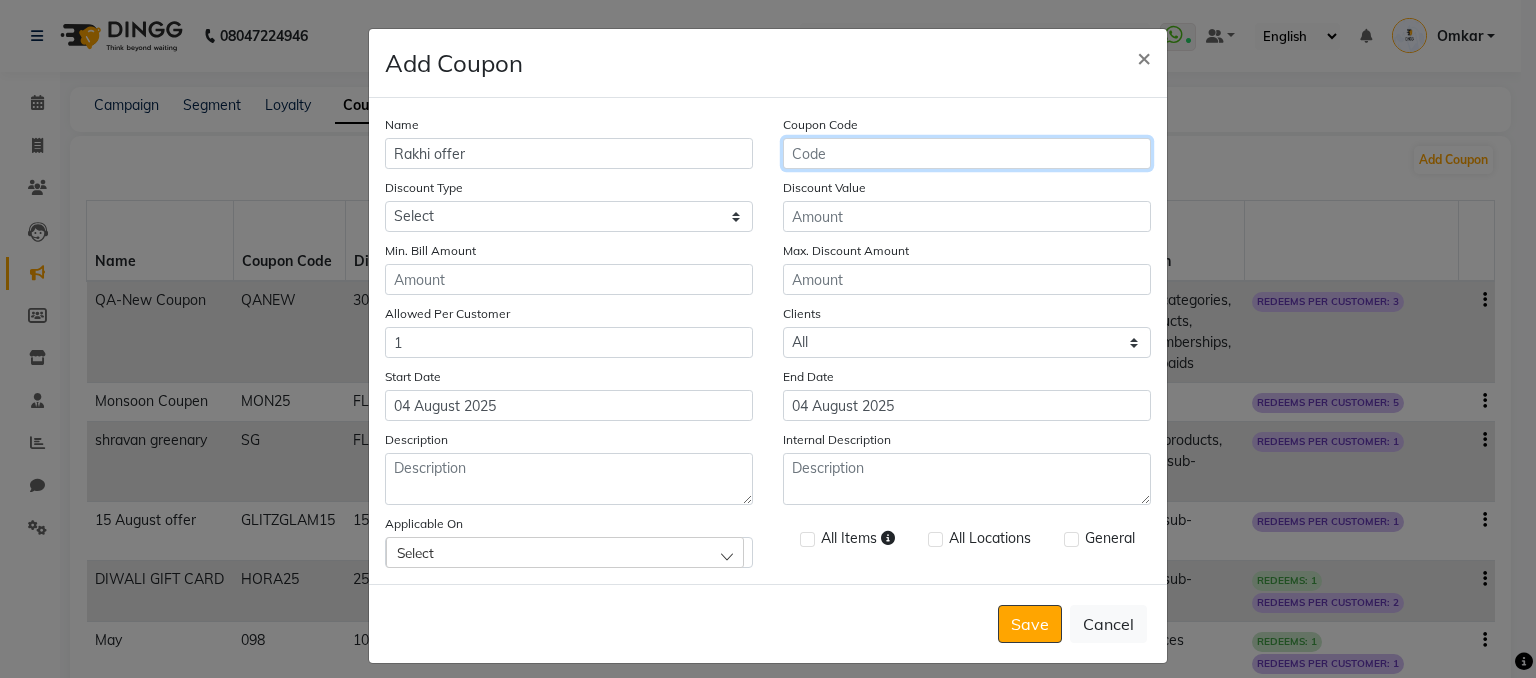 click on "Coupon Code" at bounding box center [967, 153] 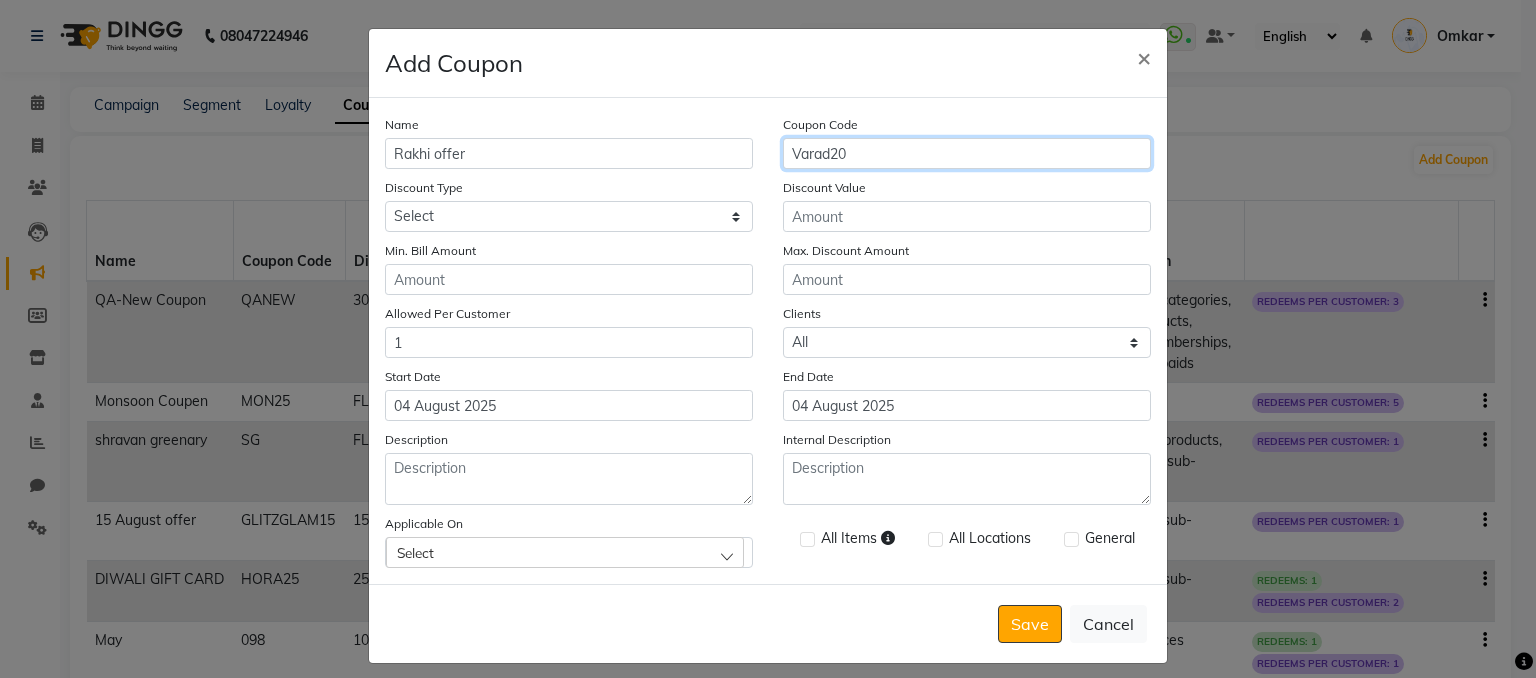 type on "Varad20" 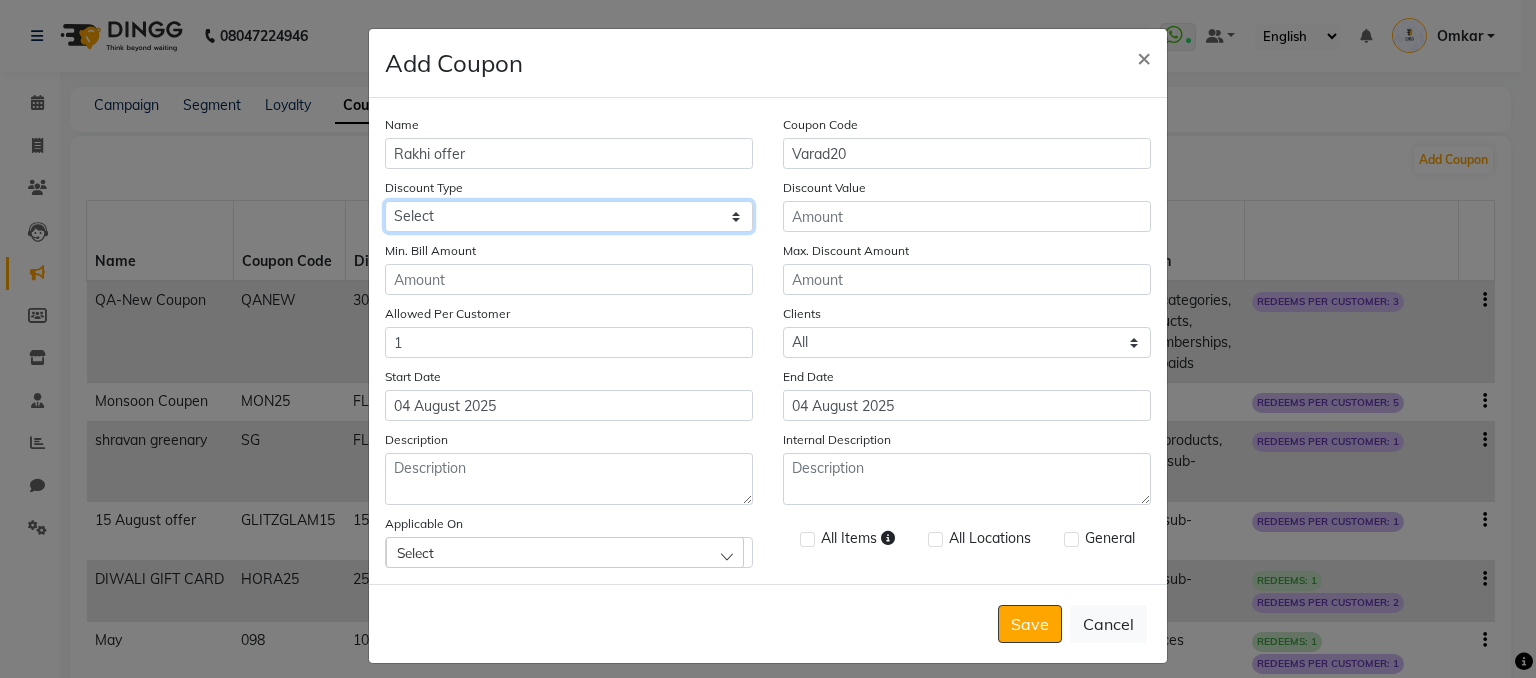 click on "Select Percentage Fixed" at bounding box center (569, 216) 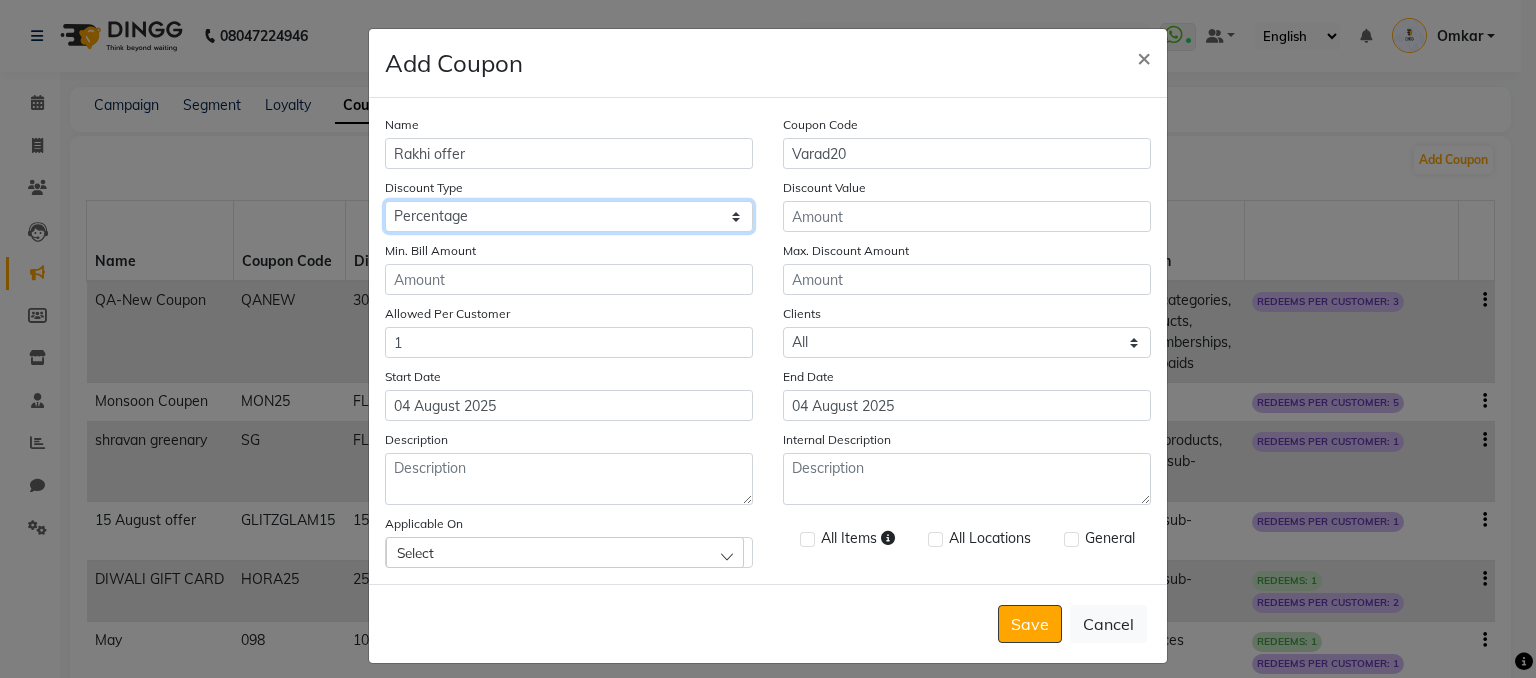 click on "Select Percentage Fixed" at bounding box center [569, 216] 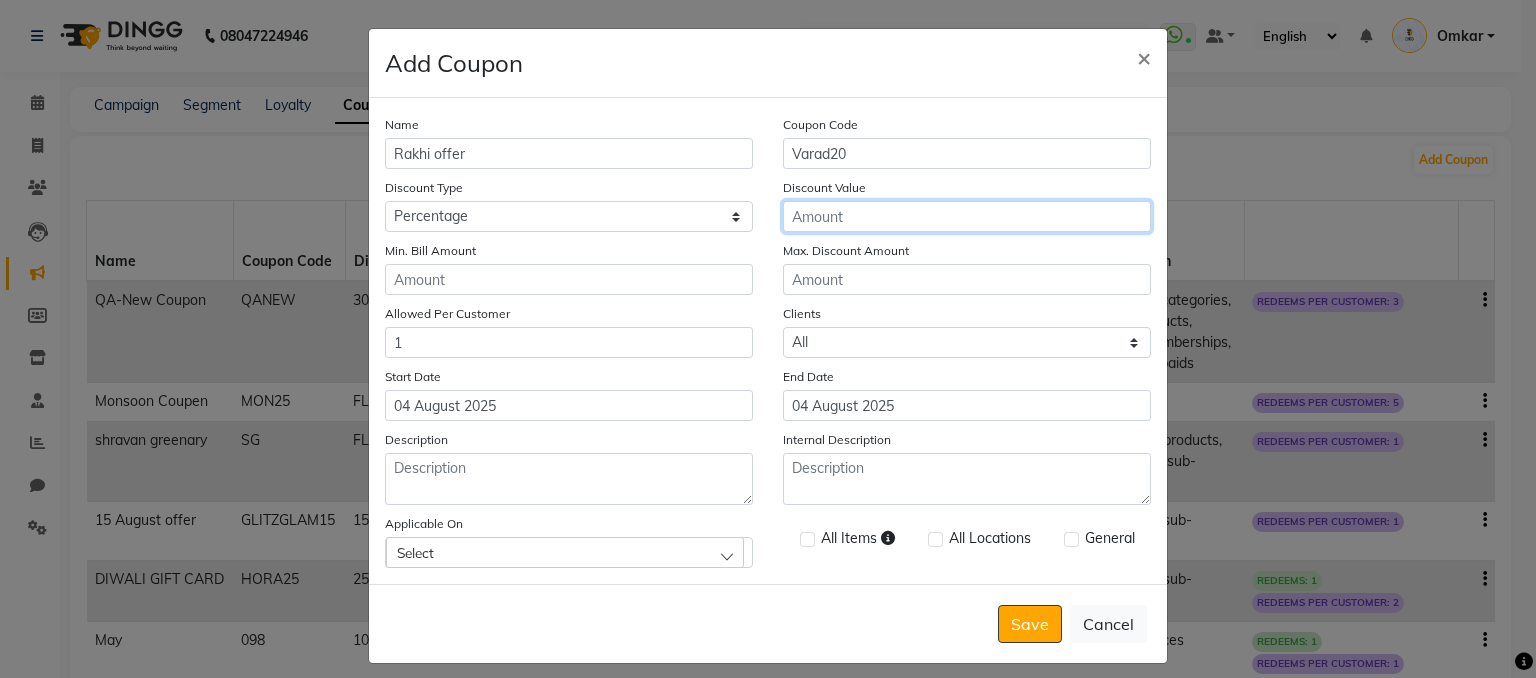 click on "Discount Value" at bounding box center [967, 216] 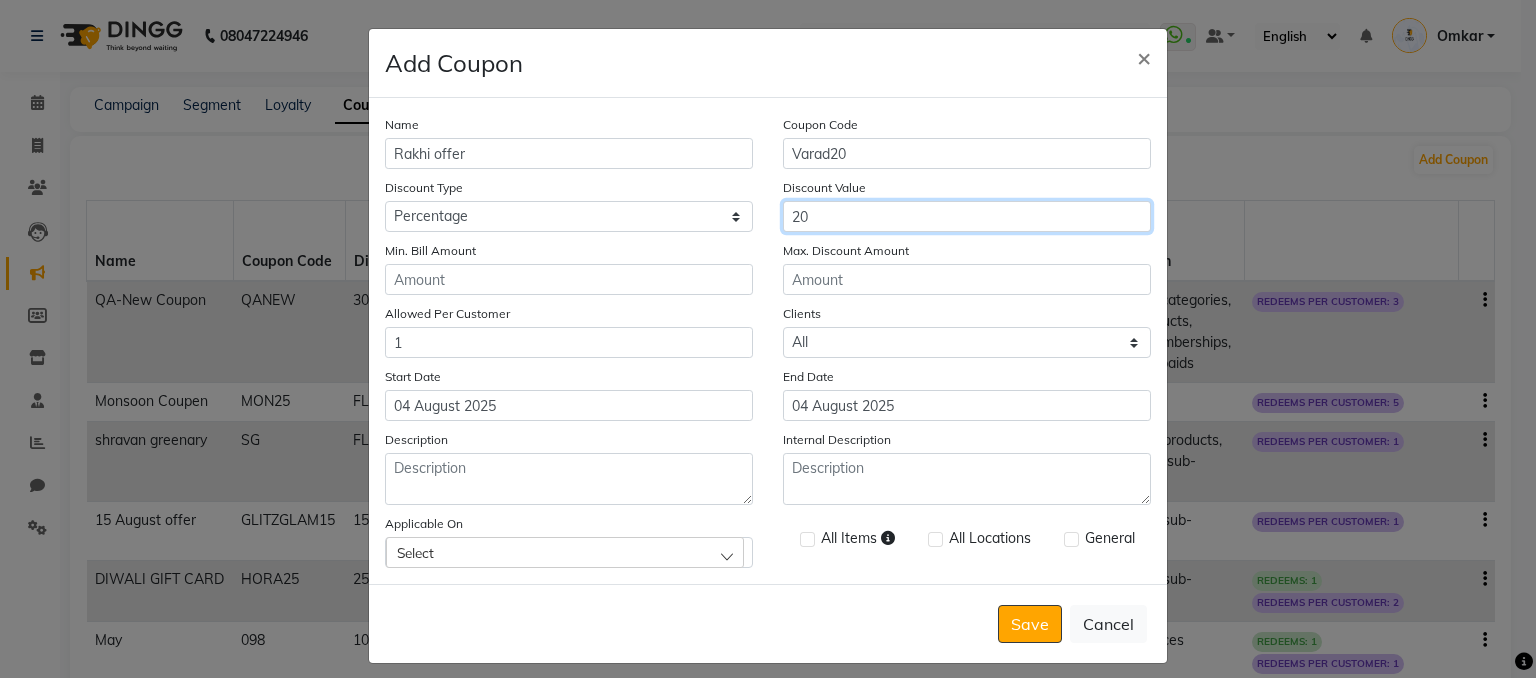 type on "20" 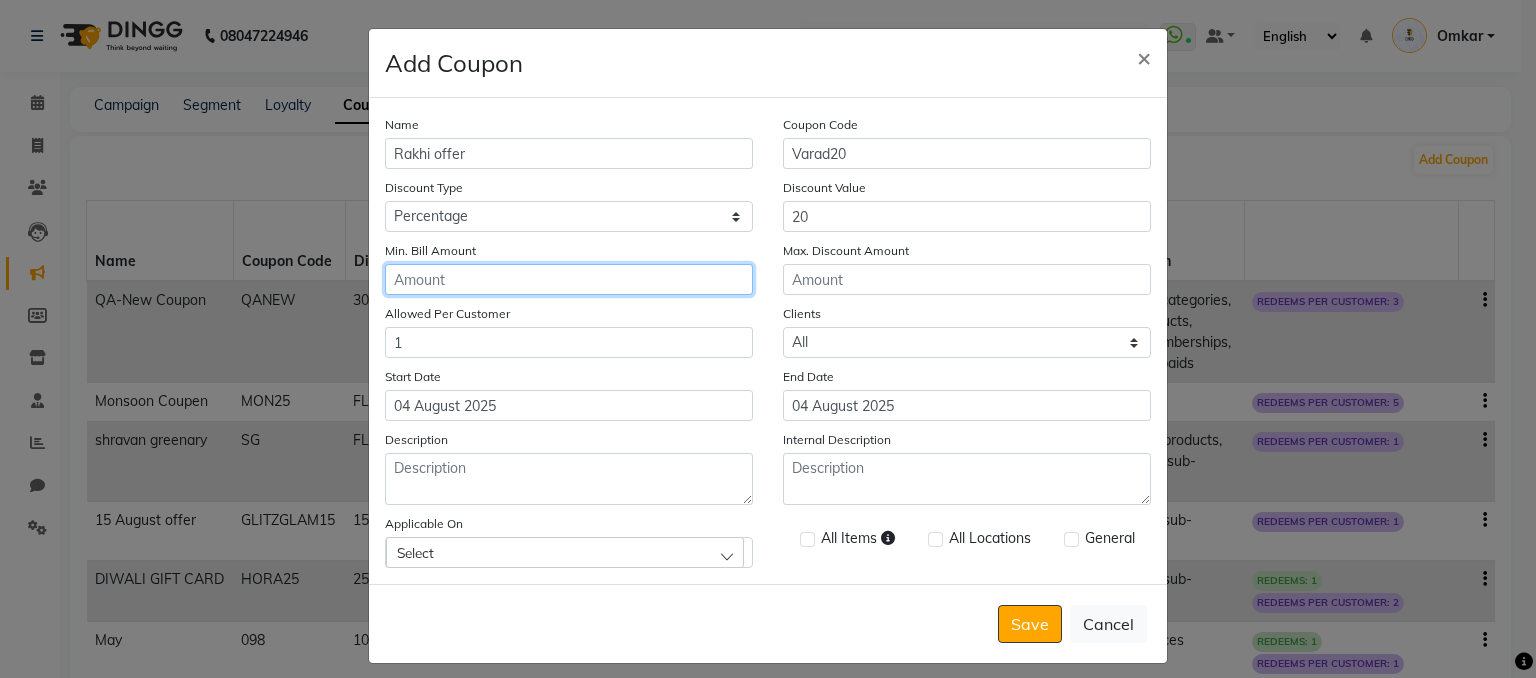 click on "Min. Bill Amount" at bounding box center [569, 279] 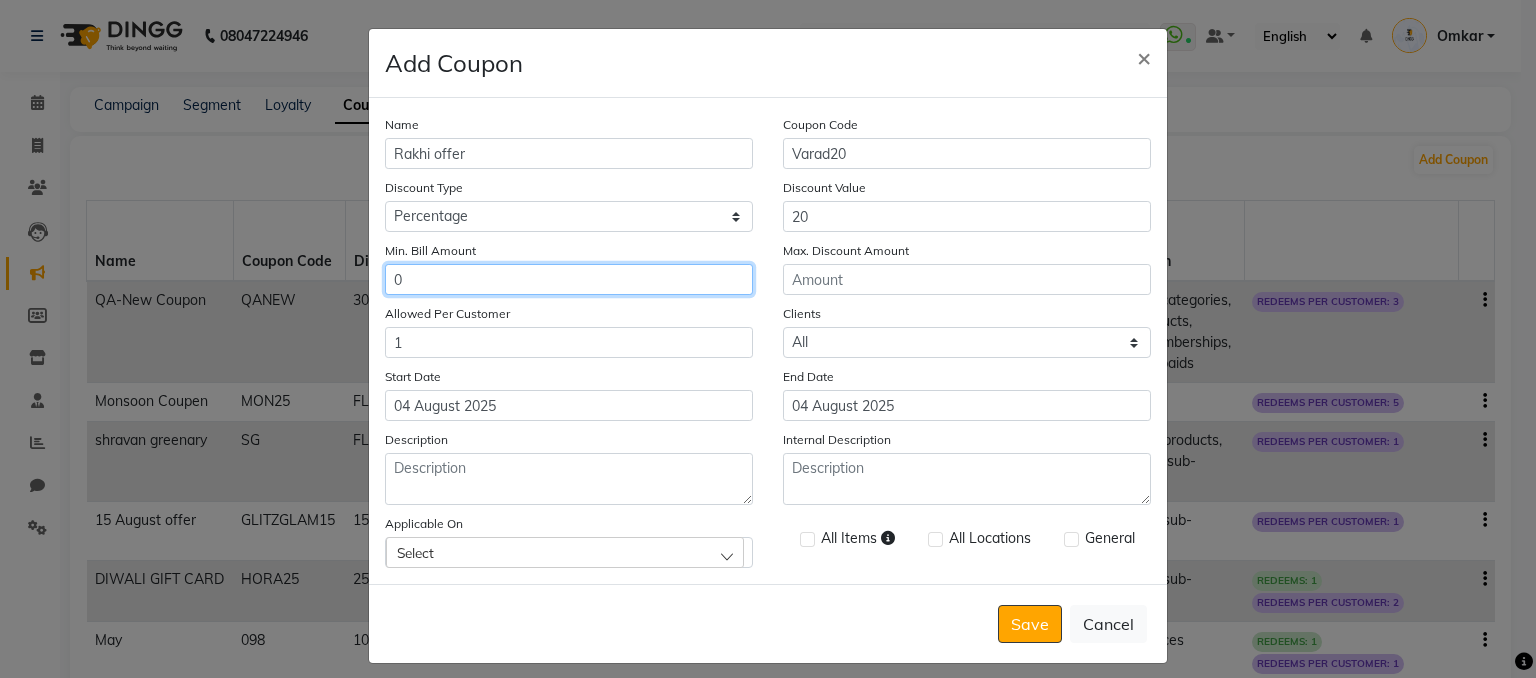 type on "0" 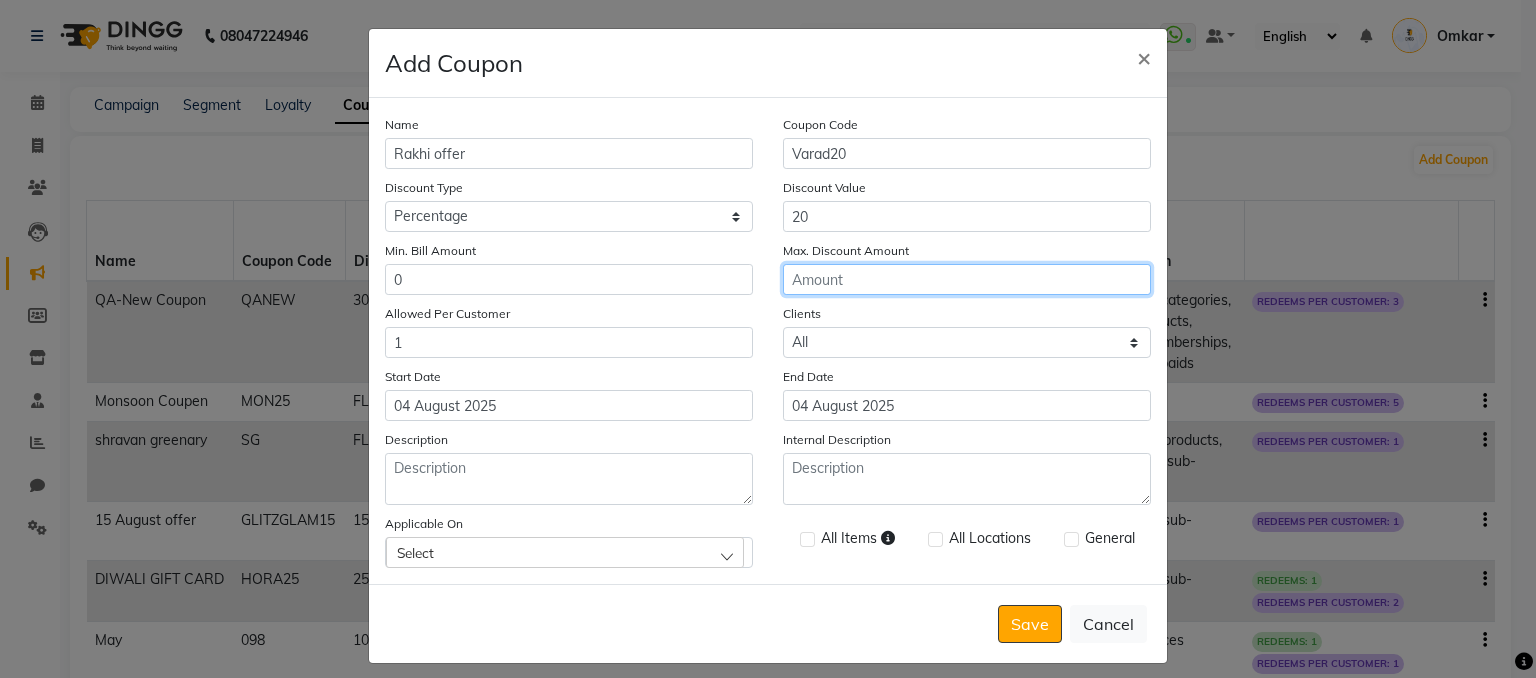 click on "Max. Discount Amount" at bounding box center [967, 279] 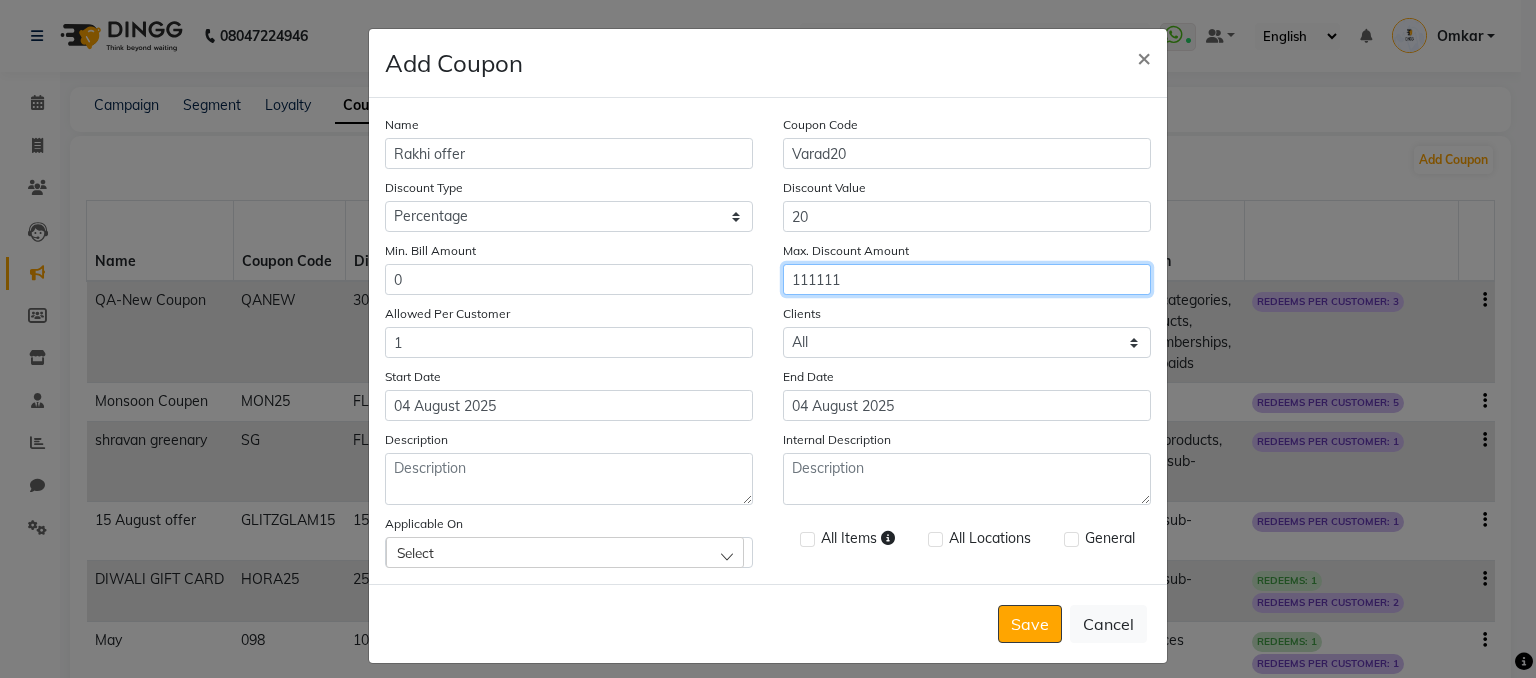 type on "111111" 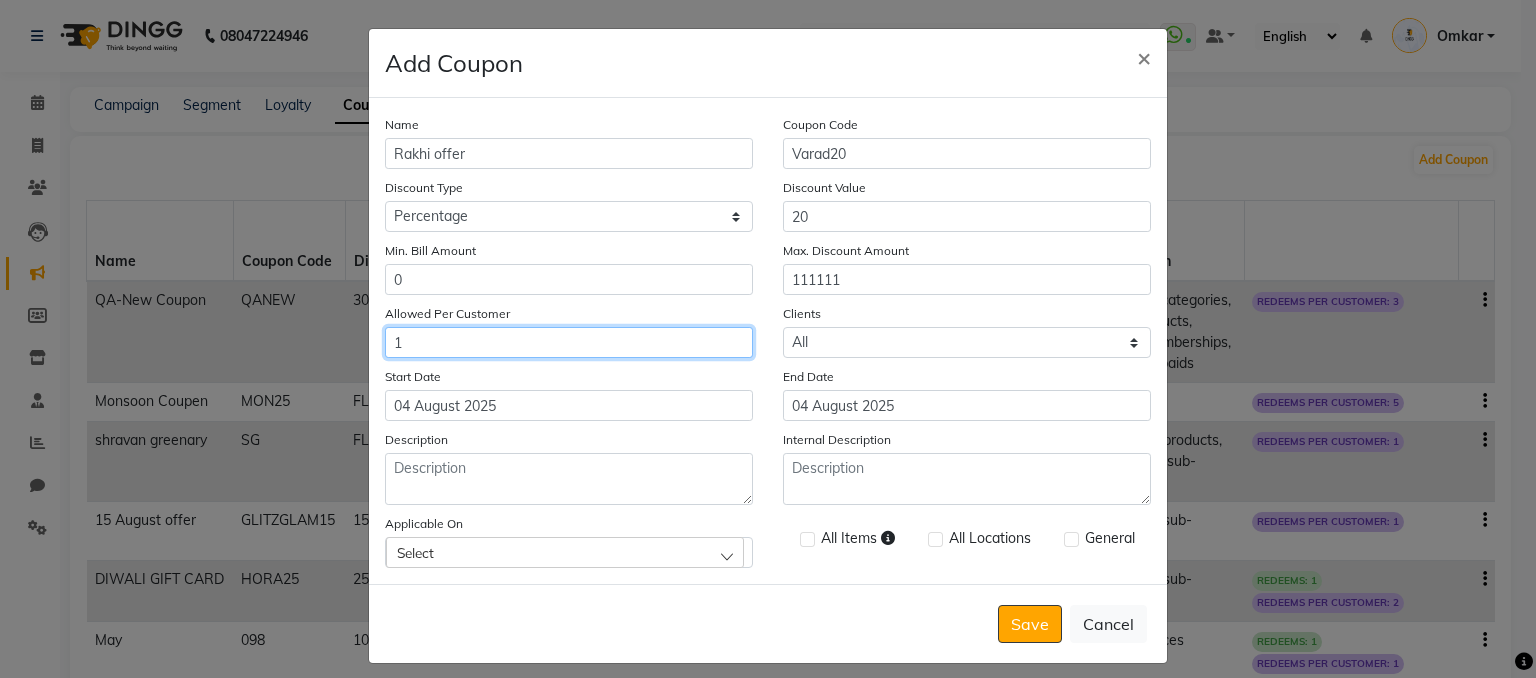 click on "1" at bounding box center (569, 342) 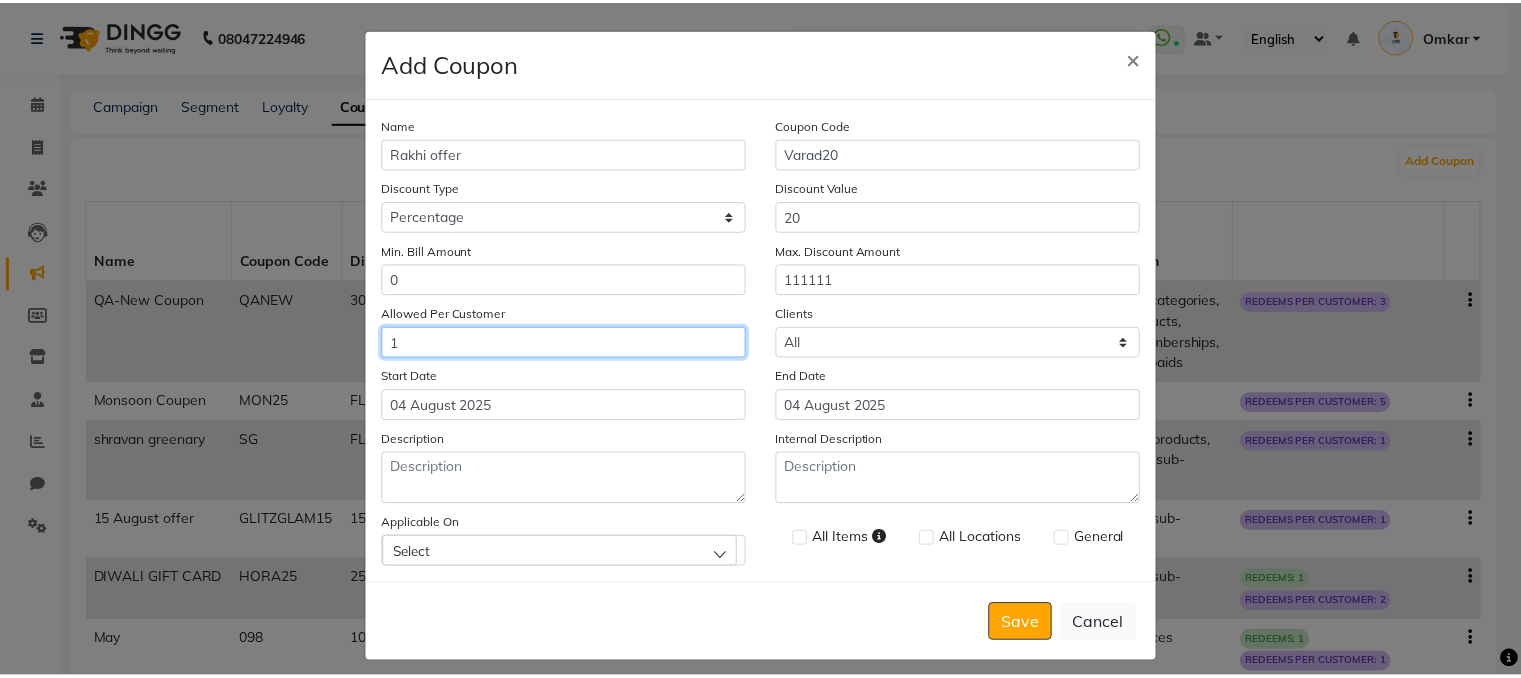 scroll, scrollTop: 21, scrollLeft: 0, axis: vertical 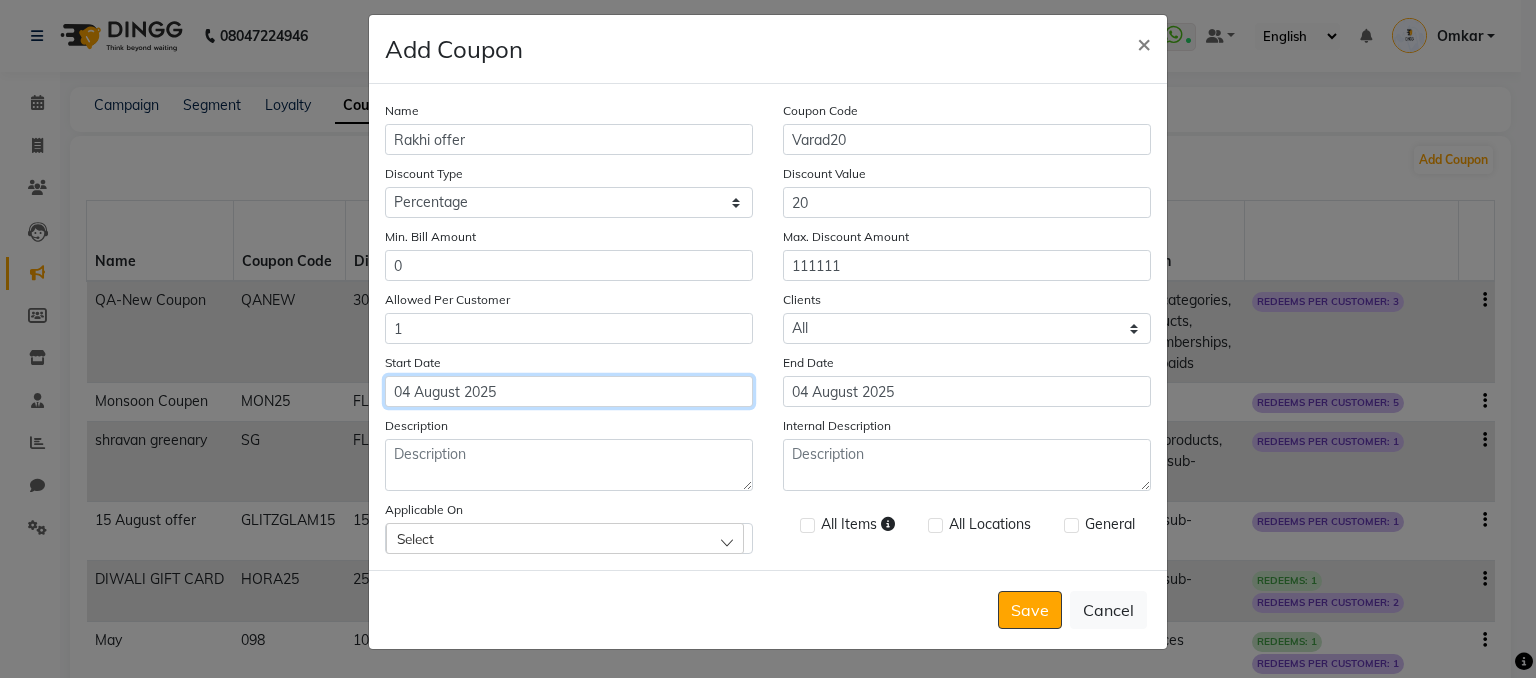 click on "04 August 2025" at bounding box center (569, 391) 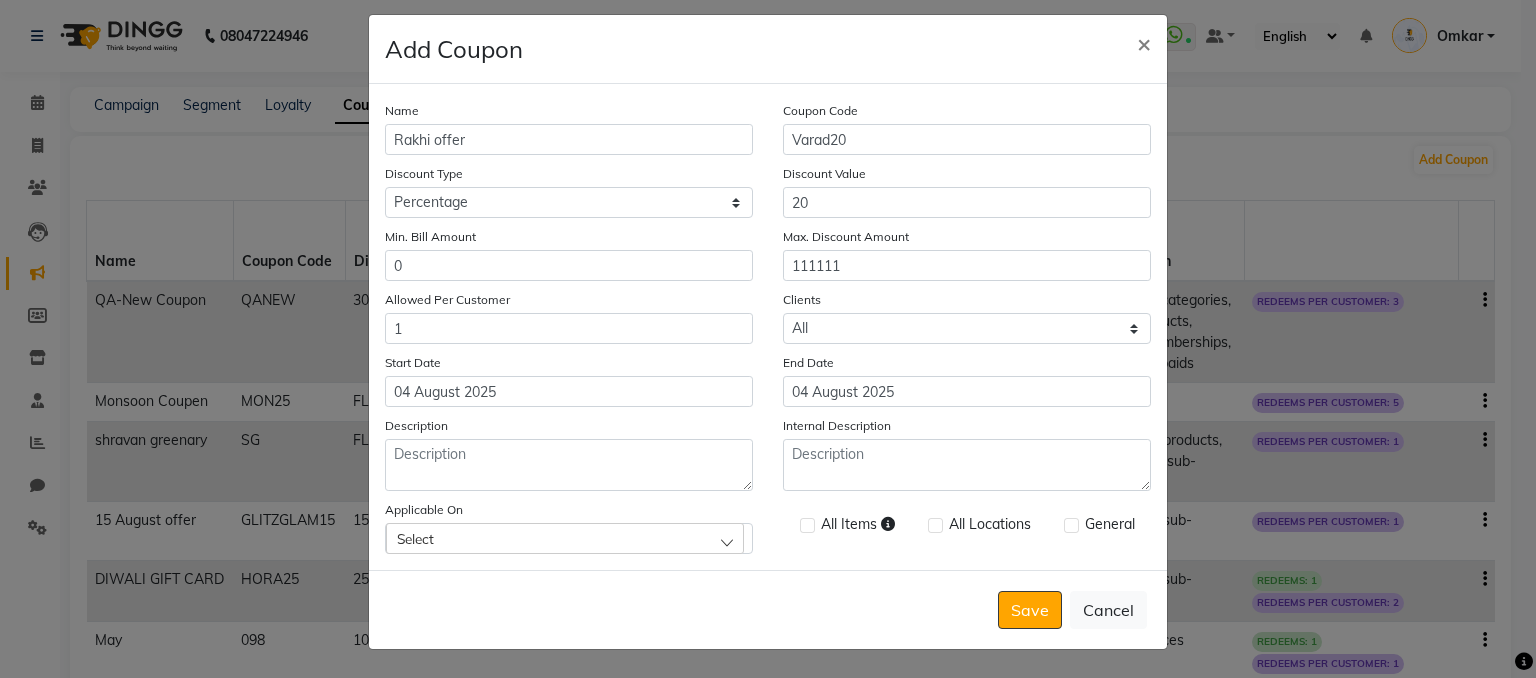select on "8" 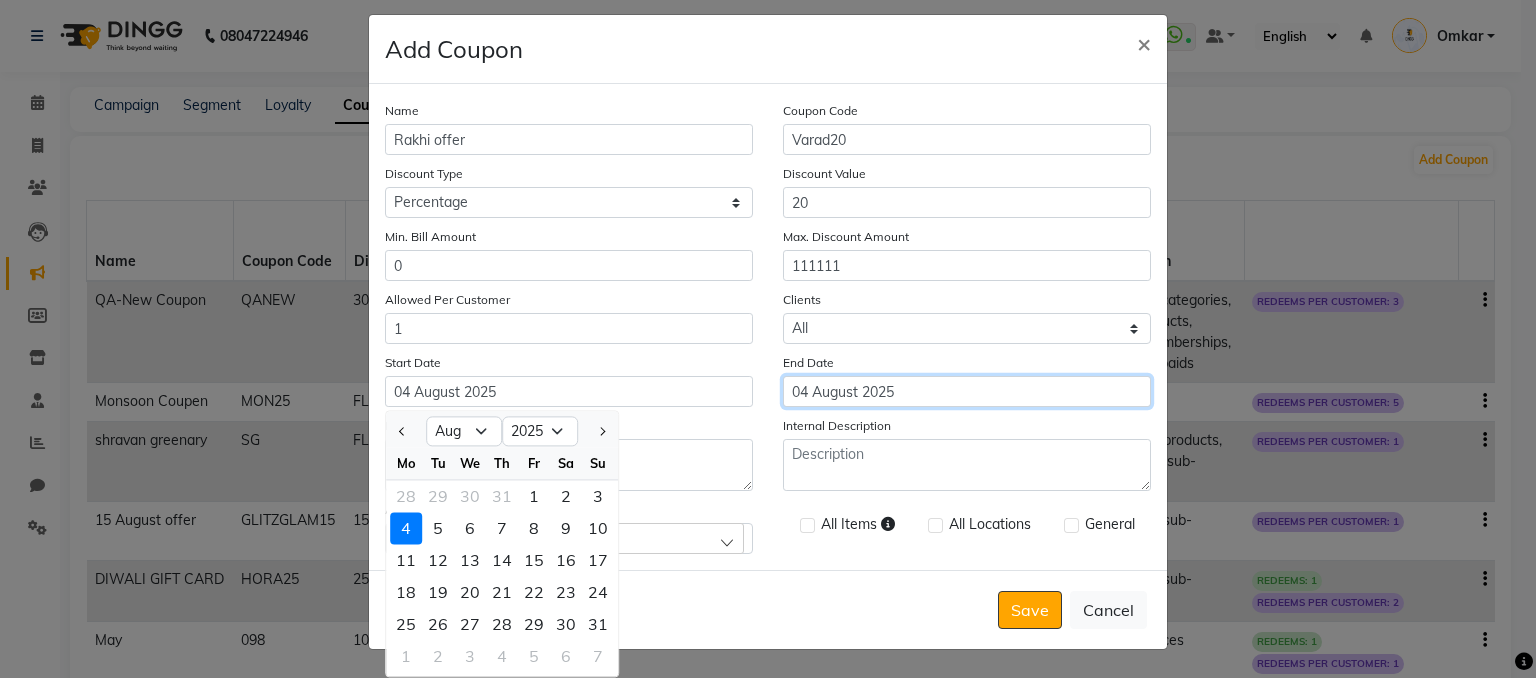 click on "04 August 2025" at bounding box center (967, 391) 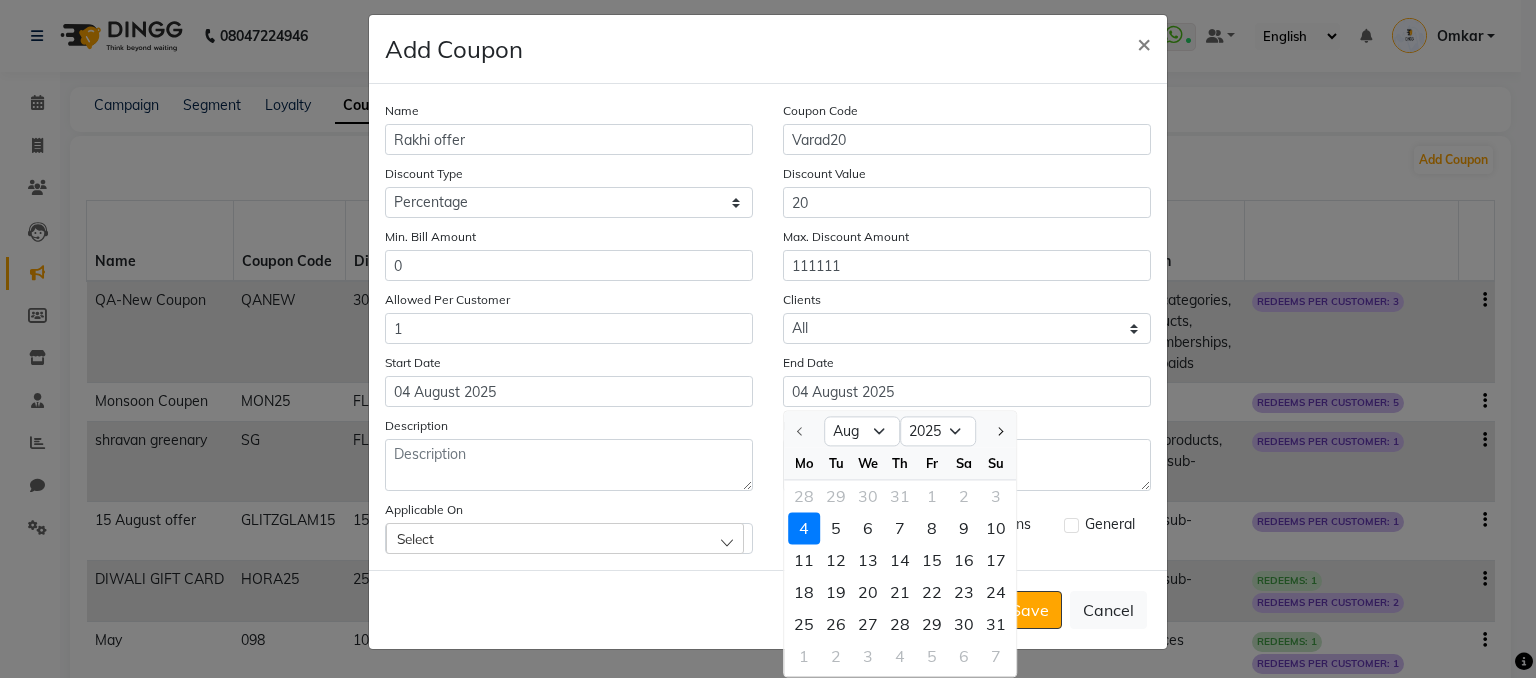 click on "Name Rakhi offer Coupon Code Varad20 Discount Type Select Percentage Fixed Discount Value 20 Min. Bill Amount 0 Max. Discount Amount 111111 Allowed Per Customer 1 Clients Select All New Start Date [DATE] End Date [DATE] Aug Sep Oct Nov Dec 2025 2026 2027 2028 2029 2030 2031 2032 2033 2034 2035 Mo Tu We Th Fr Sa Su 28 29 30 31 1 2 3 4 5 6 7 8 9 10 11 12 13 14 15 16 17 18 19 20 21 22 23 24 25 26 27 28 29 30 31 1 2 3 4 5 6 7 Description Internal Description Applicable On Select All Items All Locations General" 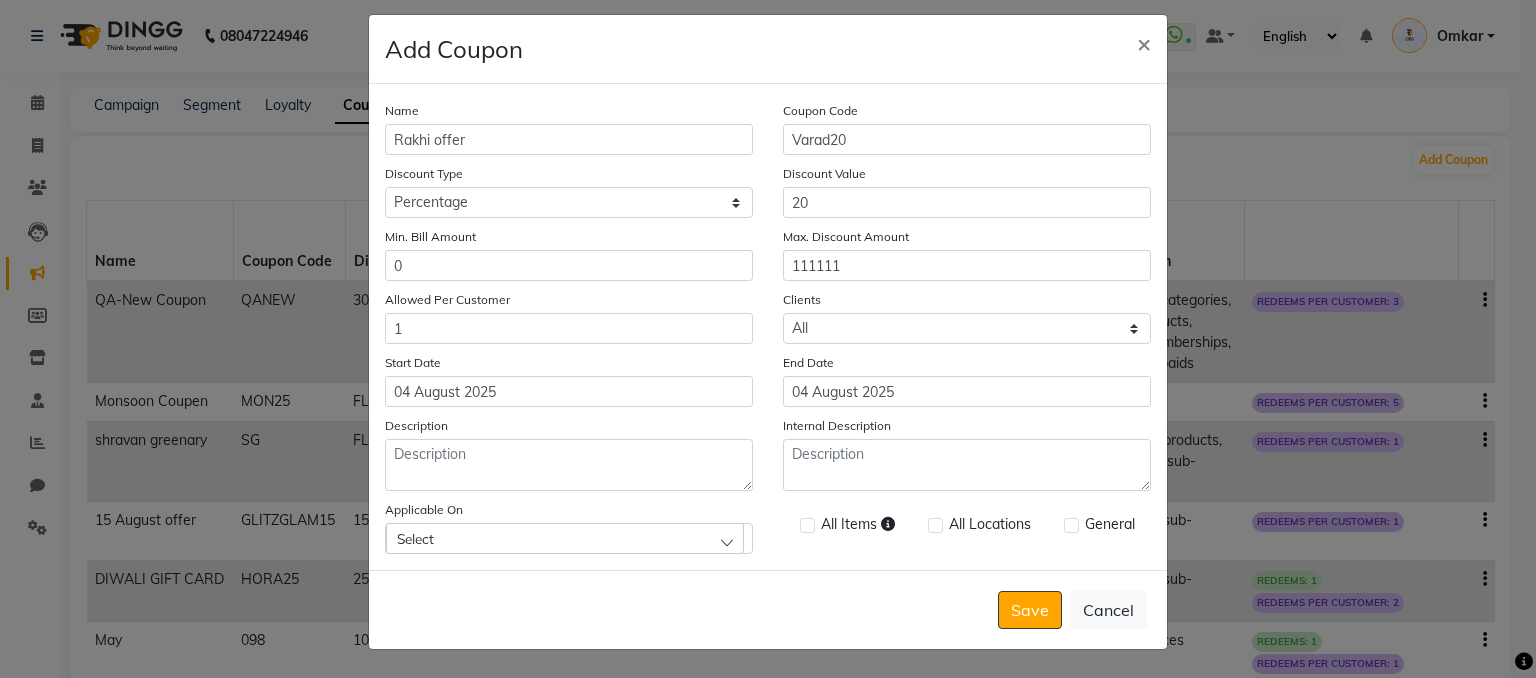 click on "Select" 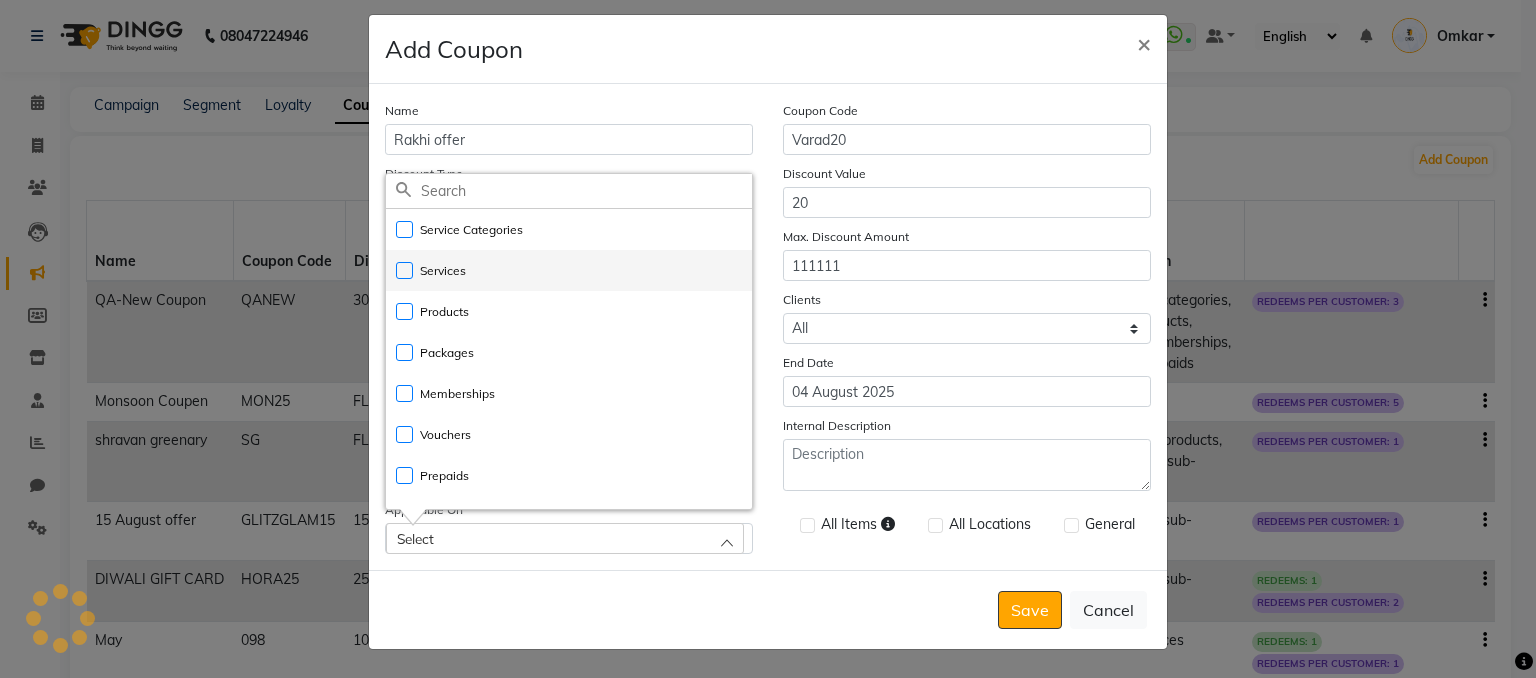 click on "Services" 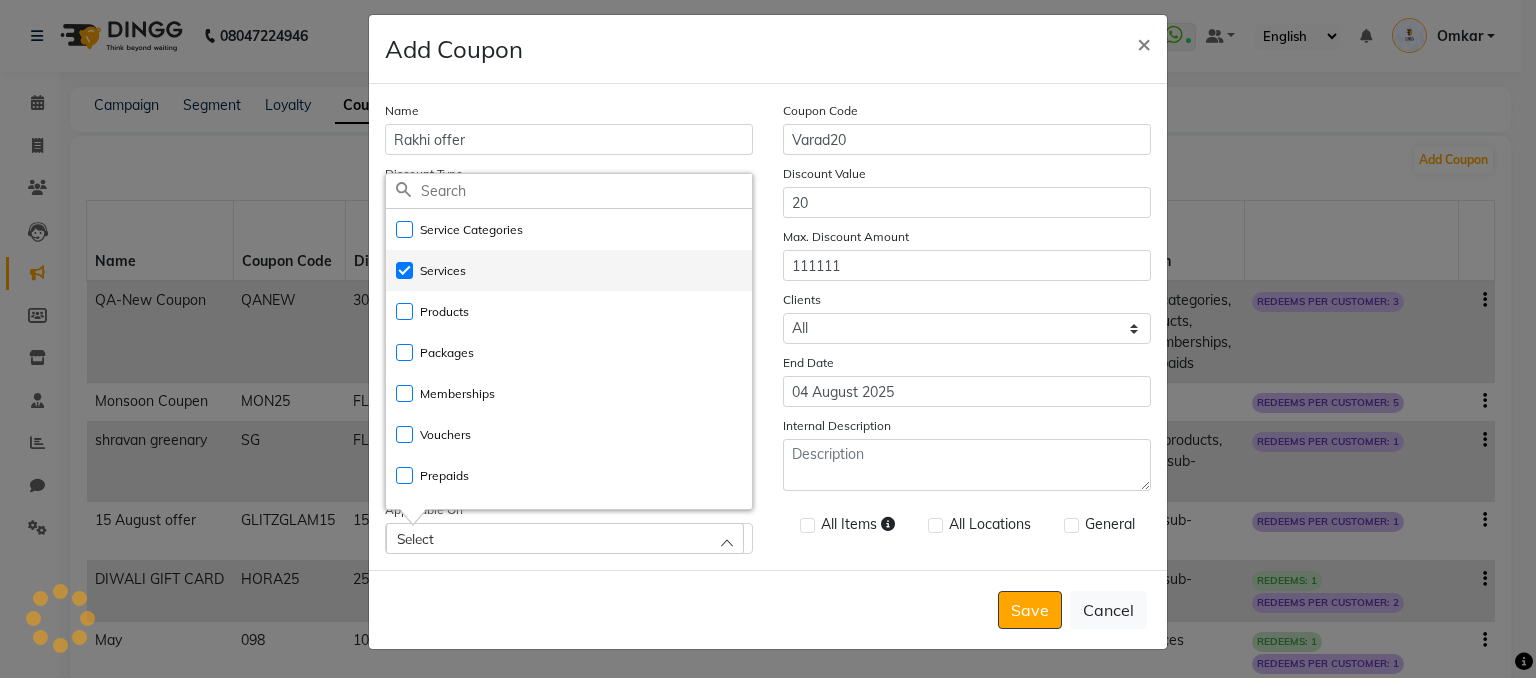 checkbox on "true" 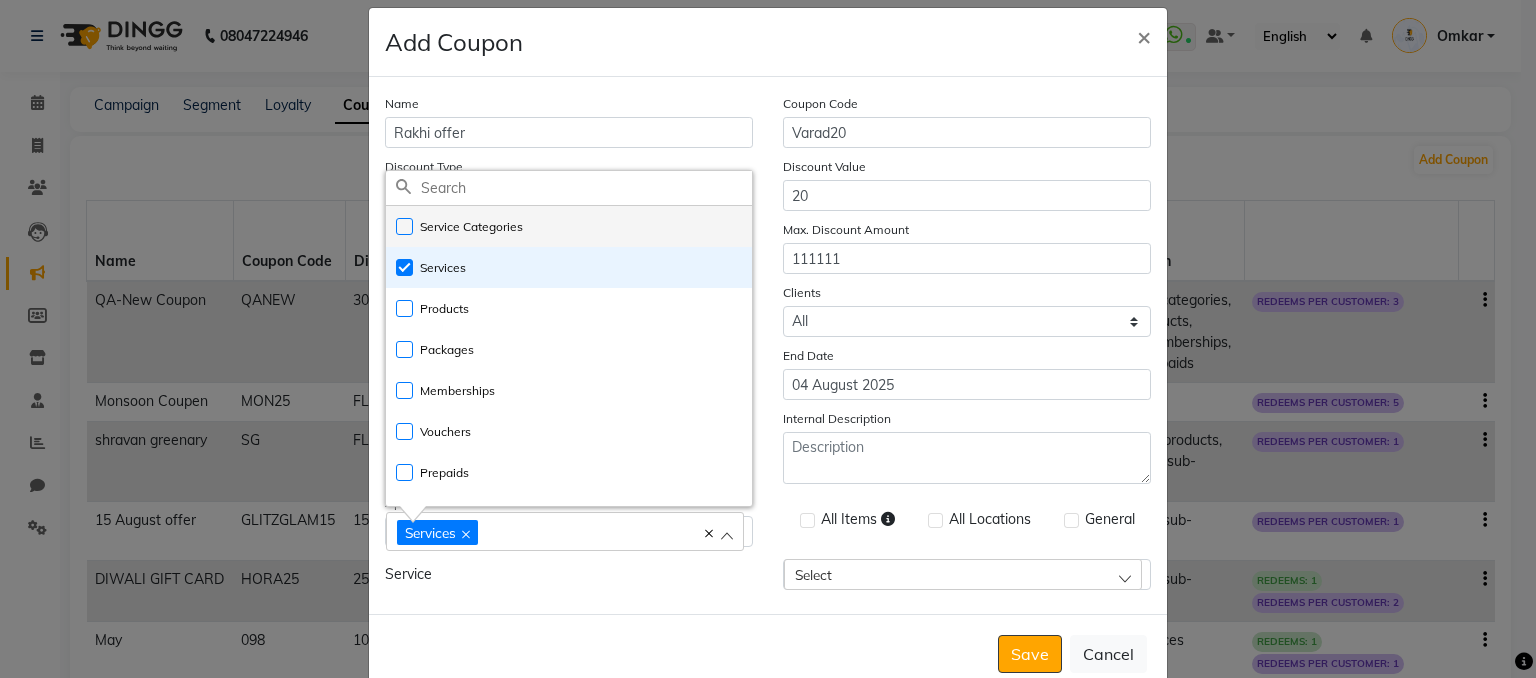 click on "Service Categories" 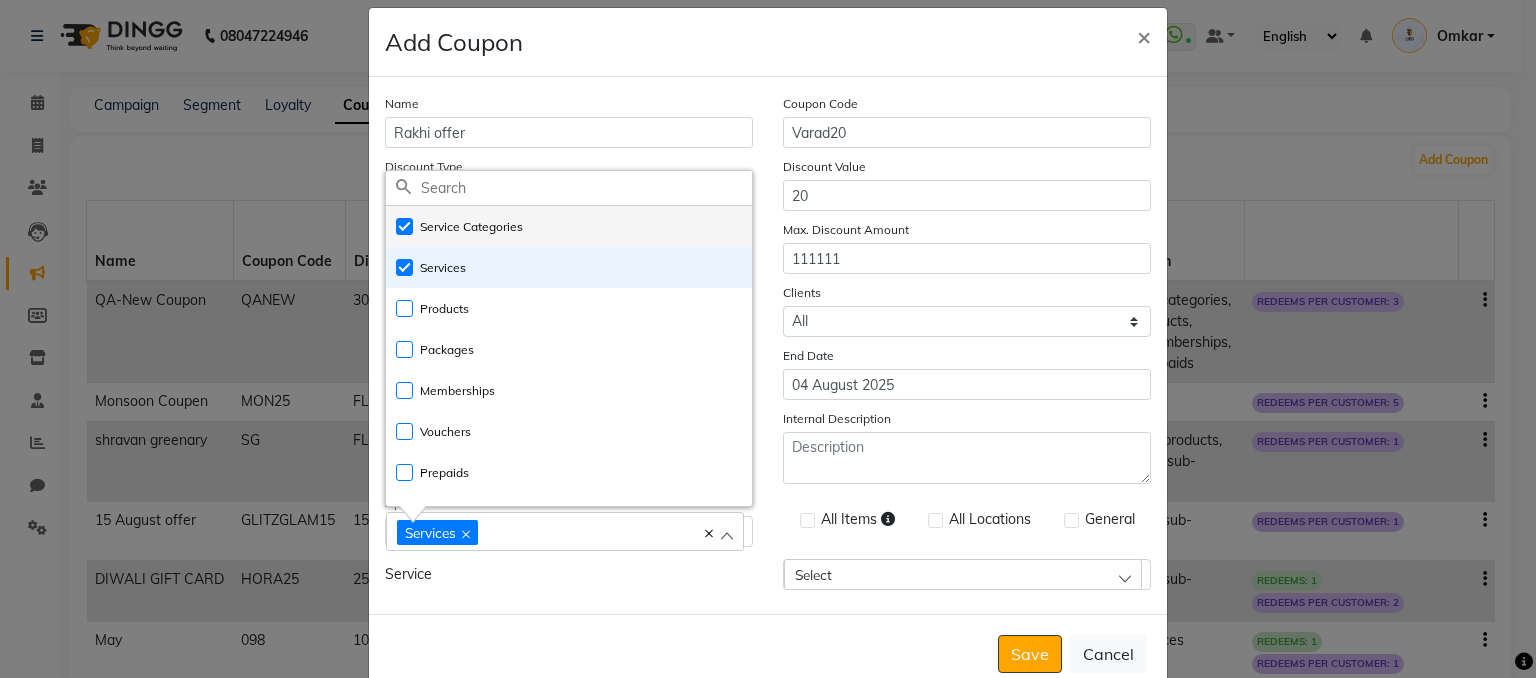 checkbox on "true" 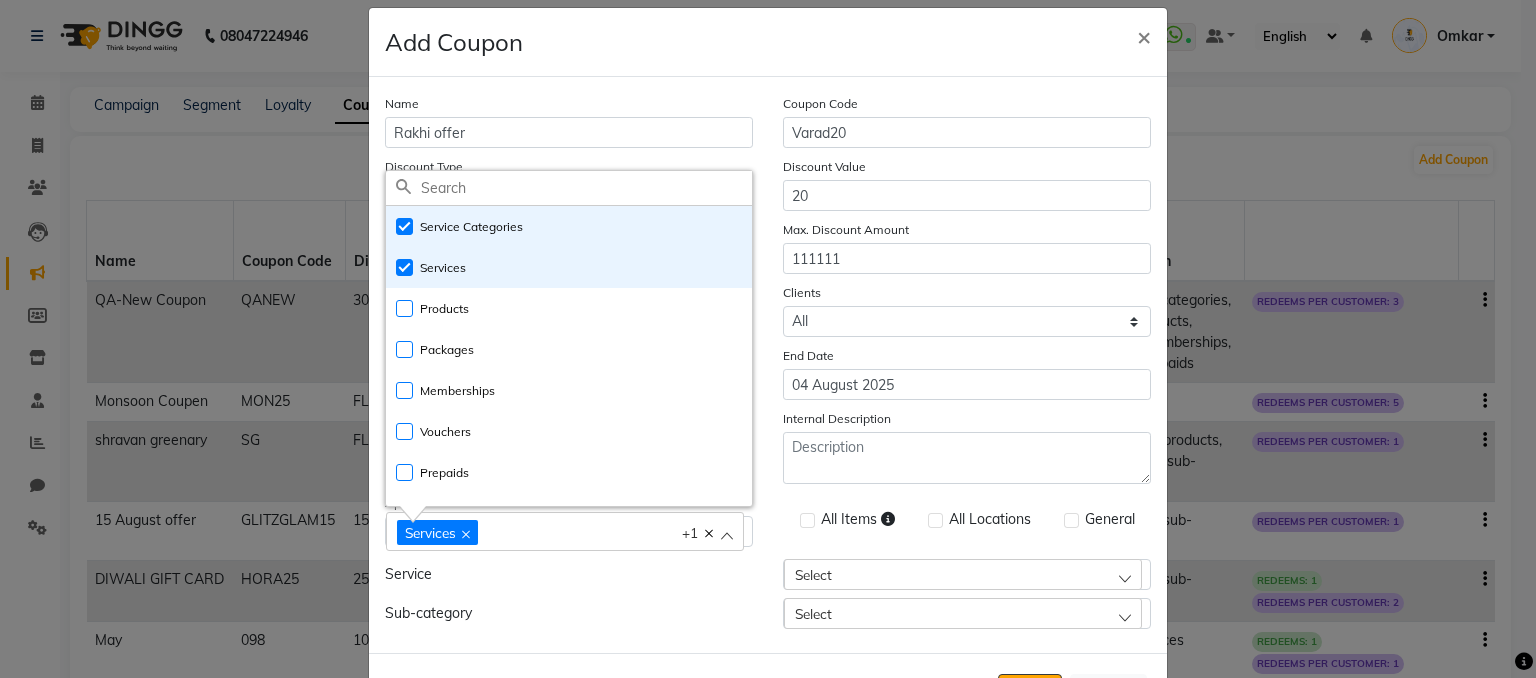 click on "Service" 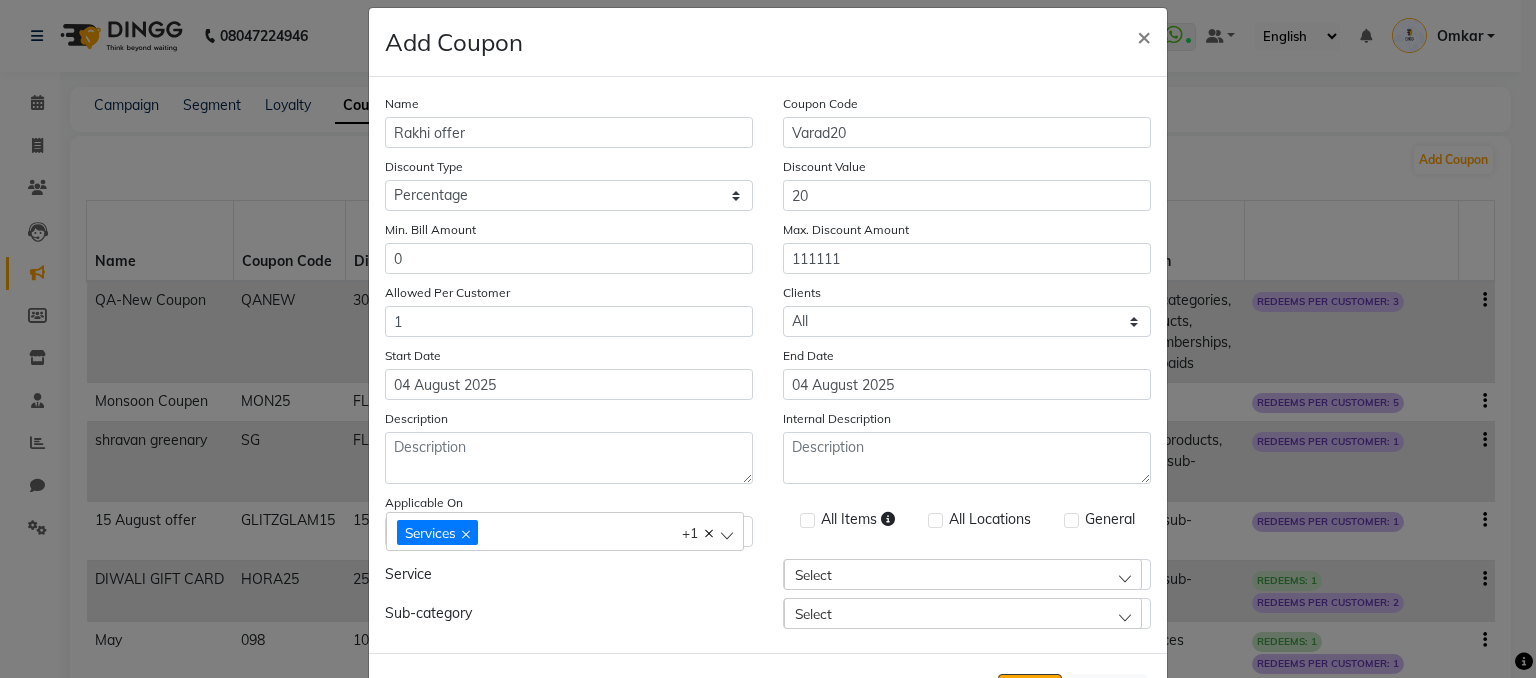 click 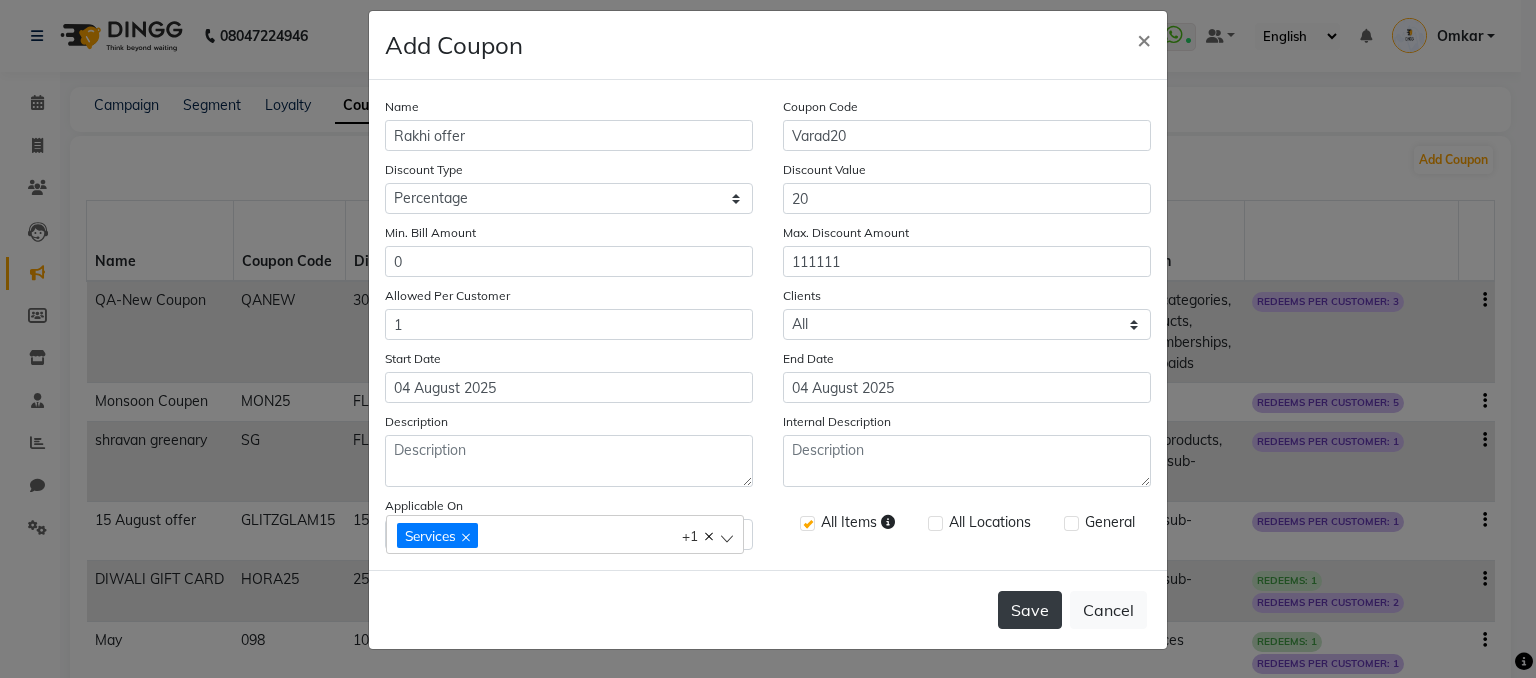 click on "Save" 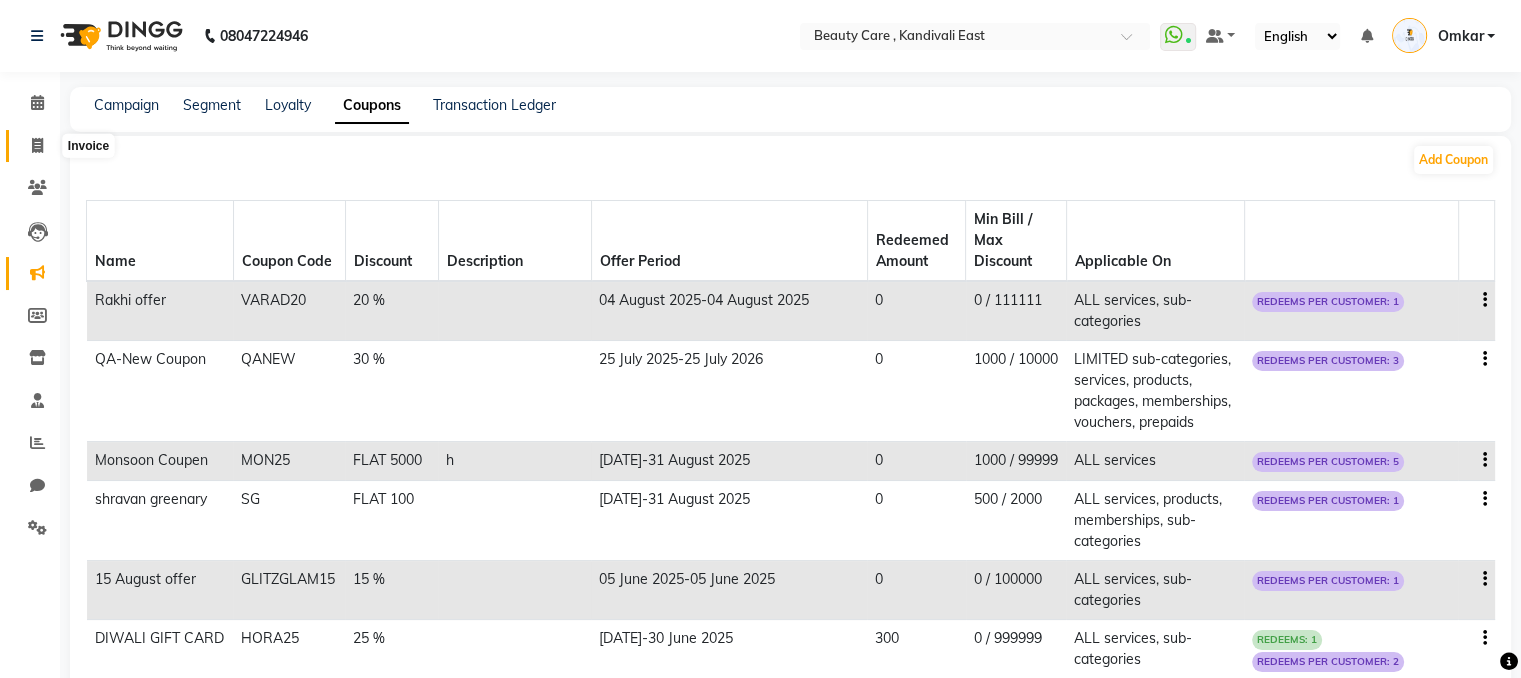 click 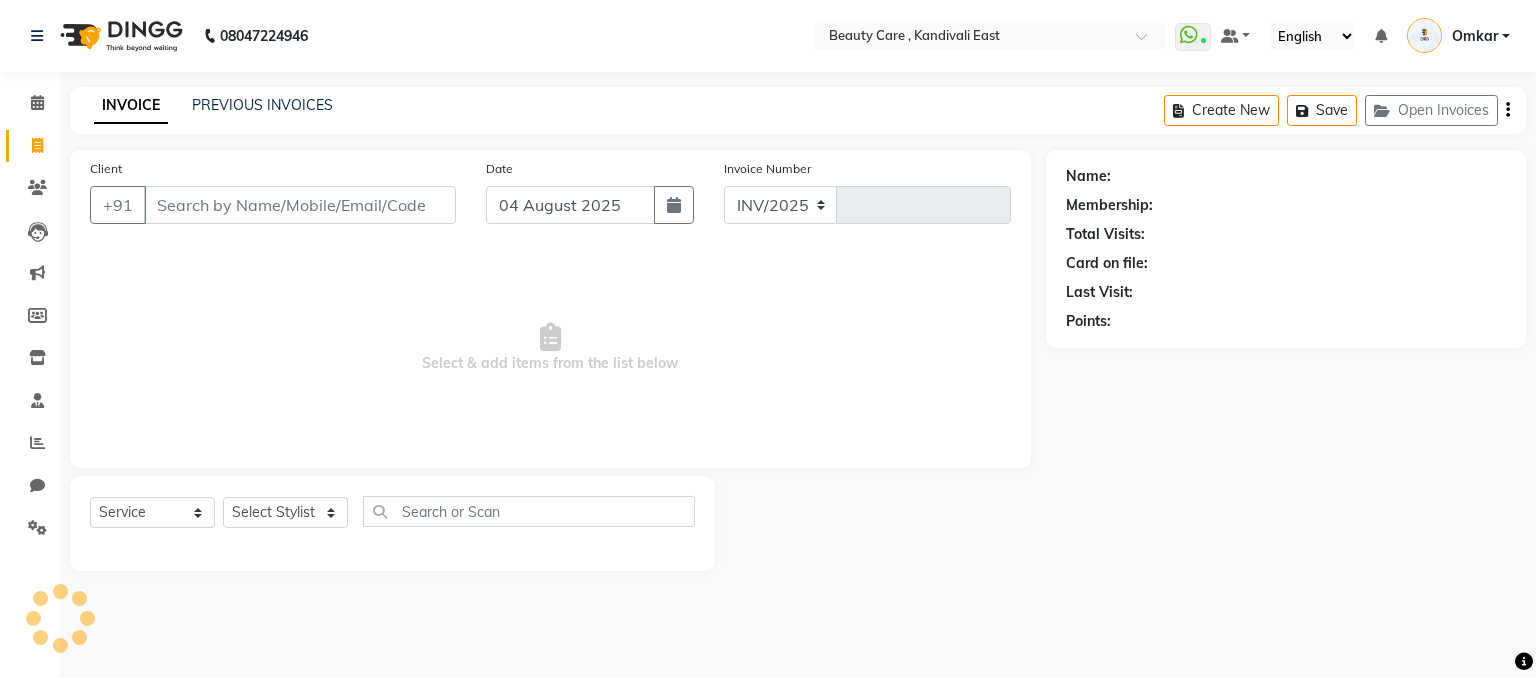select on "5646" 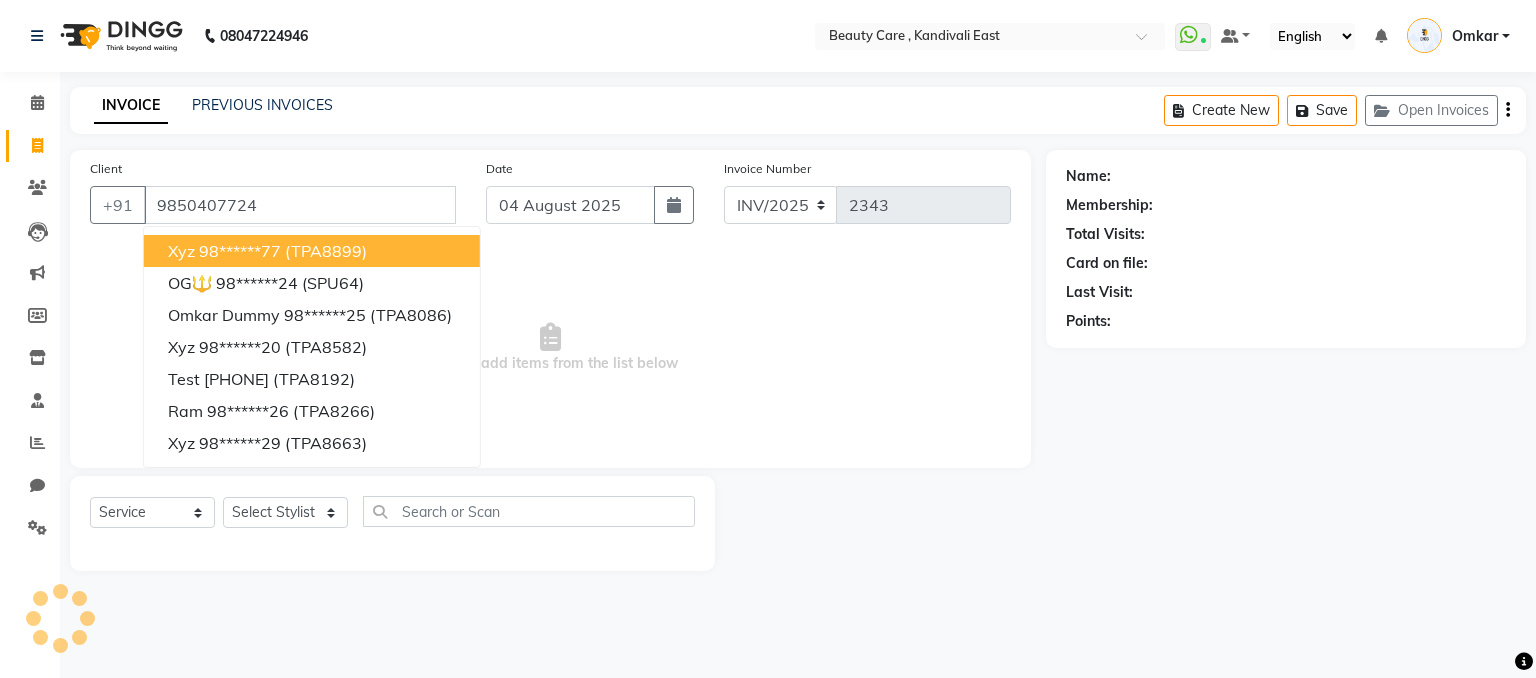 type on "9850407724" 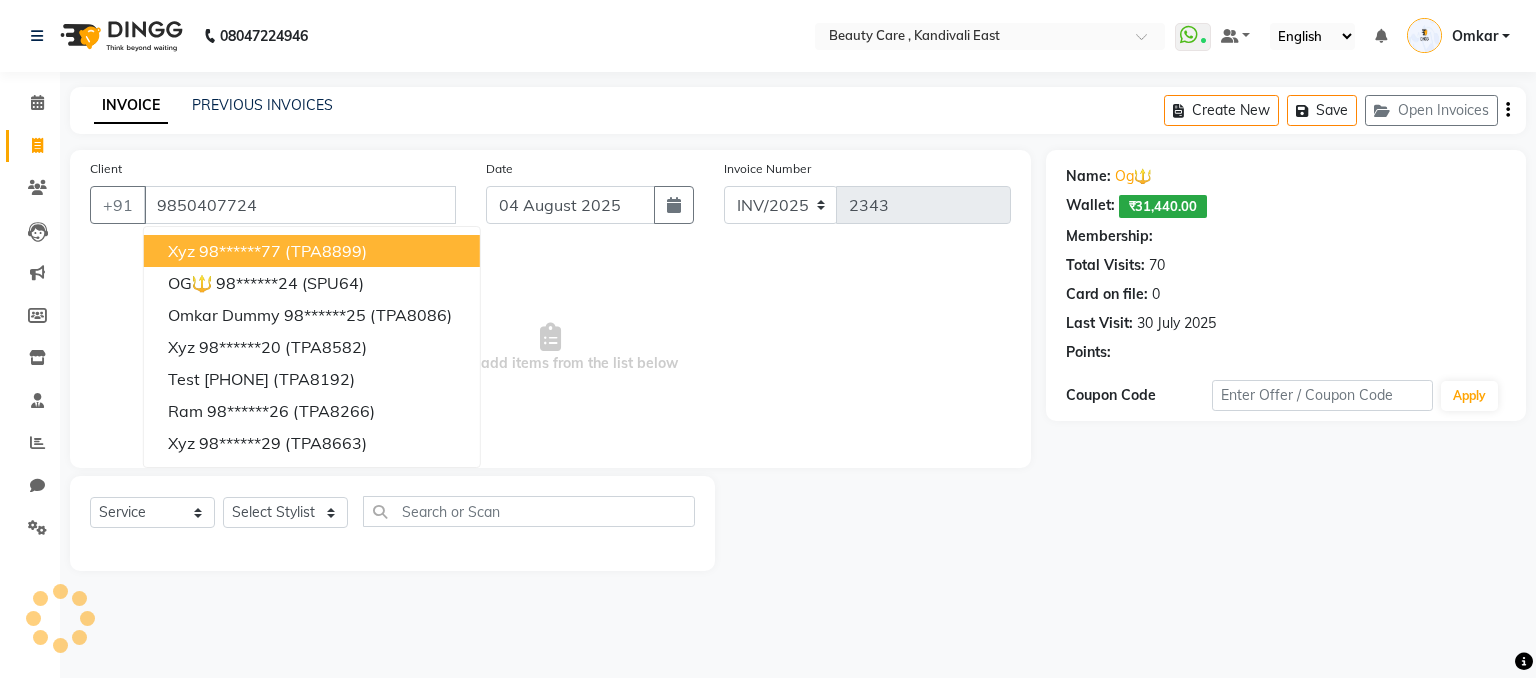 select on "2: Object" 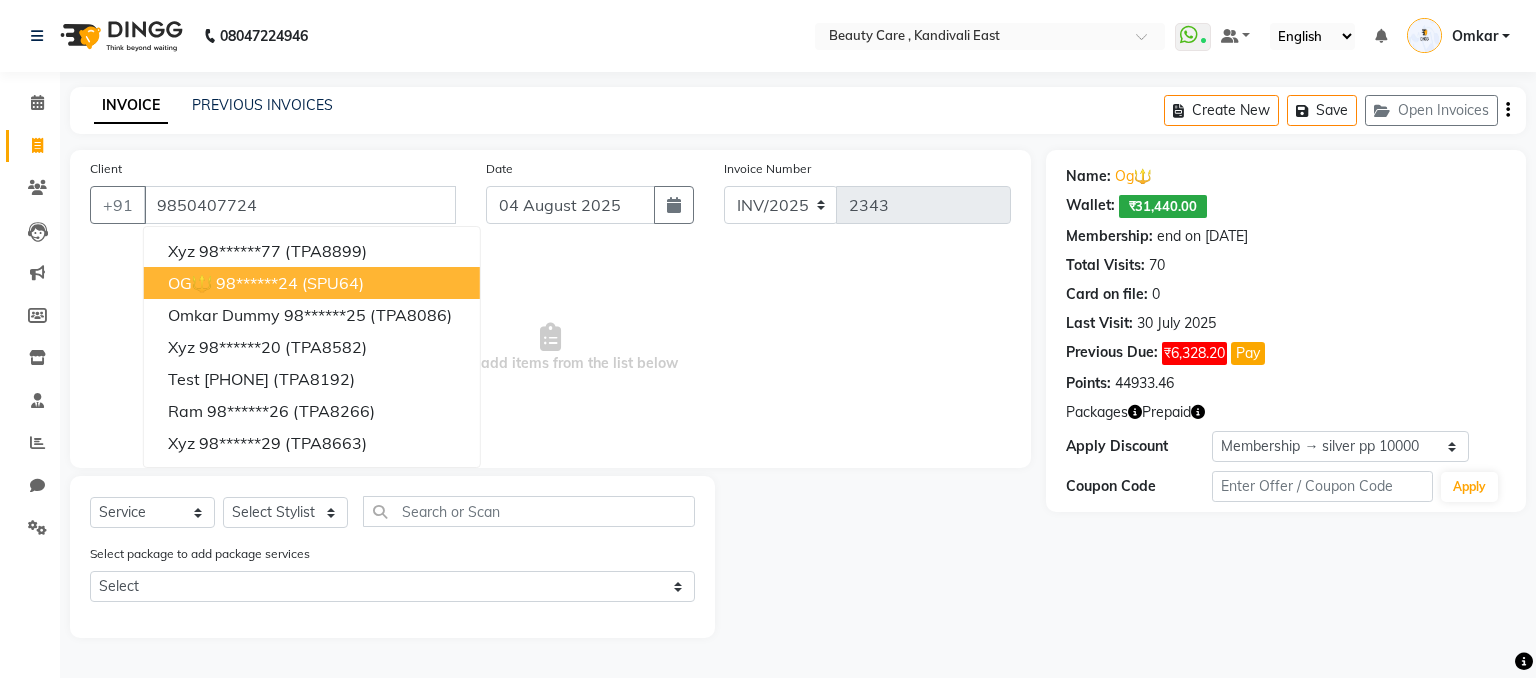 click on "OG🔱  98******24 (SPU64)" at bounding box center [312, 283] 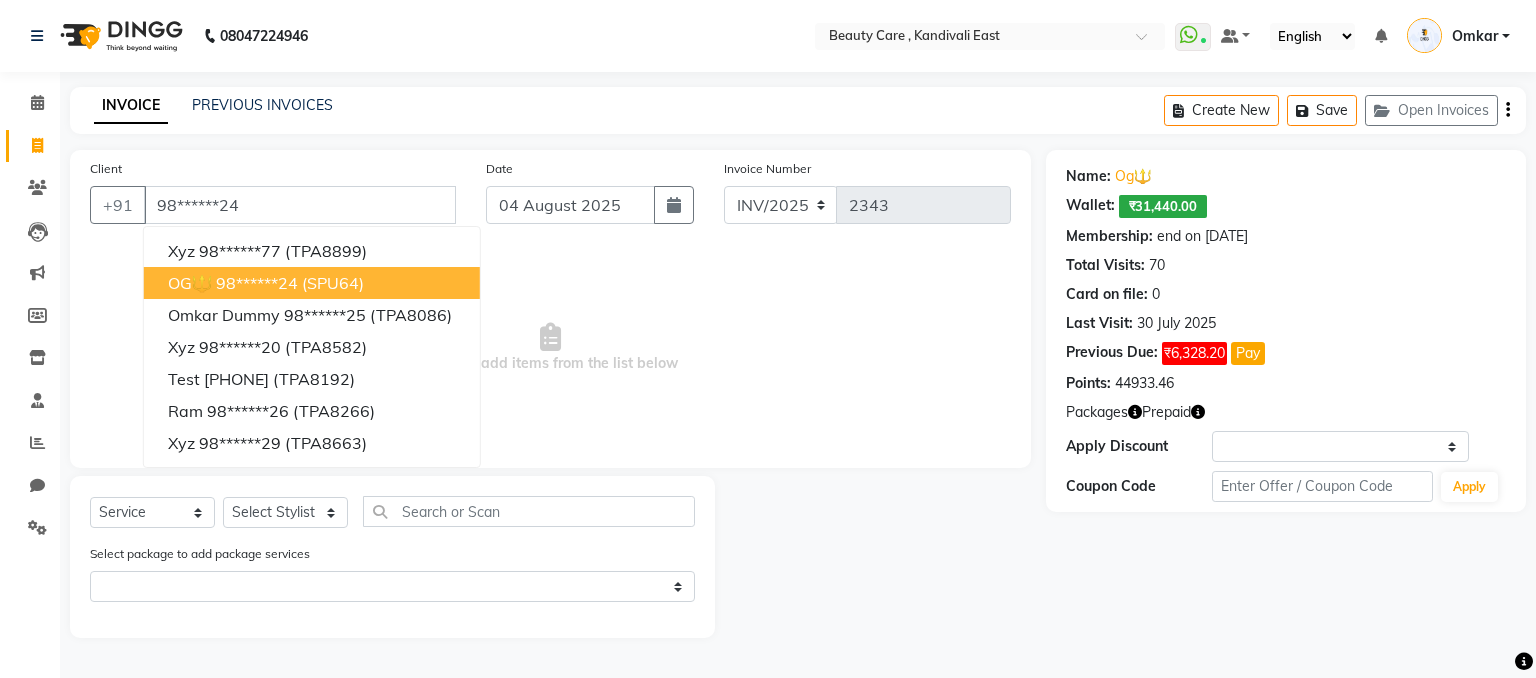 select on "2: Object" 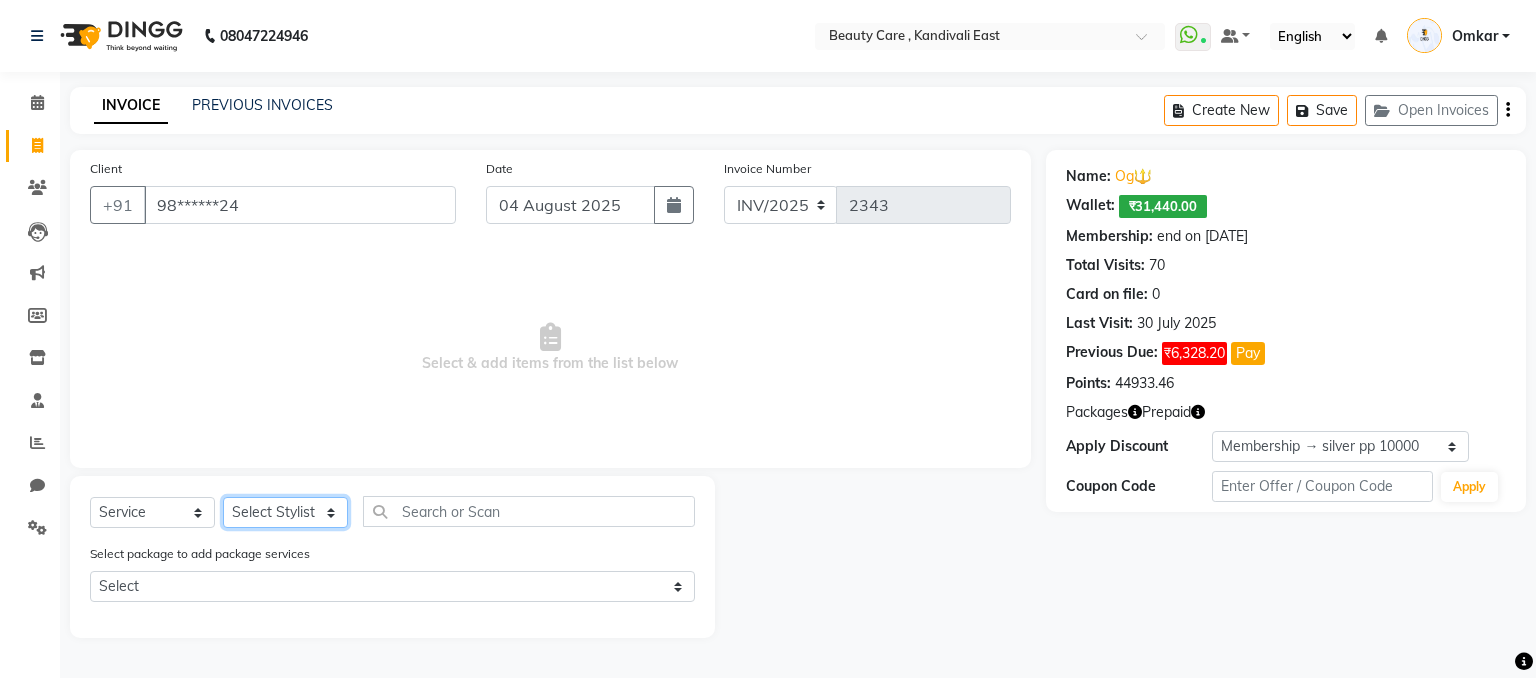 click on "Select Stylist AAAAA Admin A Jagdish K Akshay Ankit Anuja Arvind Ashvin asif Avinash Avneesh  Bhakti bhavesh Bikesh Demo staff  dhiraj DINGG Staff Disha Divyani Ganesh harsh JAGDISH kiran Komal Mahendra Vishwakarma MANDEEP KAUR  Manual Test DND Neeraj Rode new staff Ninad  Omkar play salon Prakash Pranav Pranil Praveen Priyanka QA Staff-1 Rahul ram Ross Geller Ruchi Rupal Samyak Saraf Sandhya Sanjeevni shivam StaffForReports staff-qa-1 staff-qa-2 staff-qa-3 Sukanya sumit Sumit Kadam Sushmita test Test Staff Vidhi xyz sa" 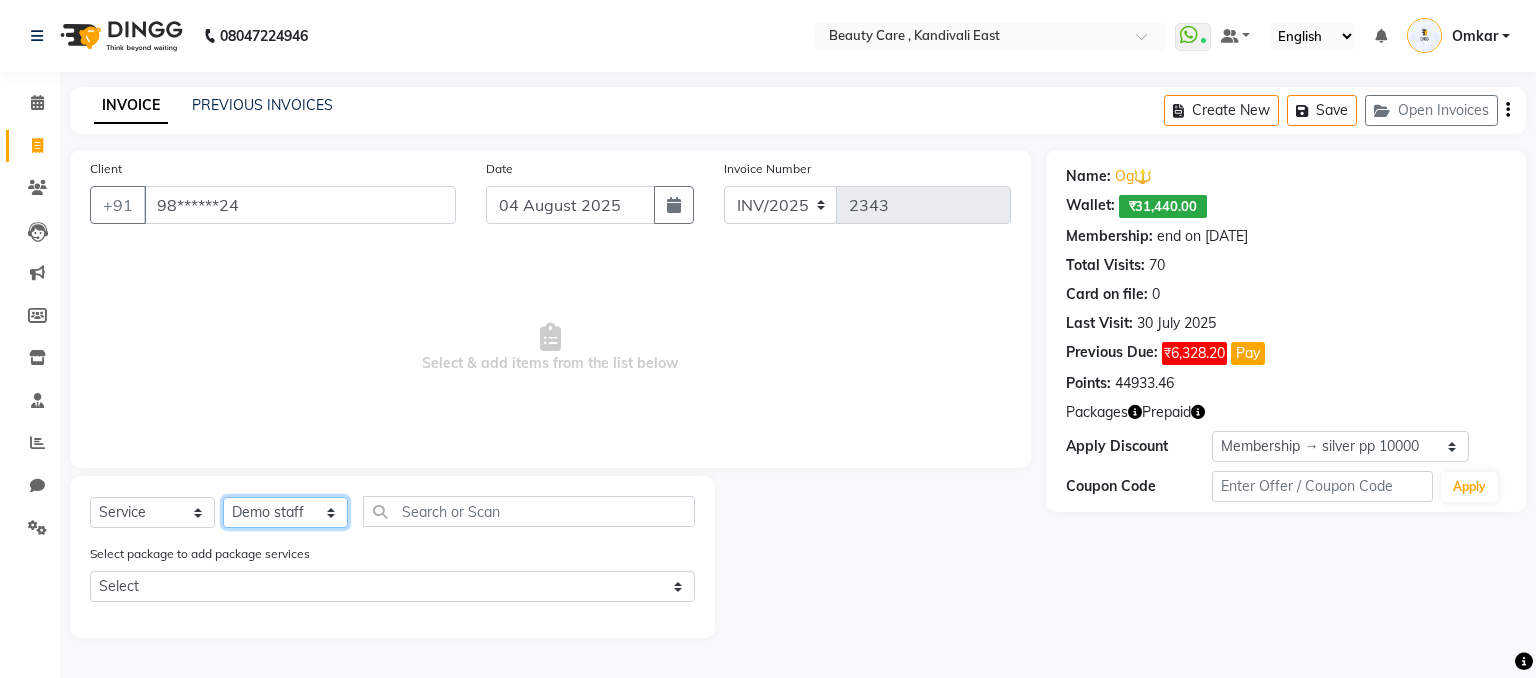 click on "Select Stylist AAAAA Admin A Jagdish K Akshay Ankit Anuja Arvind Ashvin asif Avinash Avneesh  Bhakti bhavesh Bikesh Demo staff  dhiraj DINGG Staff Disha Divyani Ganesh harsh JAGDISH kiran Komal Mahendra Vishwakarma MANDEEP KAUR  Manual Test DND Neeraj Rode new staff Ninad  Omkar play salon Prakash Pranav Pranil Praveen Priyanka QA Staff-1 Rahul ram Ross Geller Ruchi Rupal Samyak Saraf Sandhya Sanjeevni shivam StaffForReports staff-qa-1 staff-qa-2 staff-qa-3 Sukanya sumit Sumit Kadam Sushmita test Test Staff Vidhi xyz sa" 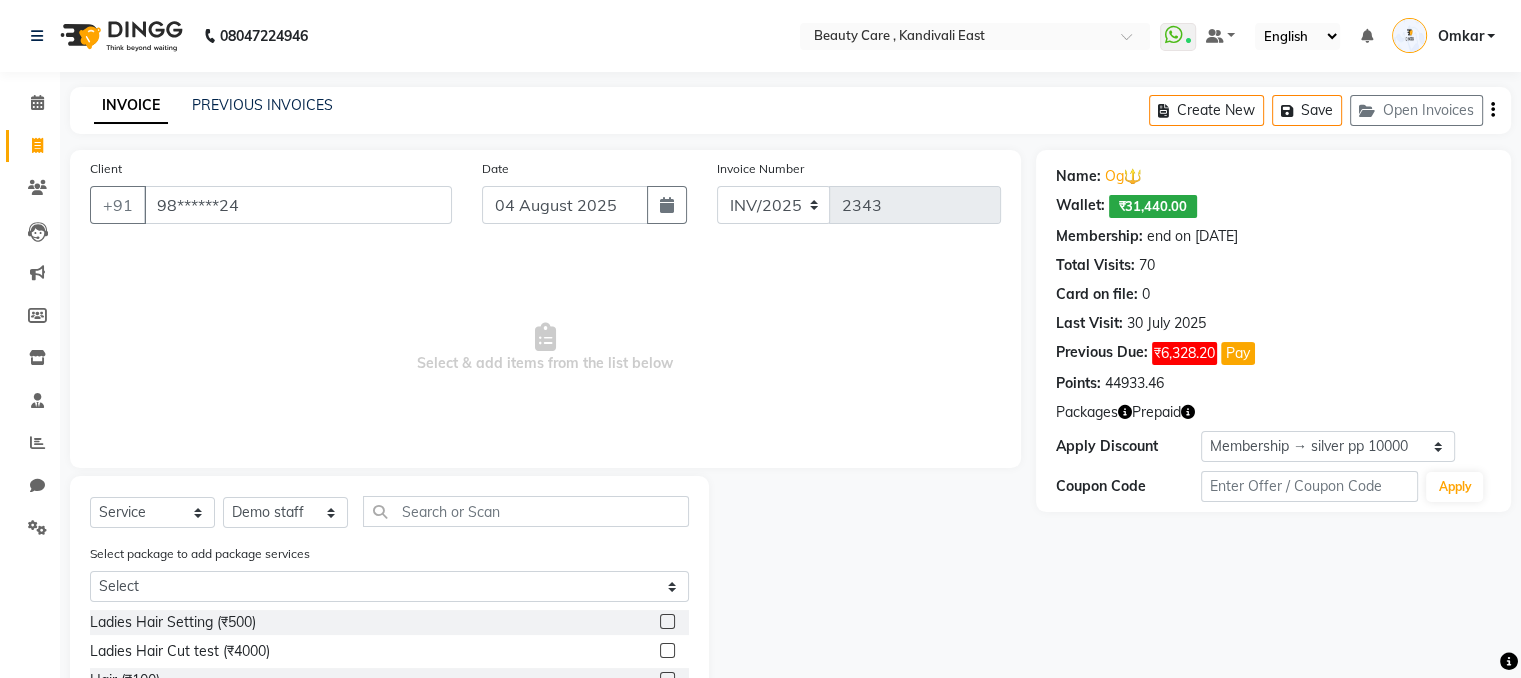 click 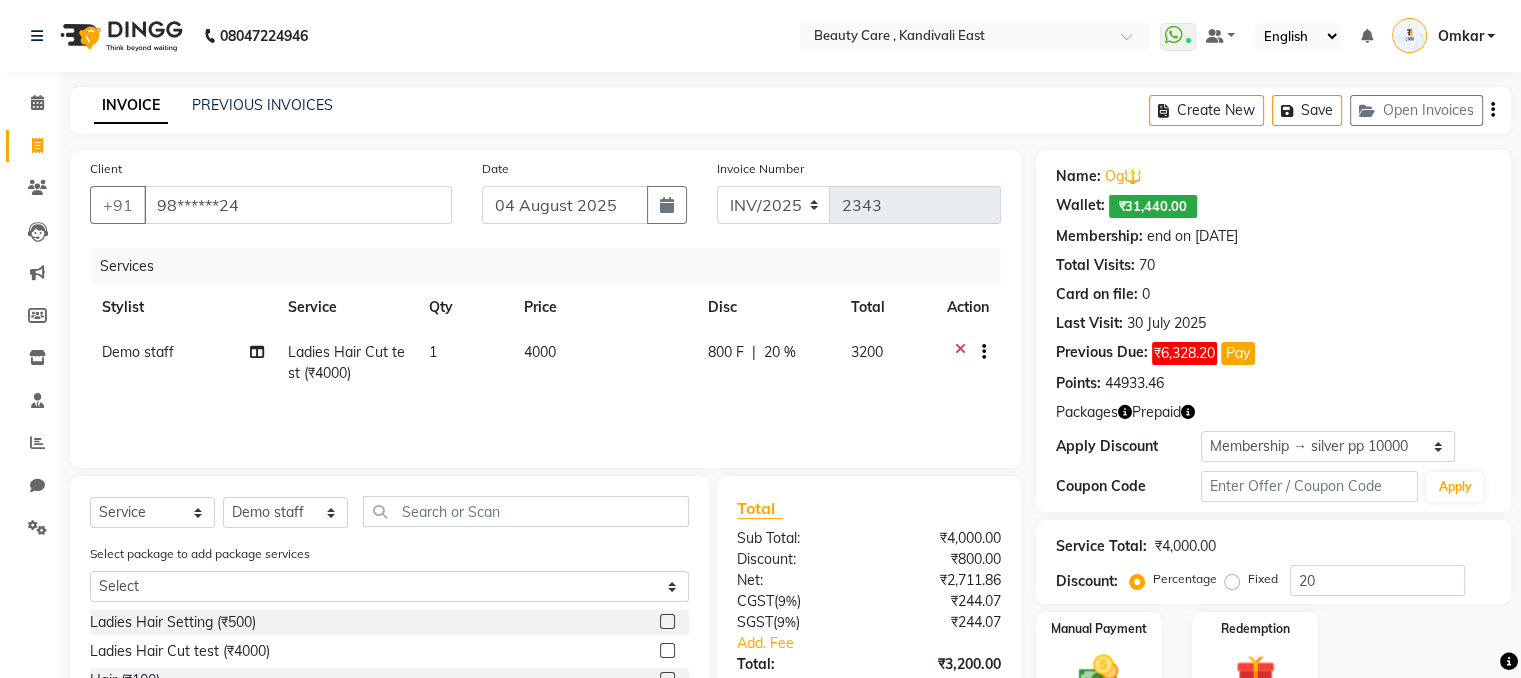 click 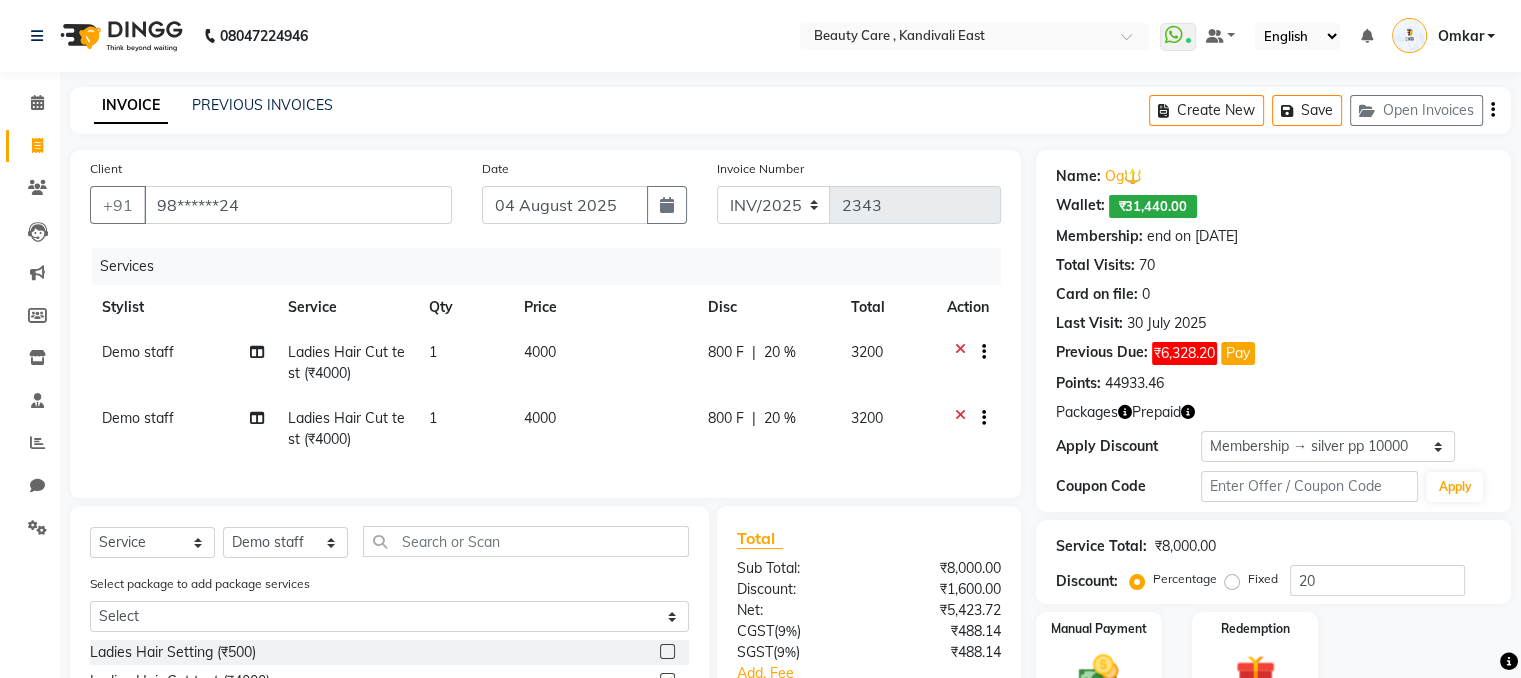checkbox on "false" 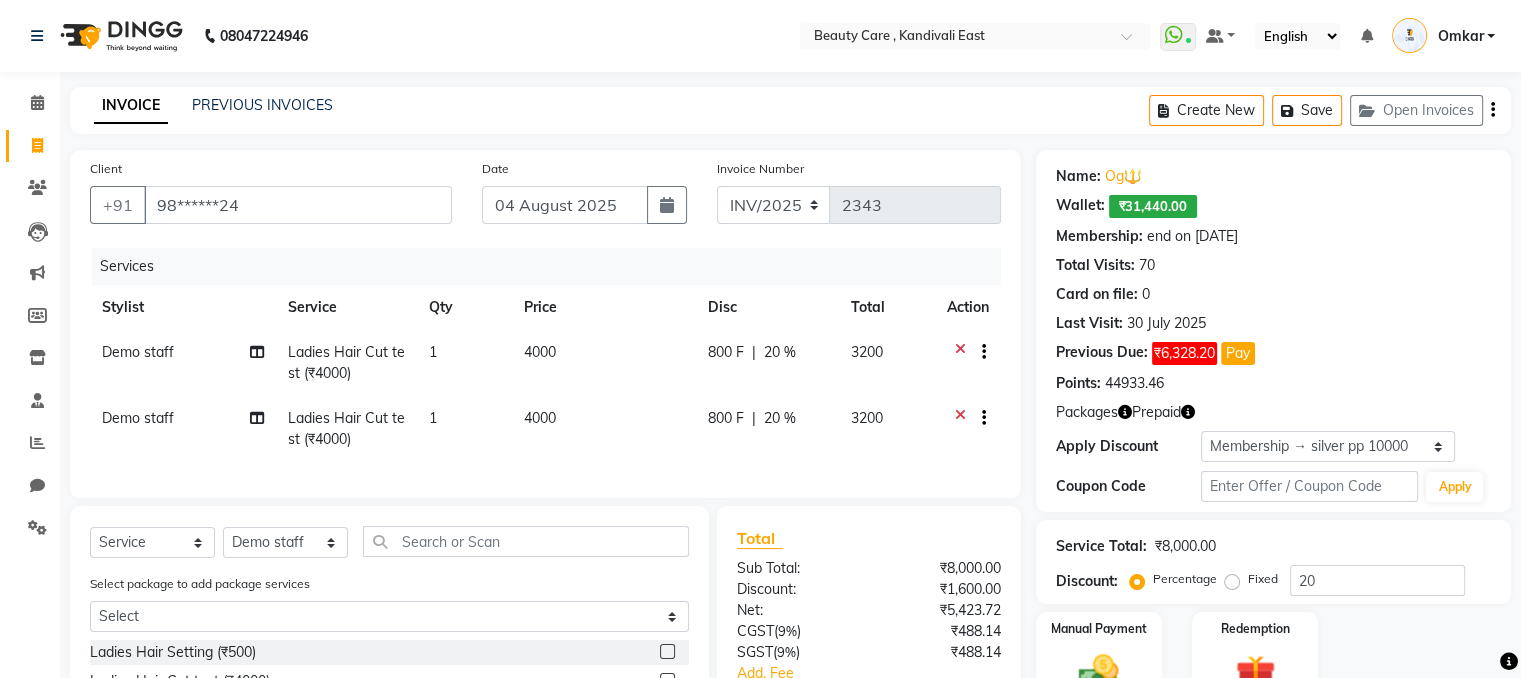 scroll, scrollTop: 237, scrollLeft: 0, axis: vertical 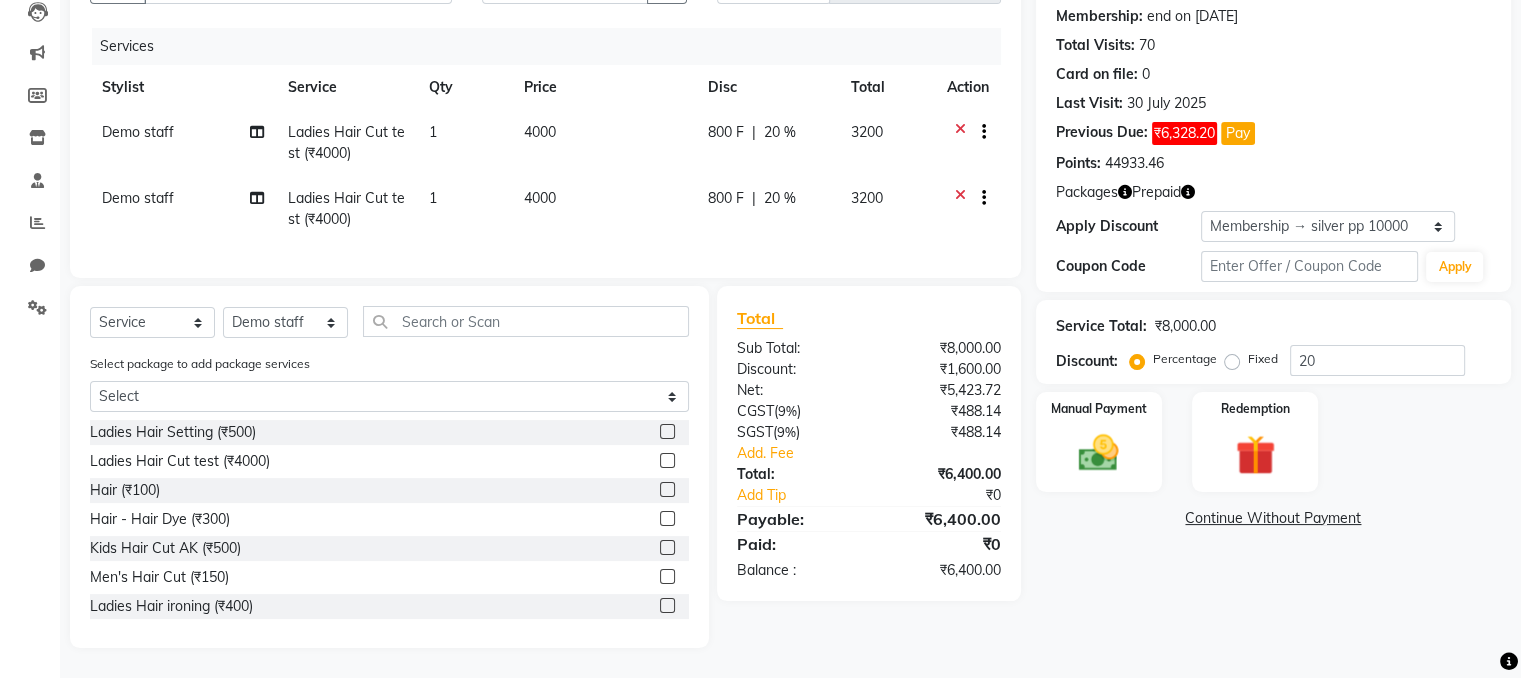 click on "20 %" 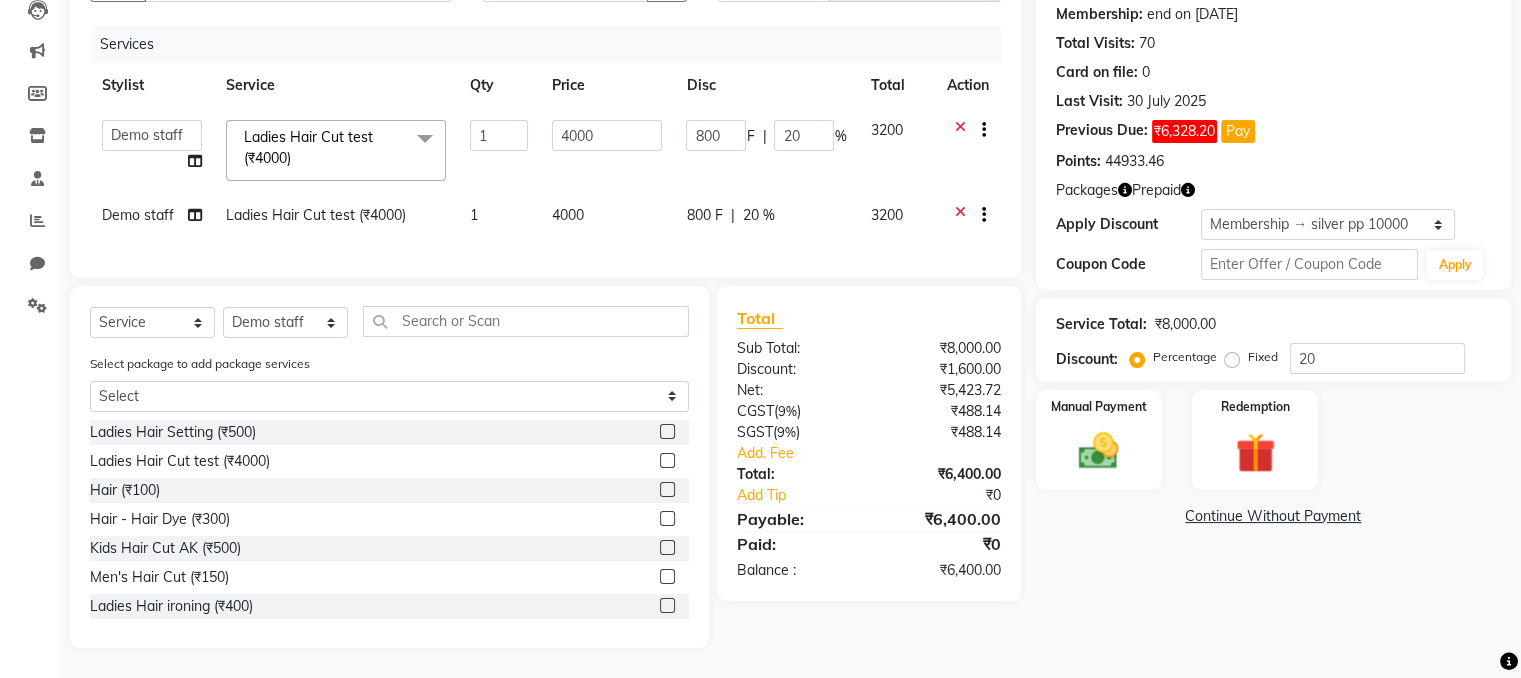 scroll, scrollTop: 0, scrollLeft: 14, axis: horizontal 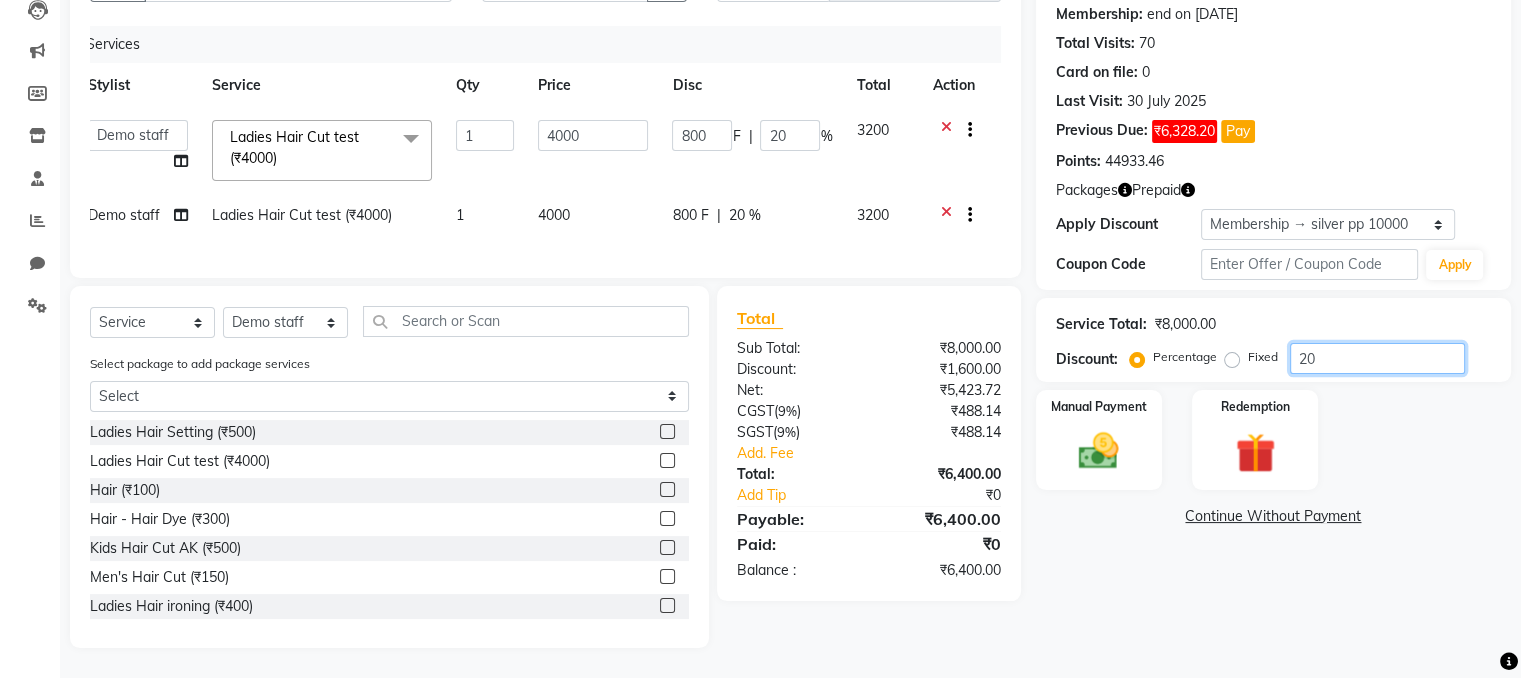 drag, startPoint x: 1349, startPoint y: 325, endPoint x: 1348, endPoint y: 337, distance: 12.0415945 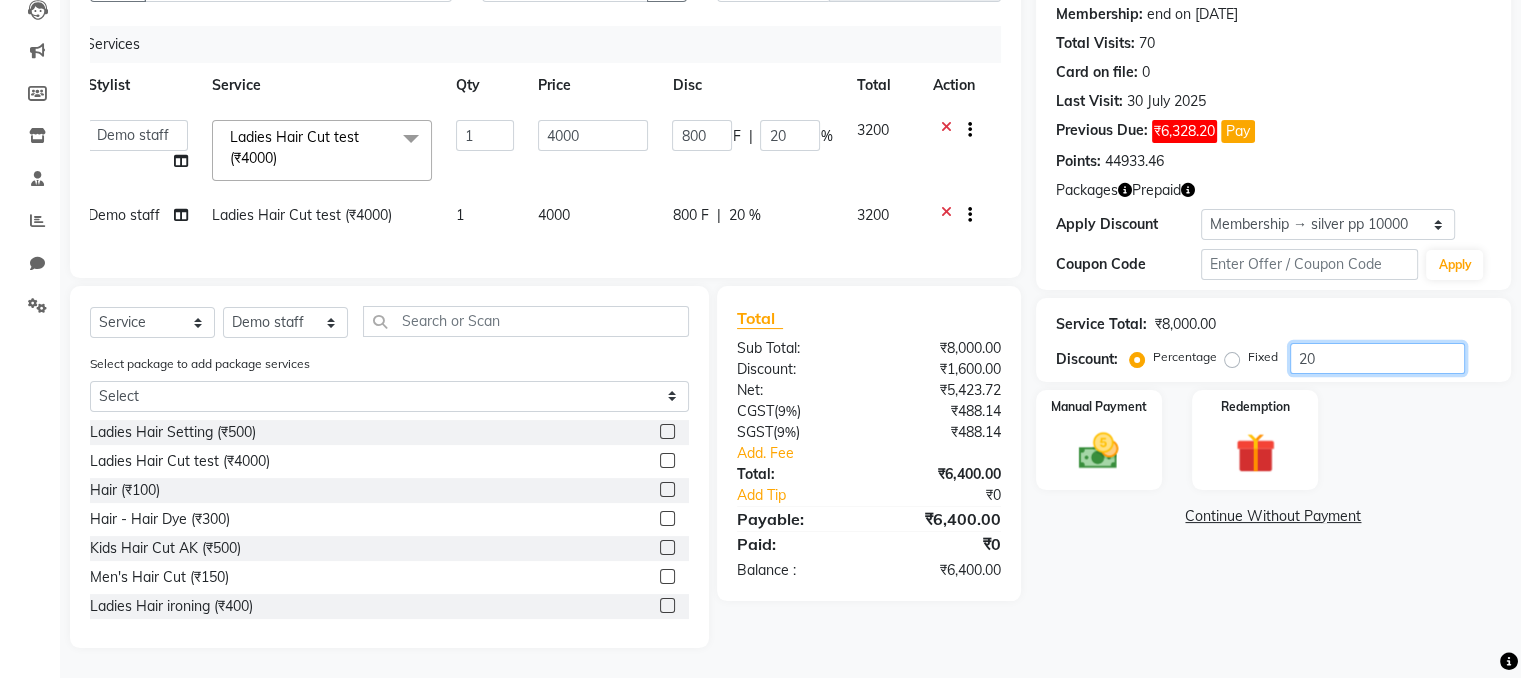 click on "20" 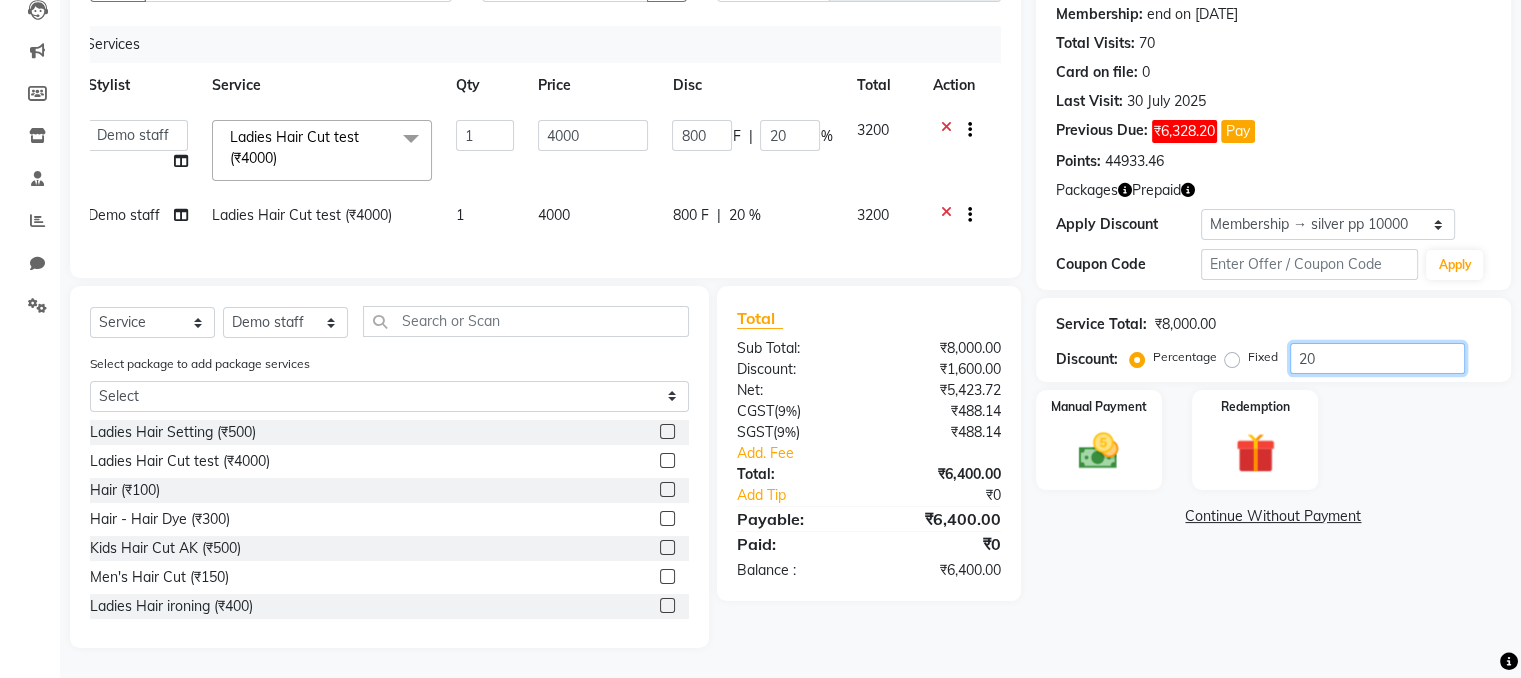 type on "80" 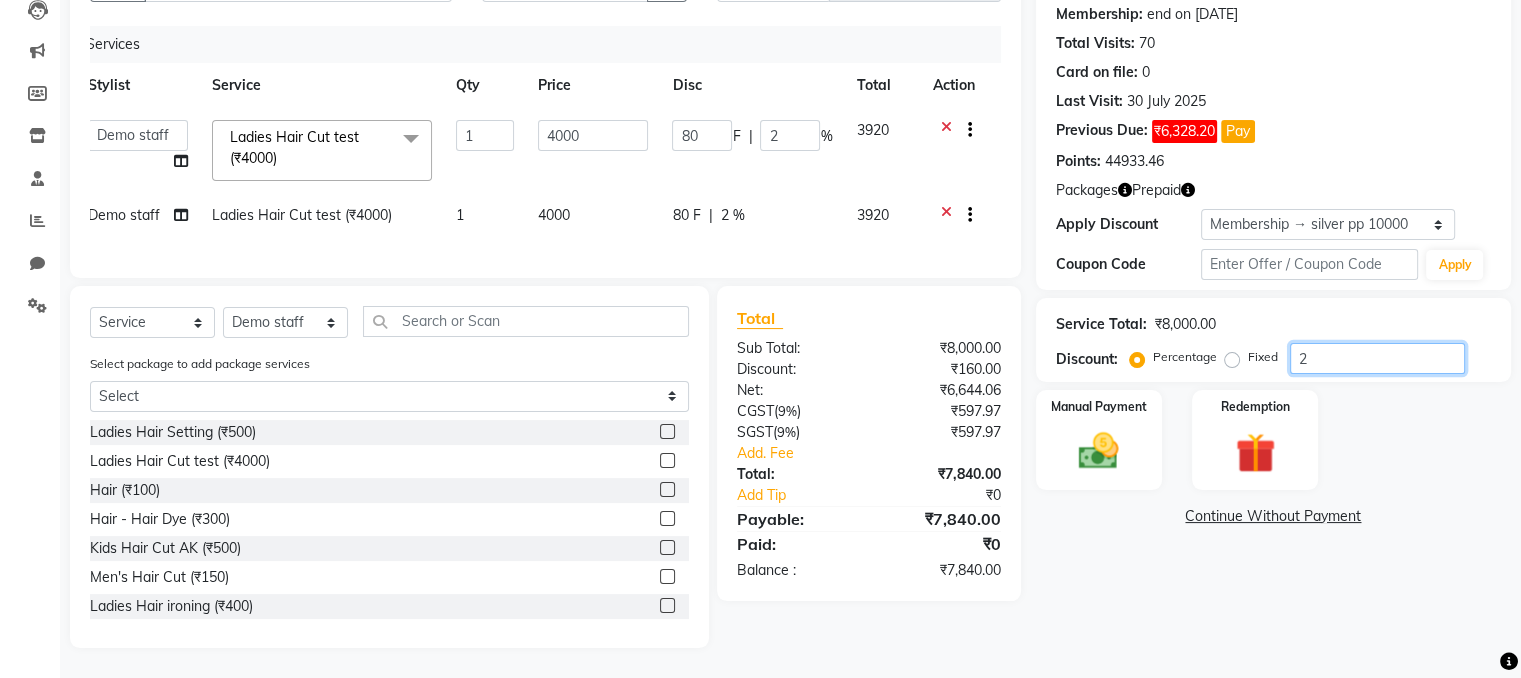 type 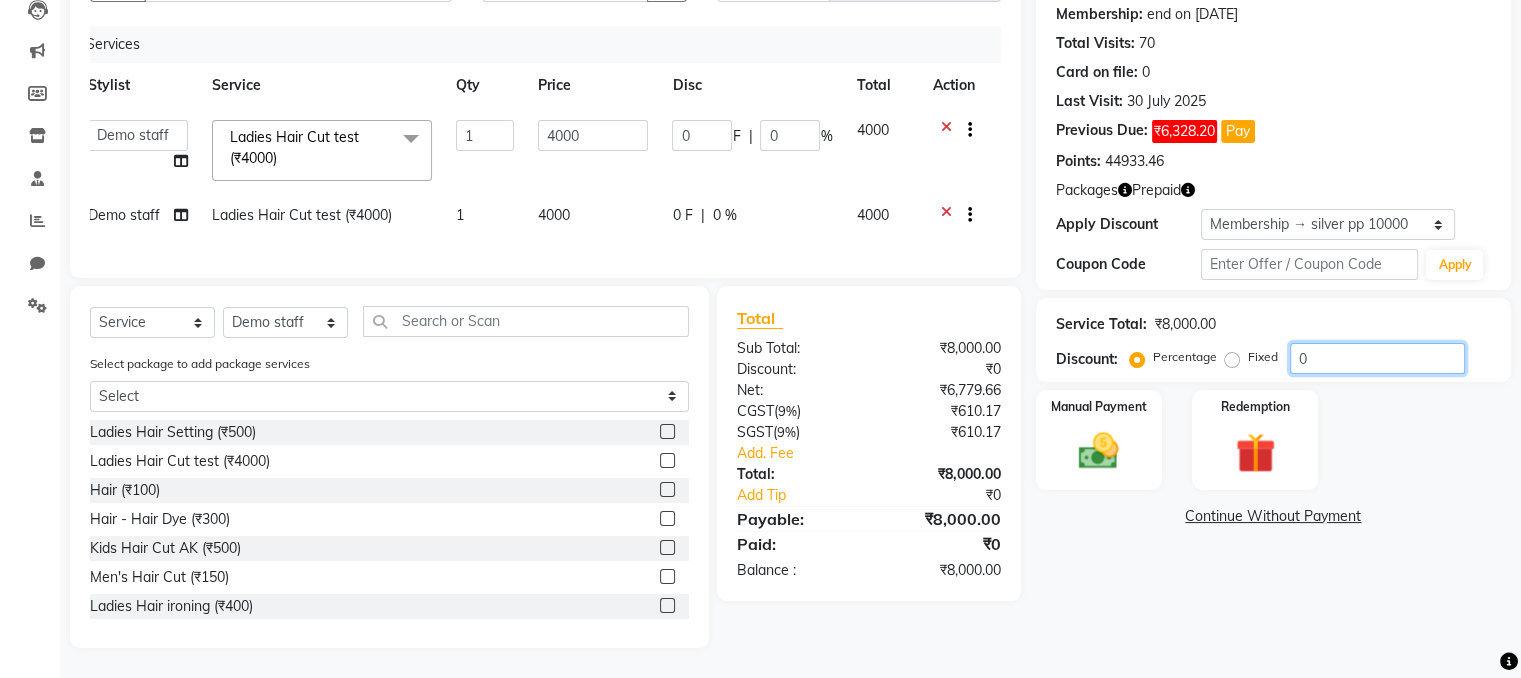 type on "0" 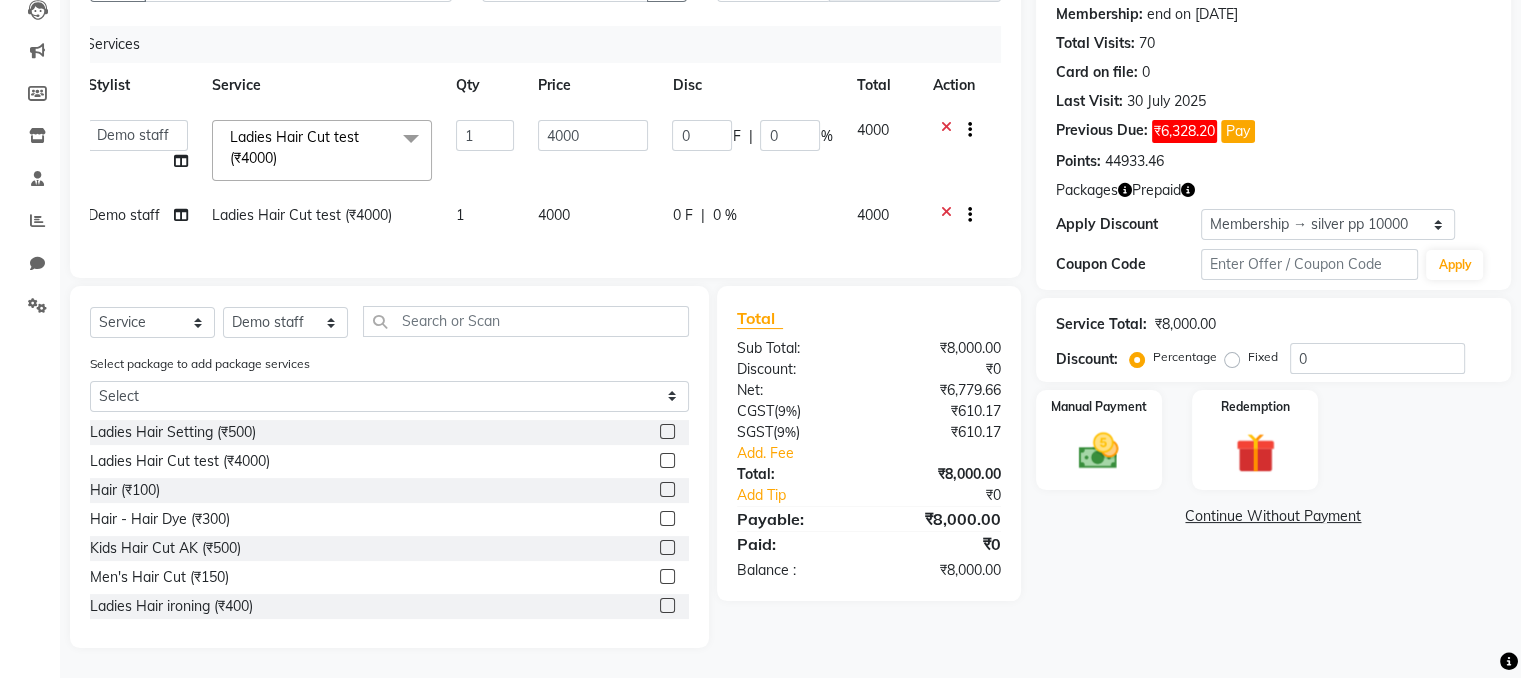 click on "Service Total:  ₹8,000.00" 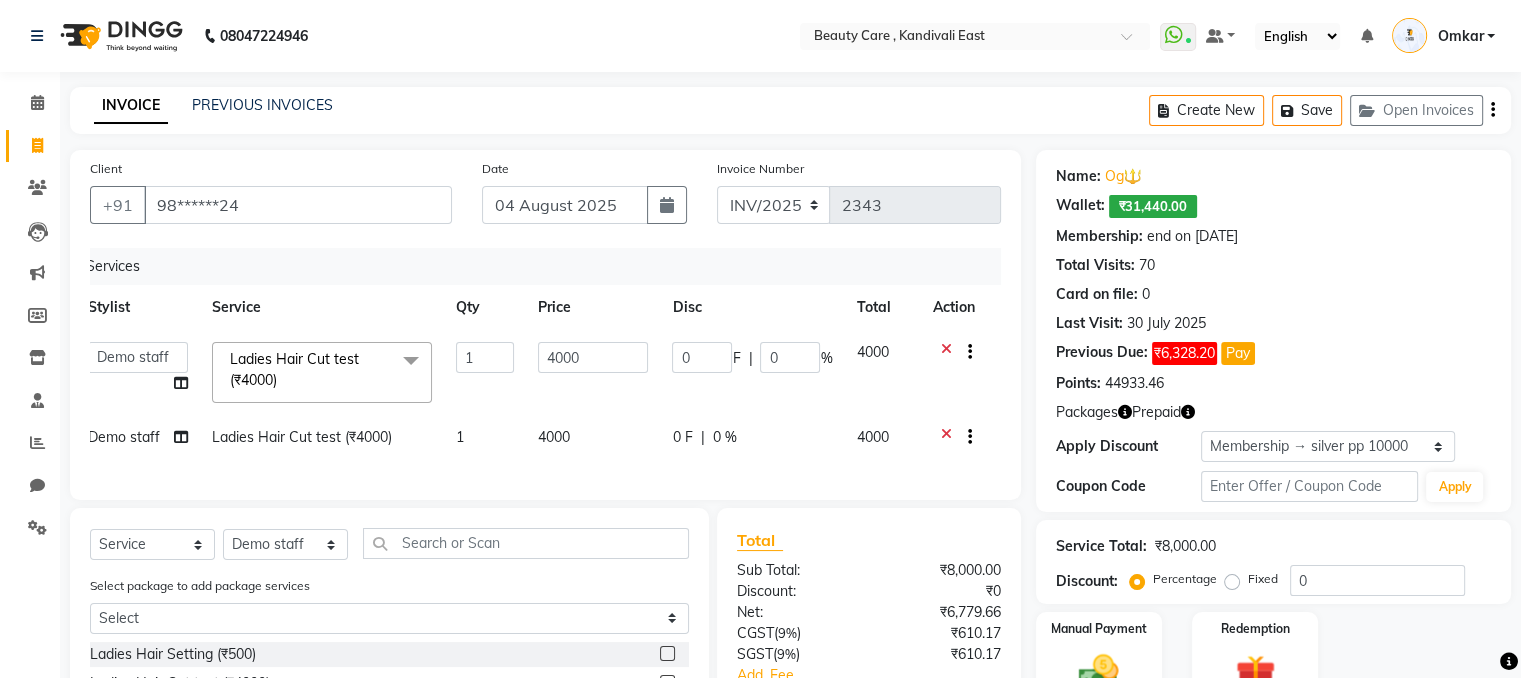 scroll, scrollTop: 148, scrollLeft: 0, axis: vertical 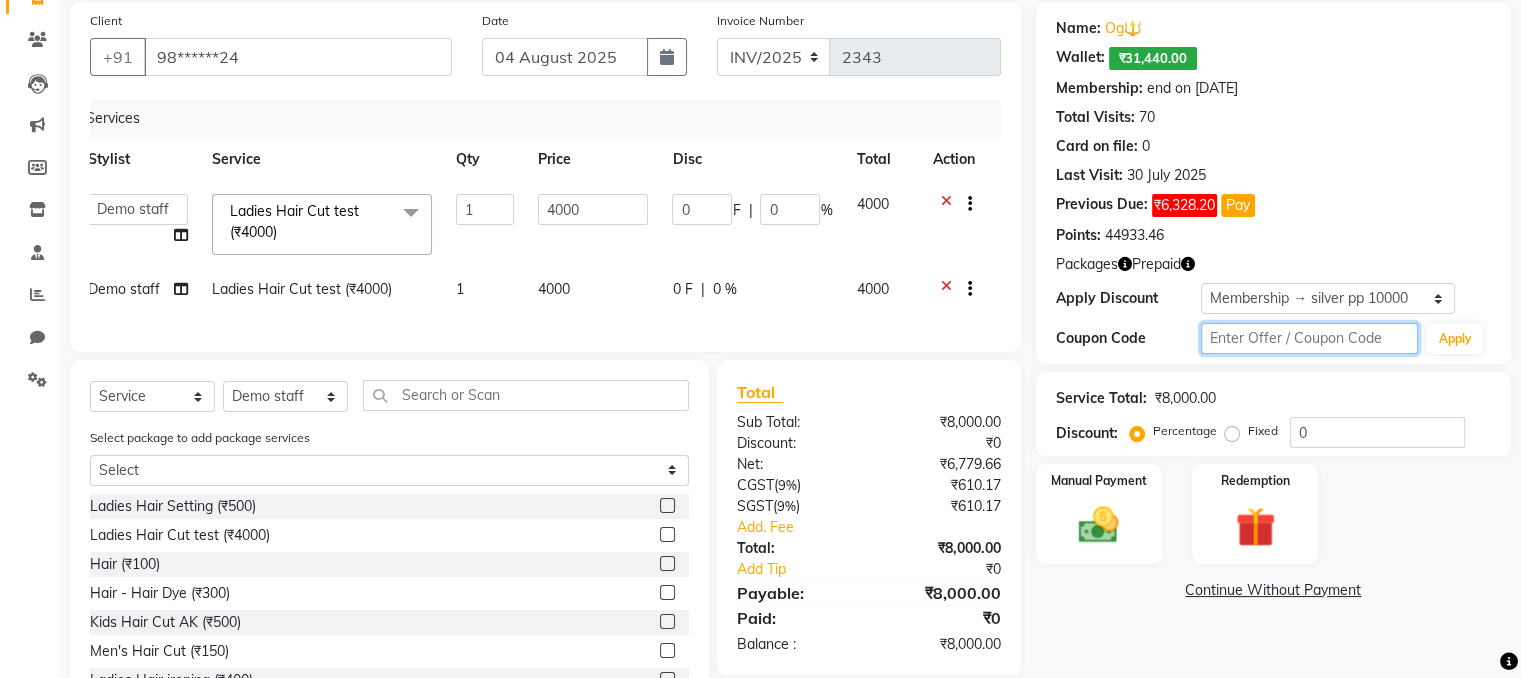 click 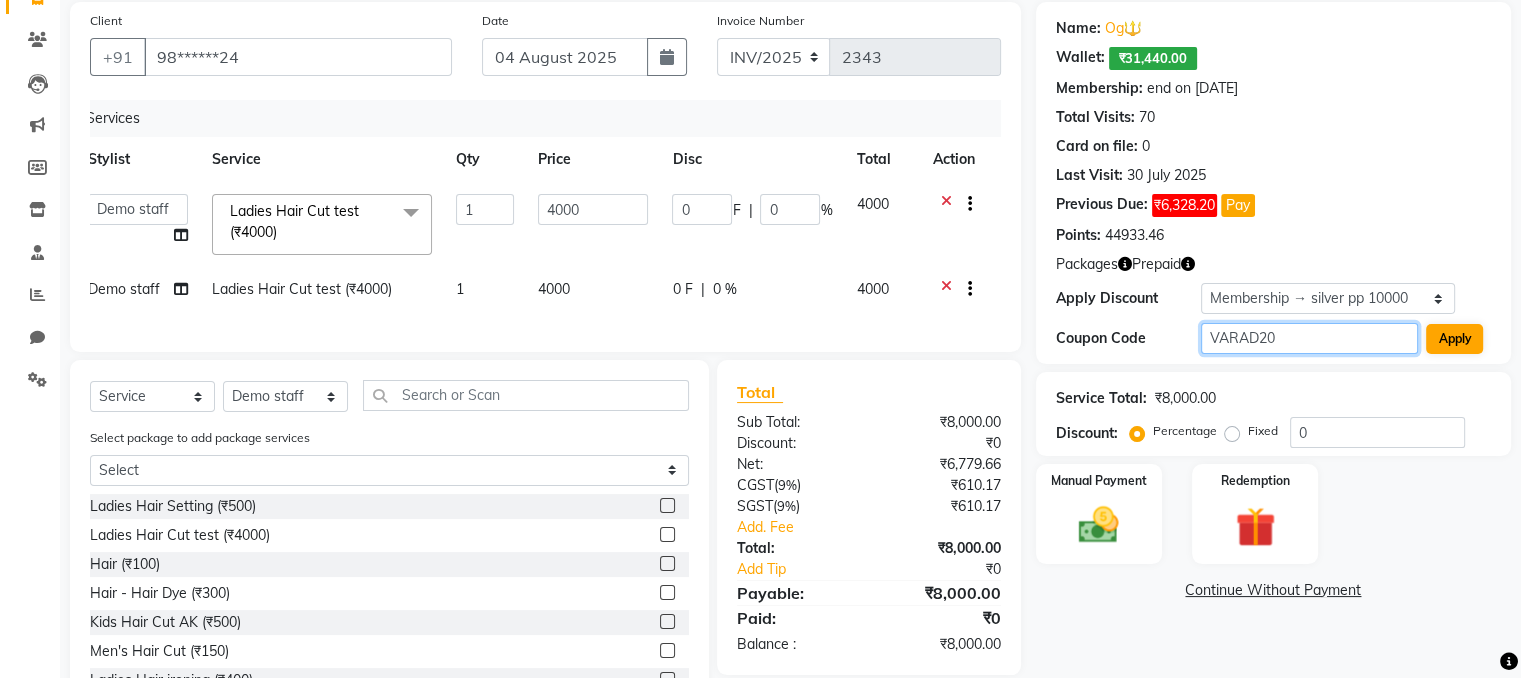 type on "VARAD20" 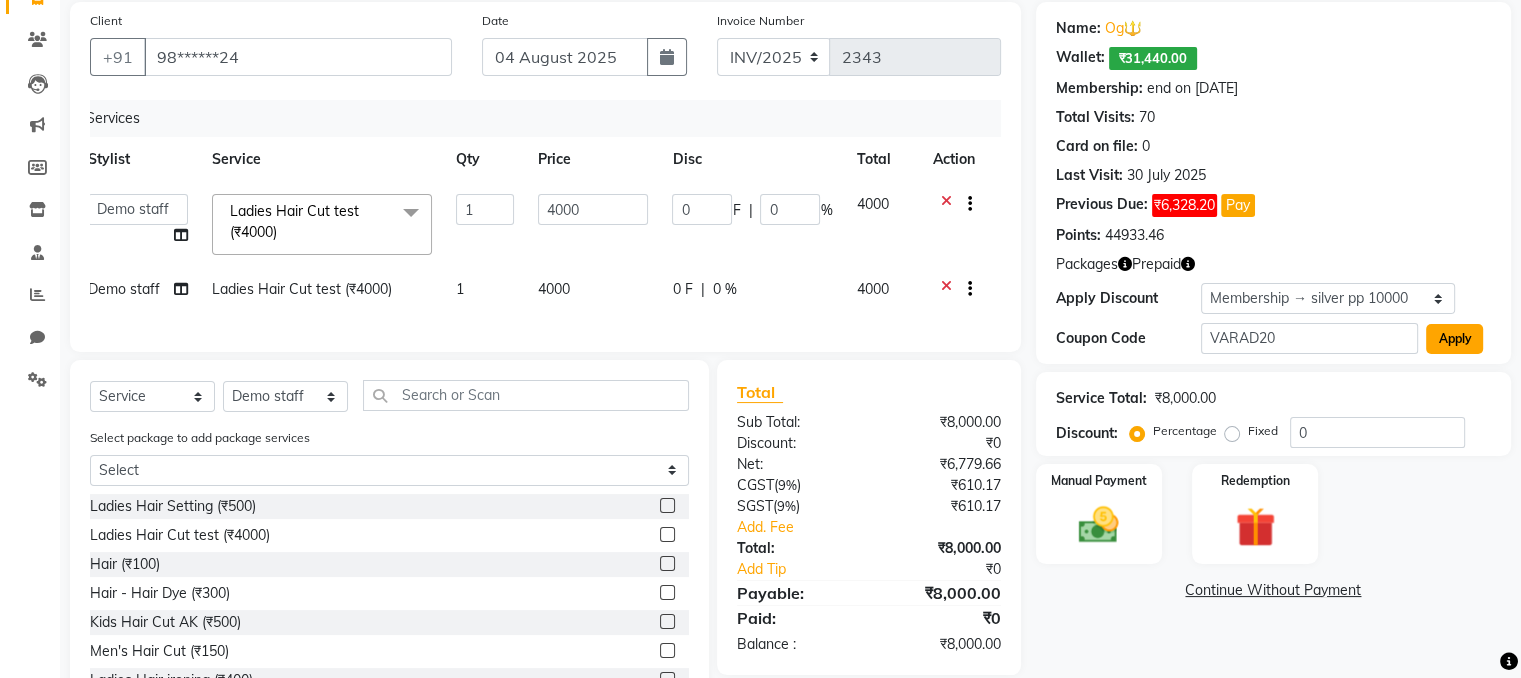 click on "Apply" 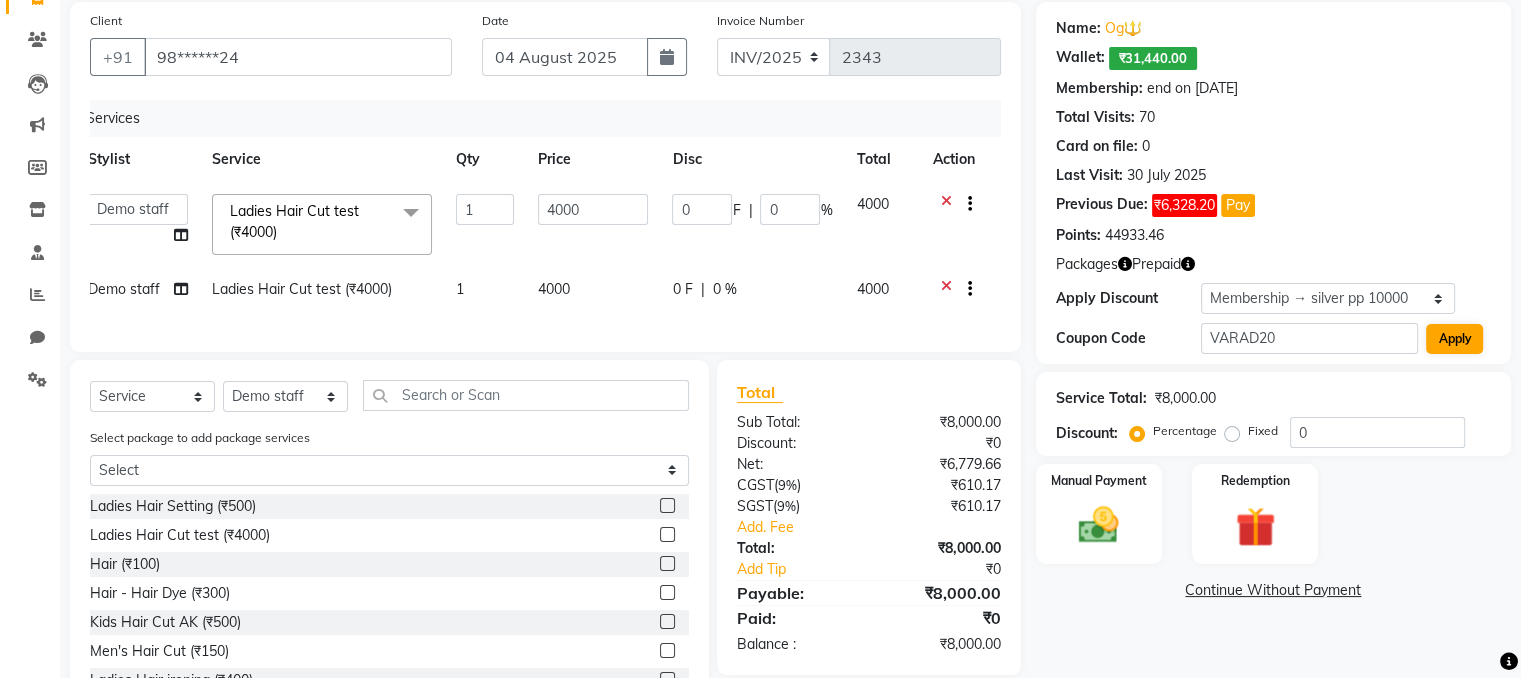 select on "0:" 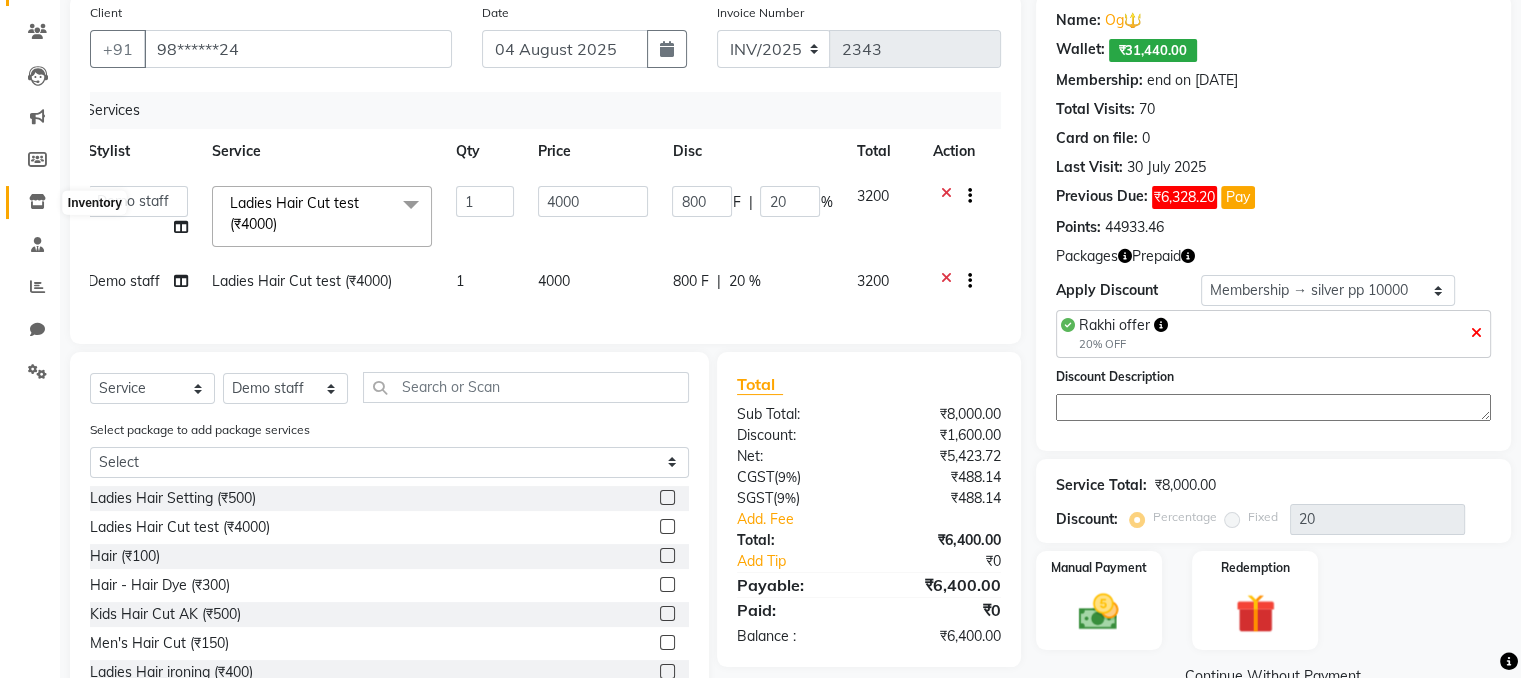 scroll, scrollTop: 0, scrollLeft: 0, axis: both 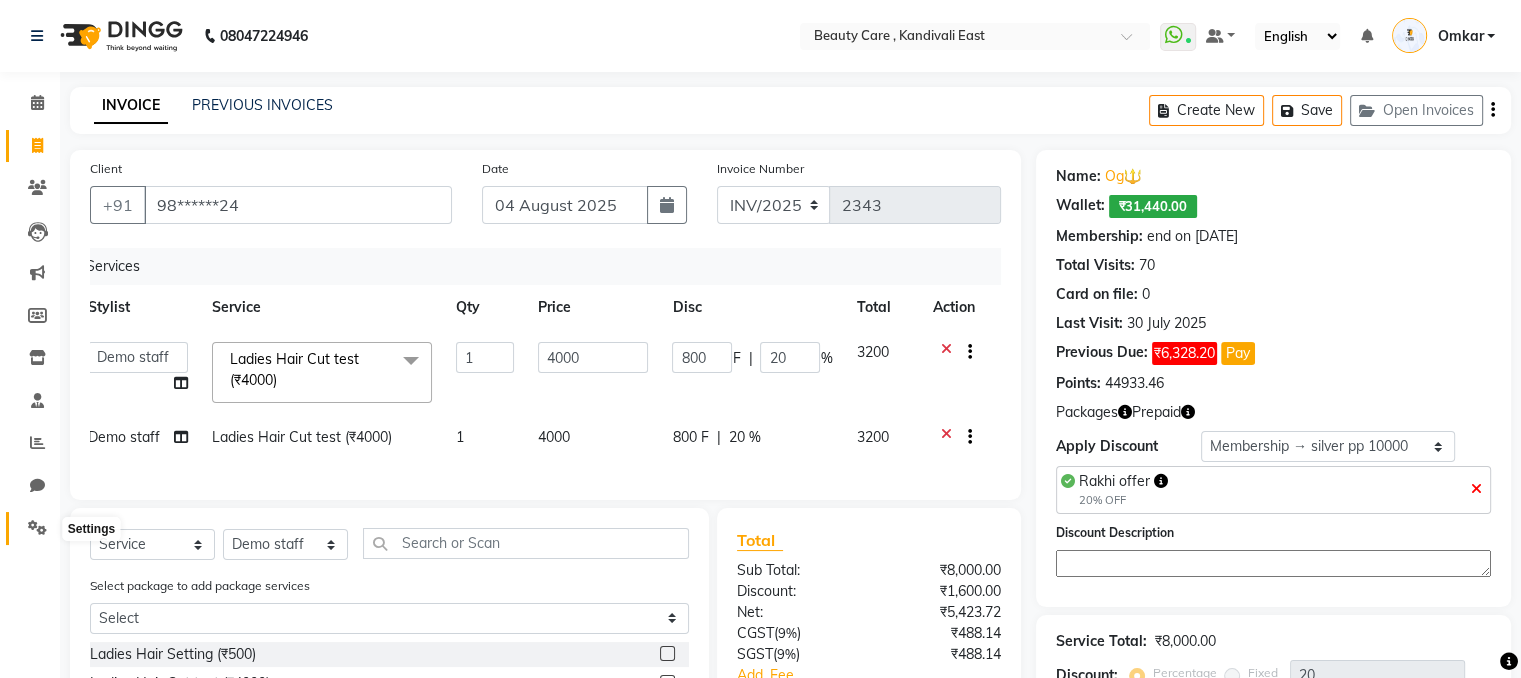 click 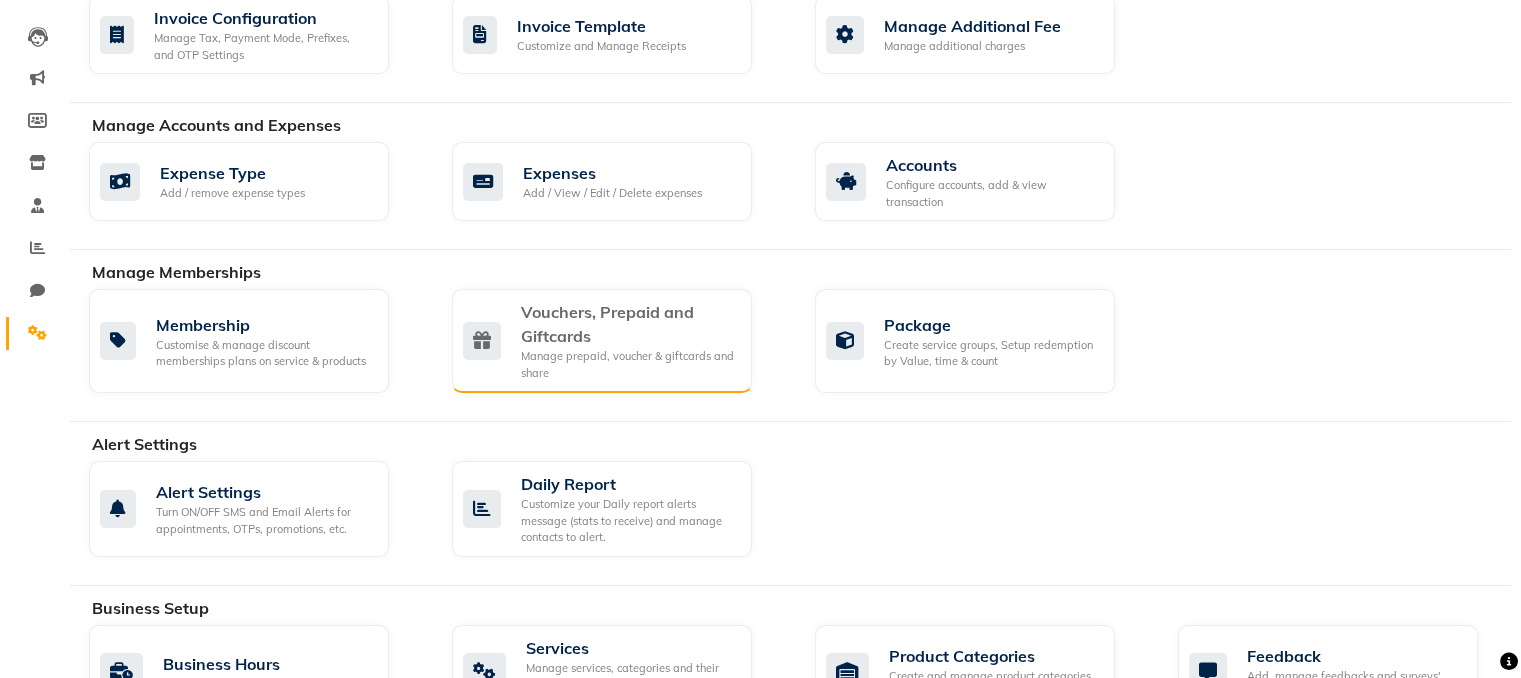 scroll, scrollTop: 196, scrollLeft: 0, axis: vertical 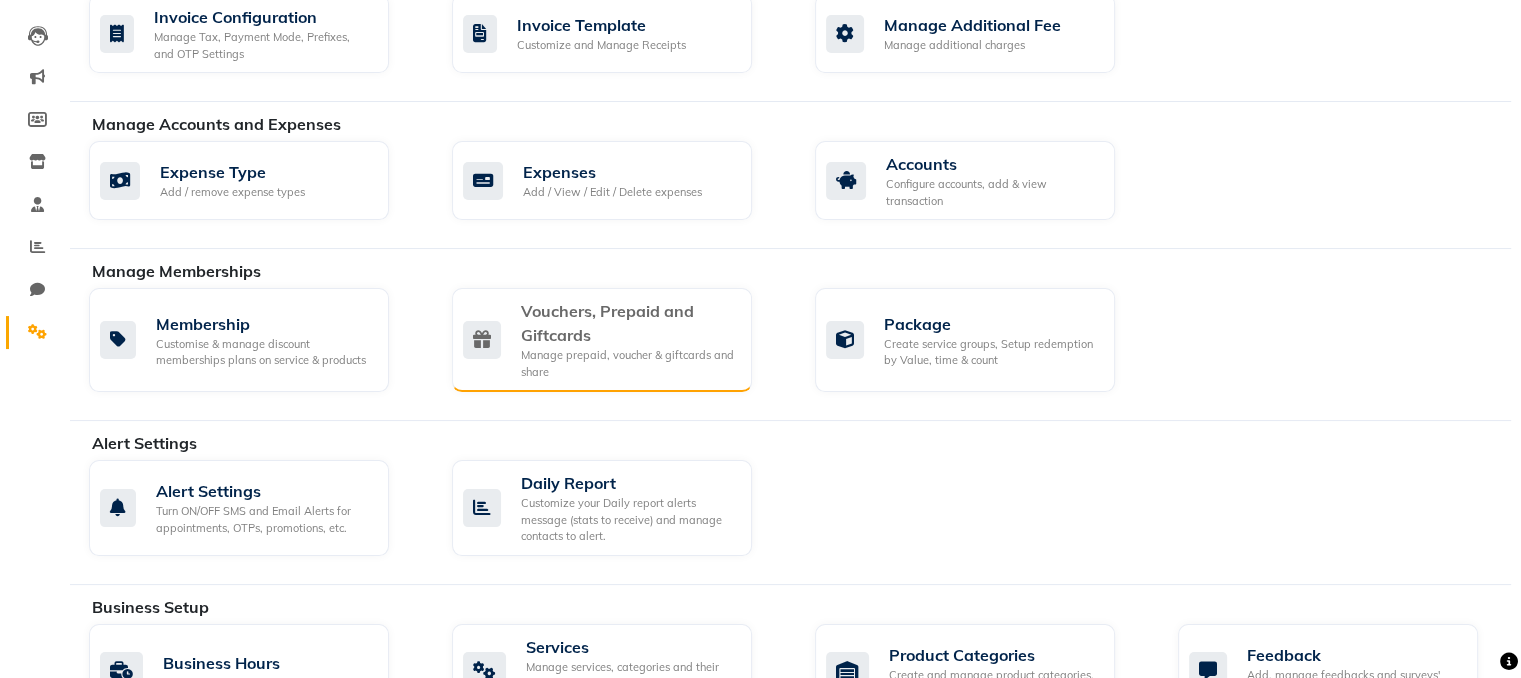 click on "Manage prepaid, voucher & giftcards and share" 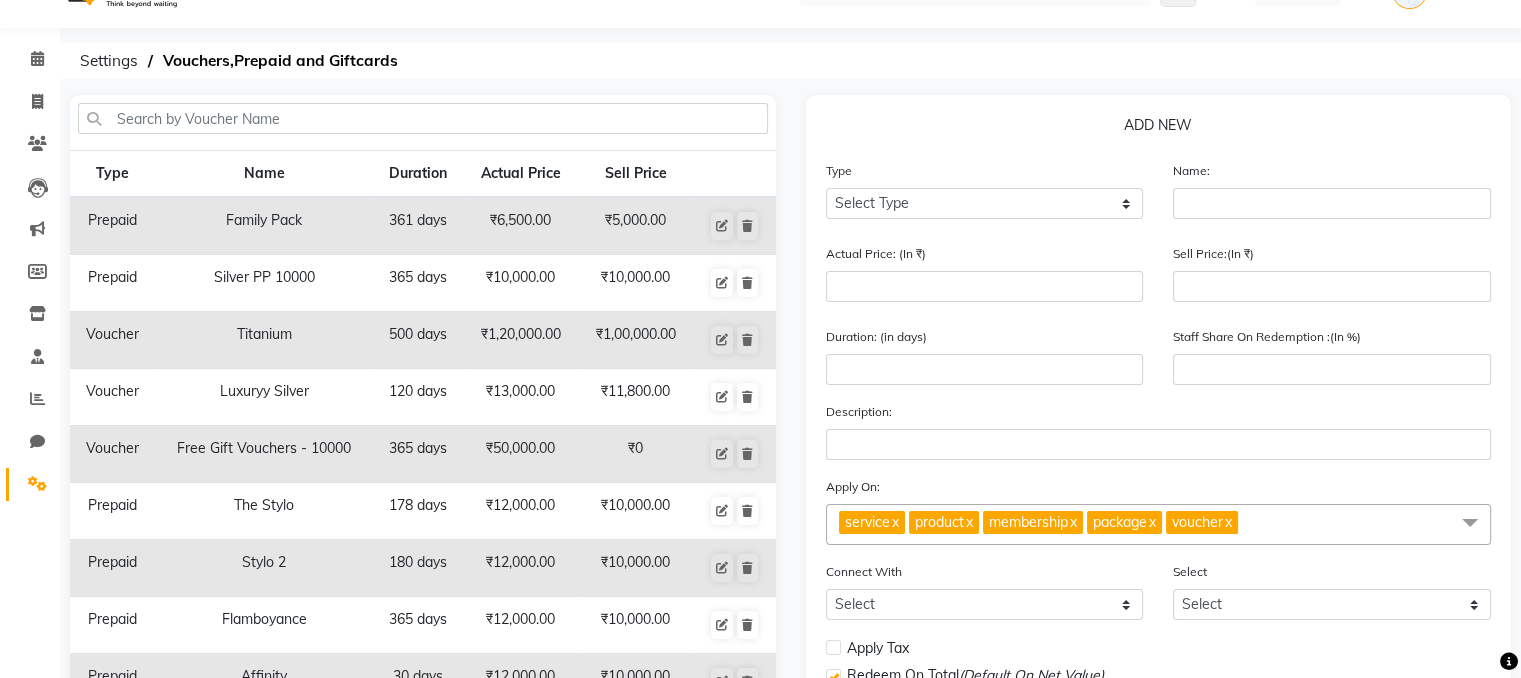 scroll, scrollTop: 47, scrollLeft: 0, axis: vertical 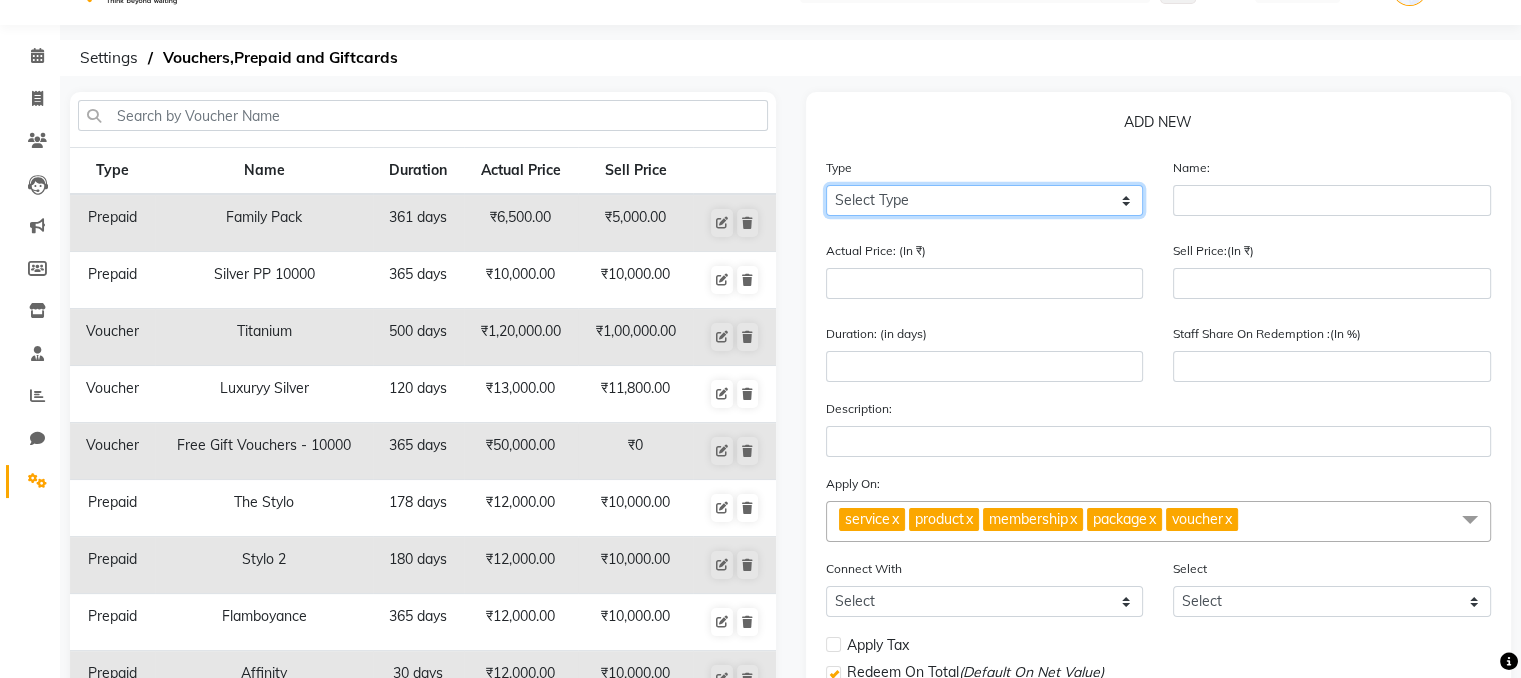 click on "Select Type Voucher Prepaid Gift Card" 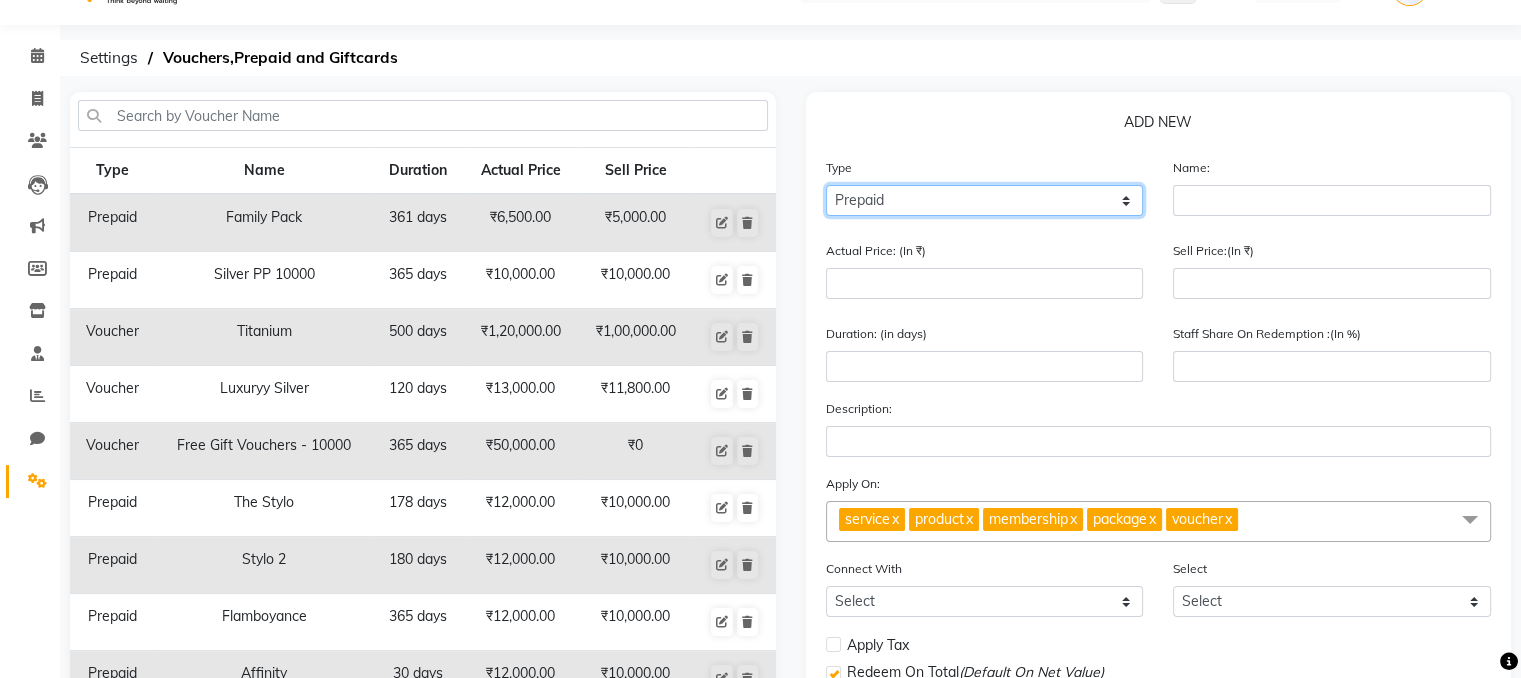 click on "Select Type Voucher Prepaid Gift Card" 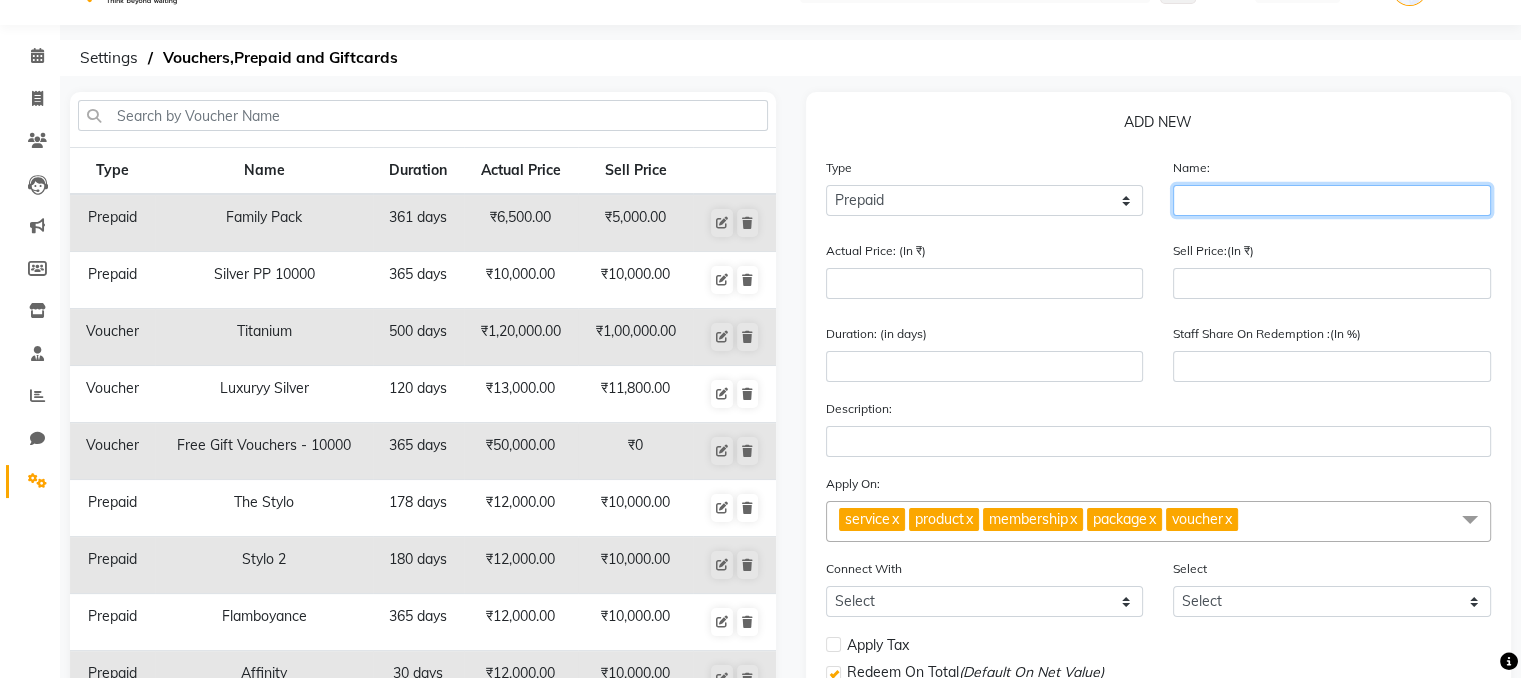 click 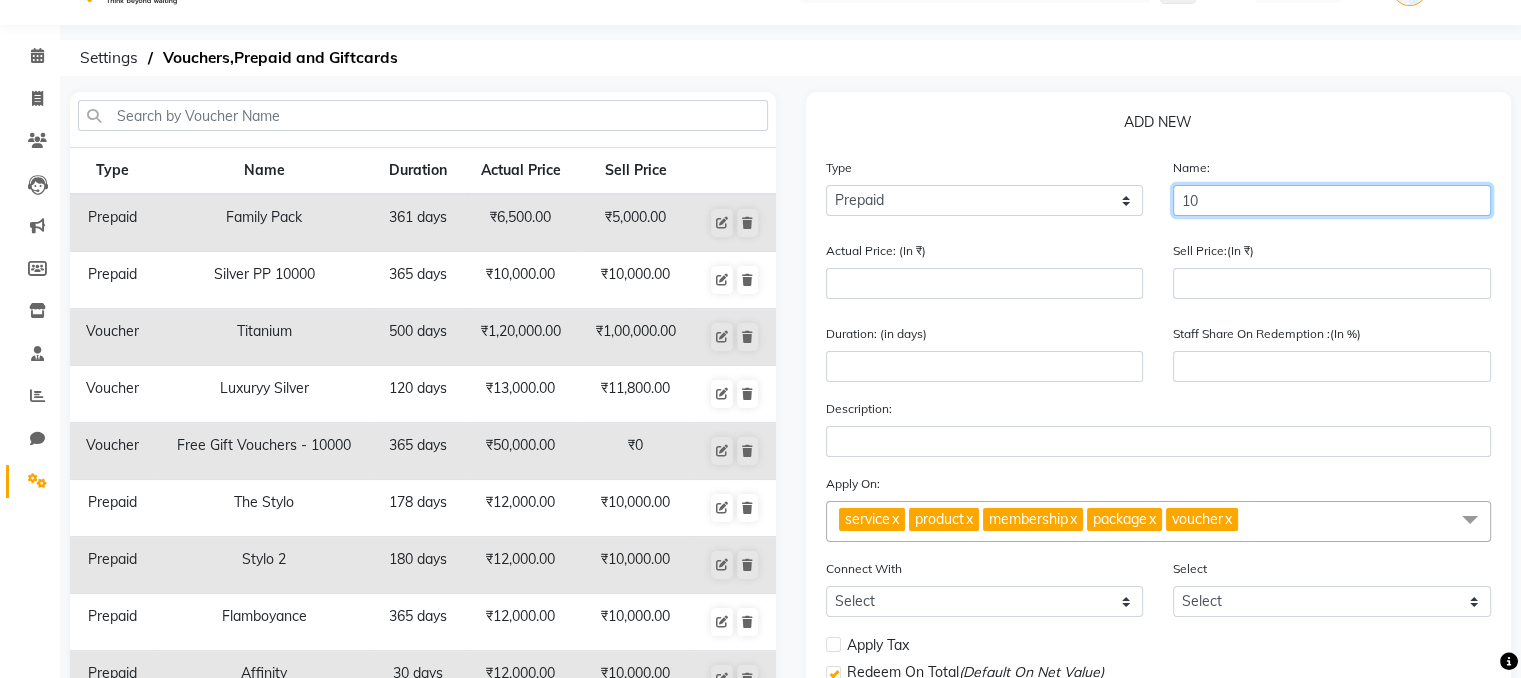 type on "1" 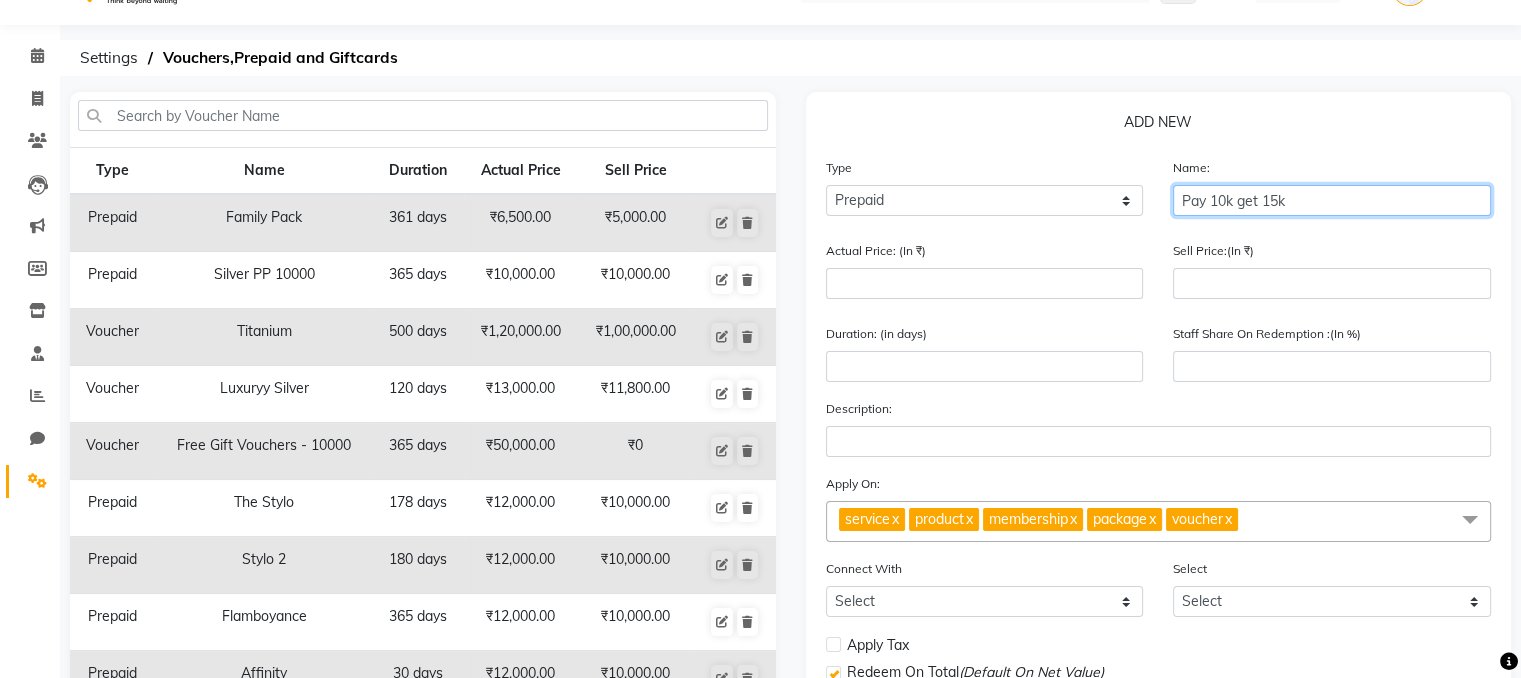 type on "Pay 10k get 15k" 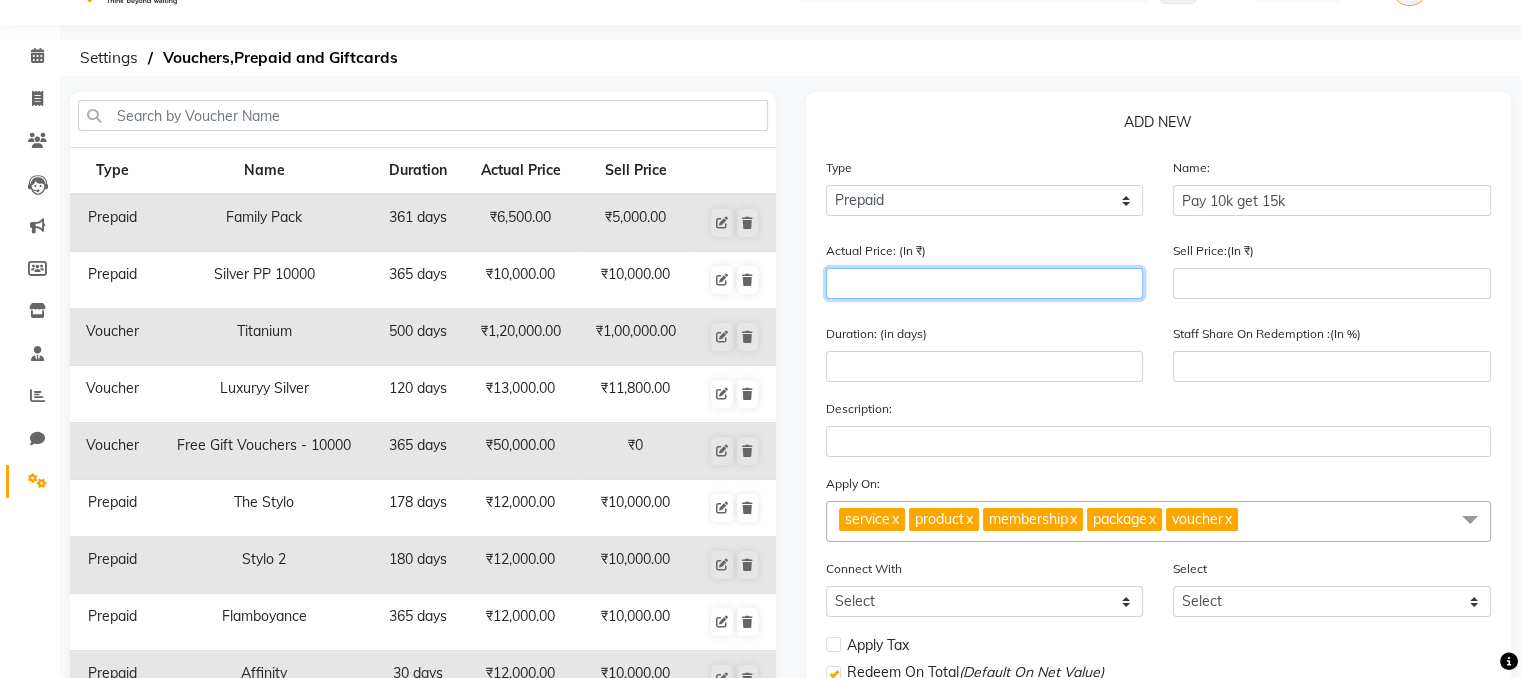 click 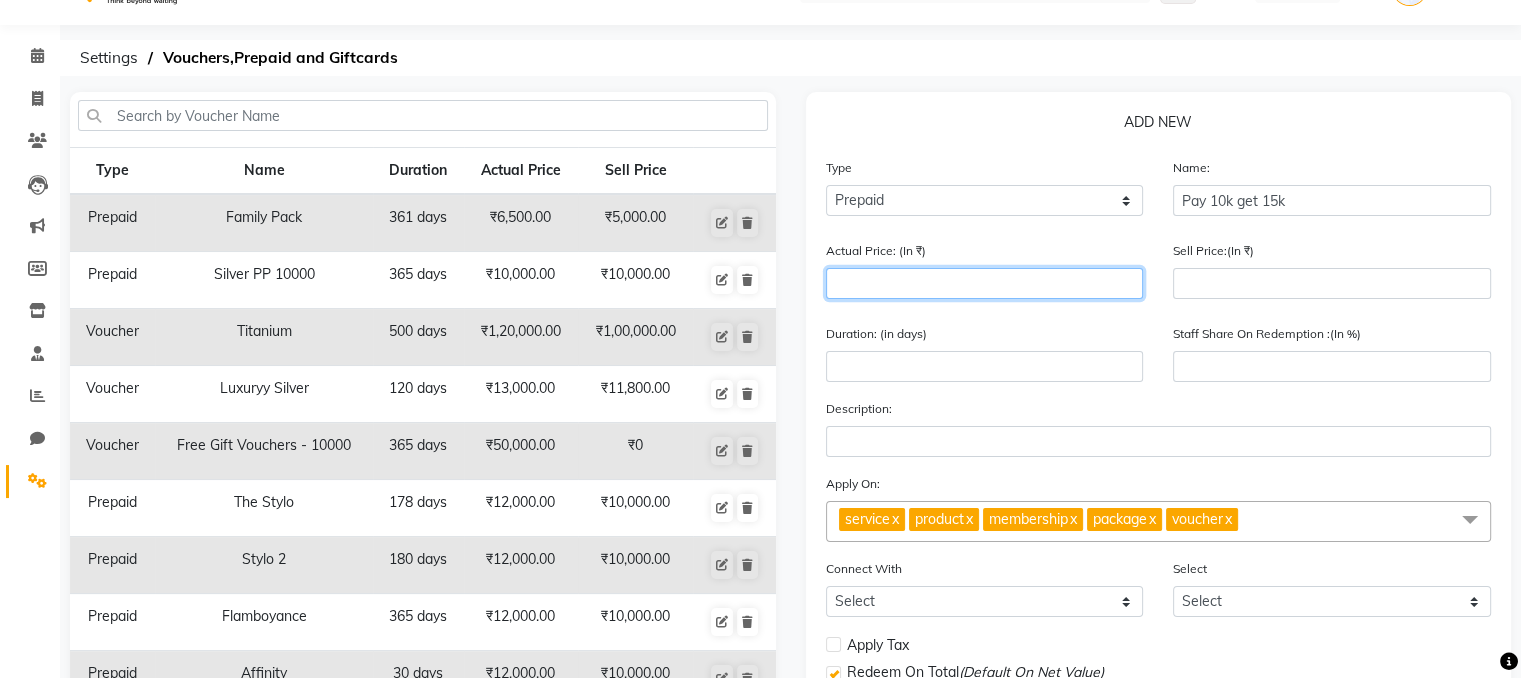 type on "1" 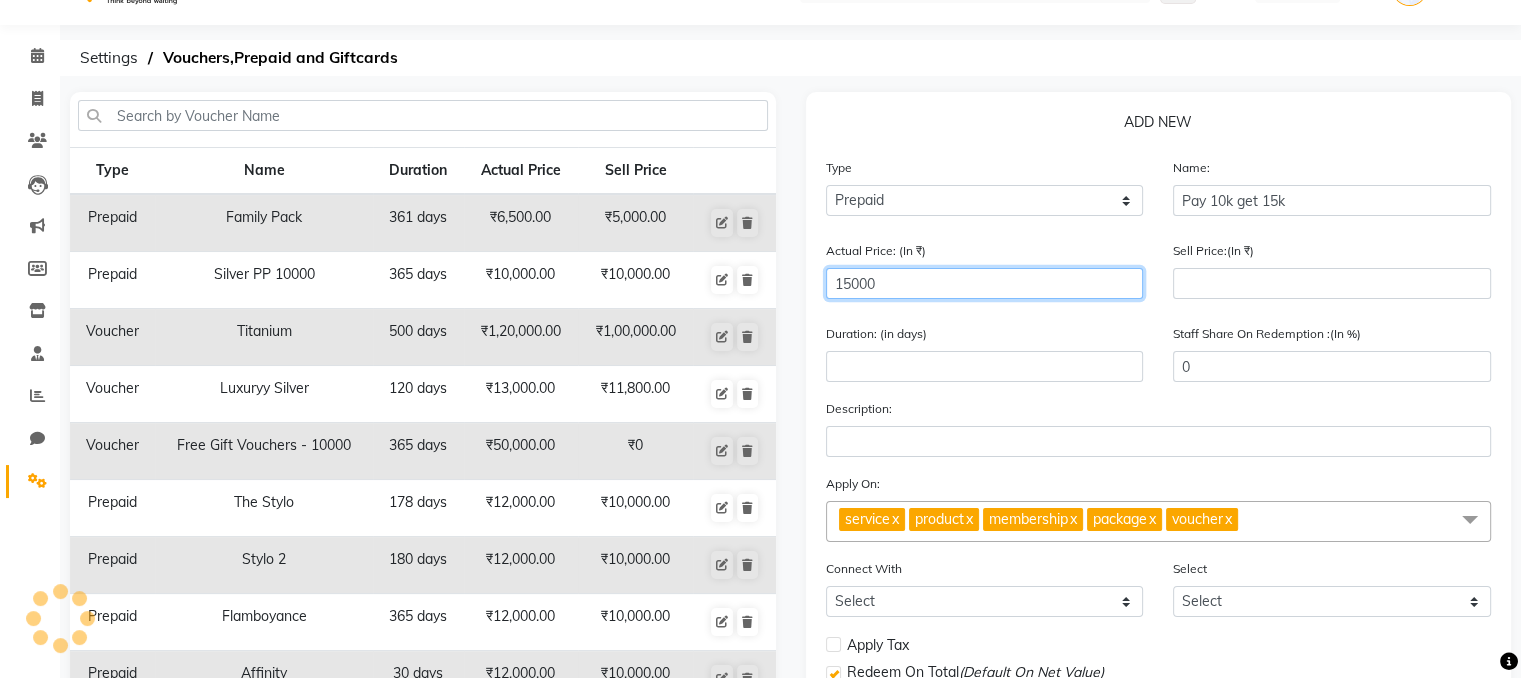 type on "15000" 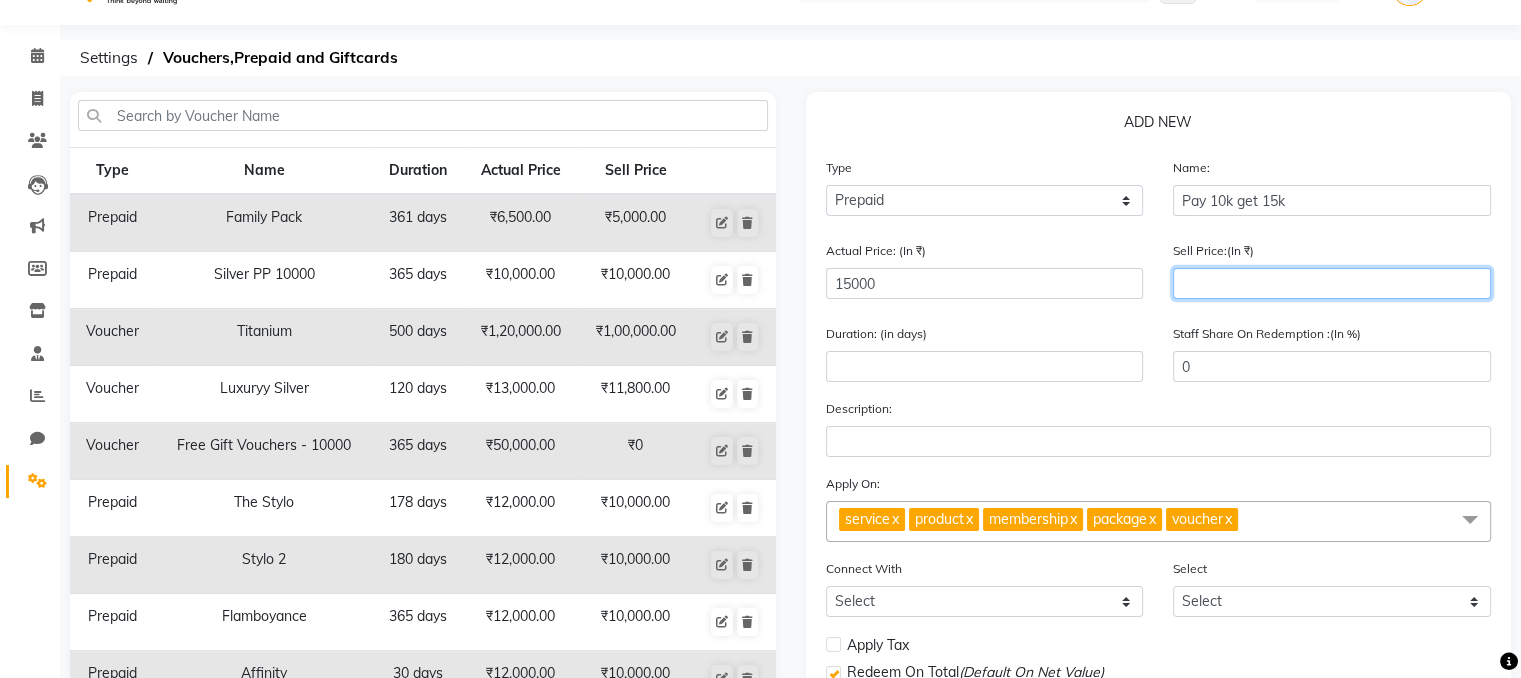 click 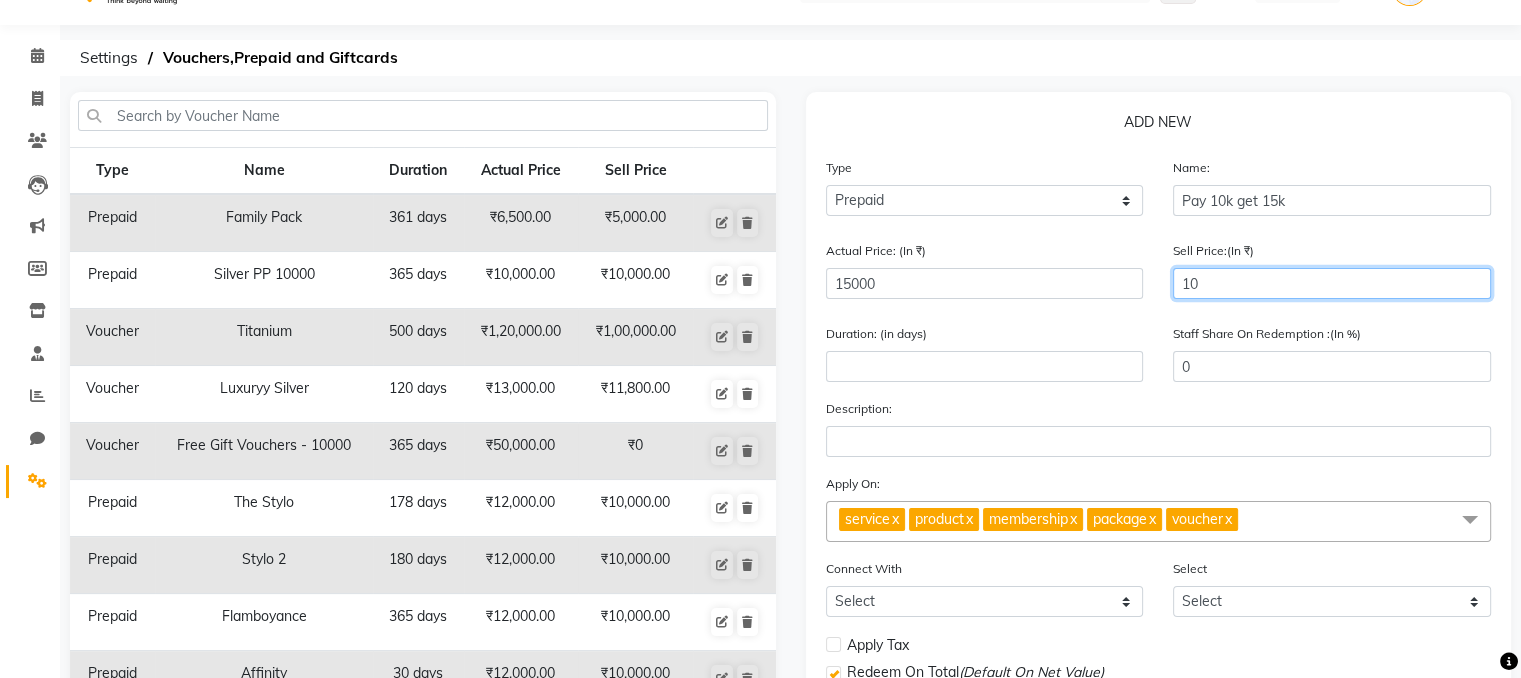 type on "100" 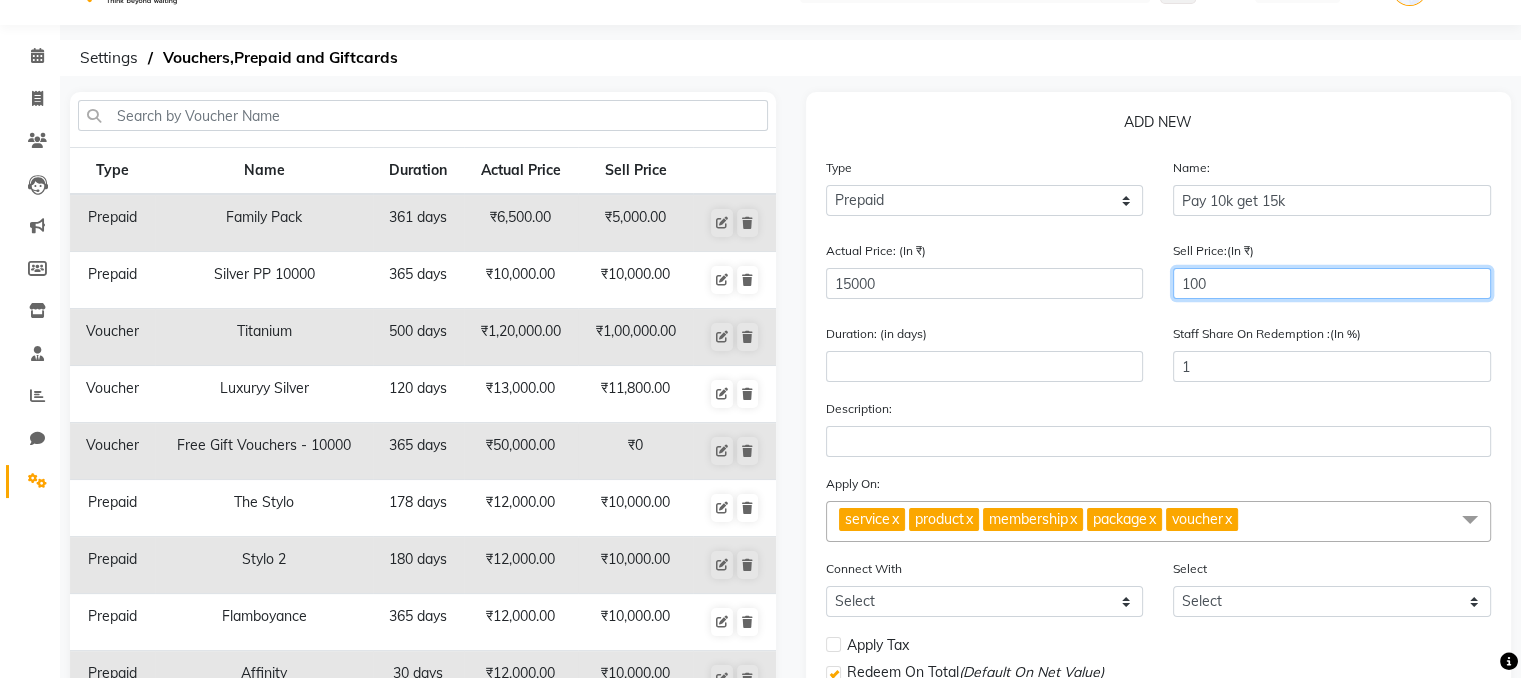 type on "1000" 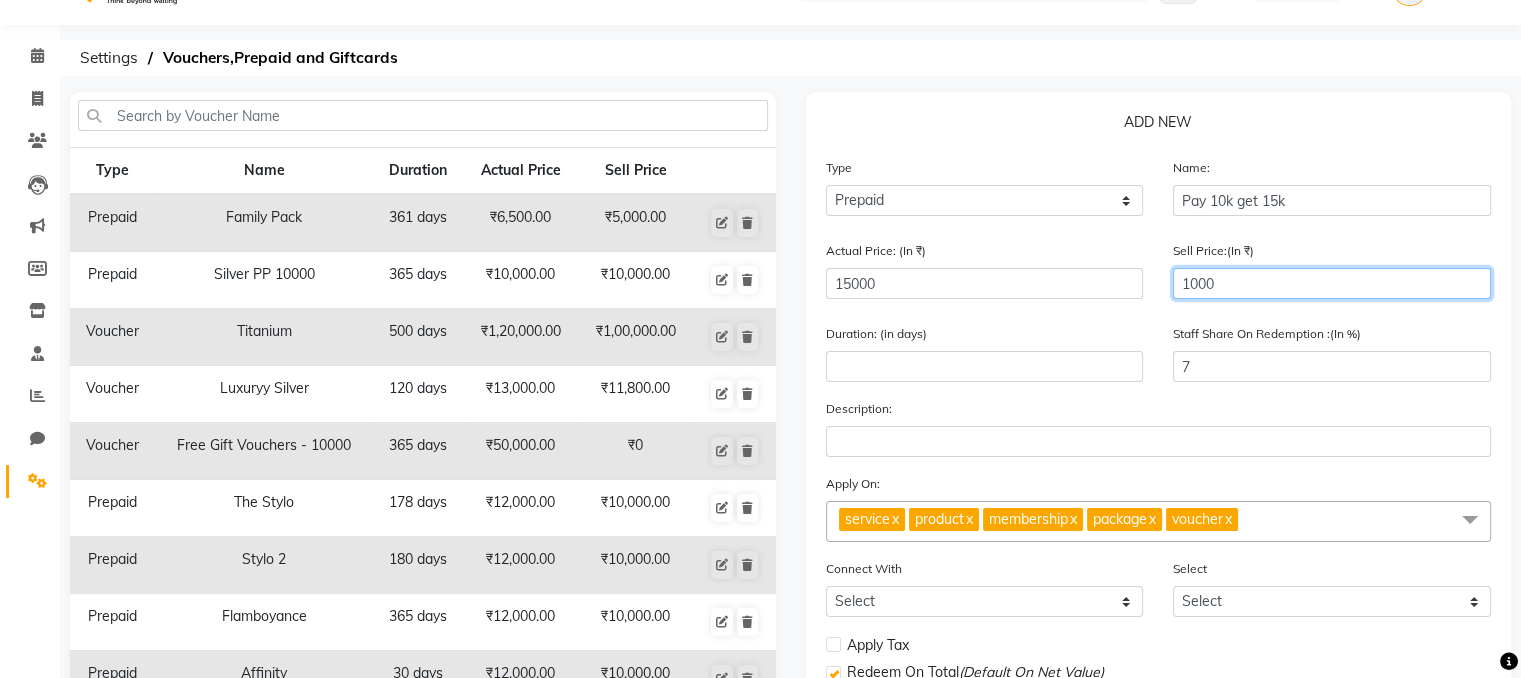 type on "10000" 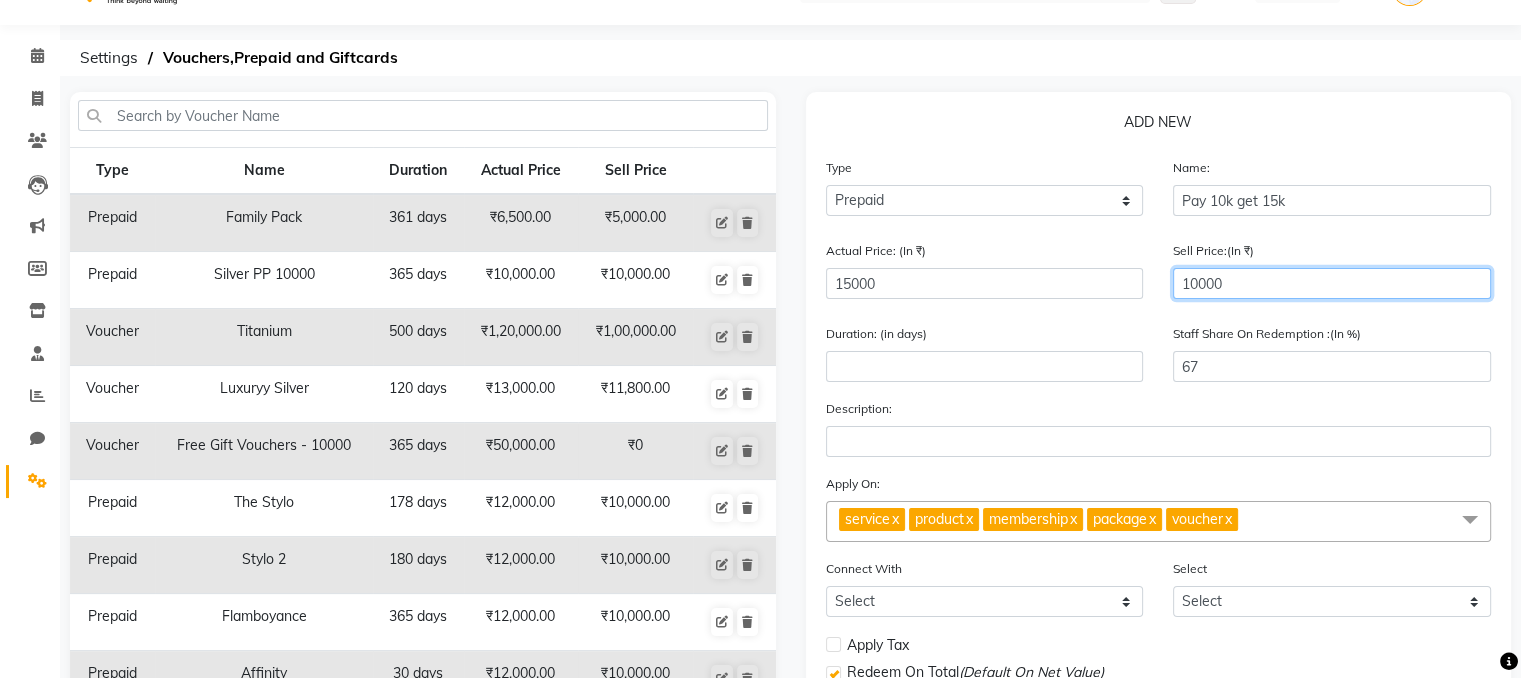 type on "10000" 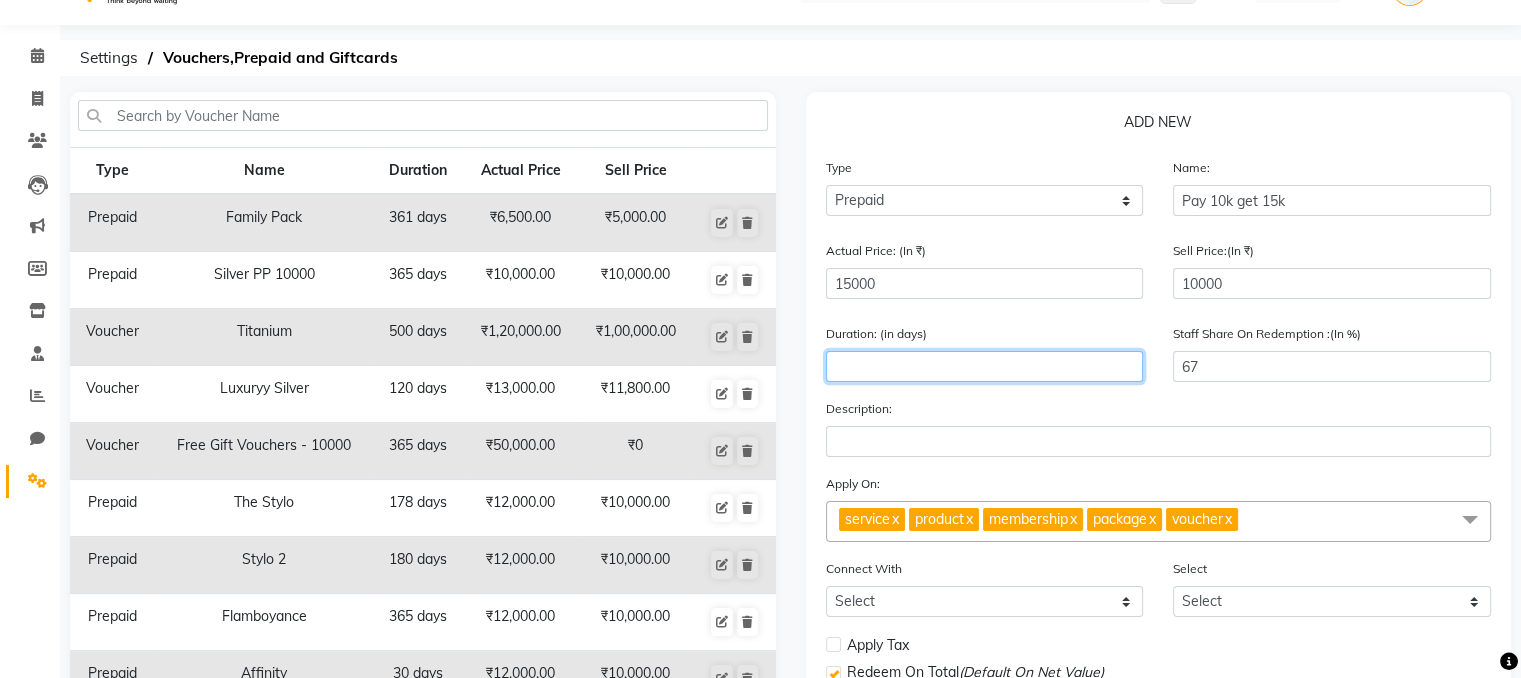 click 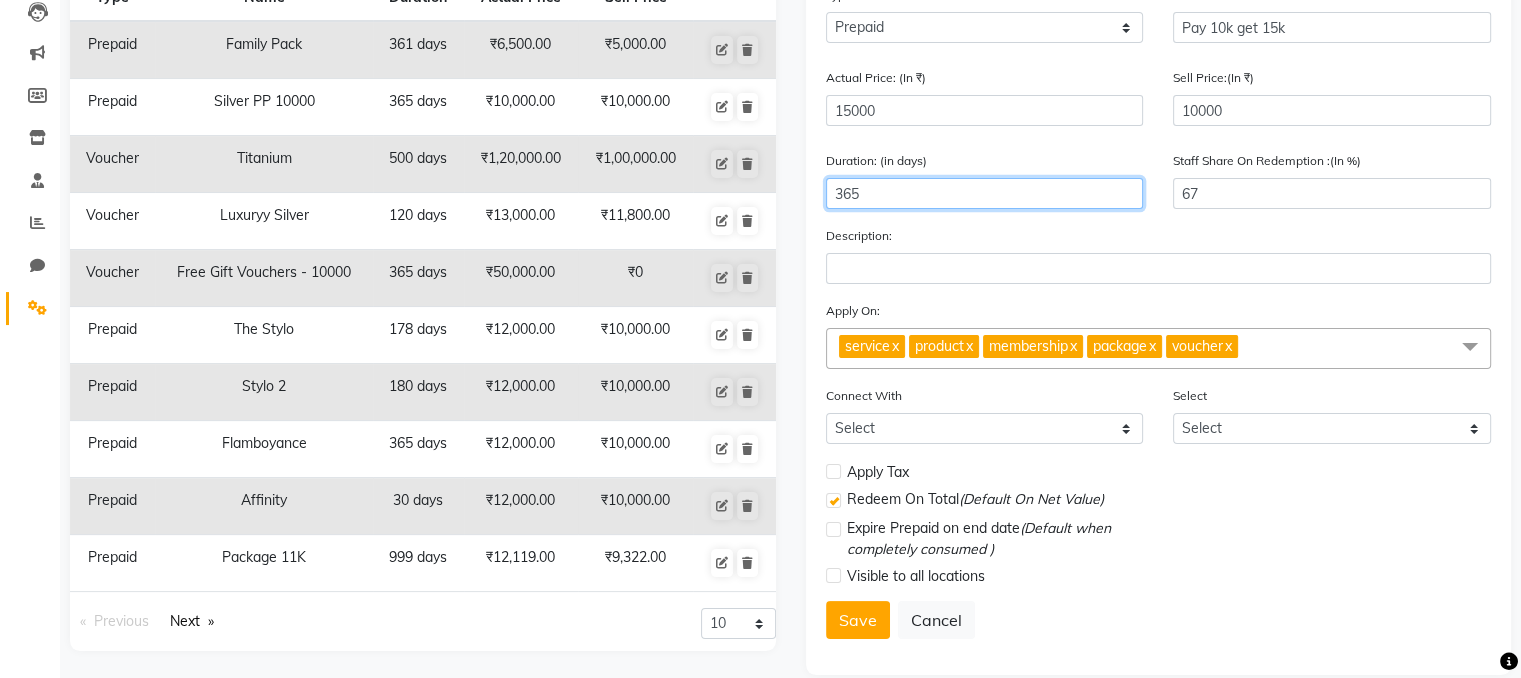 scroll, scrollTop: 222, scrollLeft: 0, axis: vertical 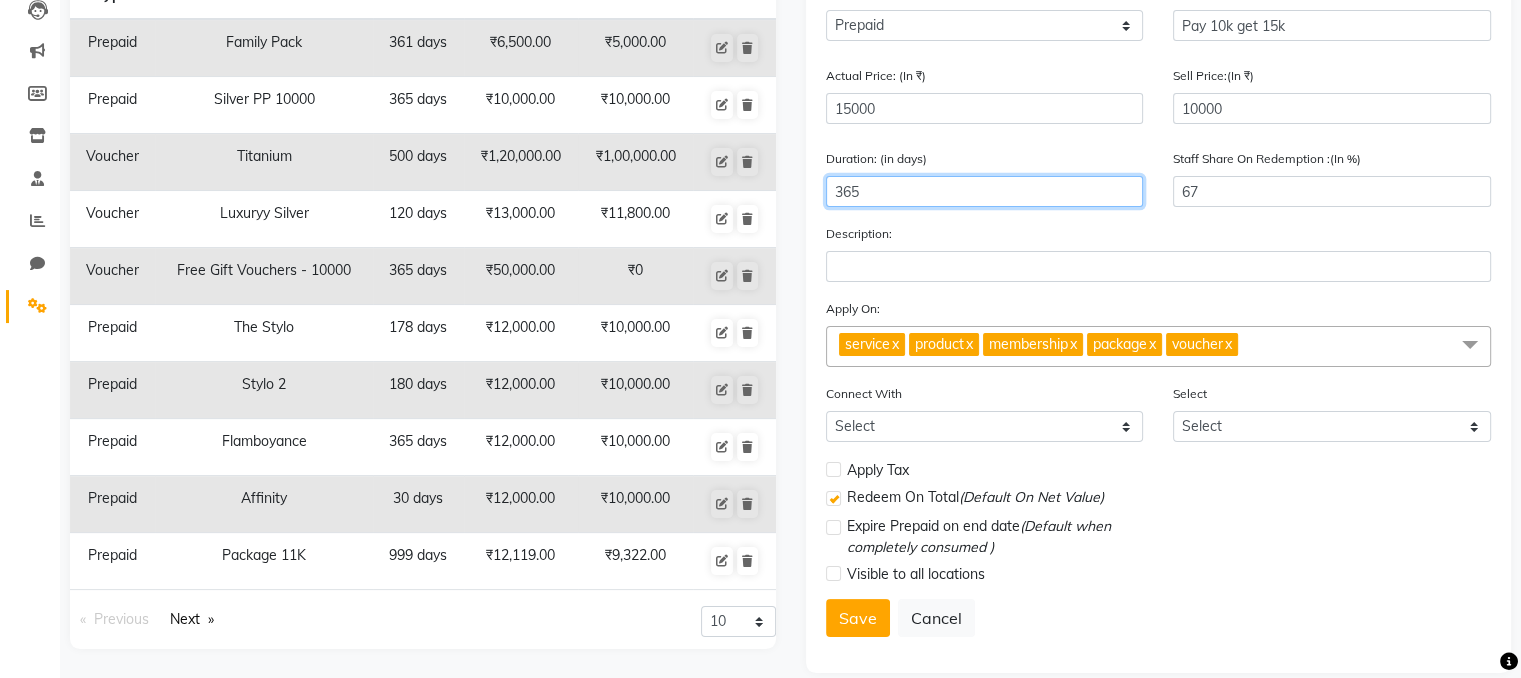 type on "365" 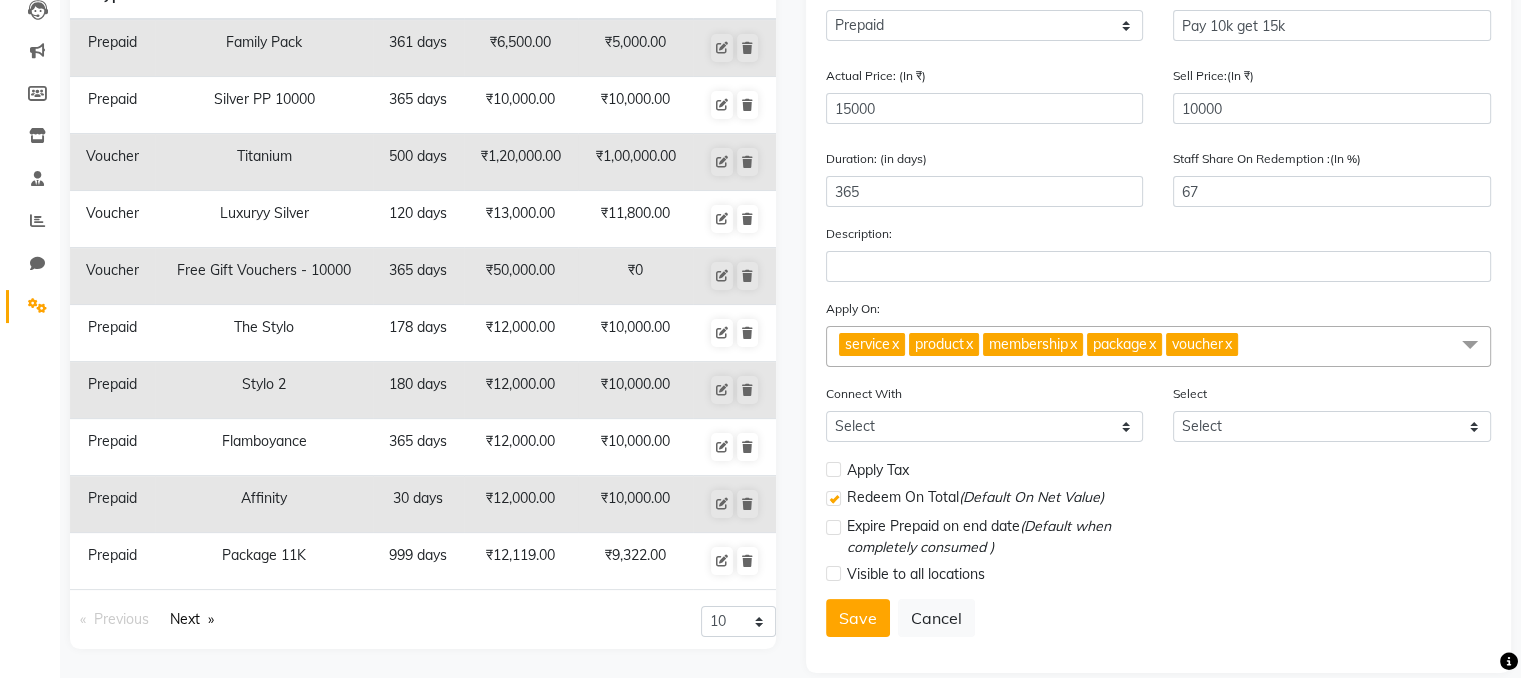 click on "x" 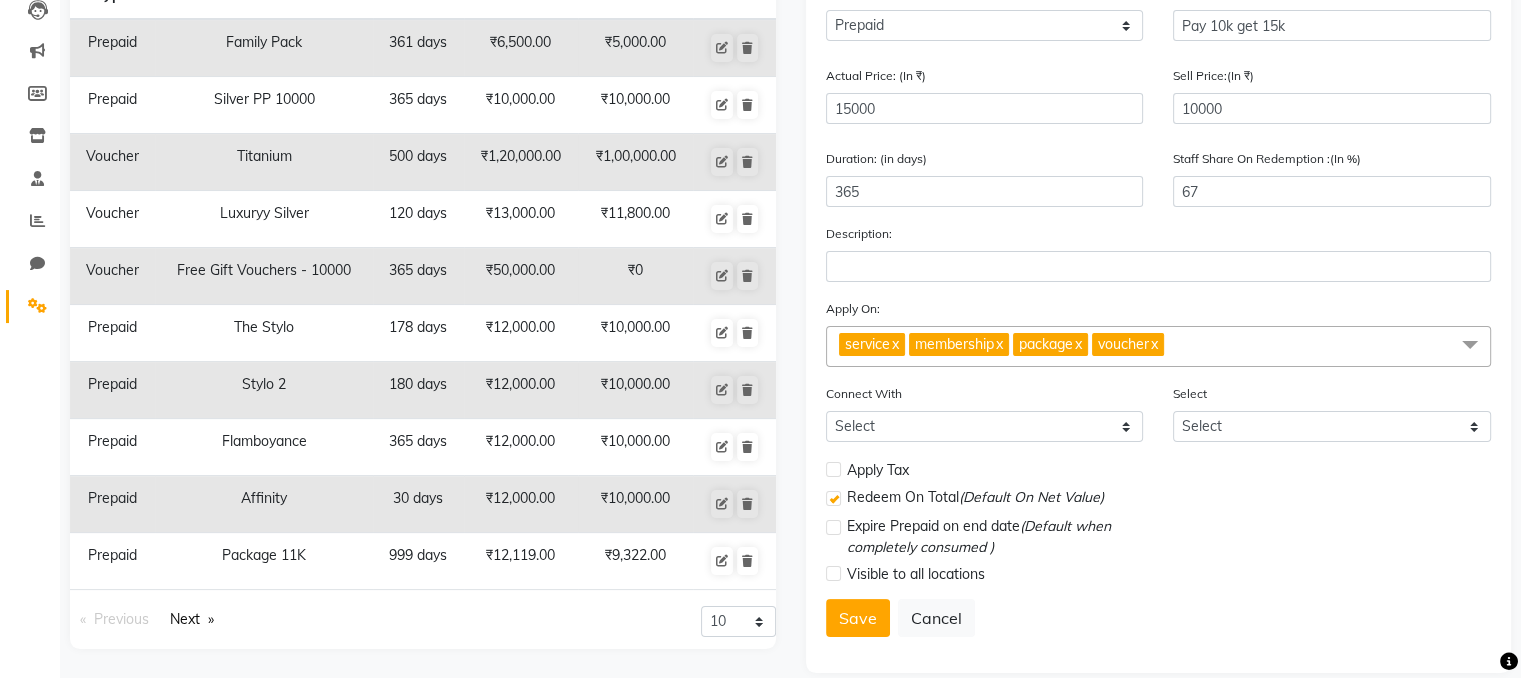 click on "x" 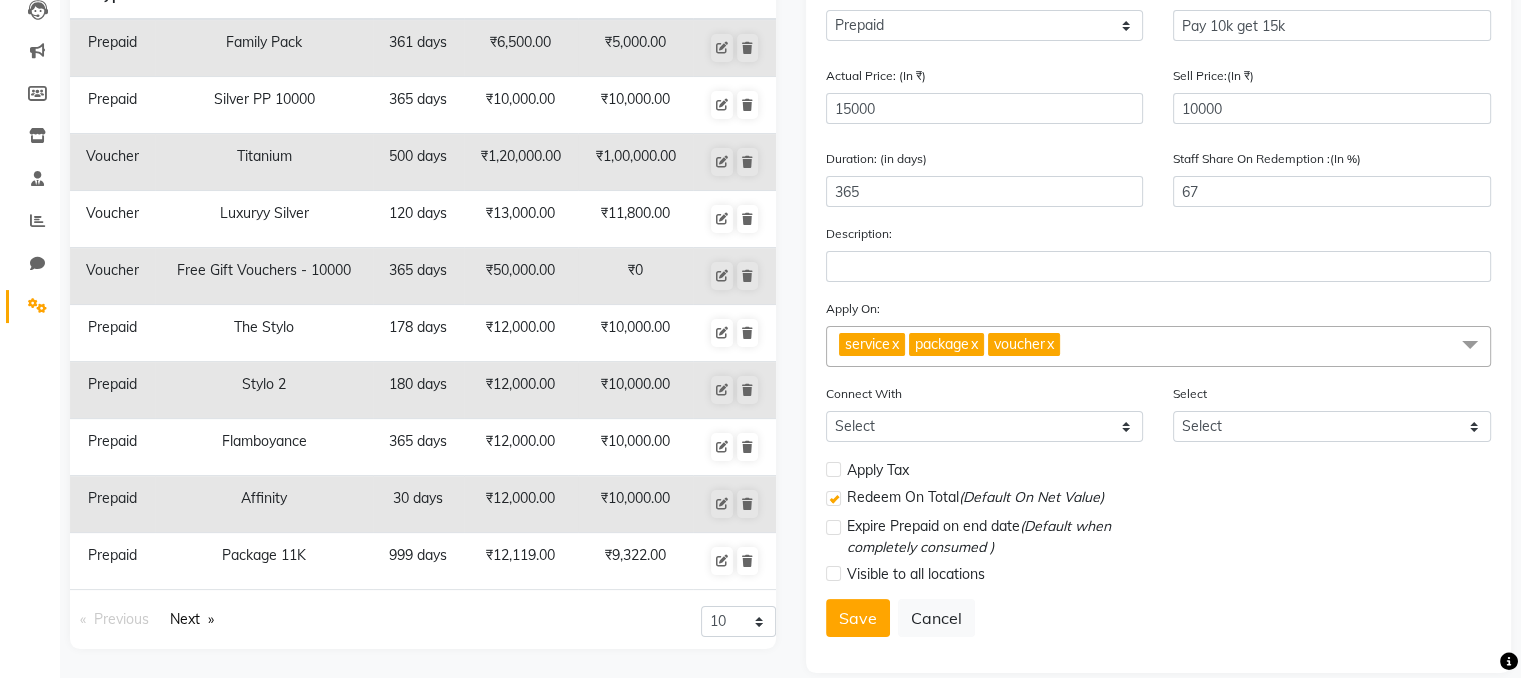 click on "x" 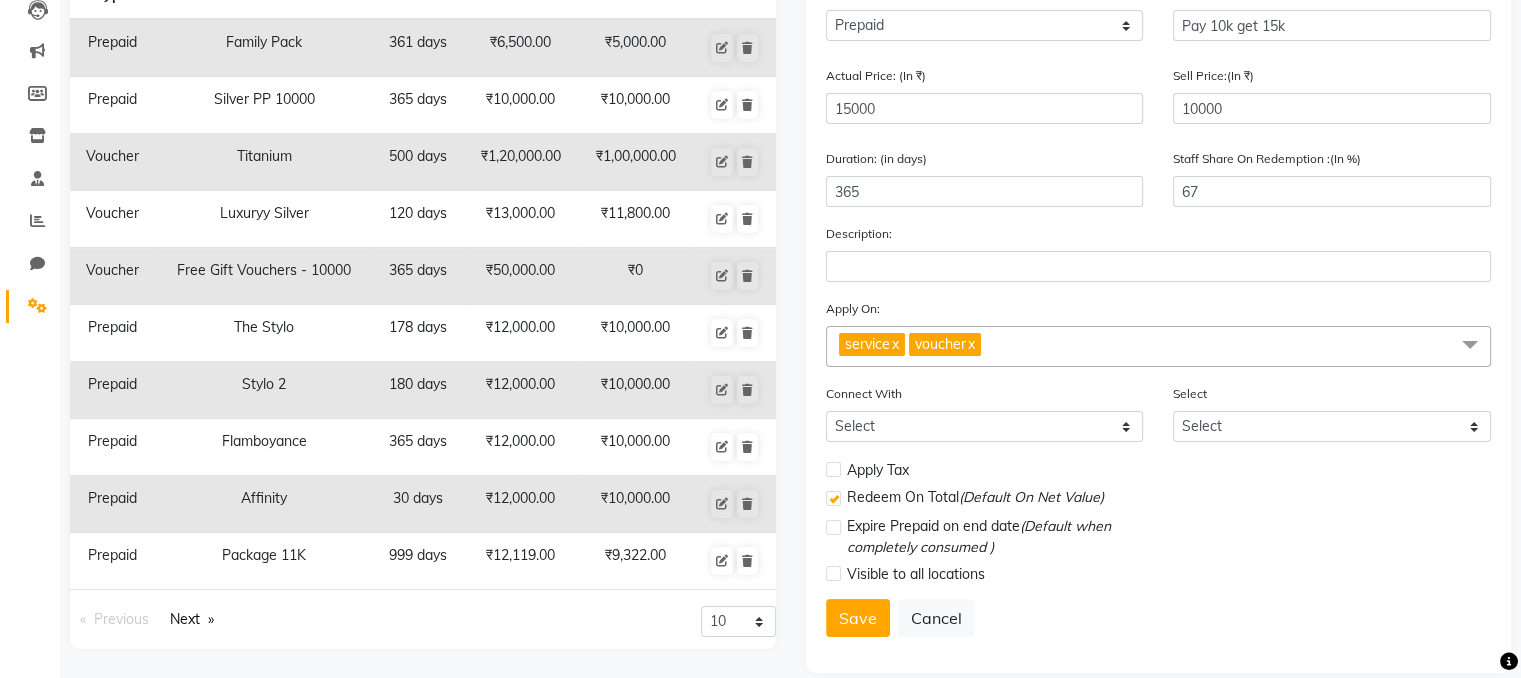 click on "x" 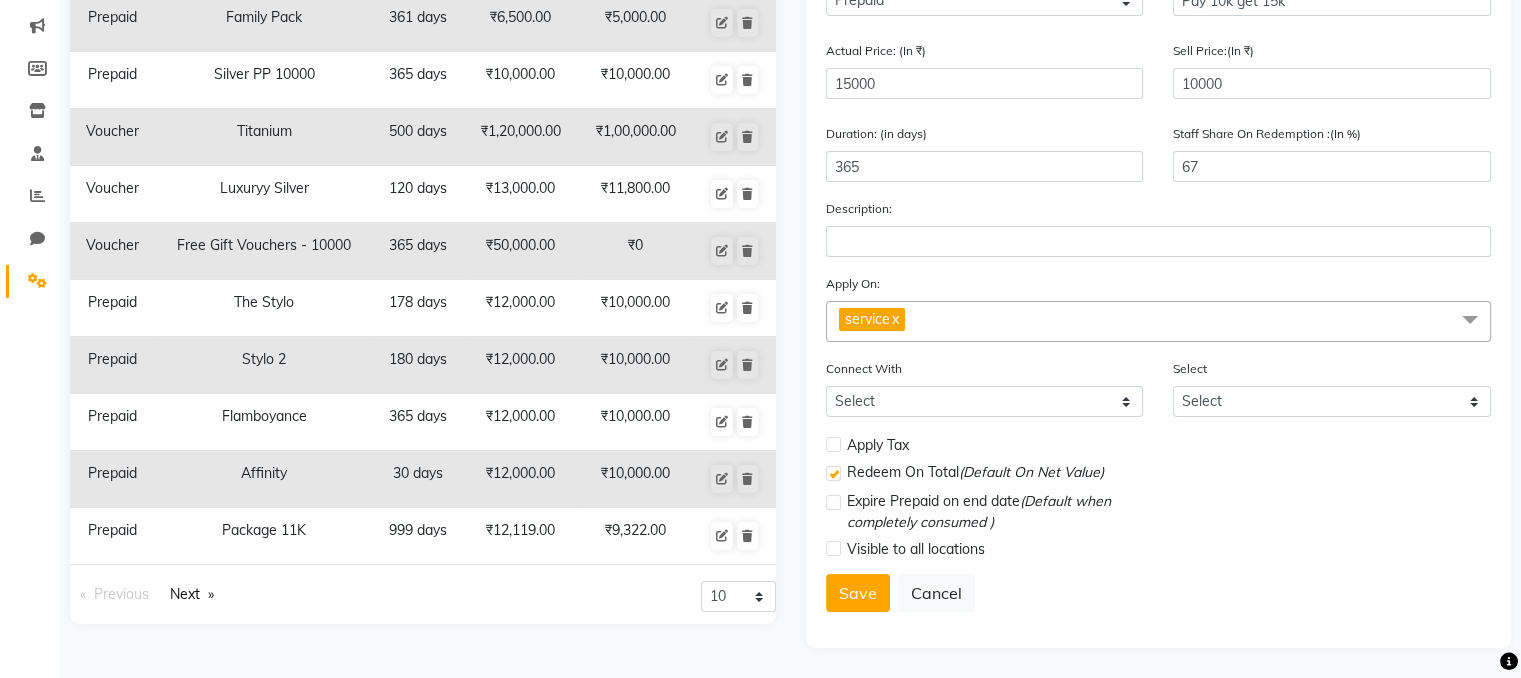 scroll, scrollTop: 0, scrollLeft: 0, axis: both 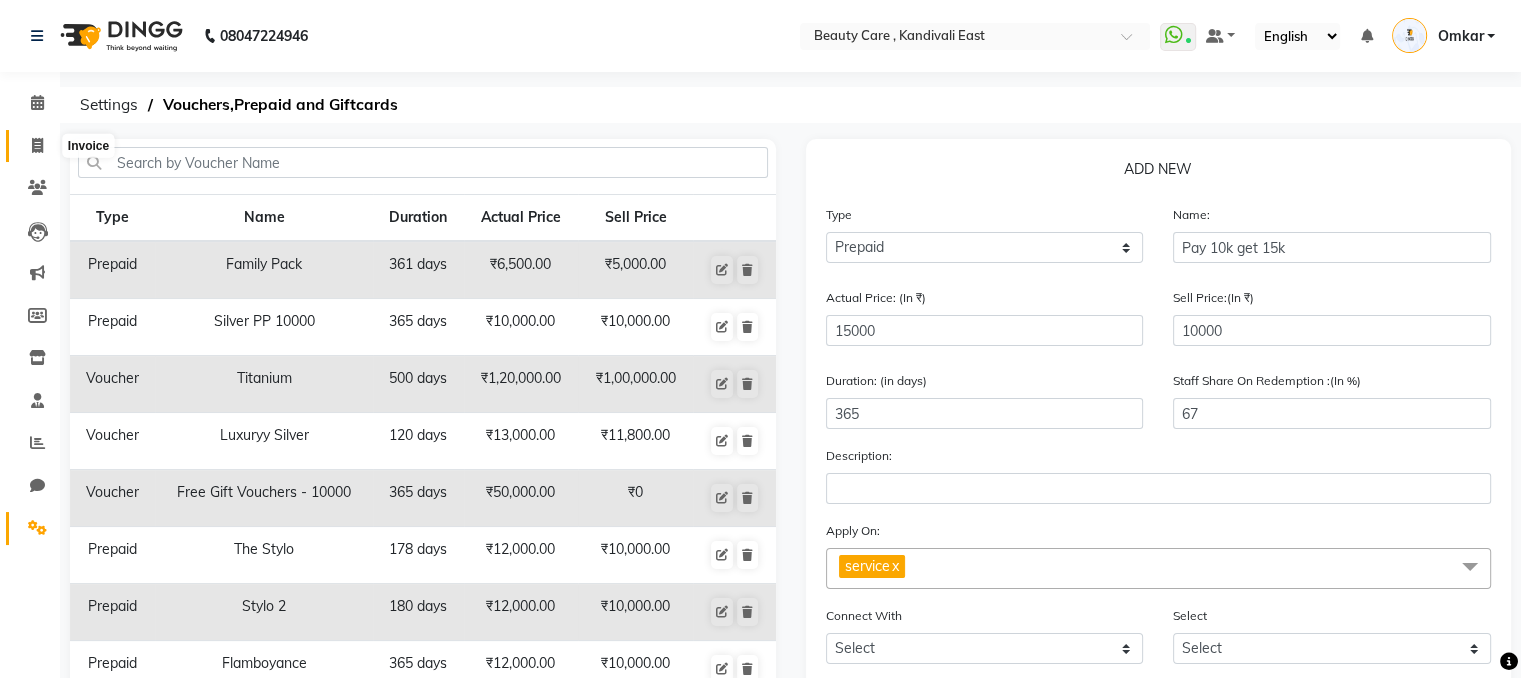 click 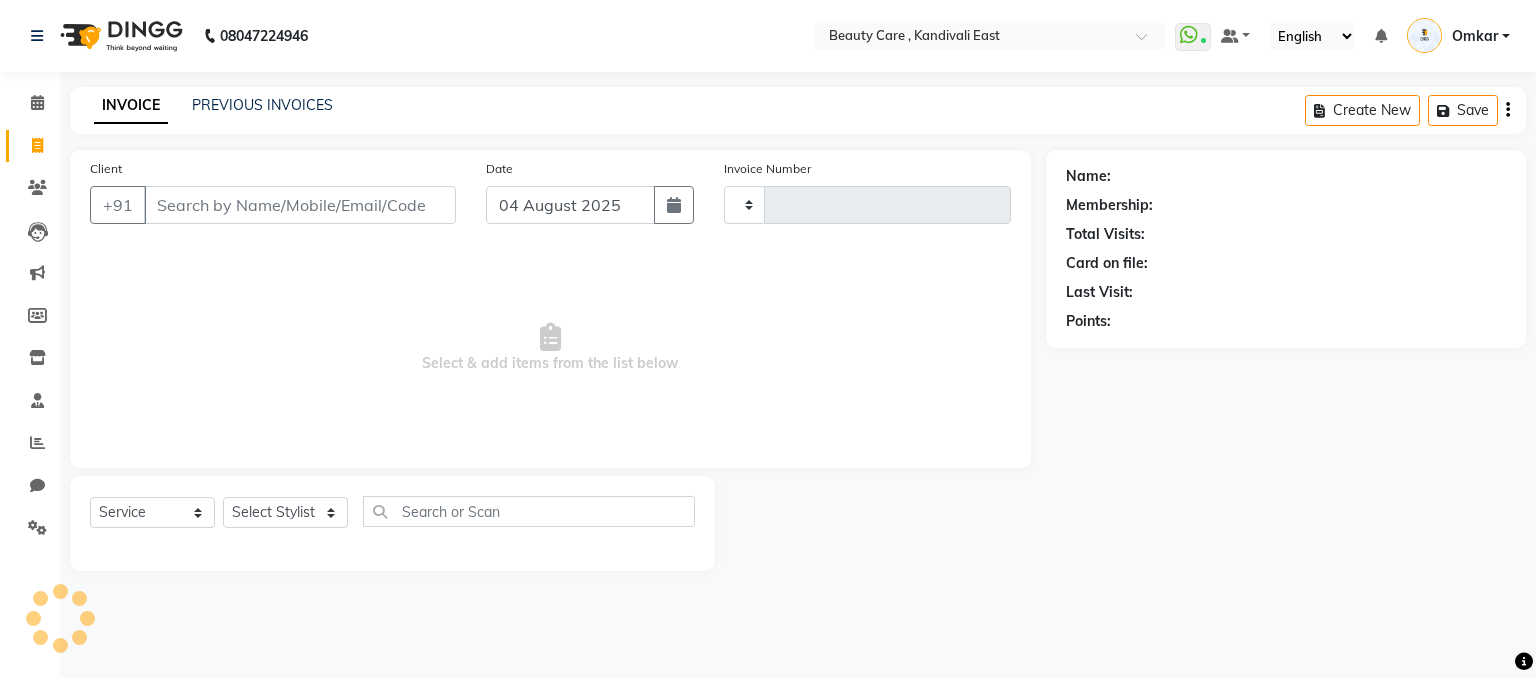 type on "2344" 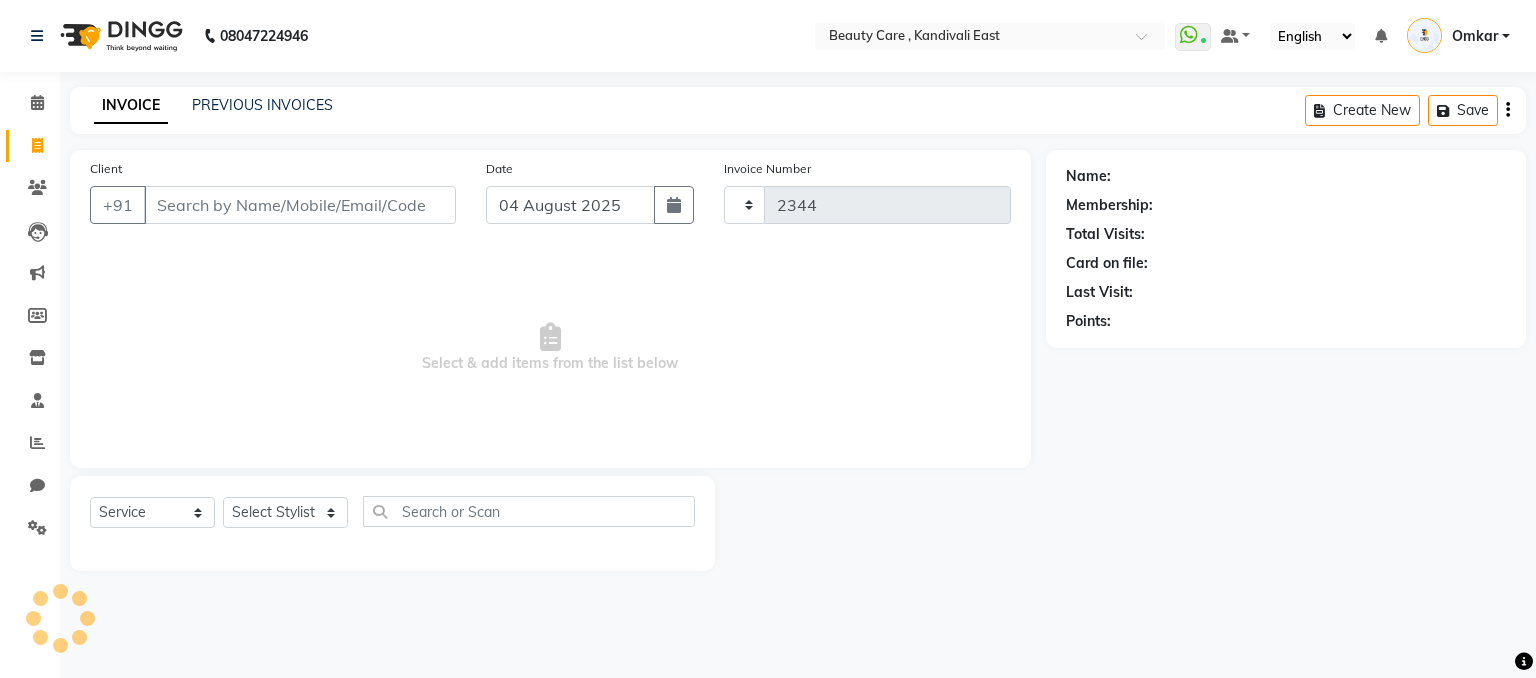select on "5646" 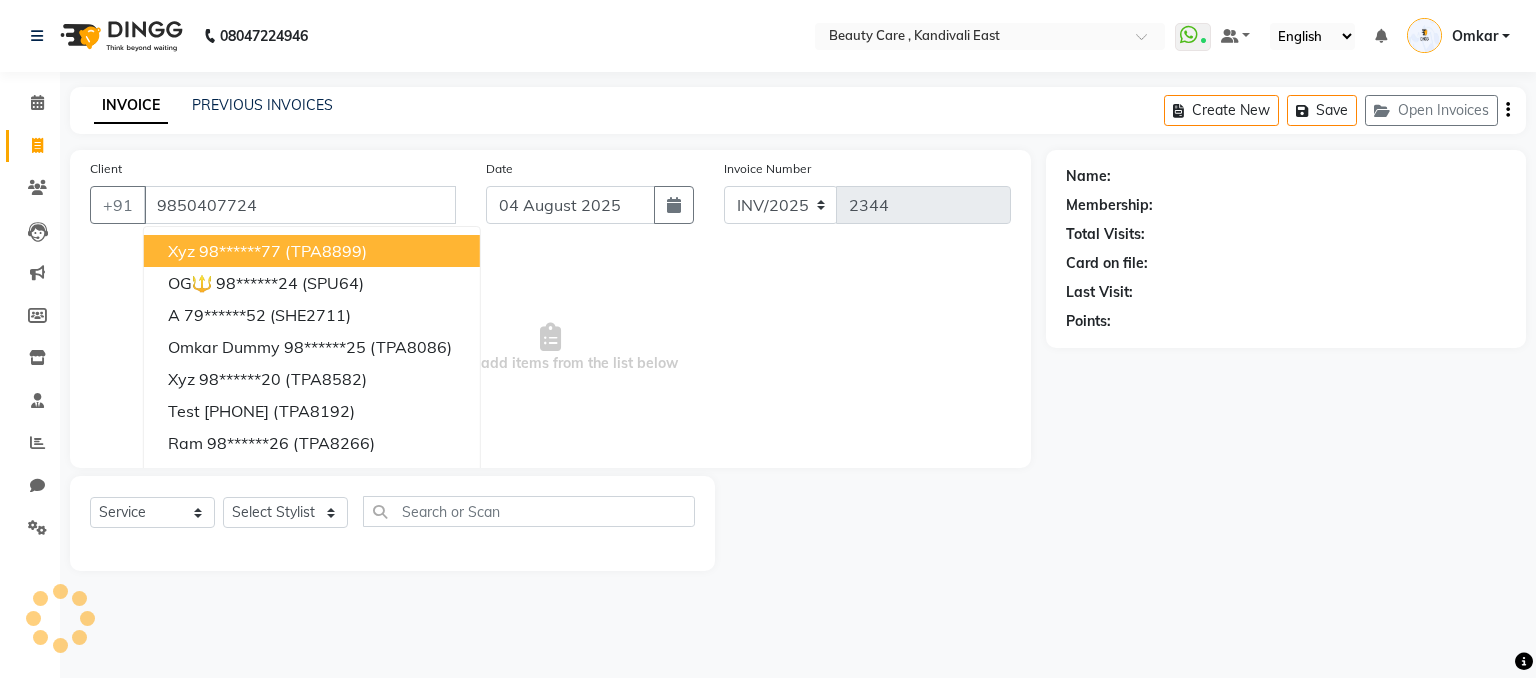 type on "9850407724" 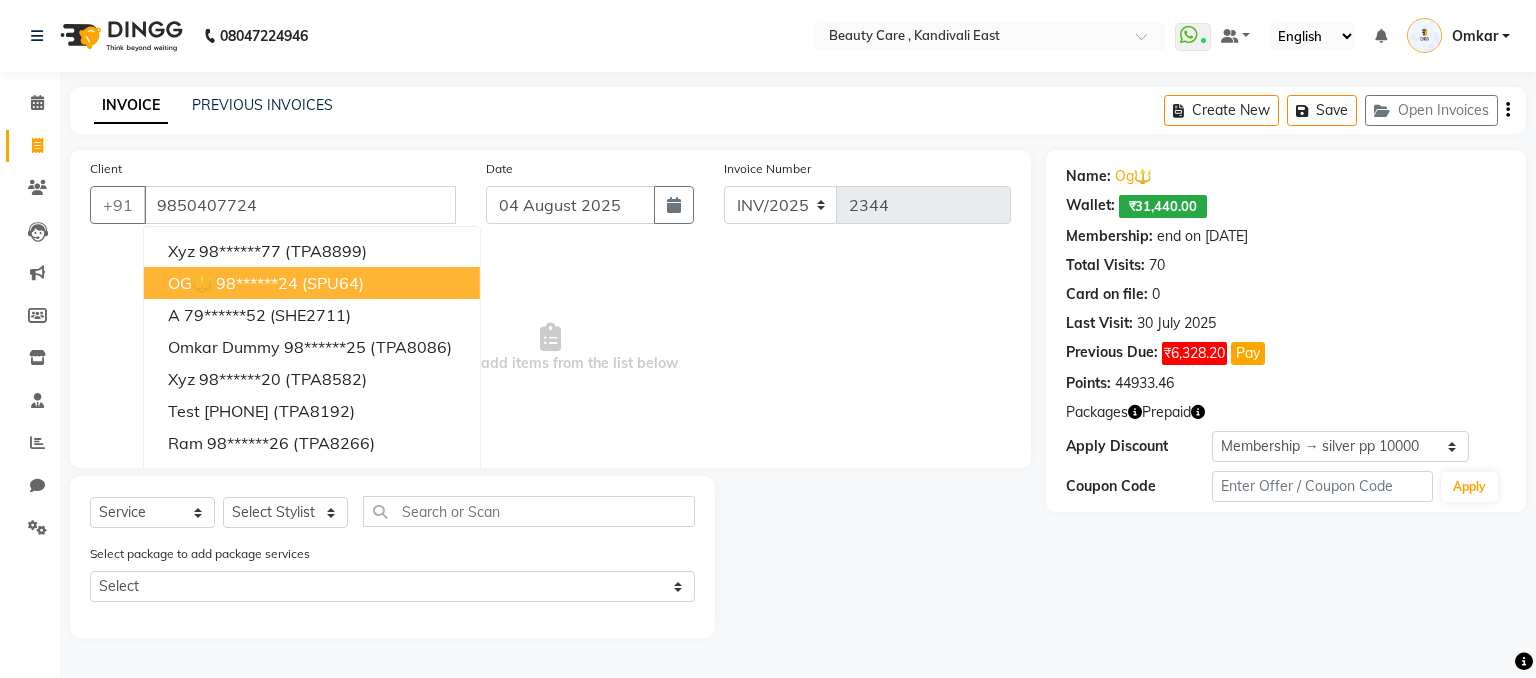 click on "98******24" at bounding box center (257, 283) 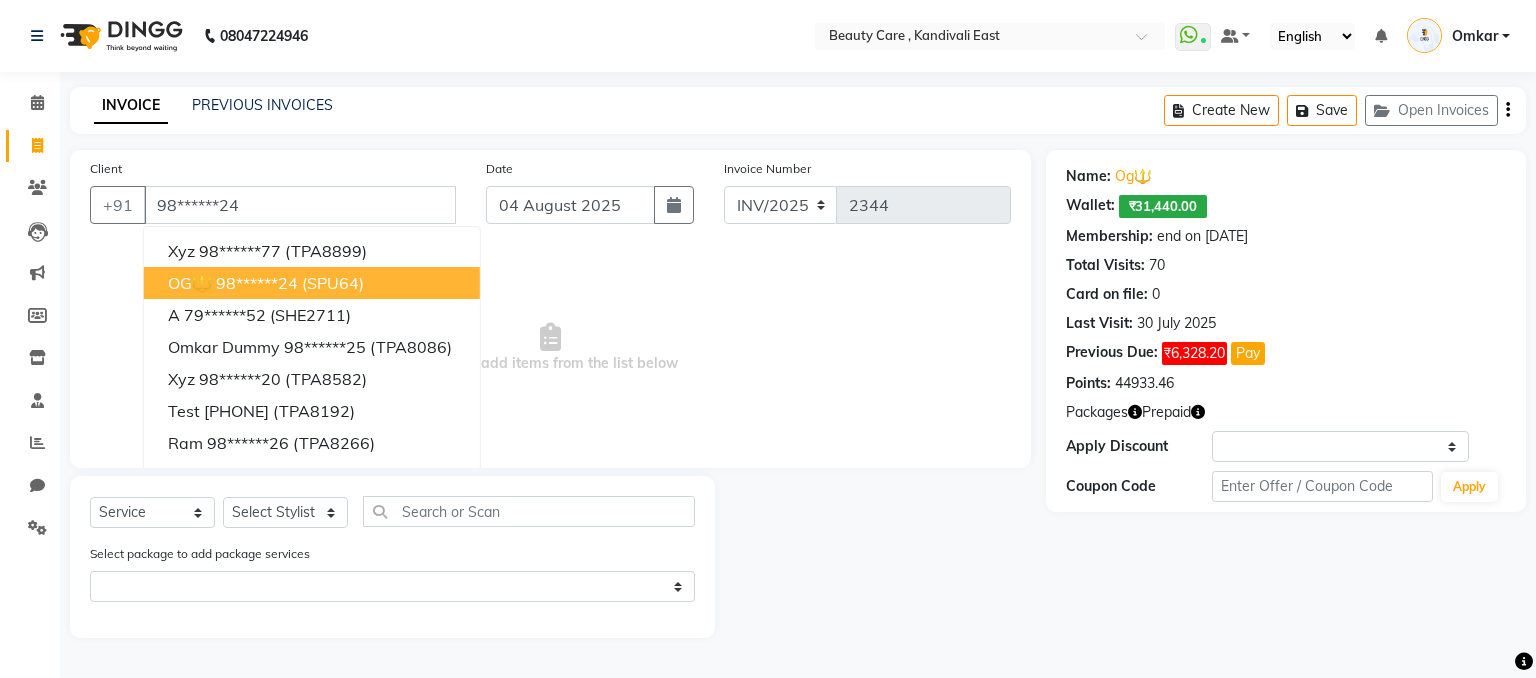 select on "2: Object" 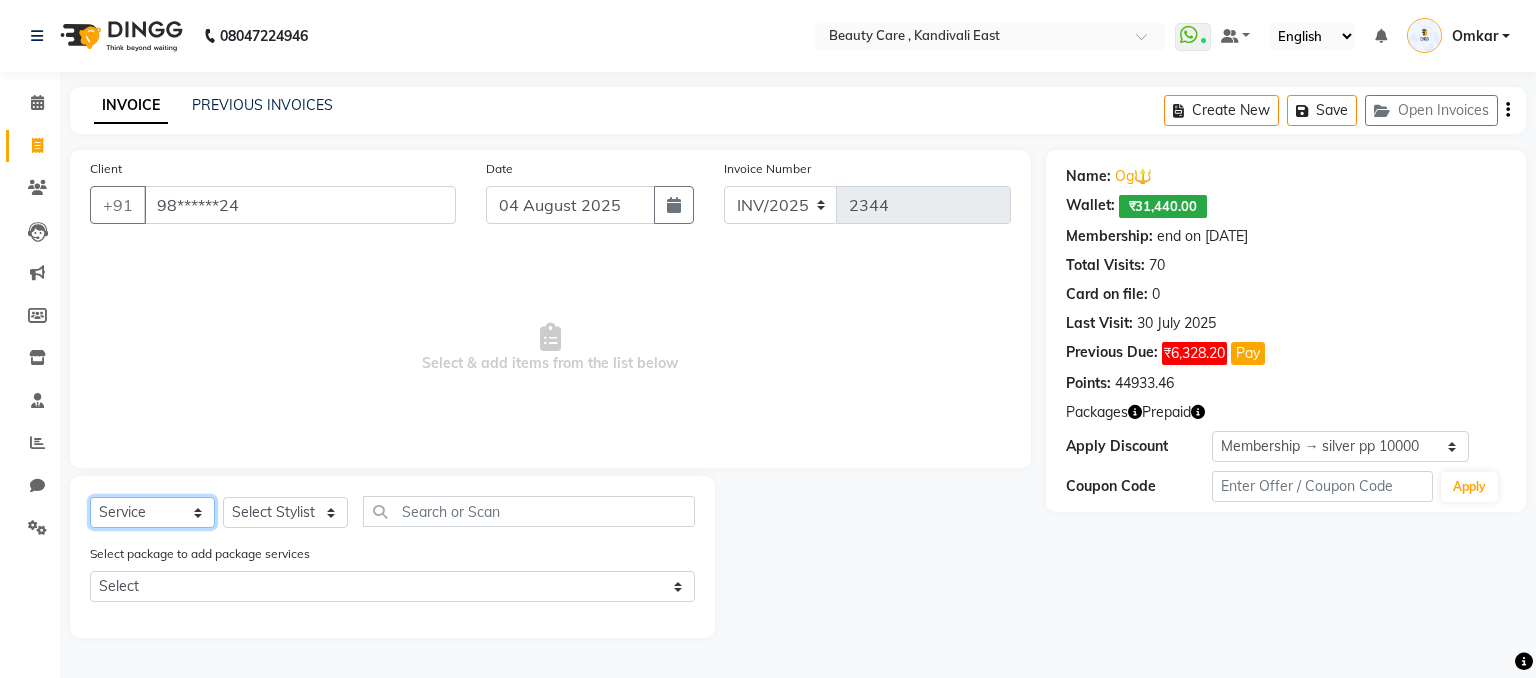 click on "Select  Service  Product  Membership  Package Voucher Prepaid Gift Card" 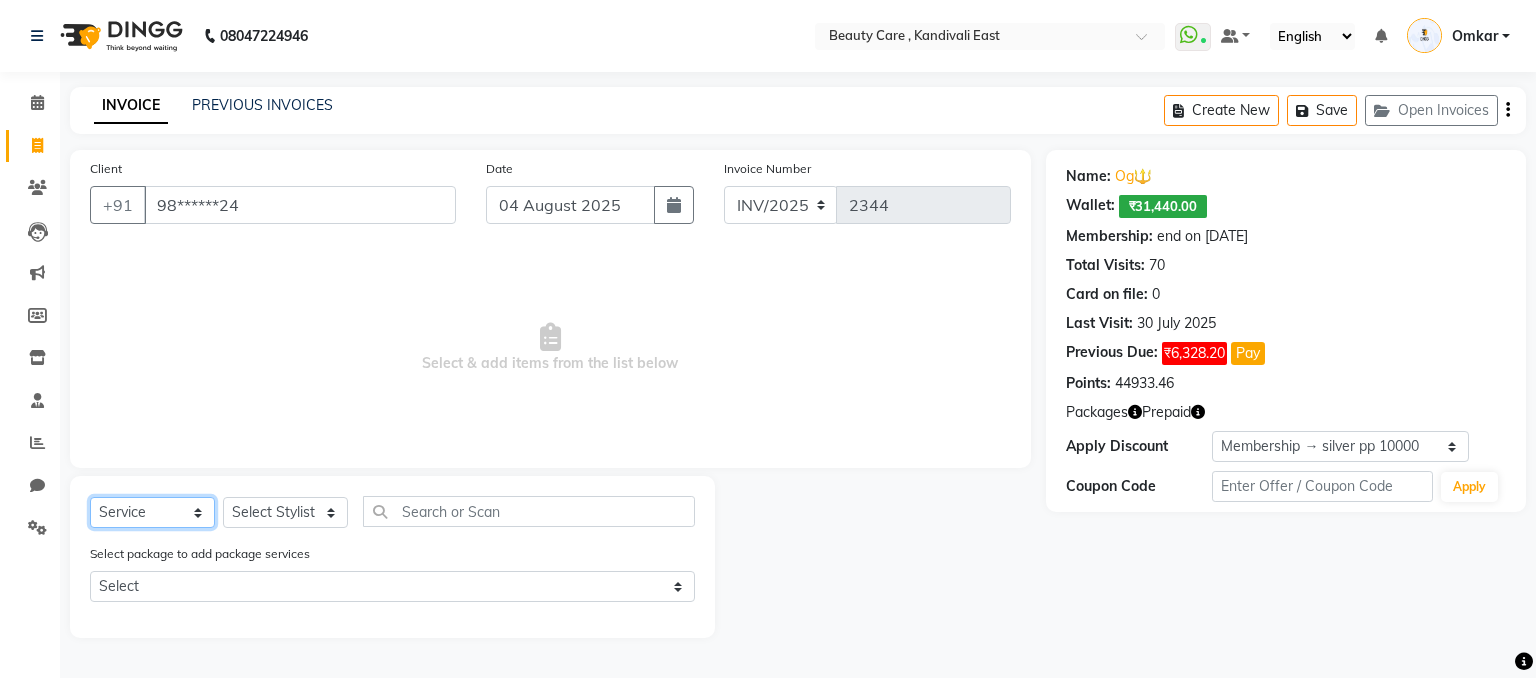 select on "P" 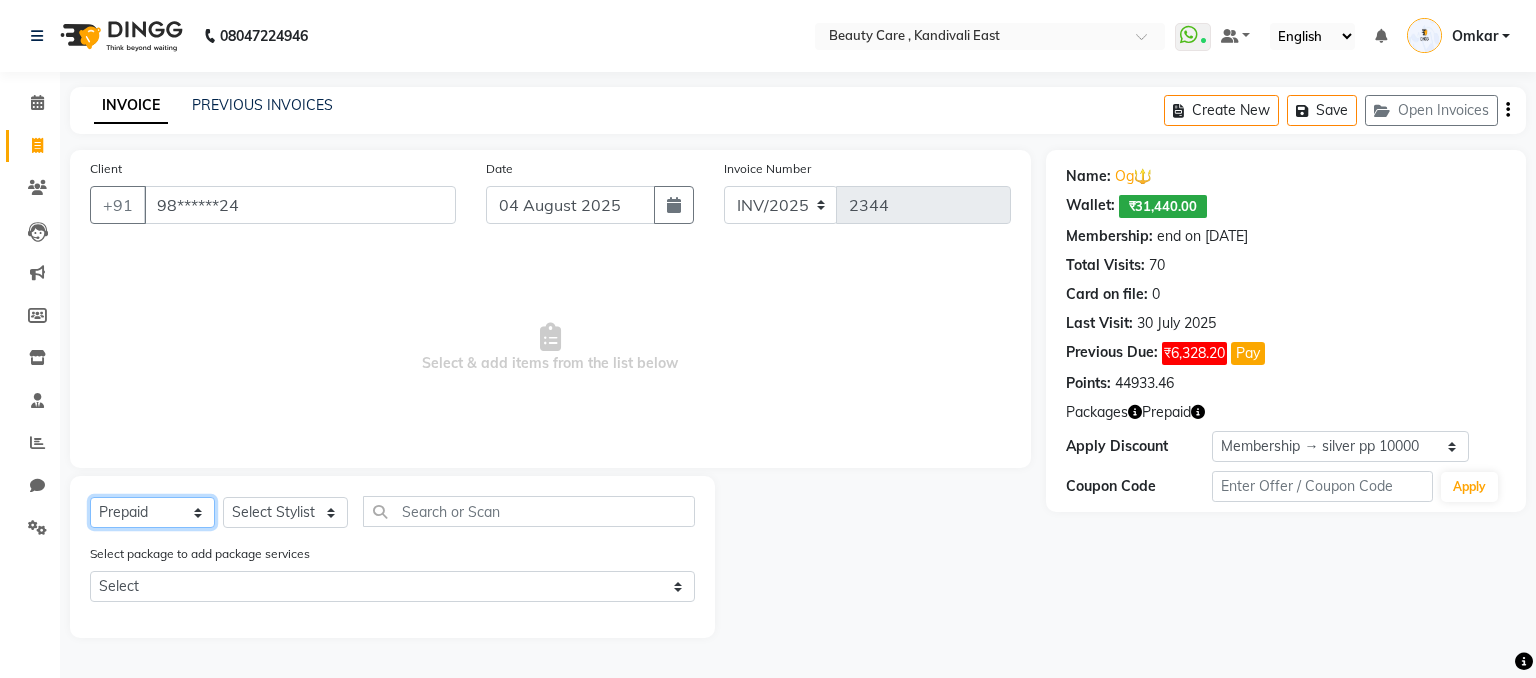 click on "Select  Service  Product  Membership  Package Voucher Prepaid Gift Card" 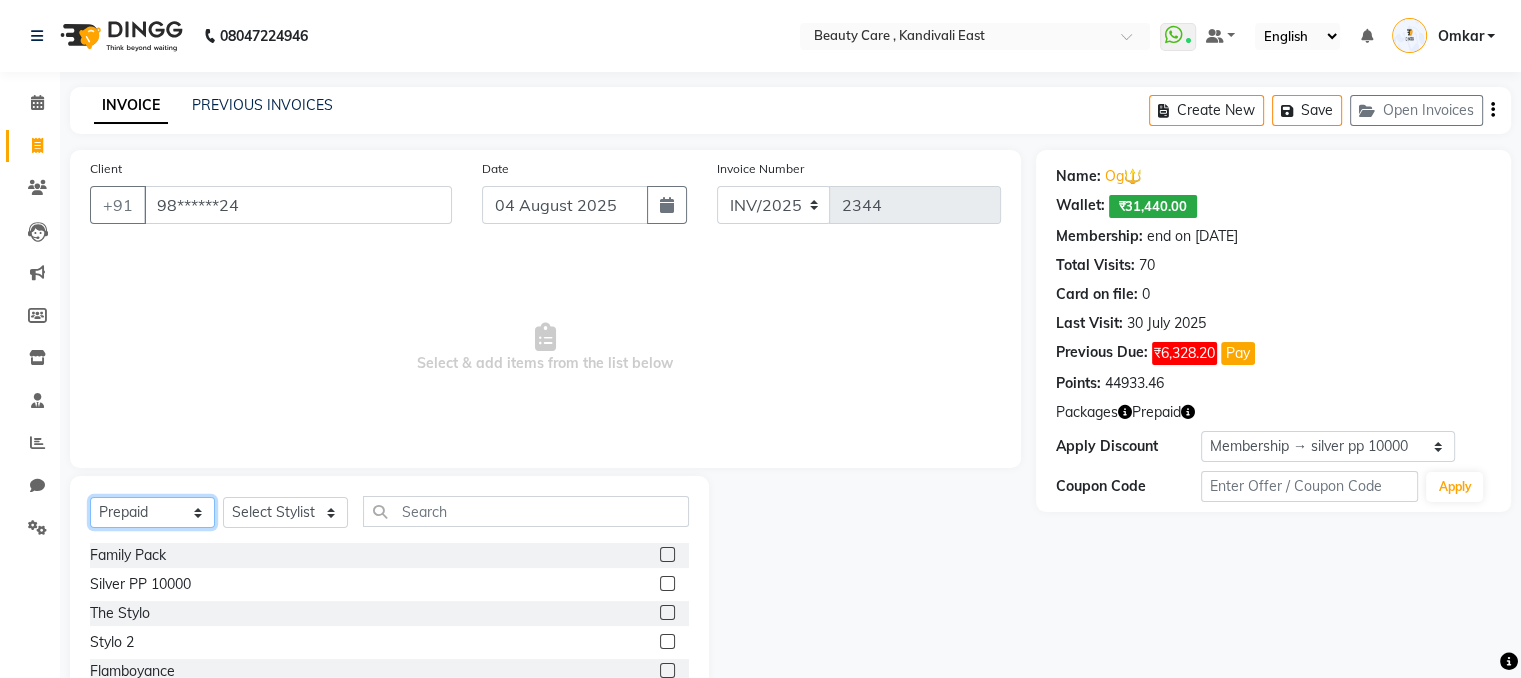 scroll, scrollTop: 124, scrollLeft: 0, axis: vertical 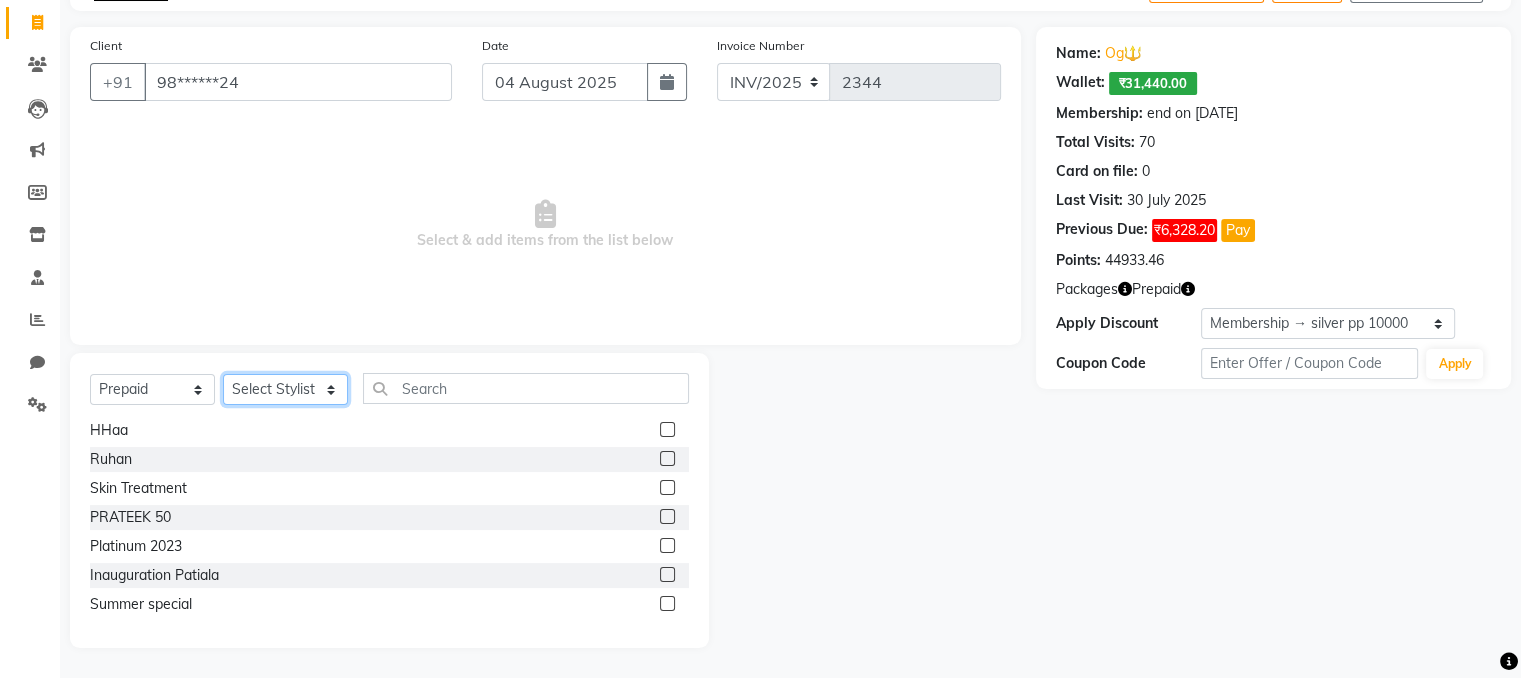 click on "Select Stylist AAAAA Admin A Jagdish K Akshay Ankit Anuja Arvind Ashvin asif Avinash Avneesh  Bhakti bhavesh Bikesh Demo staff  dhiraj DINGG Staff Disha Divyani Ganesh harsh JAGDISH kiran Komal Mahendra Vishwakarma MANDEEP KAUR  Manual Test DND Neeraj Rode new staff Ninad  Omkar play salon Prakash Pranav Pranil Praveen Priyanka QA Staff-1 Rahul ram Ross Geller Ruchi Rupal Samyak Saraf Sandhya Sanjeevni shivam StaffForReports staff-qa-1 staff-qa-2 staff-qa-3 Sukanya sumit Sumit Kadam Sushmita test Test Staff Vidhi xyz sa" 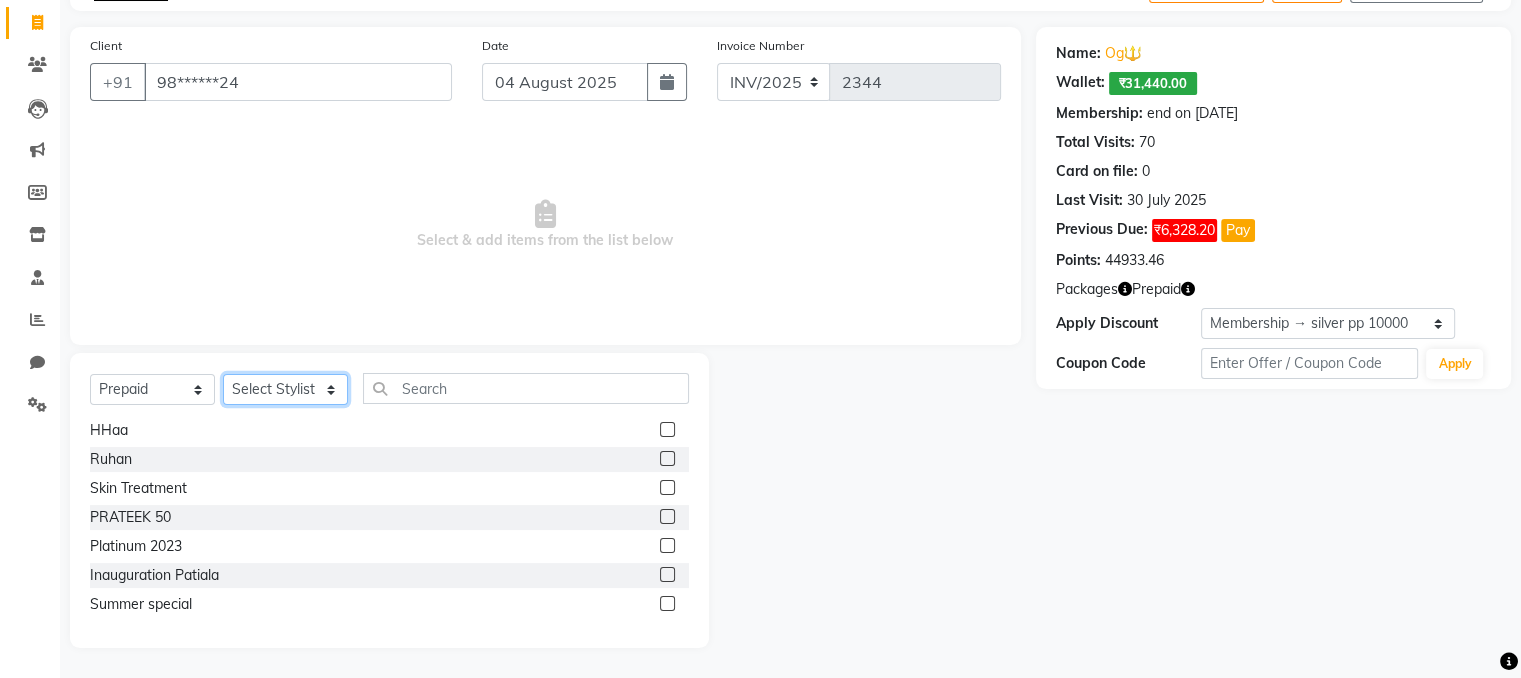 select on "15135" 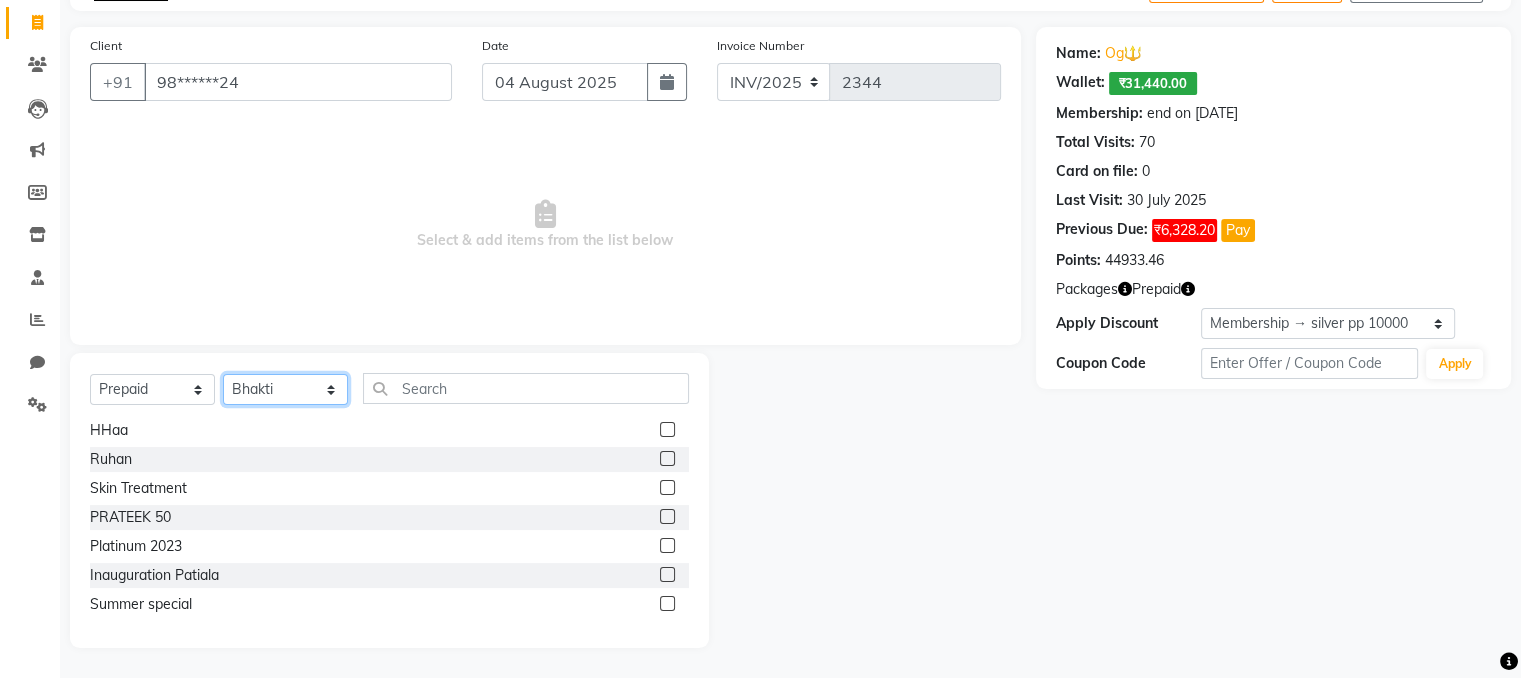click on "Select Stylist AAAAA Admin A Jagdish K Akshay Ankit Anuja Arvind Ashvin asif Avinash Avneesh  Bhakti bhavesh Bikesh Demo staff  dhiraj DINGG Staff Disha Divyani Ganesh harsh JAGDISH kiran Komal Mahendra Vishwakarma MANDEEP KAUR  Manual Test DND Neeraj Rode new staff Ninad  Omkar play salon Prakash Pranav Pranil Praveen Priyanka QA Staff-1 Rahul ram Ross Geller Ruchi Rupal Samyak Saraf Sandhya Sanjeevni shivam StaffForReports staff-qa-1 staff-qa-2 staff-qa-3 Sukanya sumit Sumit Kadam Sushmita test Test Staff Vidhi xyz sa" 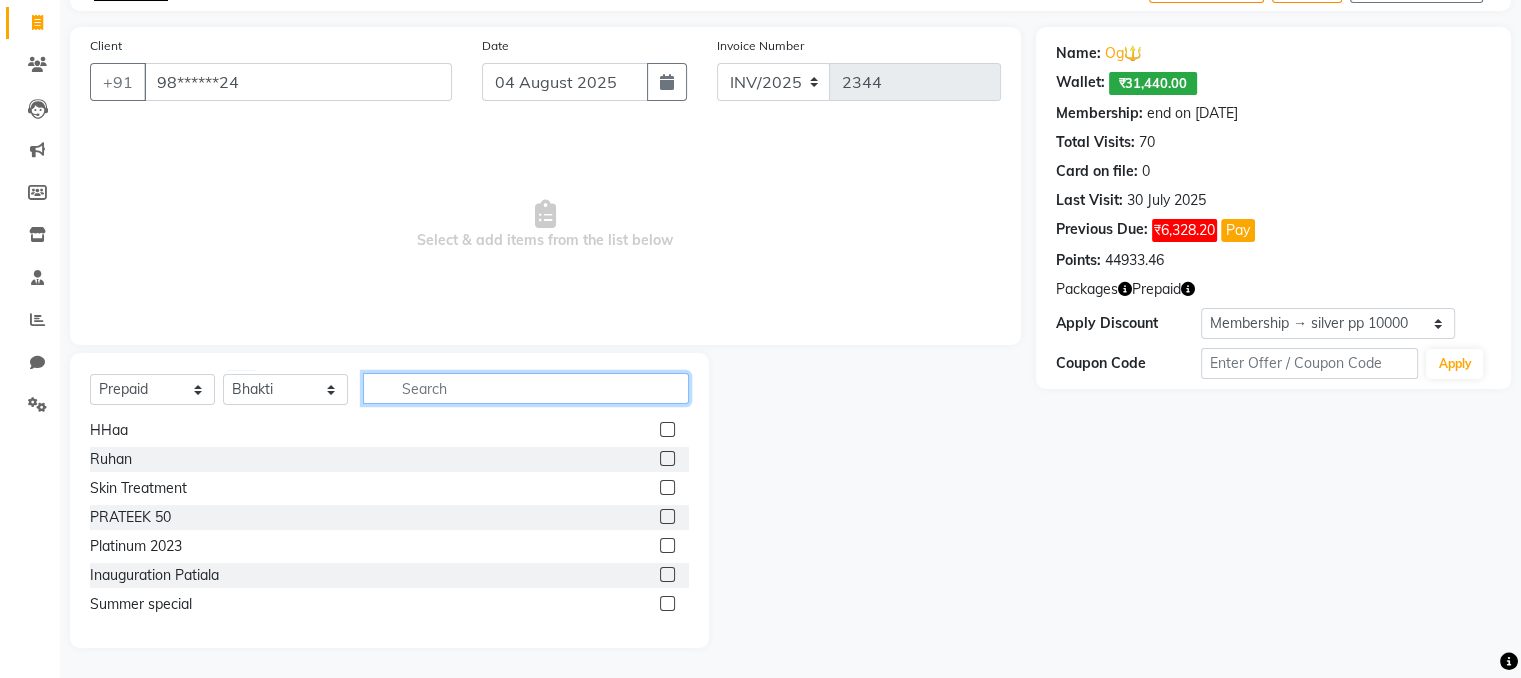 click 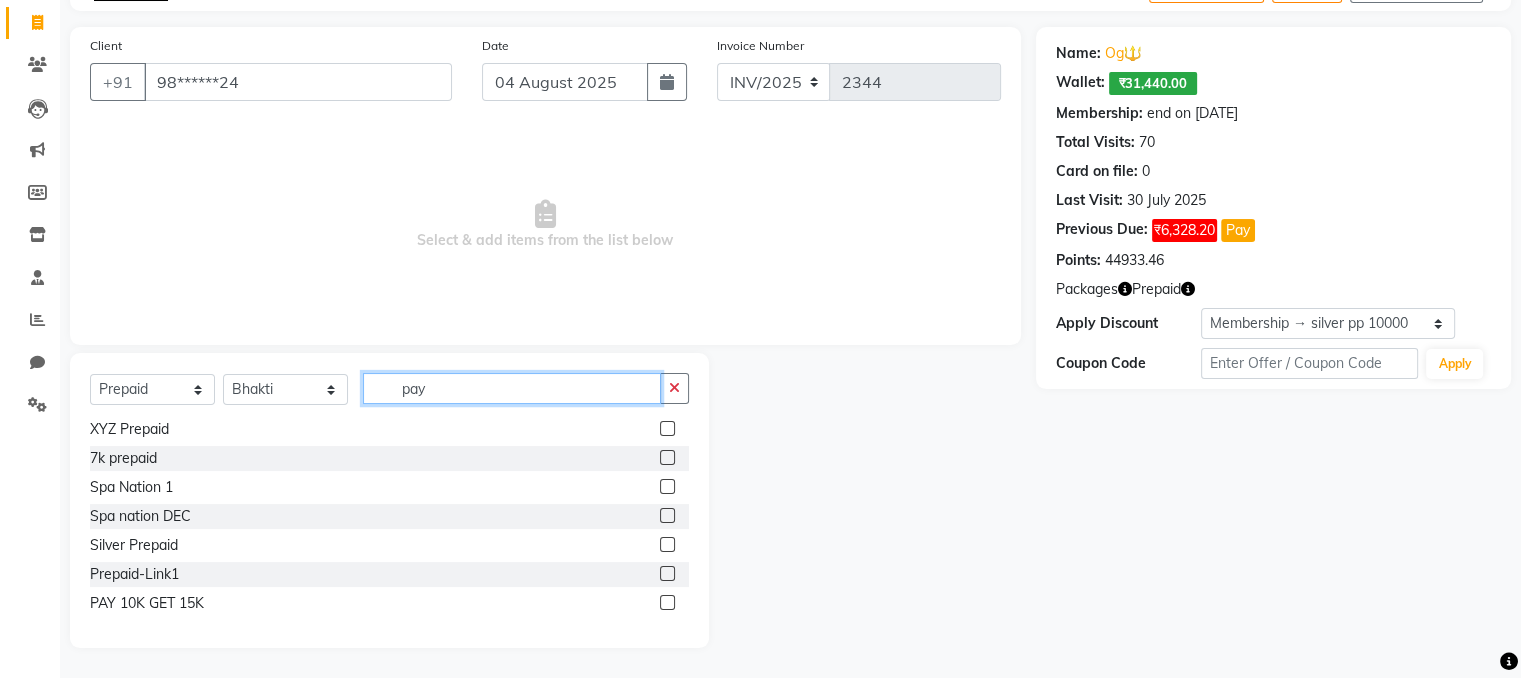 scroll, scrollTop: 205, scrollLeft: 0, axis: vertical 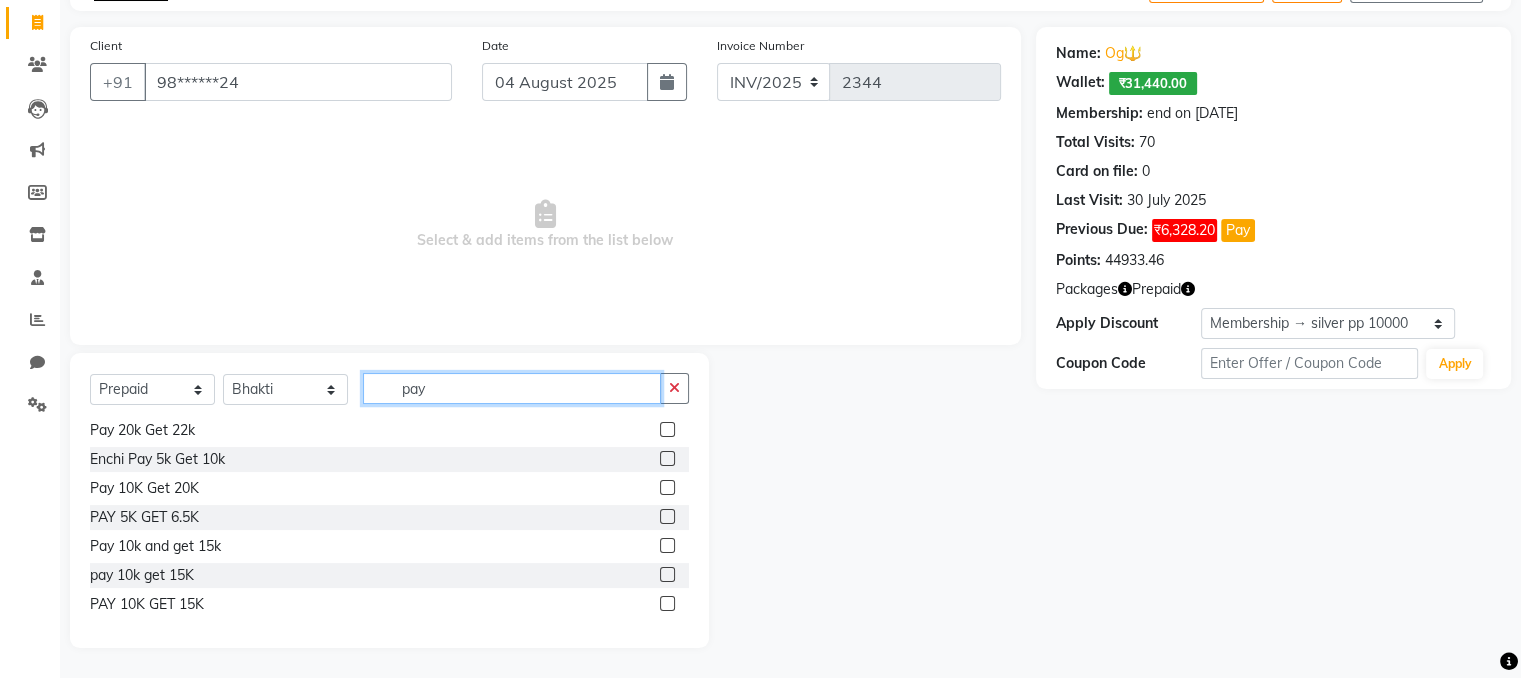 type on "pay" 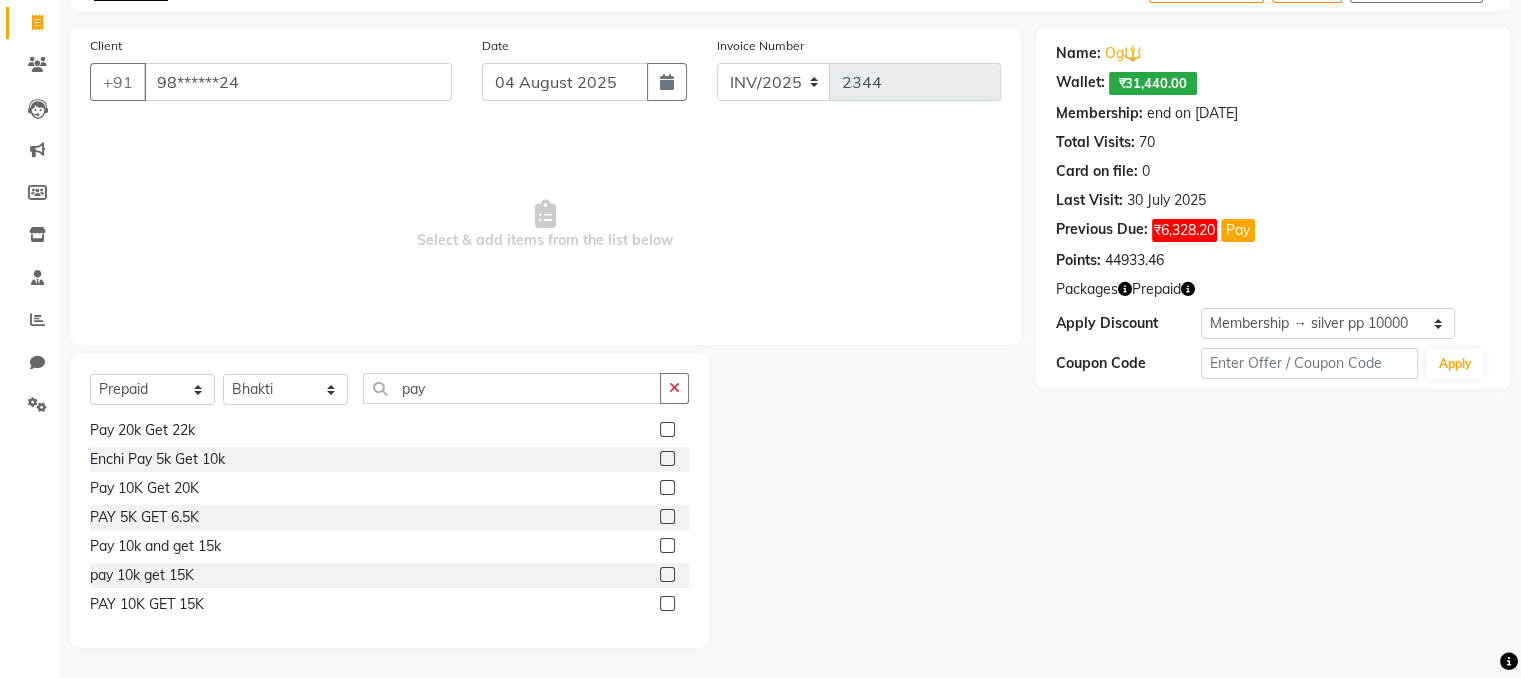 click 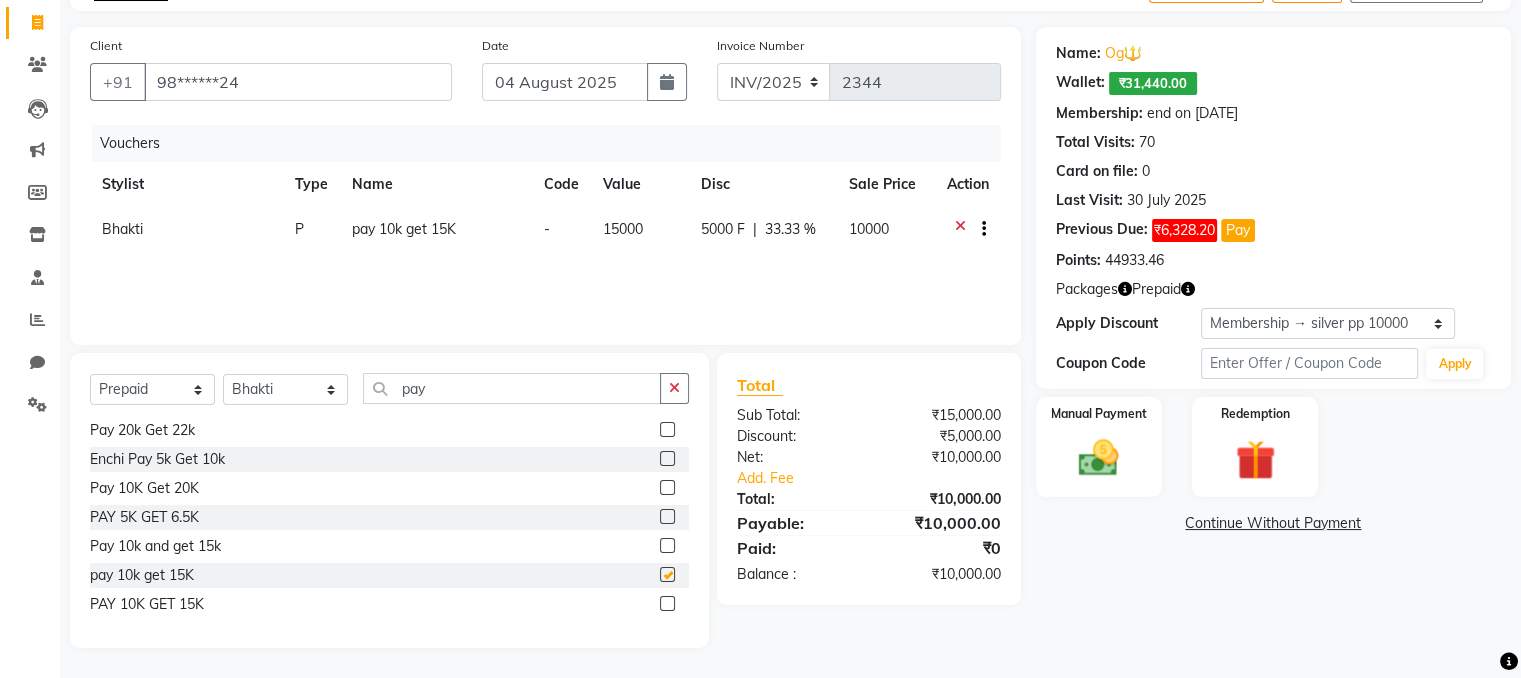 checkbox on "false" 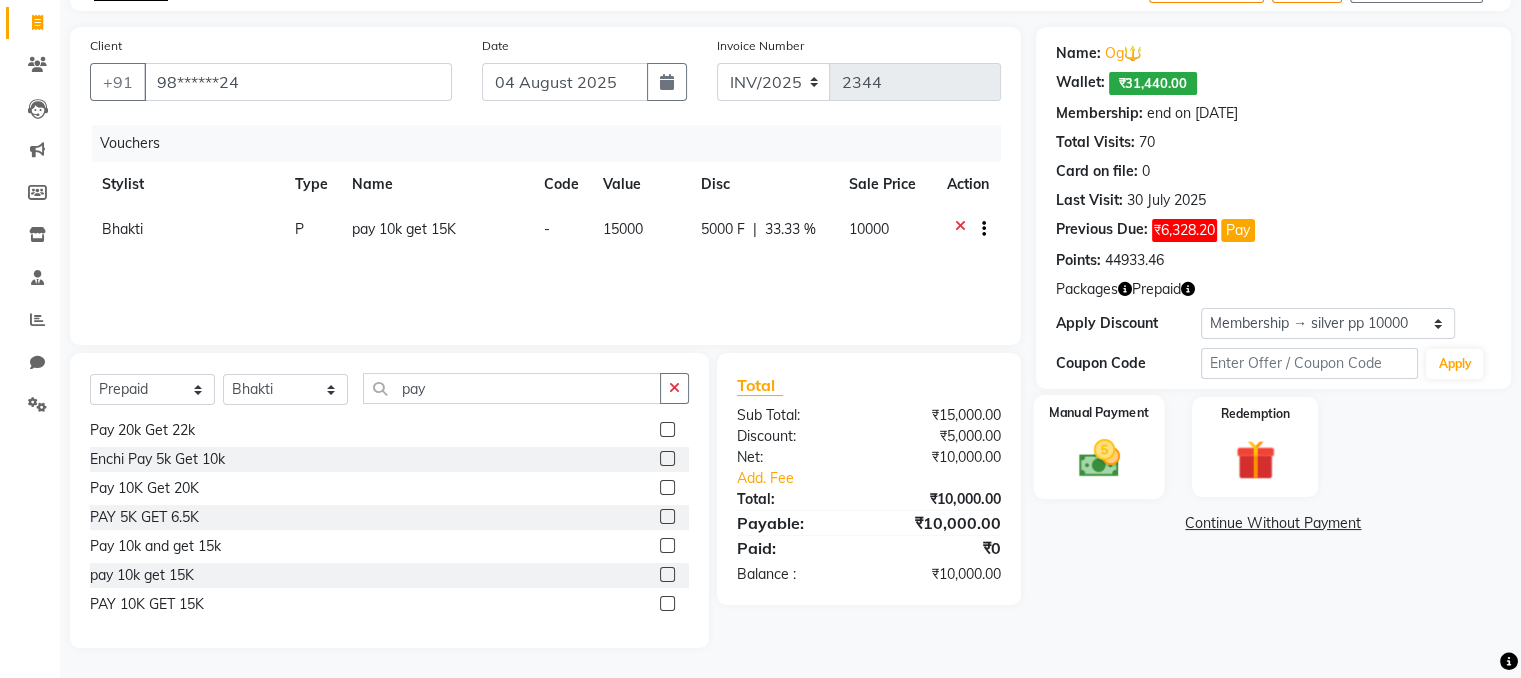 click 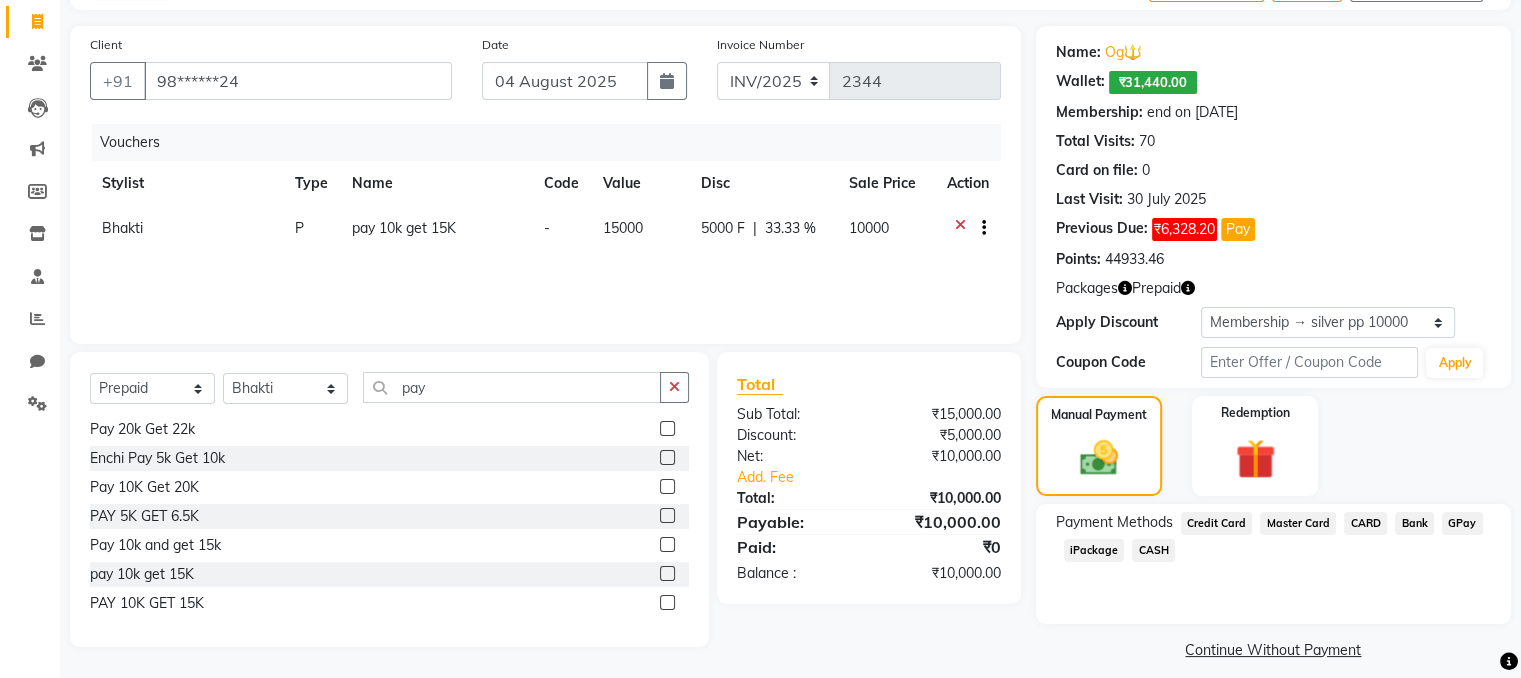 scroll, scrollTop: 140, scrollLeft: 0, axis: vertical 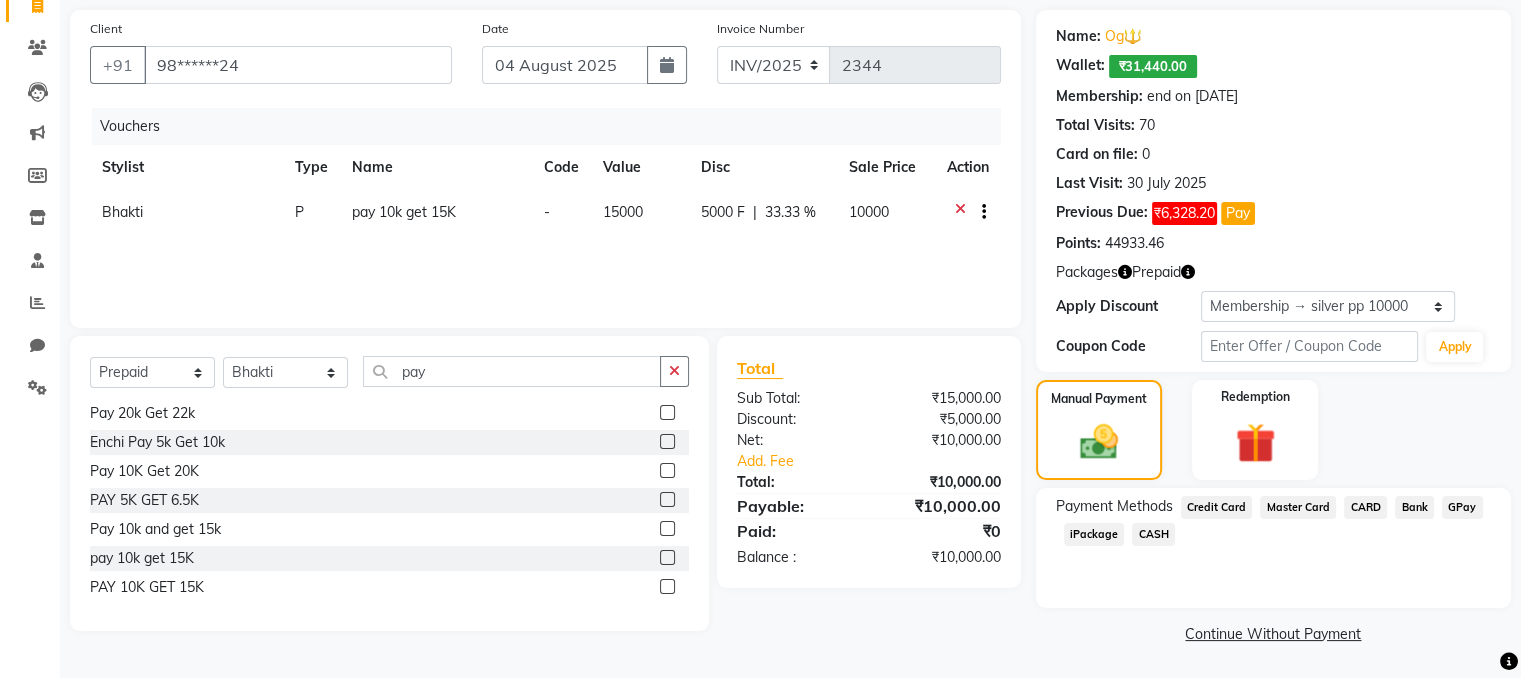 click on "CASH" 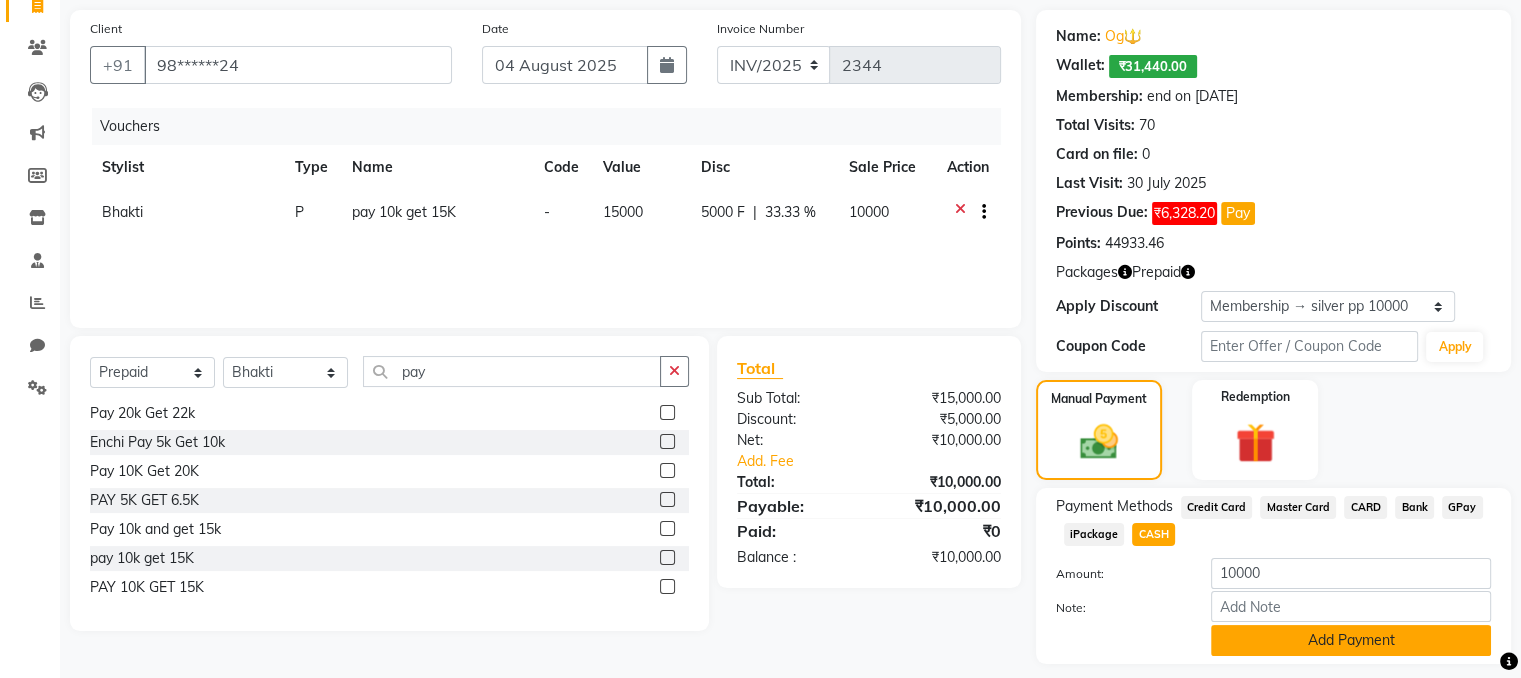 click on "Add Payment" 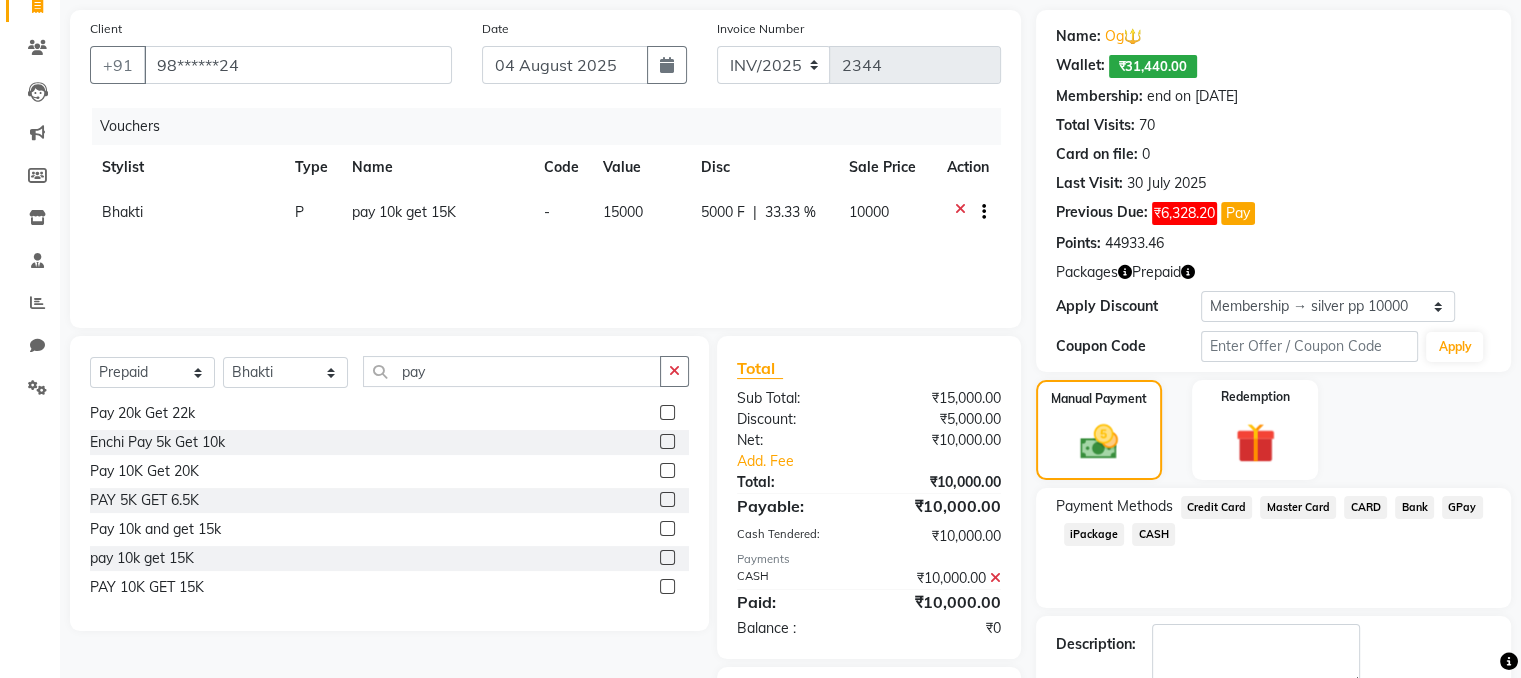 scroll, scrollTop: 252, scrollLeft: 0, axis: vertical 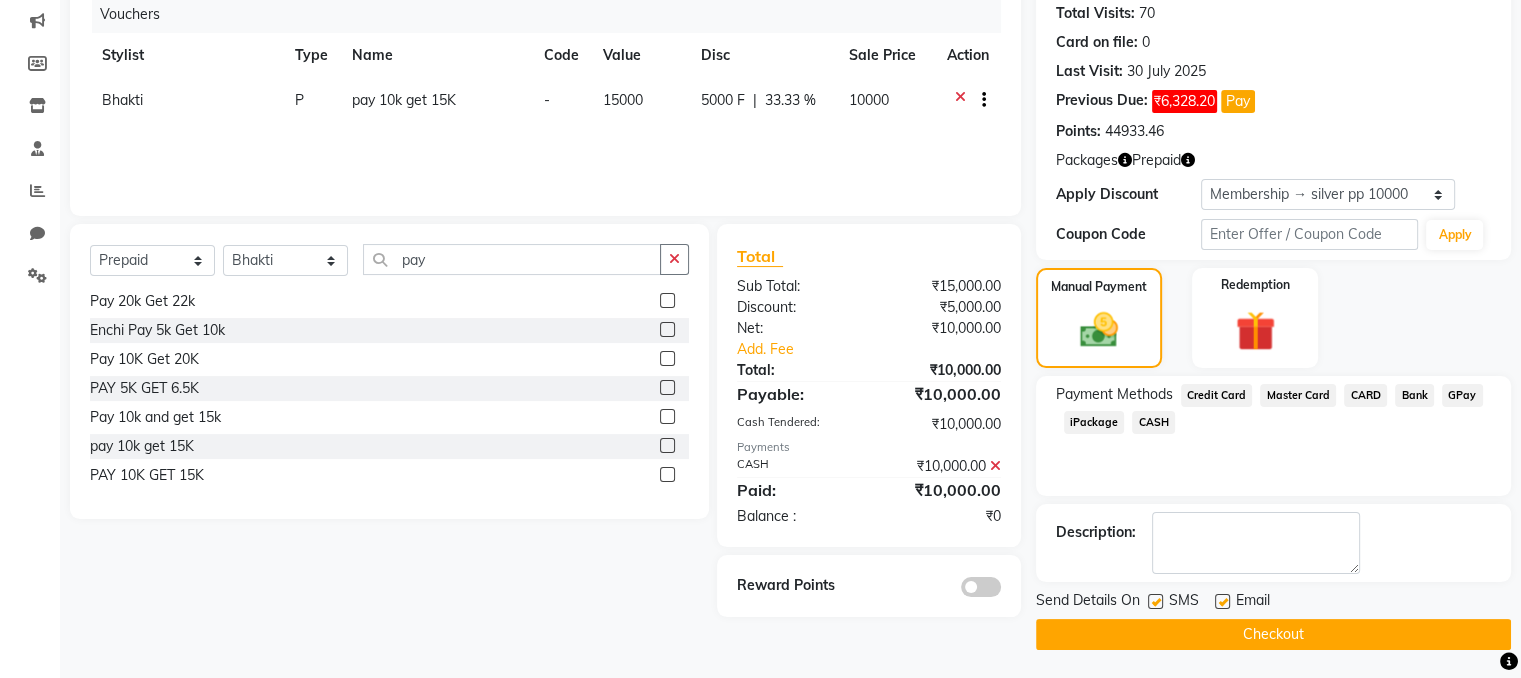 click 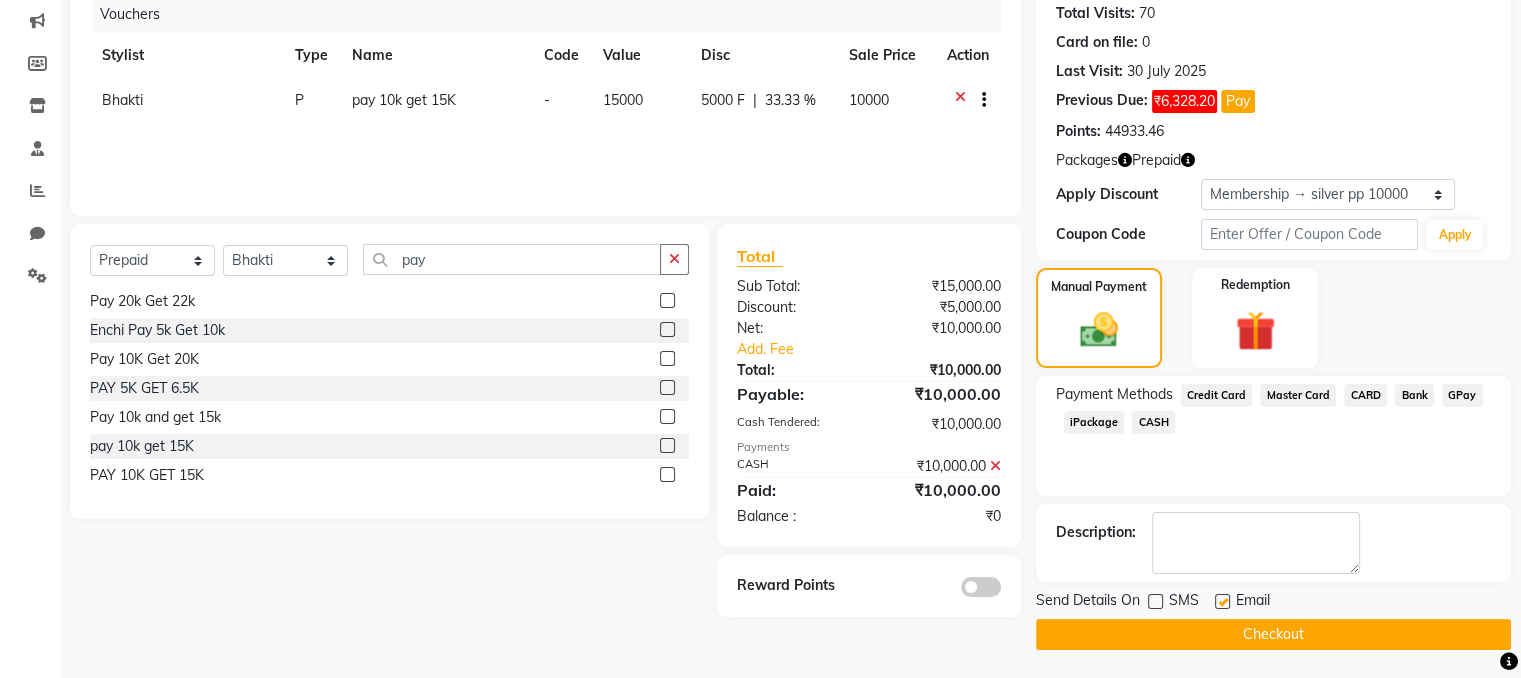 click 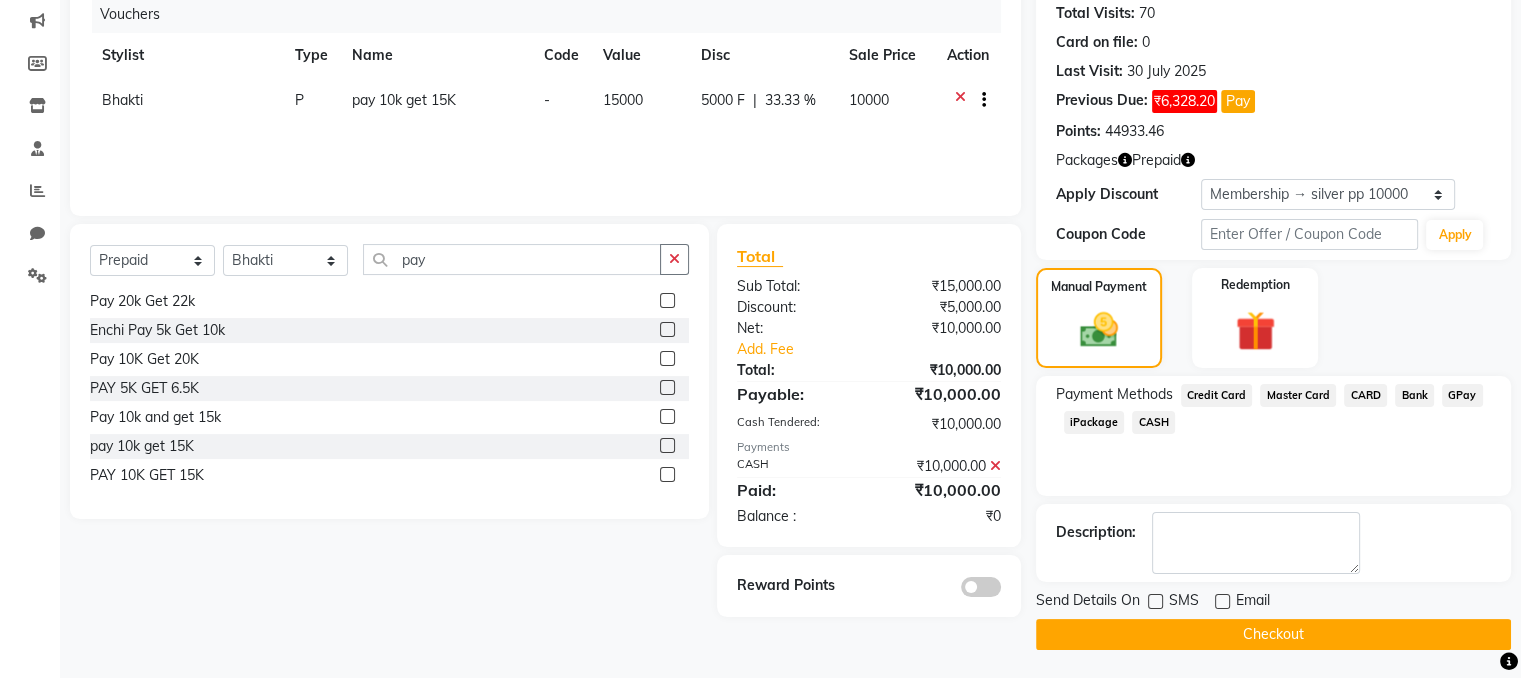 click on "Checkout" 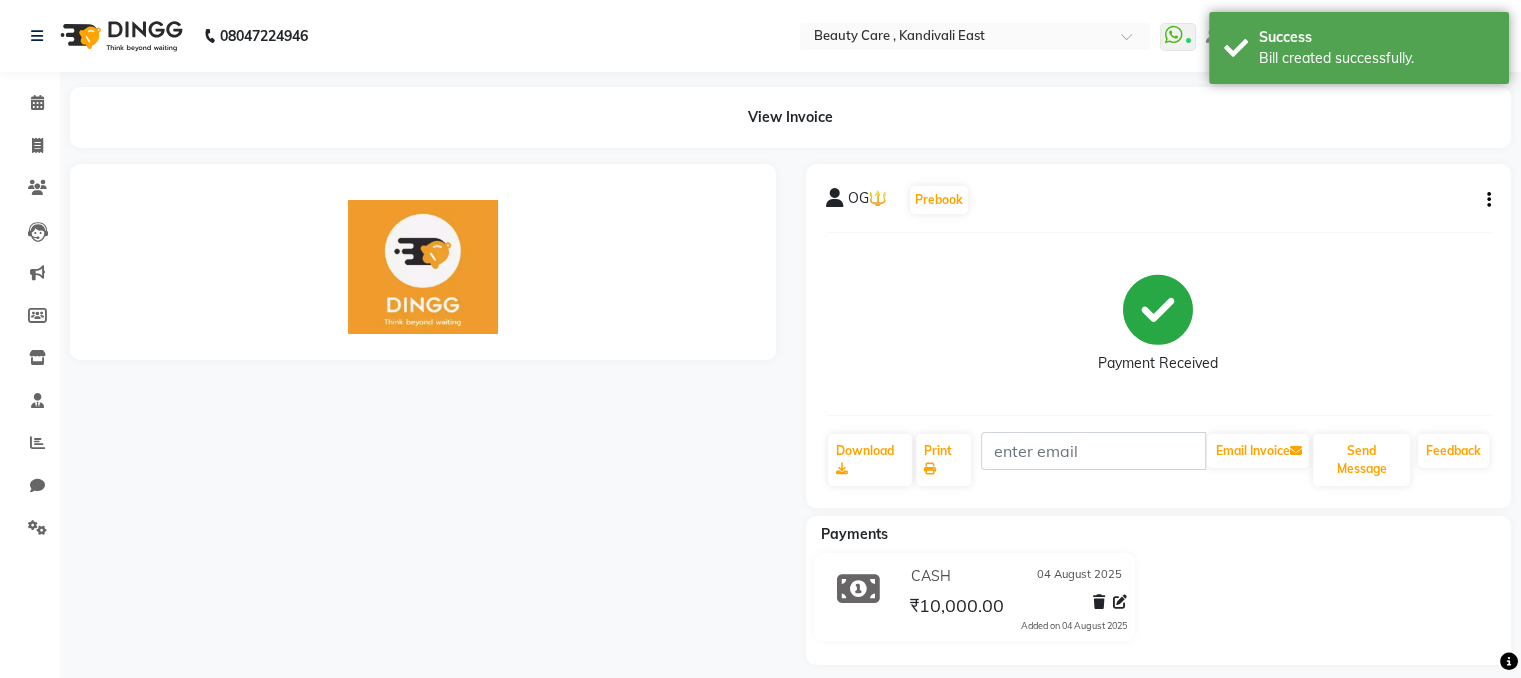 scroll, scrollTop: 0, scrollLeft: 0, axis: both 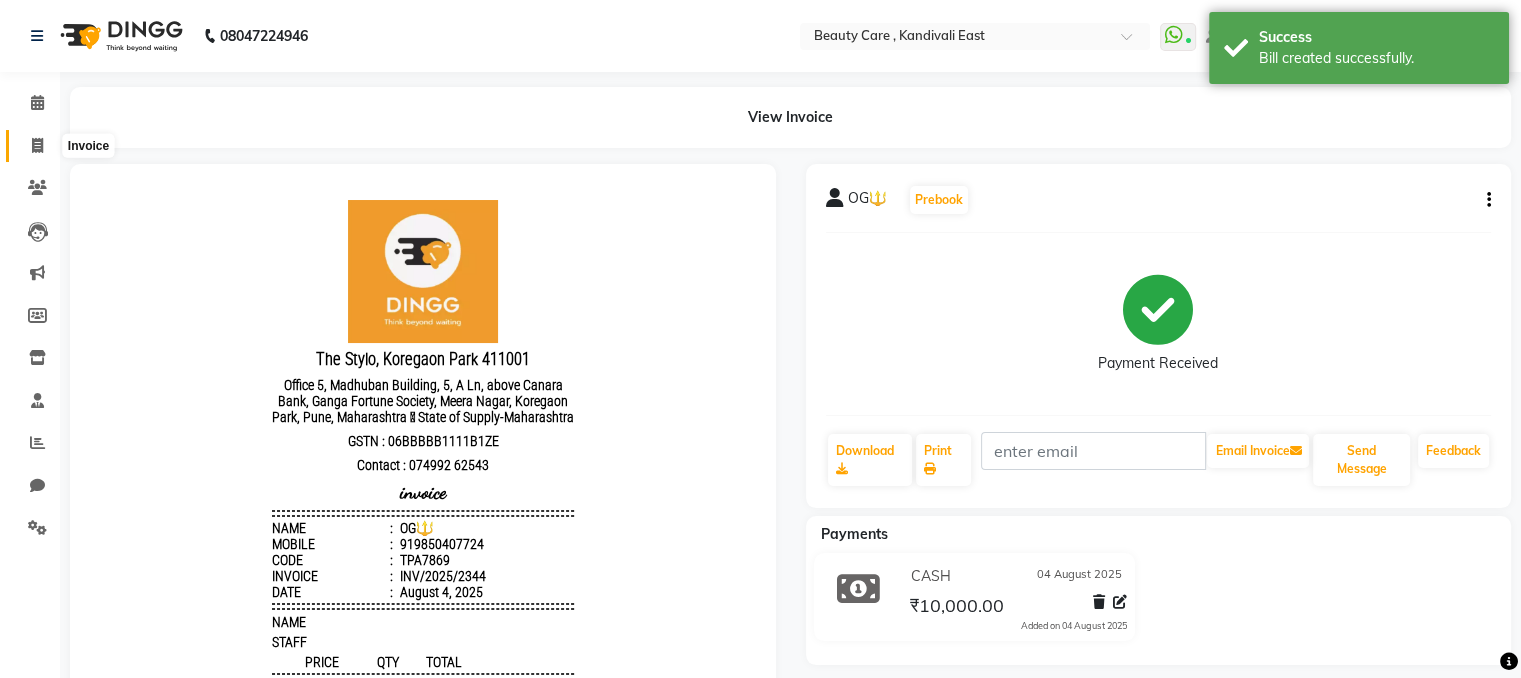 click 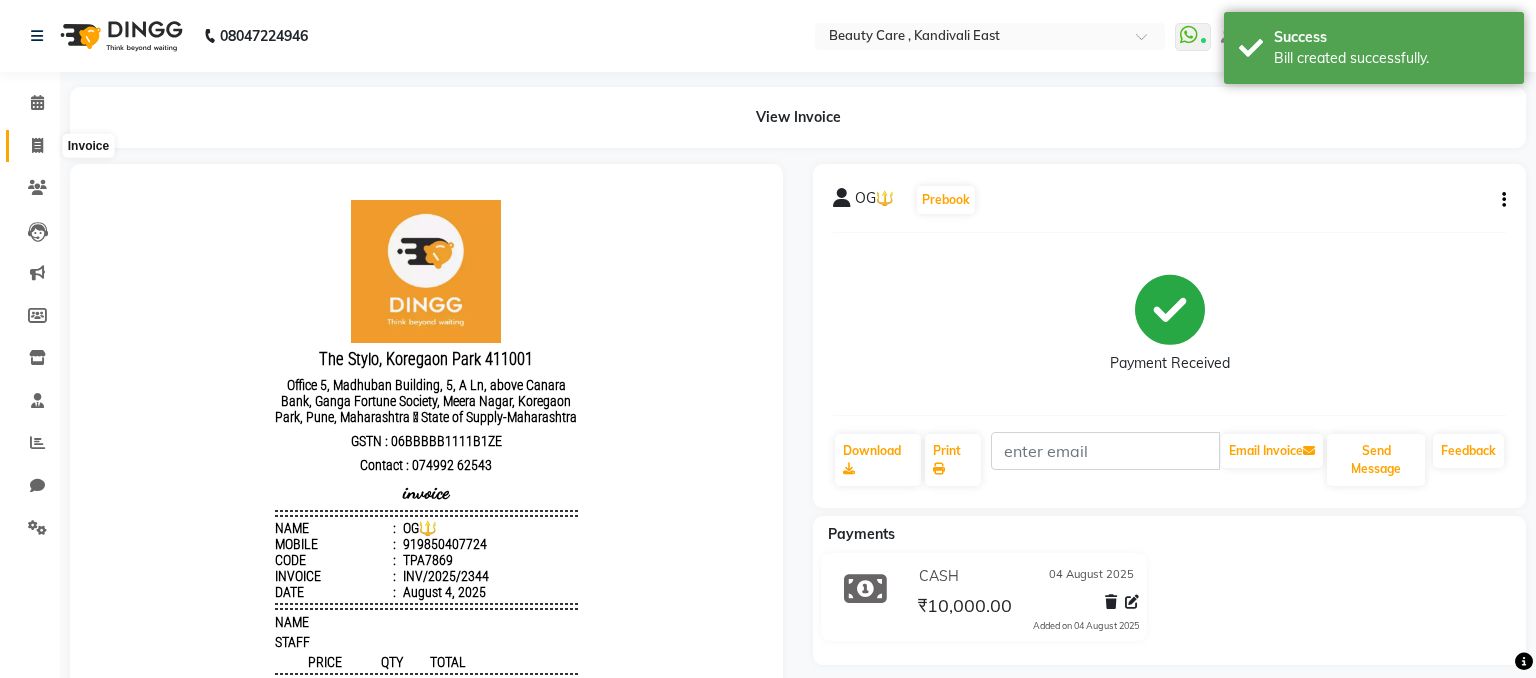 select on "service" 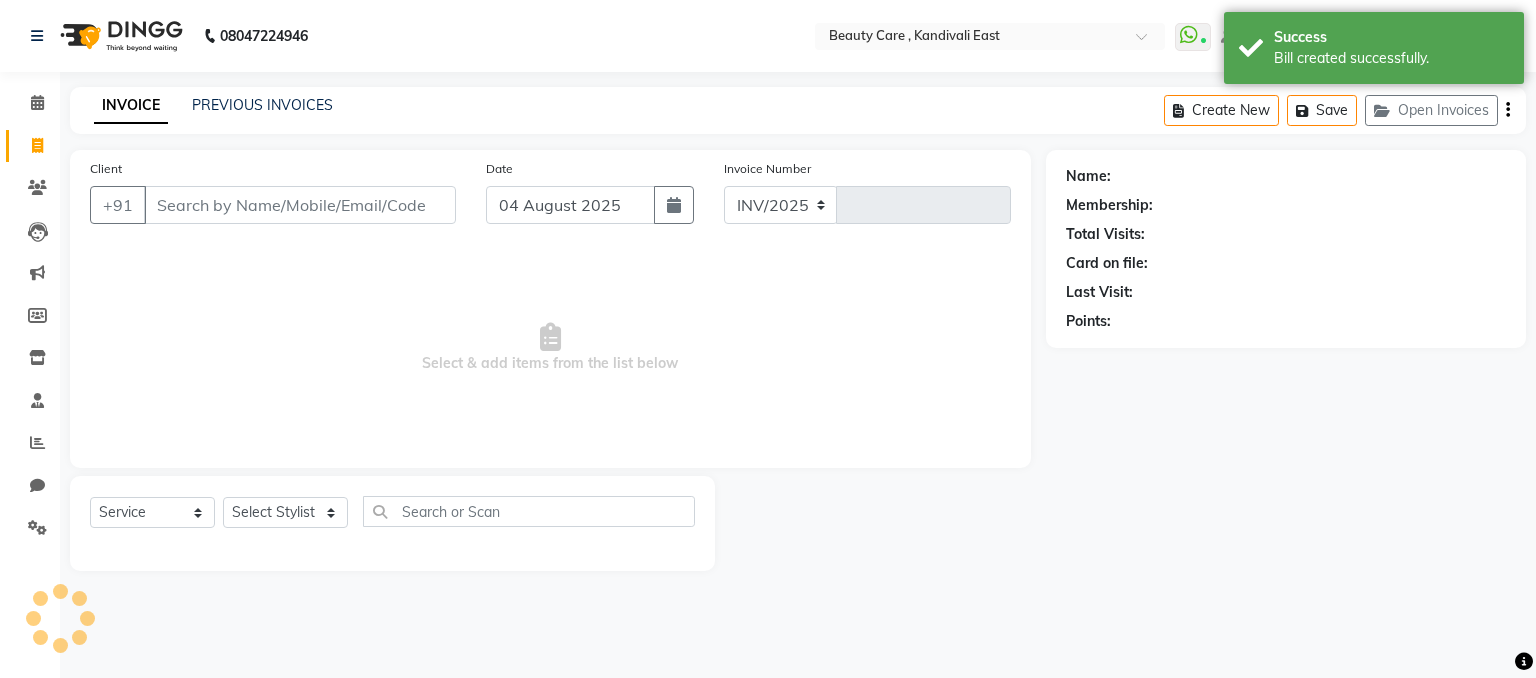 select on "5646" 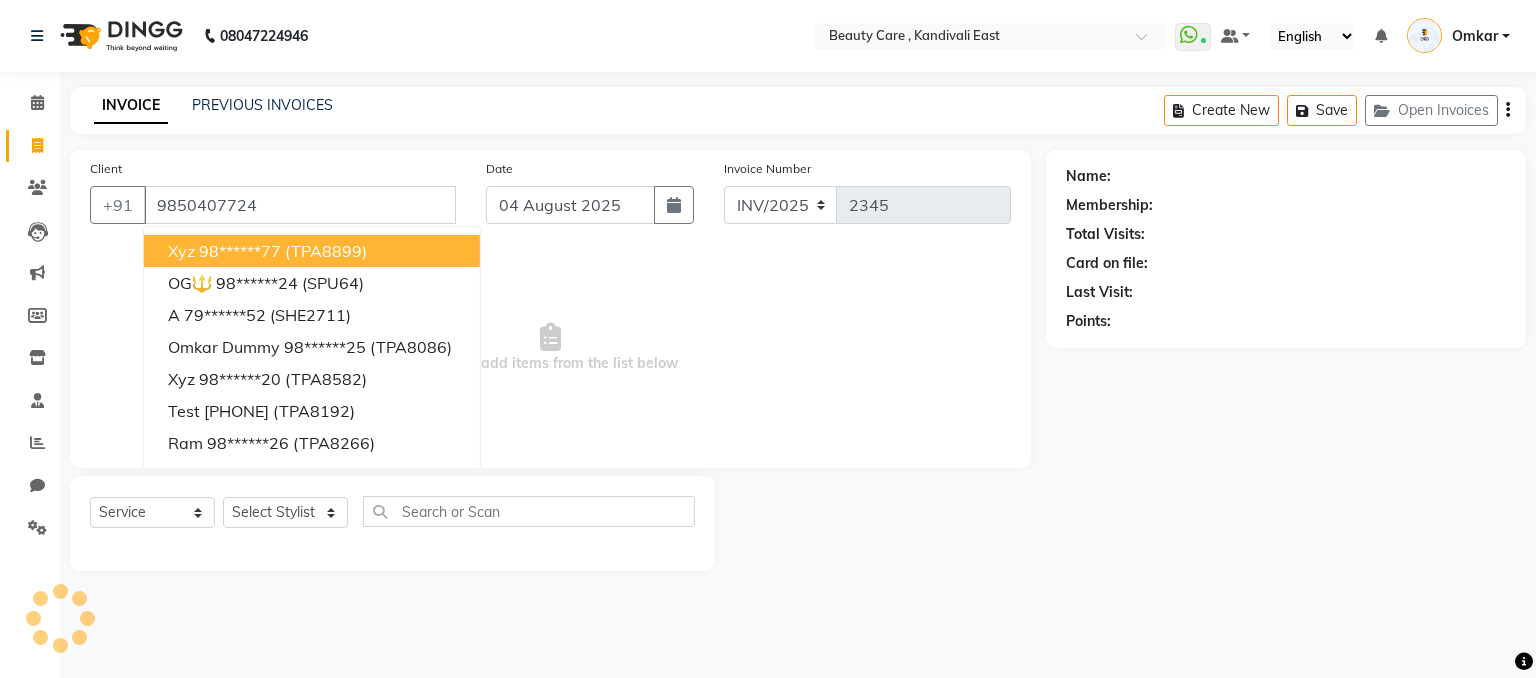 type on "9850407724" 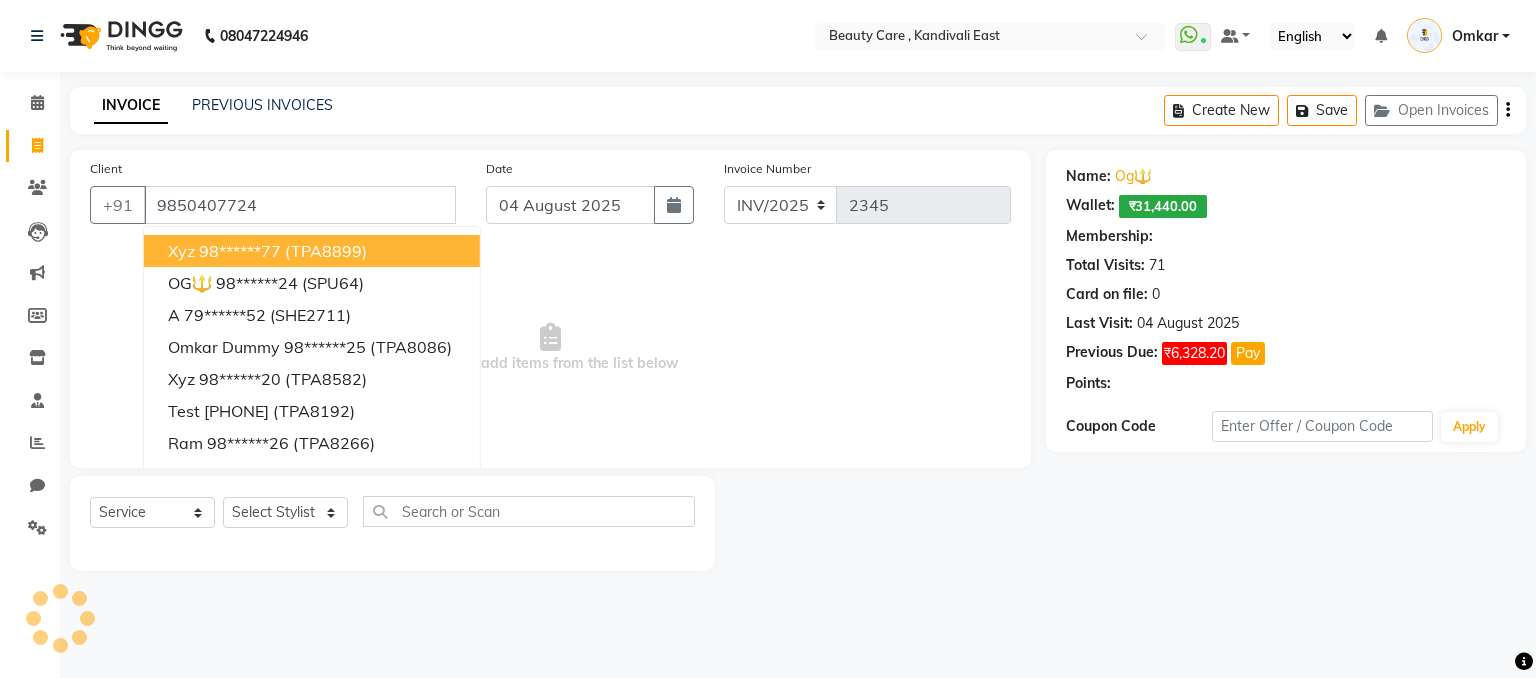select on "2: Object" 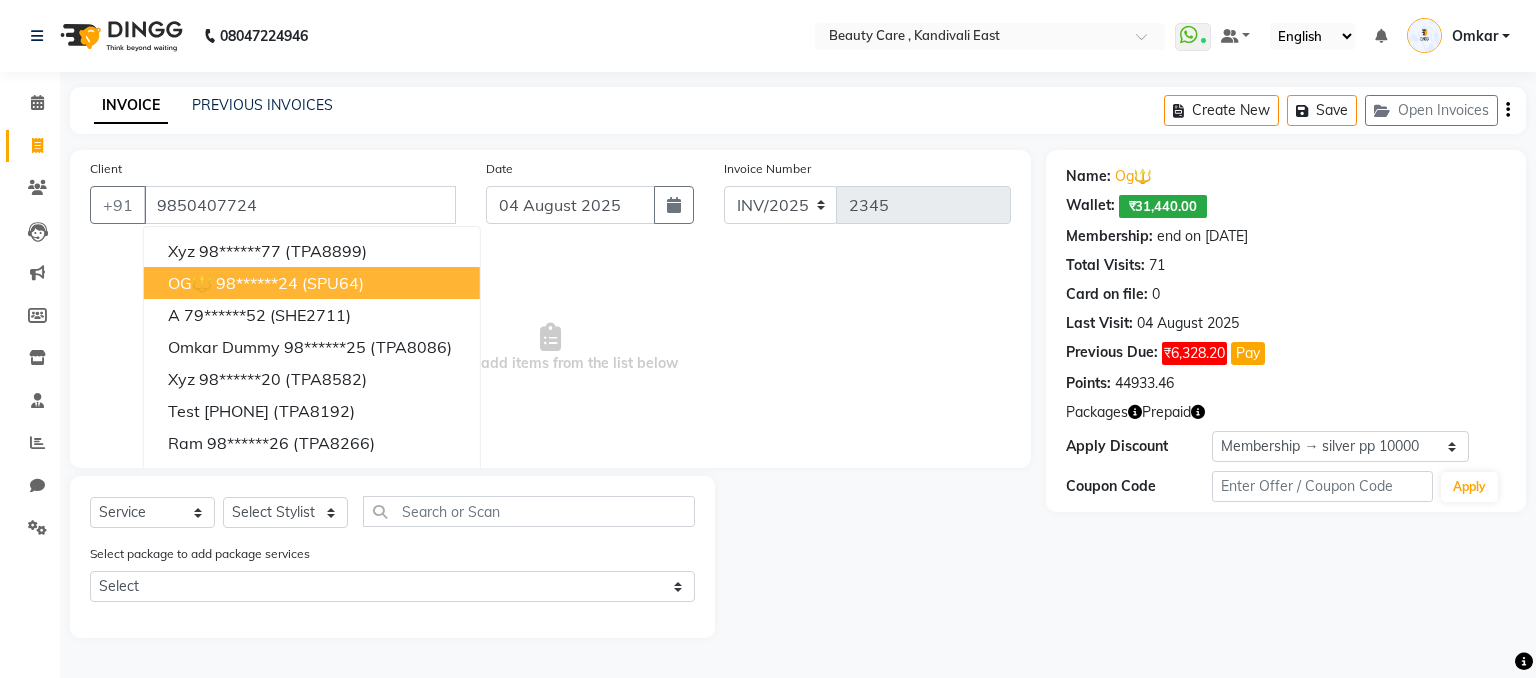 click on "98******24" at bounding box center [257, 283] 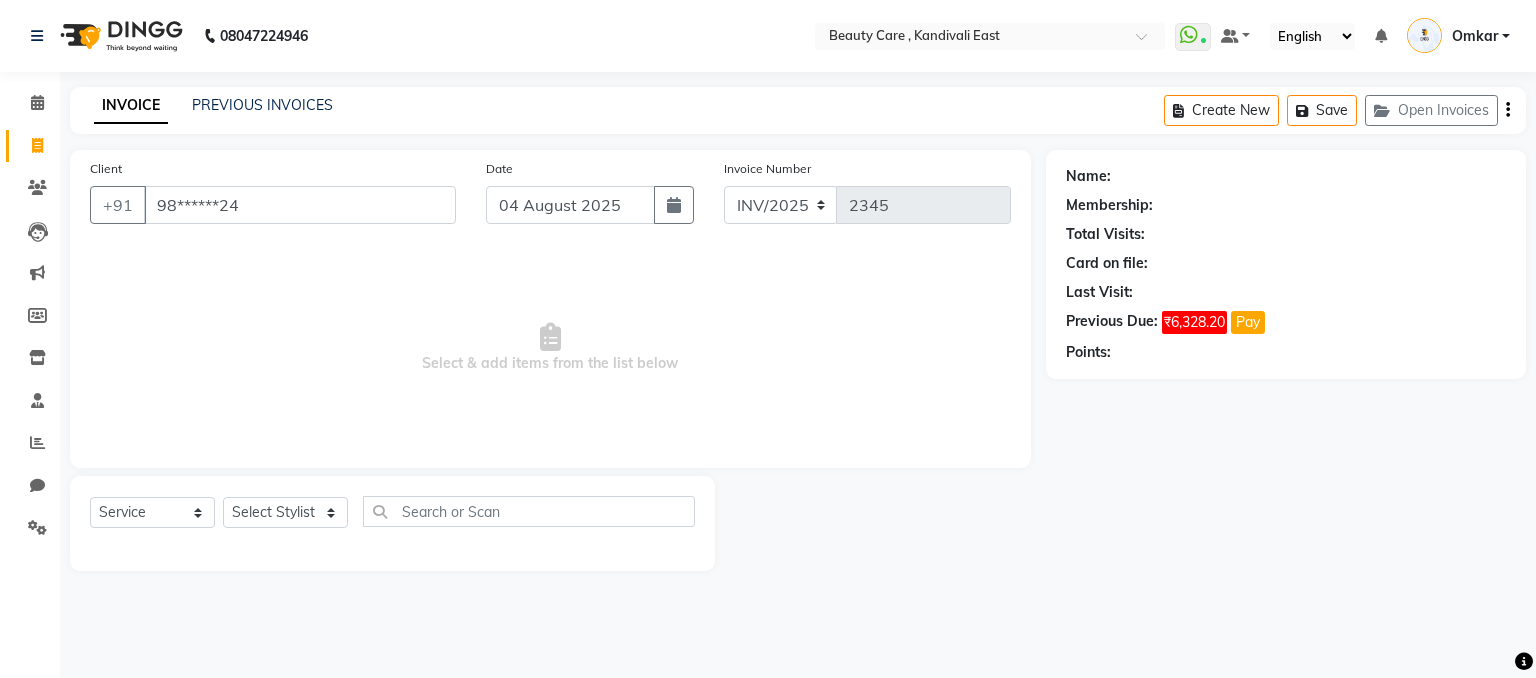select on "2: Object" 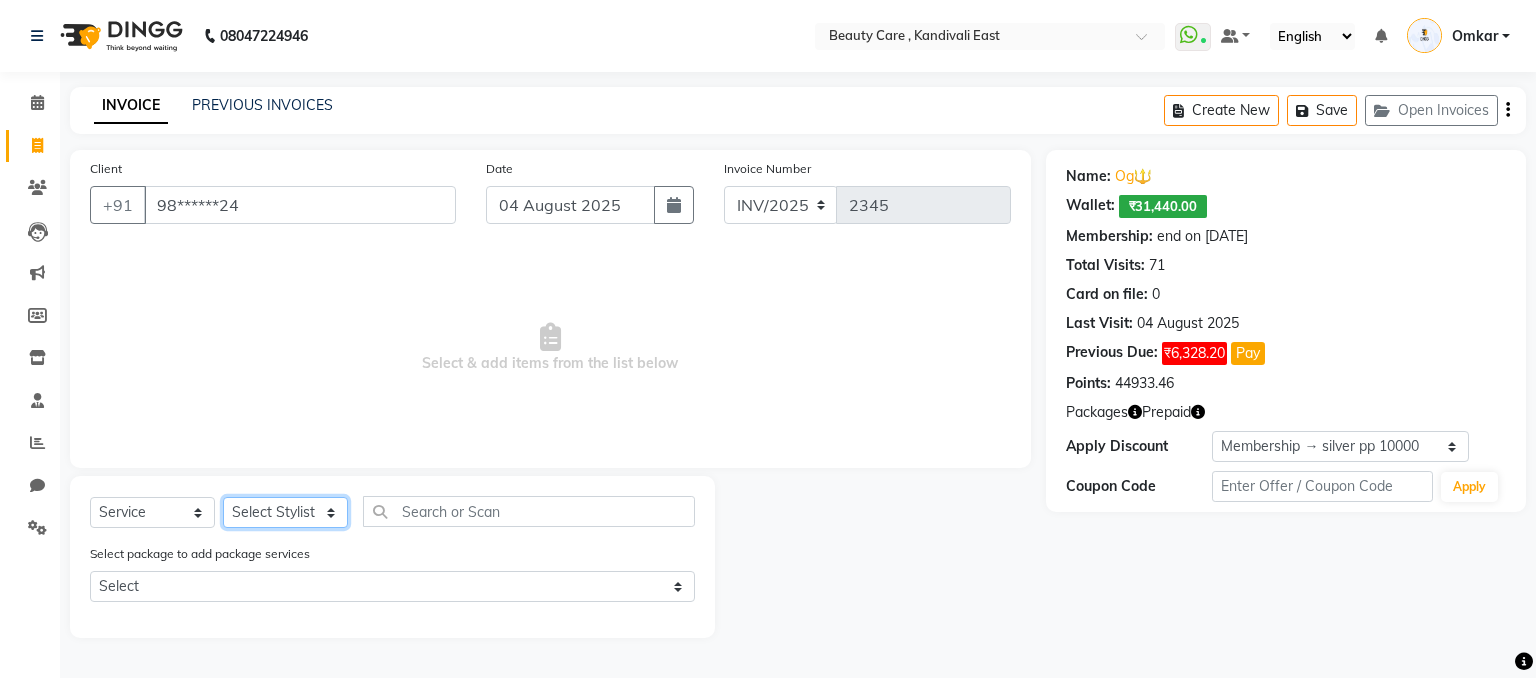 click on "Select Stylist AAAAA Admin A Jagdish K Akshay Ankit Anuja Arvind Ashvin asif Avinash Avneesh  Bhakti bhavesh Bikesh Demo staff  dhiraj DINGG Staff Disha Divyani Ganesh harsh JAGDISH kiran Komal Mahendra Vishwakarma MANDEEP KAUR  Manual Test DND Neeraj Rode new staff Ninad  Omkar play salon Prakash Pranav Pranil Praveen Priyanka QA Staff-1 Rahul ram Ross Geller Ruchi Rupal Samyak Saraf Sandhya Sanjeevni shivam StaffForReports staff-qa-1 staff-qa-2 staff-qa-3 Sukanya sumit Sumit Kadam Sushmita test Test Staff Vidhi xyz sa" 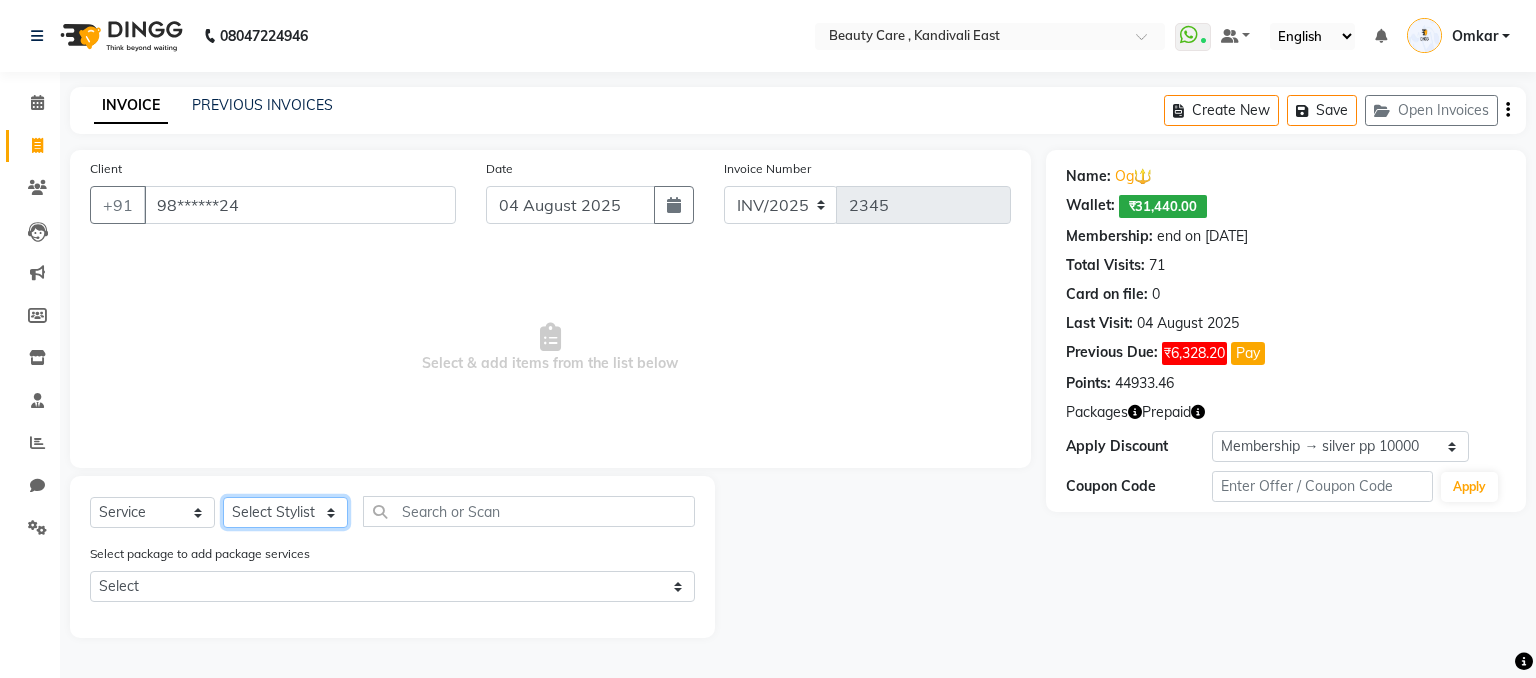 select on "41773" 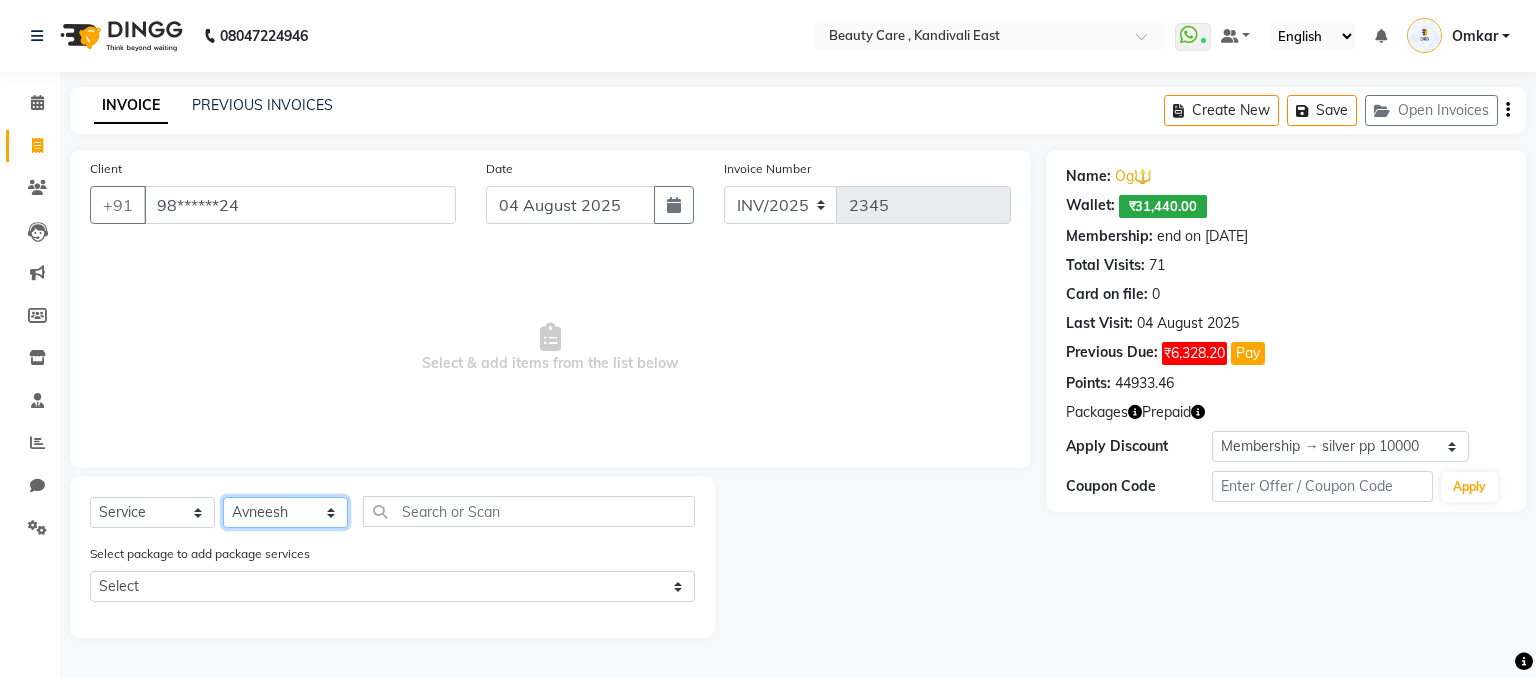 click on "Select Stylist AAAAA Admin A Jagdish K Akshay Ankit Anuja Arvind Ashvin asif Avinash Avneesh  Bhakti bhavesh Bikesh Demo staff  dhiraj DINGG Staff Disha Divyani Ganesh harsh JAGDISH kiran Komal Mahendra Vishwakarma MANDEEP KAUR  Manual Test DND Neeraj Rode new staff Ninad  Omkar play salon Prakash Pranav Pranil Praveen Priyanka QA Staff-1 Rahul ram Ross Geller Ruchi Rupal Samyak Saraf Sandhya Sanjeevni shivam StaffForReports staff-qa-1 staff-qa-2 staff-qa-3 Sukanya sumit Sumit Kadam Sushmita test Test Staff Vidhi xyz sa" 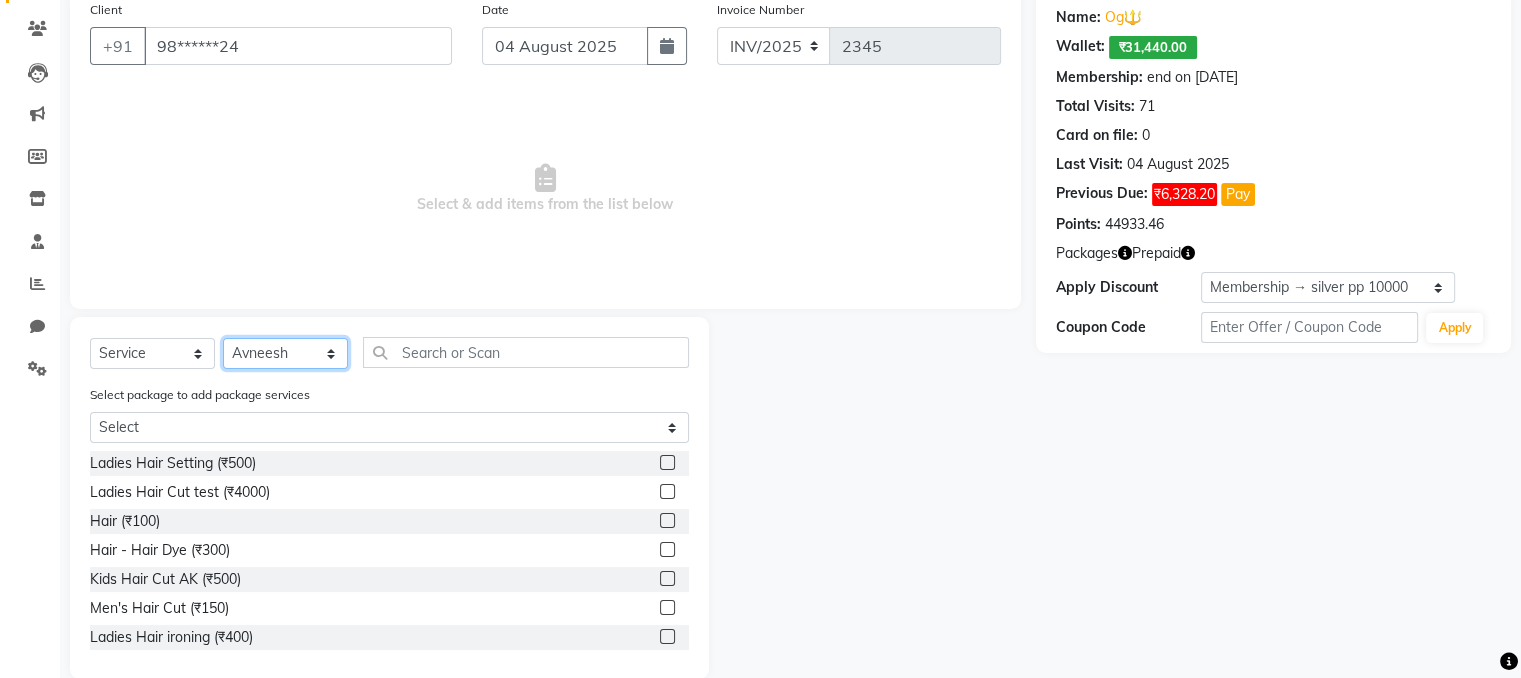 scroll, scrollTop: 160, scrollLeft: 0, axis: vertical 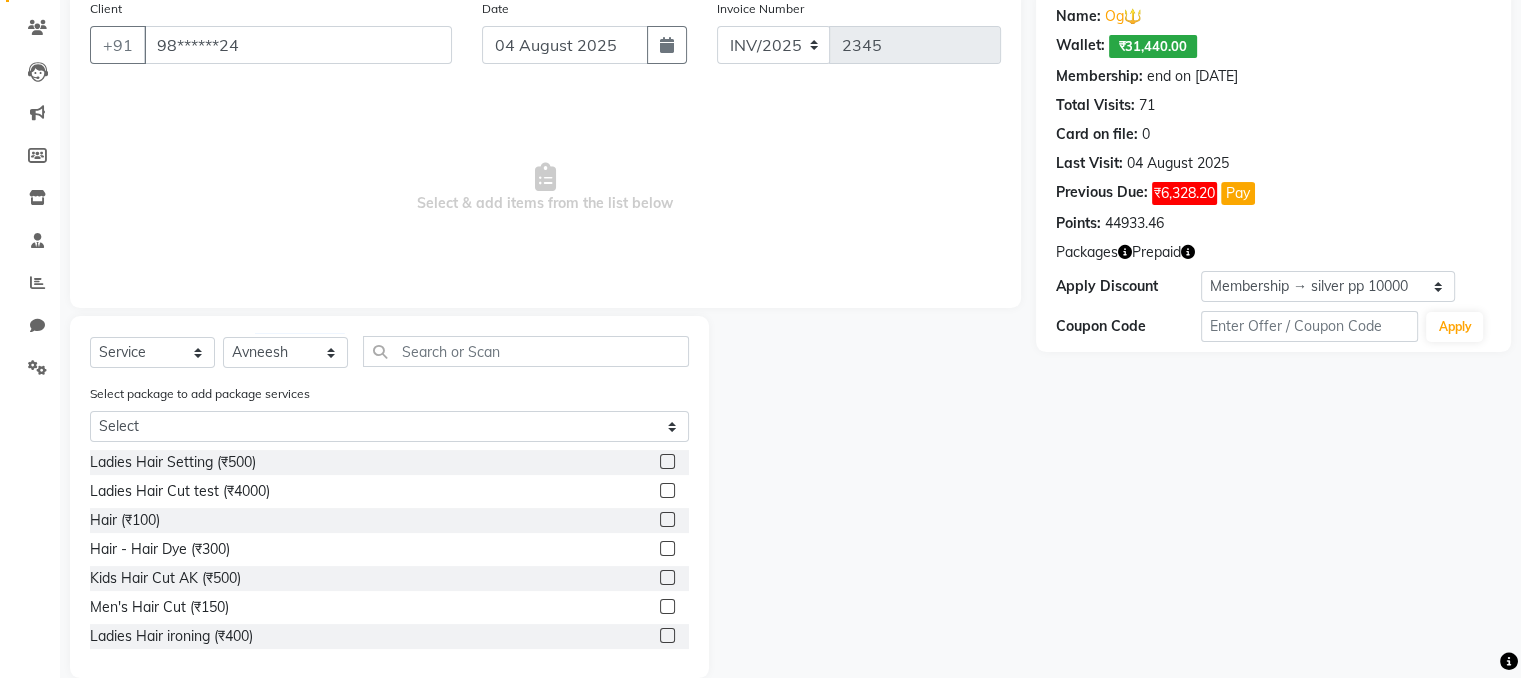 click 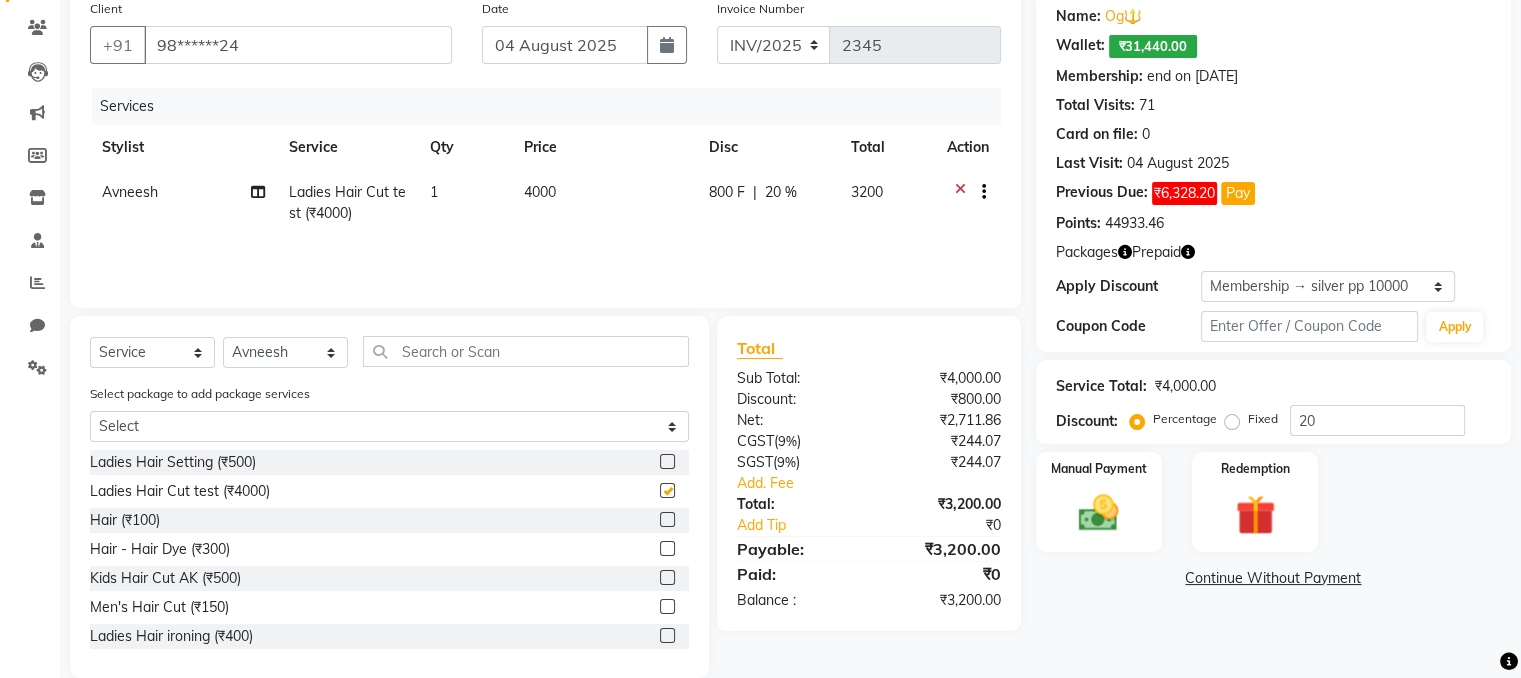 checkbox on "false" 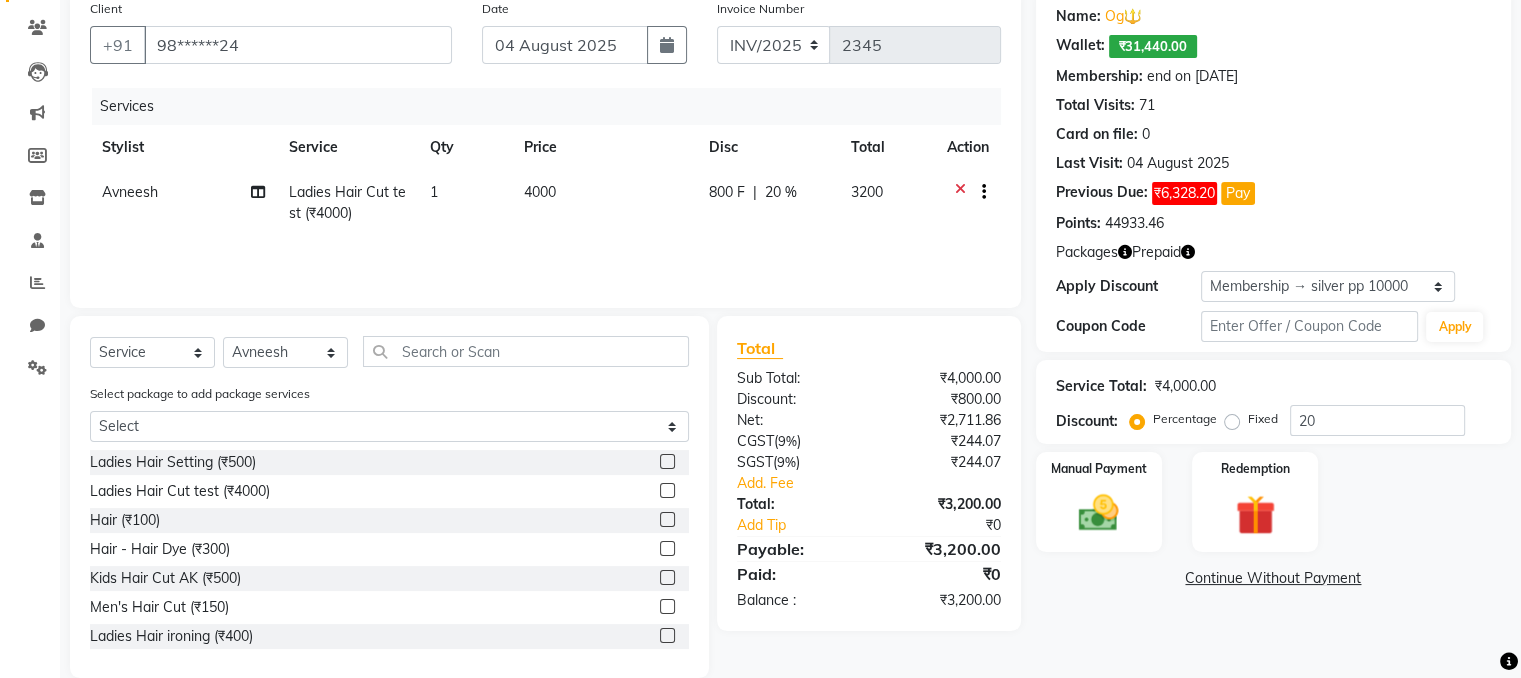 scroll, scrollTop: 192, scrollLeft: 0, axis: vertical 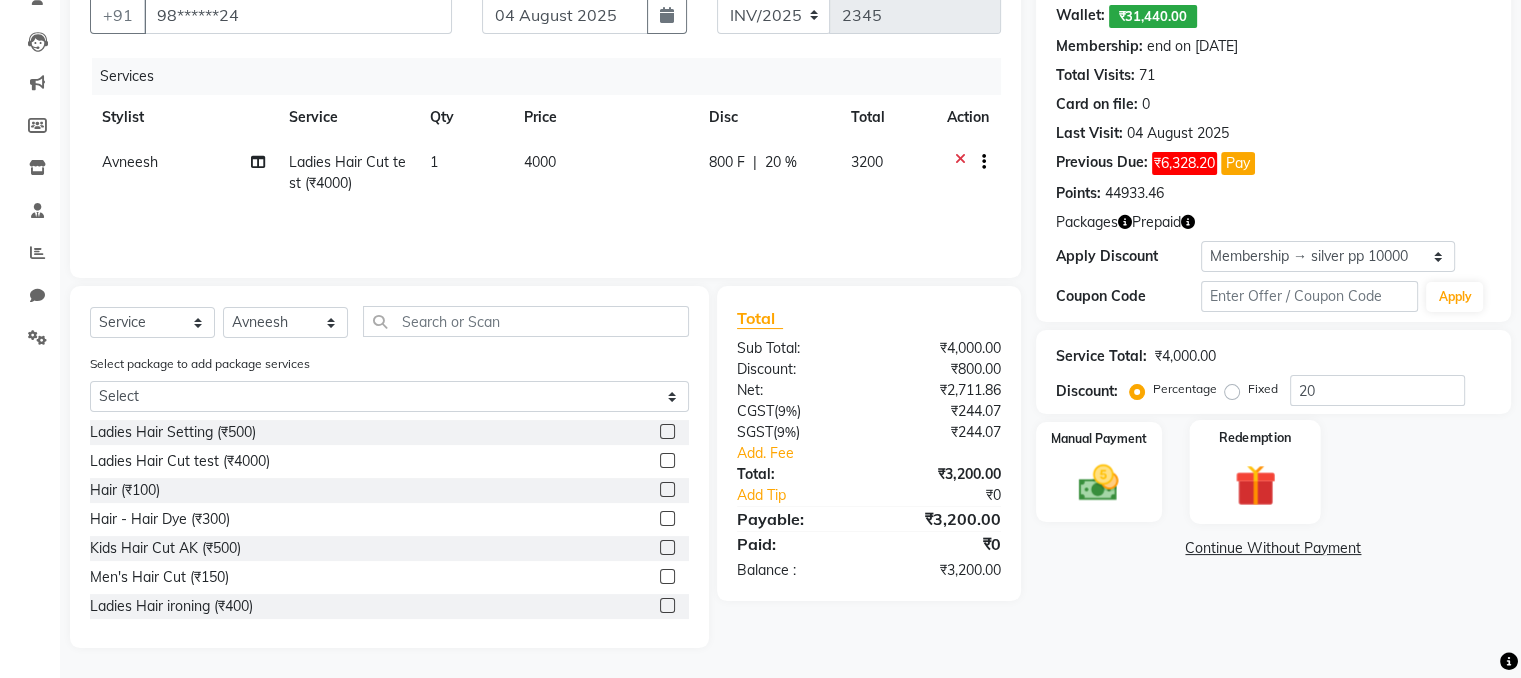 click 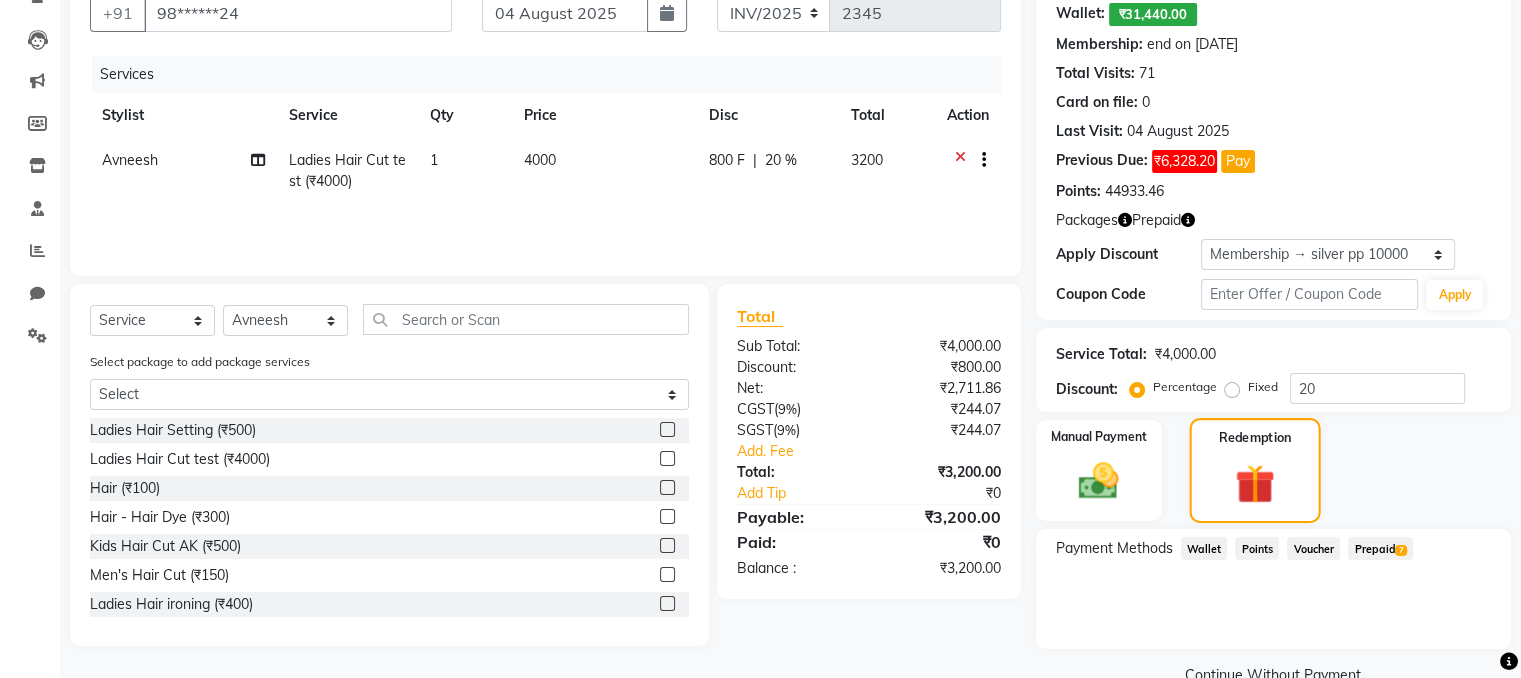 scroll, scrollTop: 234, scrollLeft: 0, axis: vertical 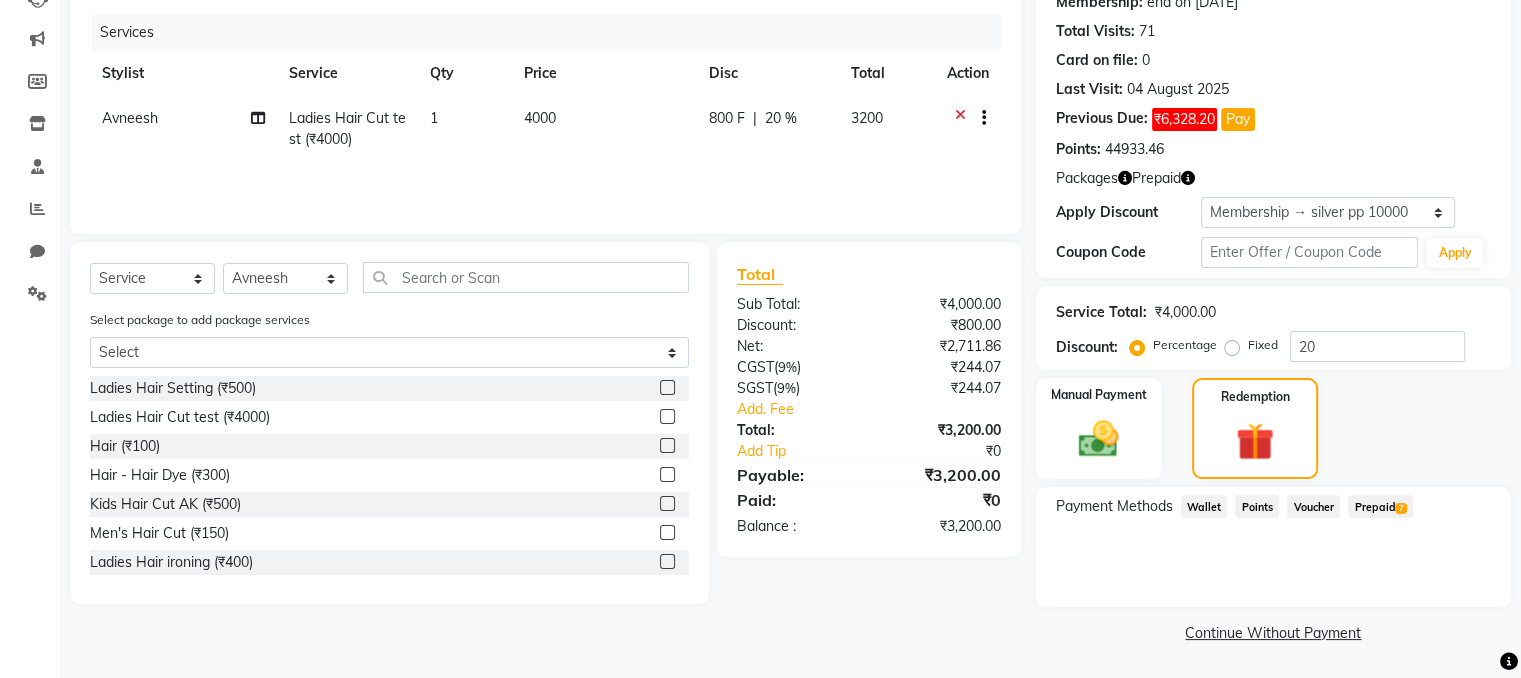 click on "Prepaid  7" 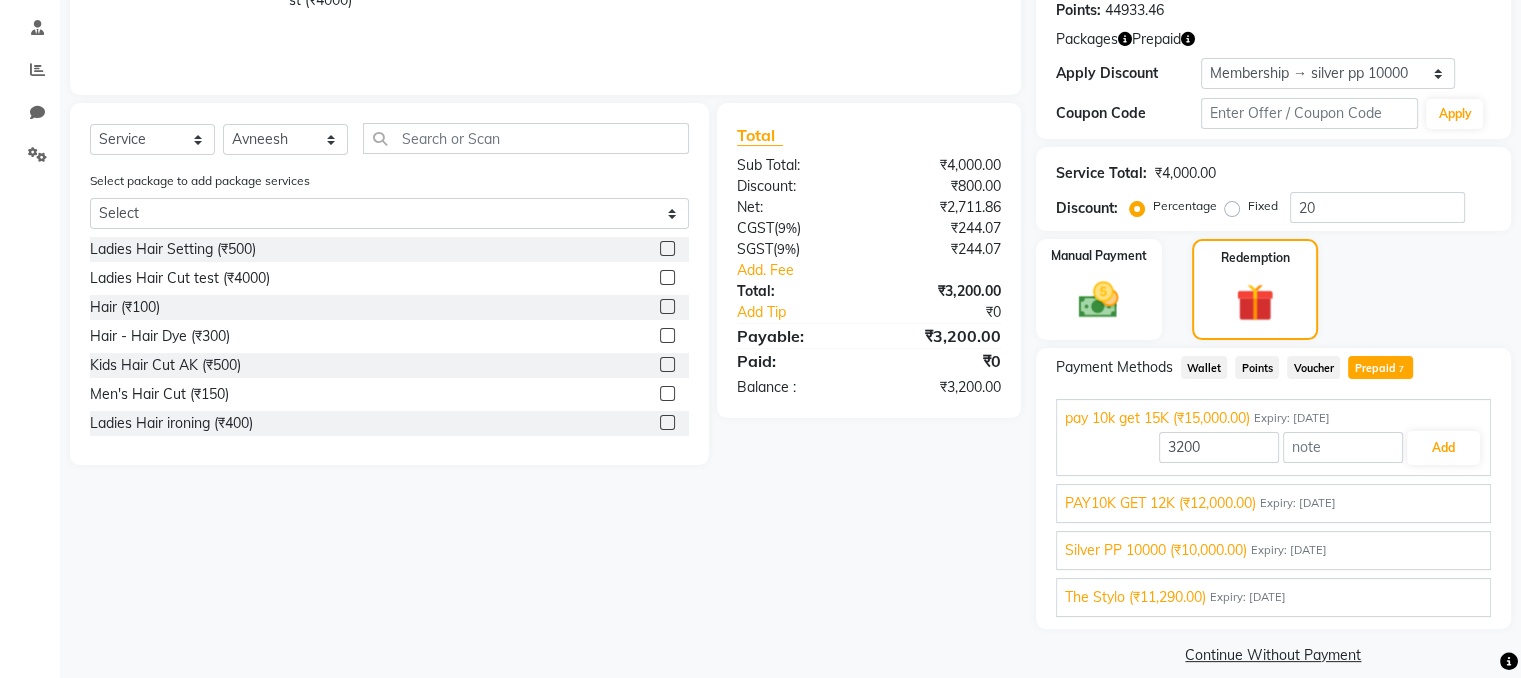 scroll, scrollTop: 375, scrollLeft: 0, axis: vertical 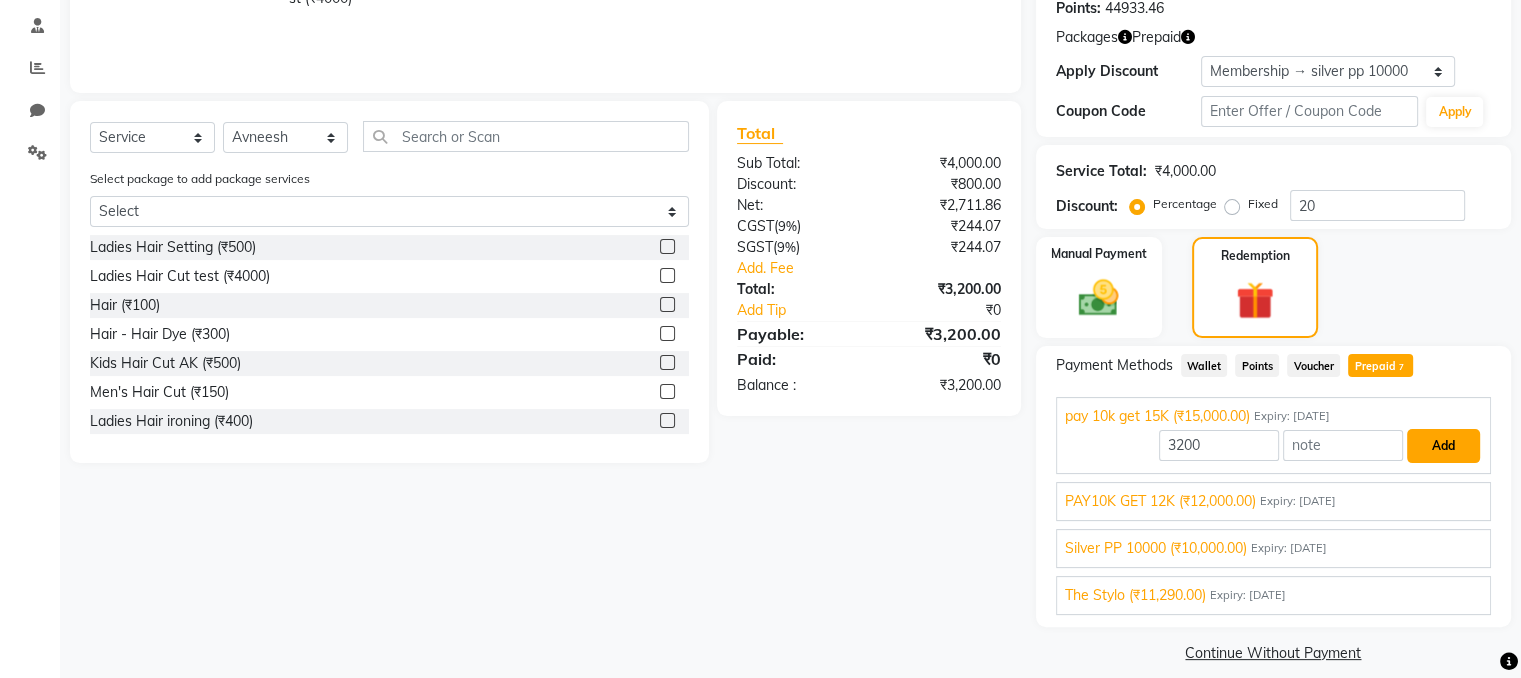 click on "Add" at bounding box center (1443, 446) 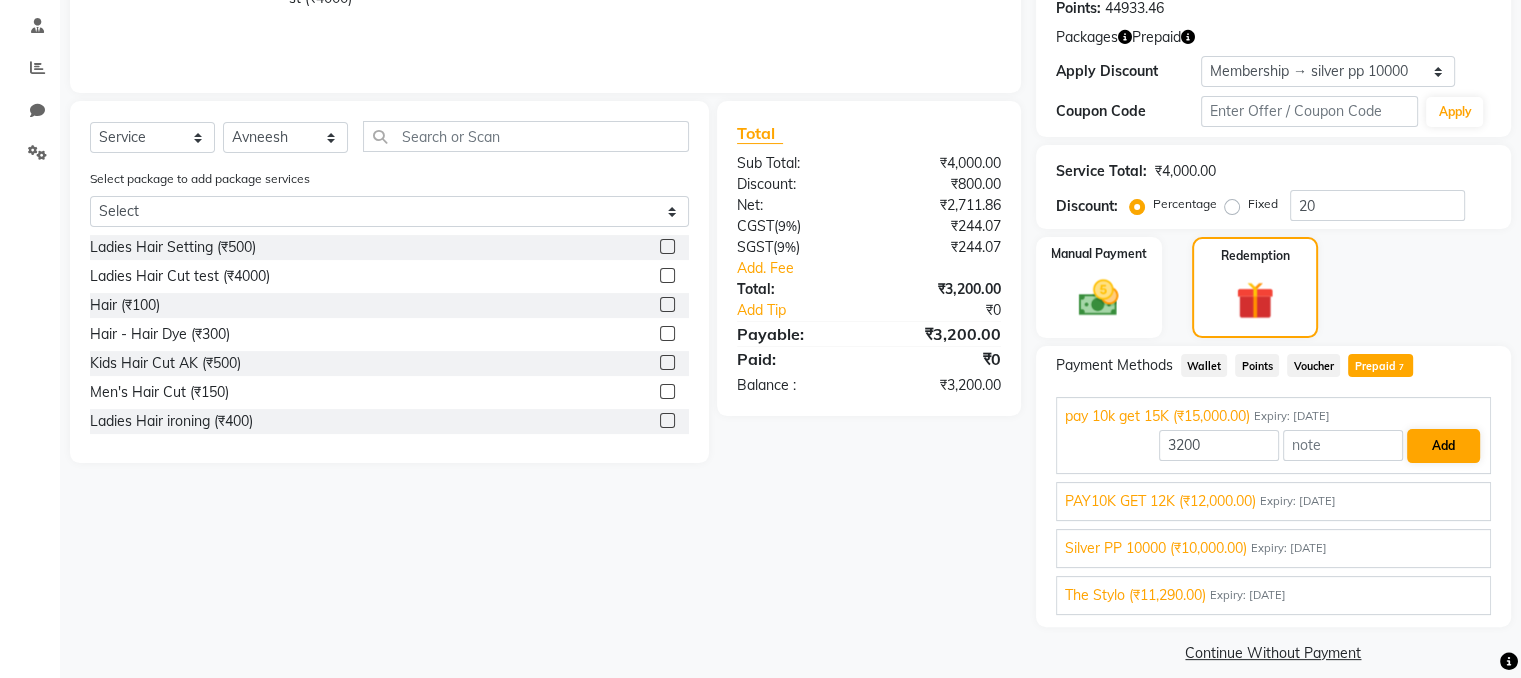 scroll, scrollTop: 346, scrollLeft: 0, axis: vertical 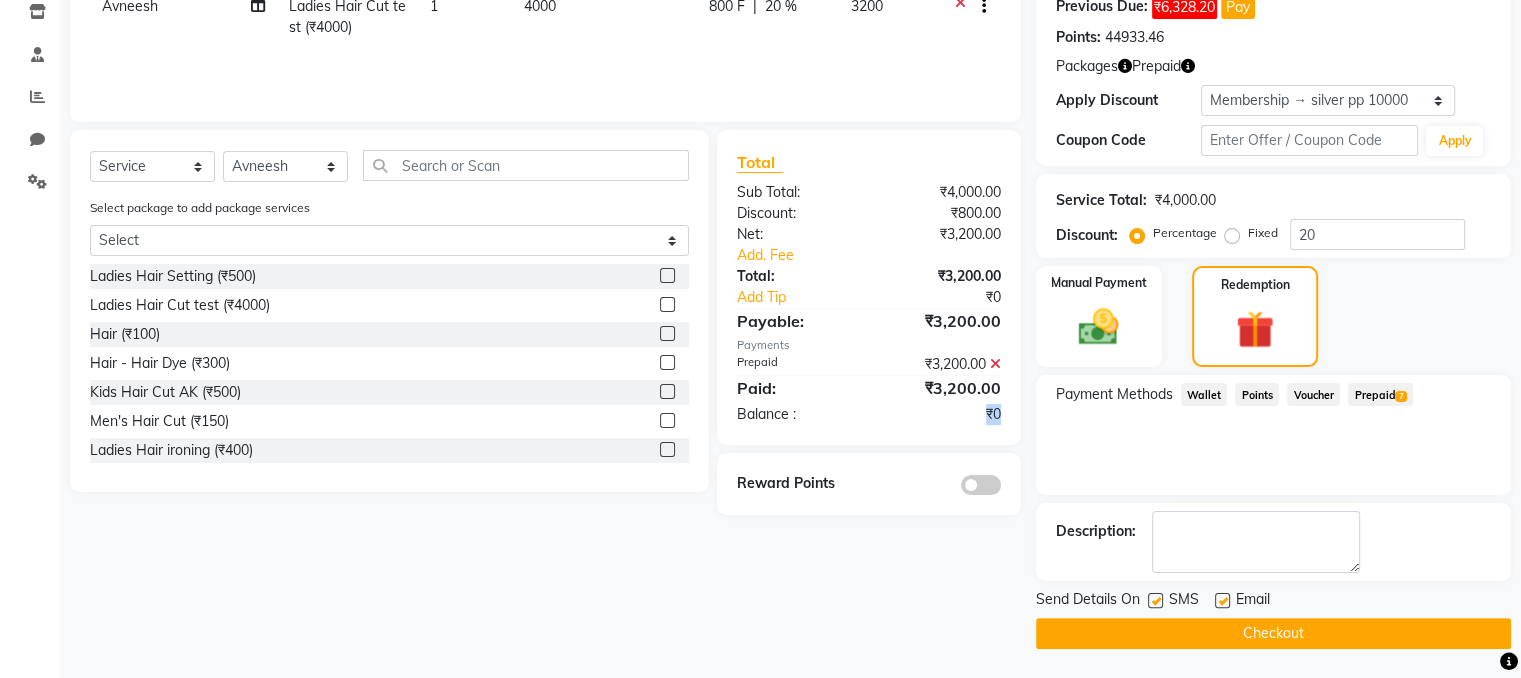 drag, startPoint x: 965, startPoint y: 413, endPoint x: 1012, endPoint y: 409, distance: 47.169907 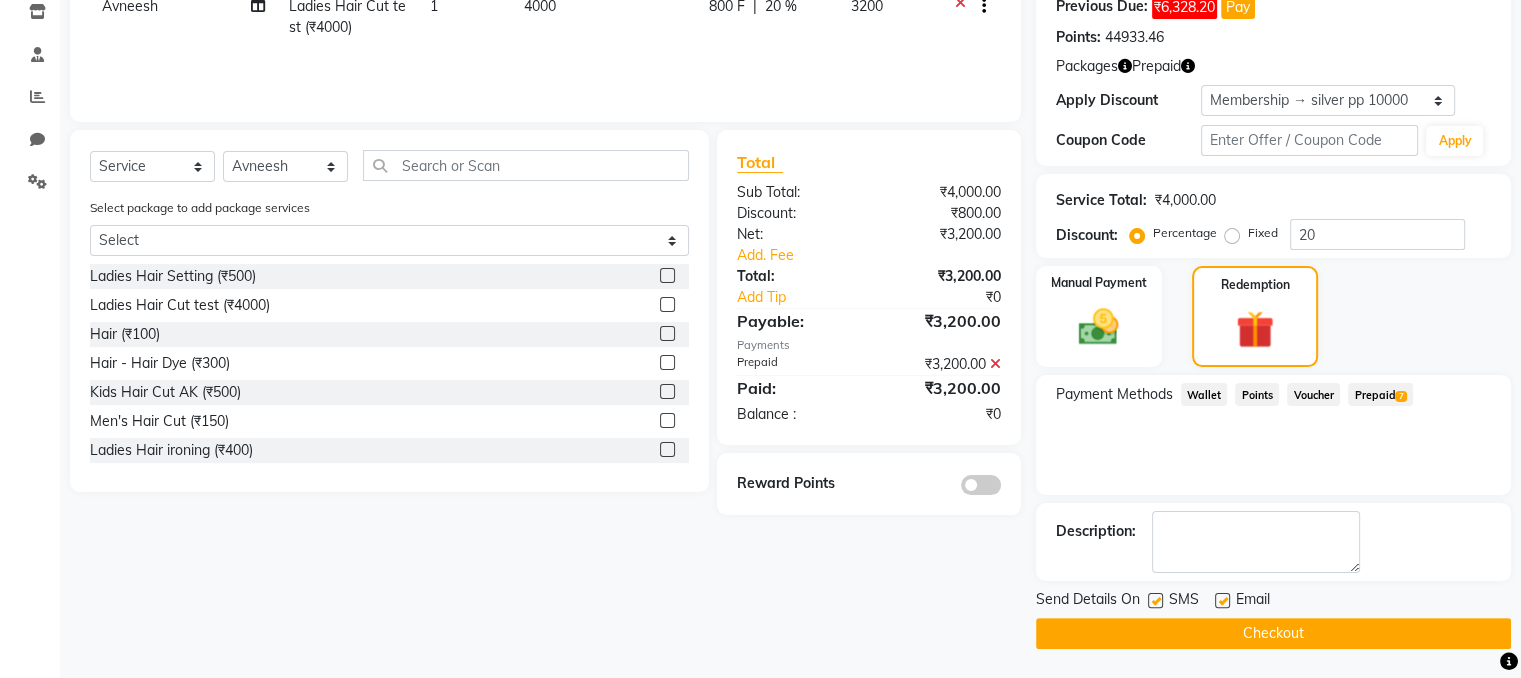 click 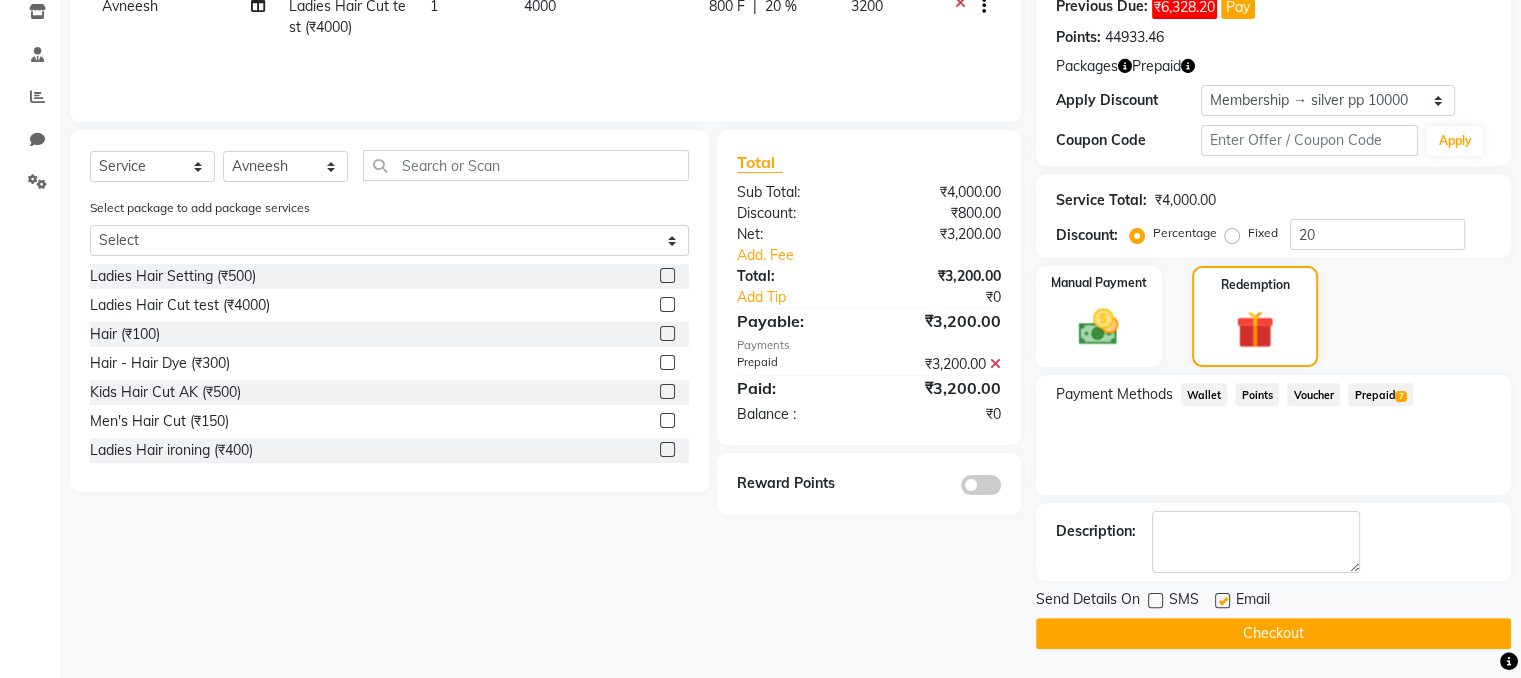 click on "Email" 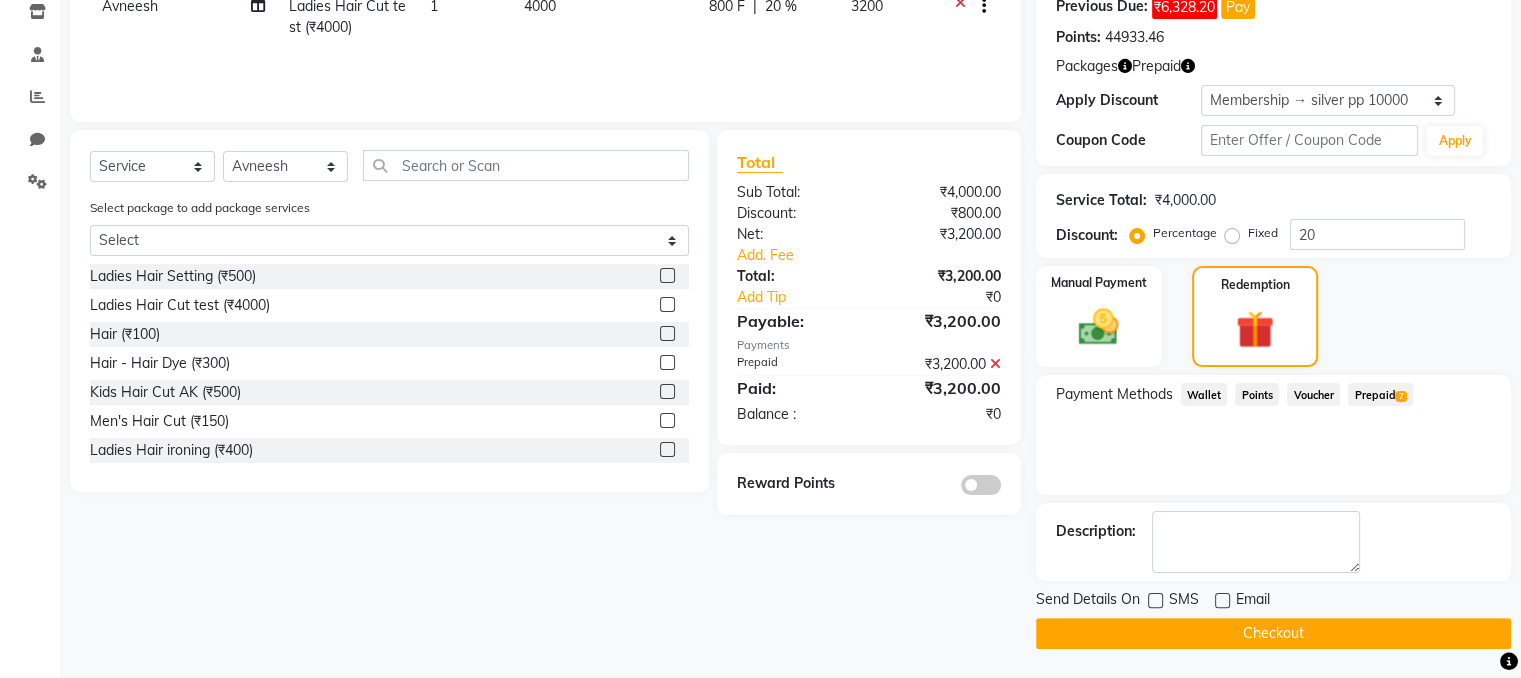 click on "Checkout" 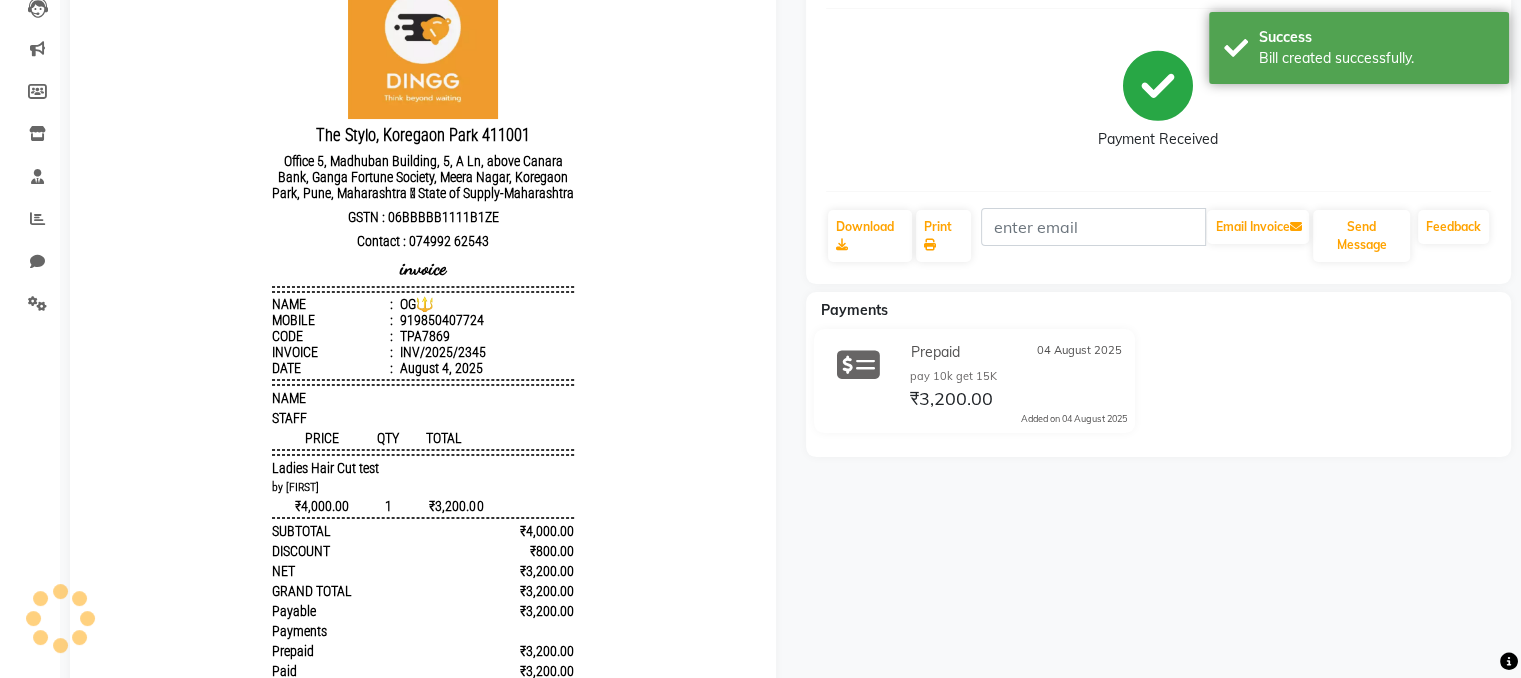 scroll, scrollTop: 0, scrollLeft: 0, axis: both 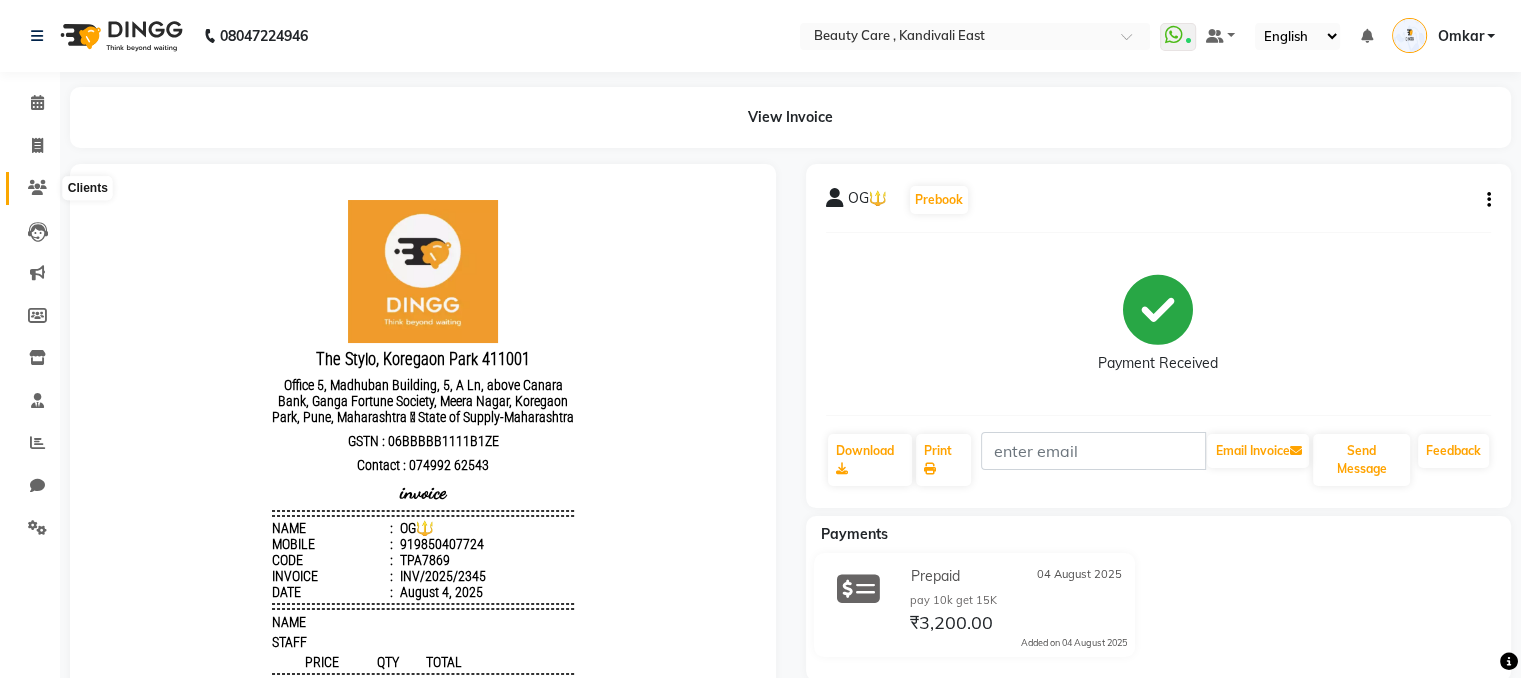 click 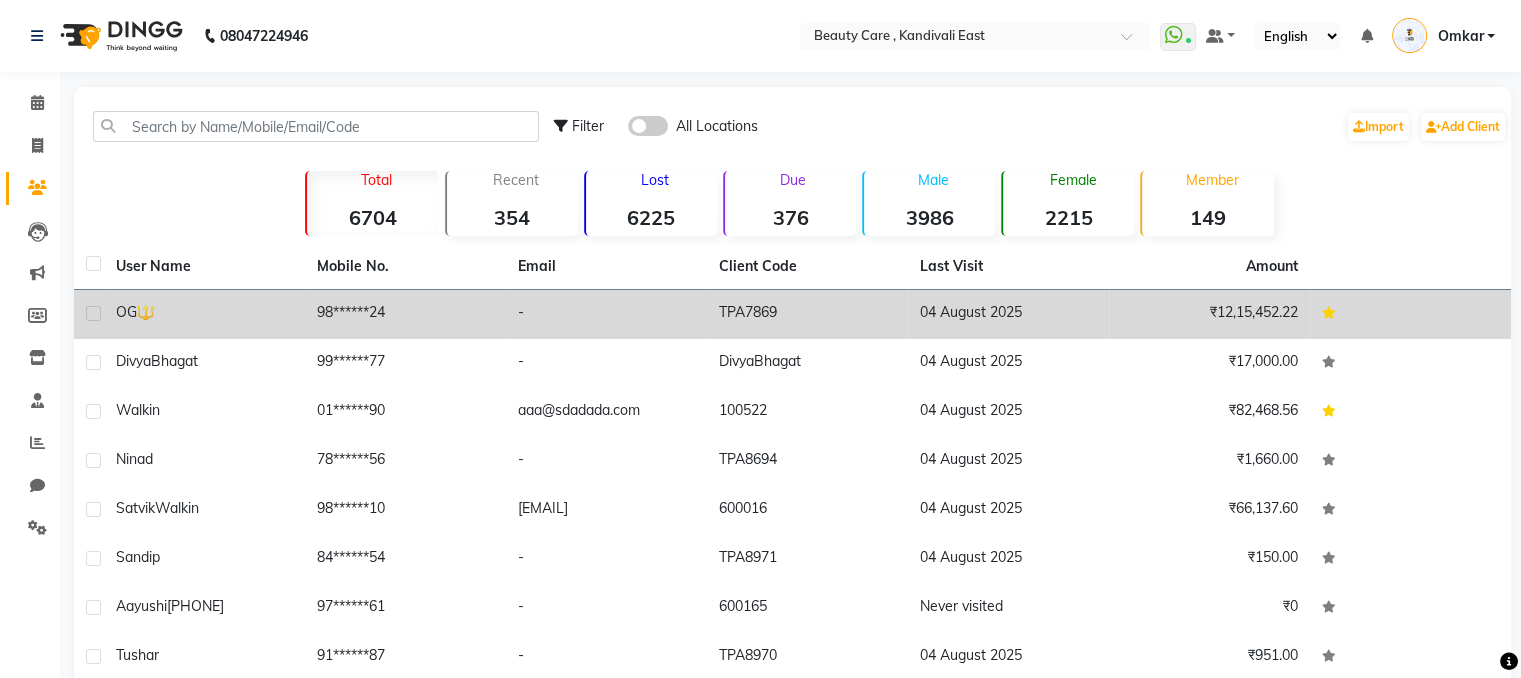 click on "OG🔱" 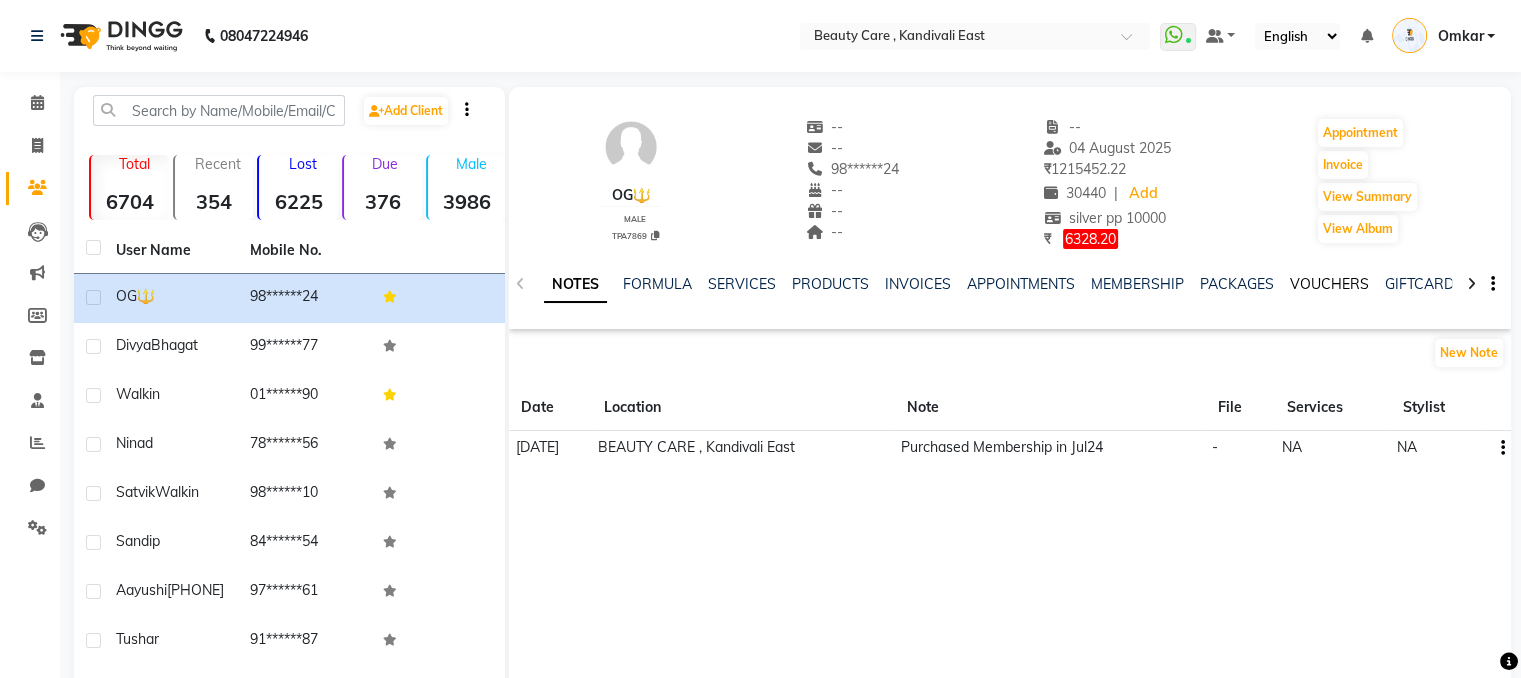 click on "VOUCHERS" 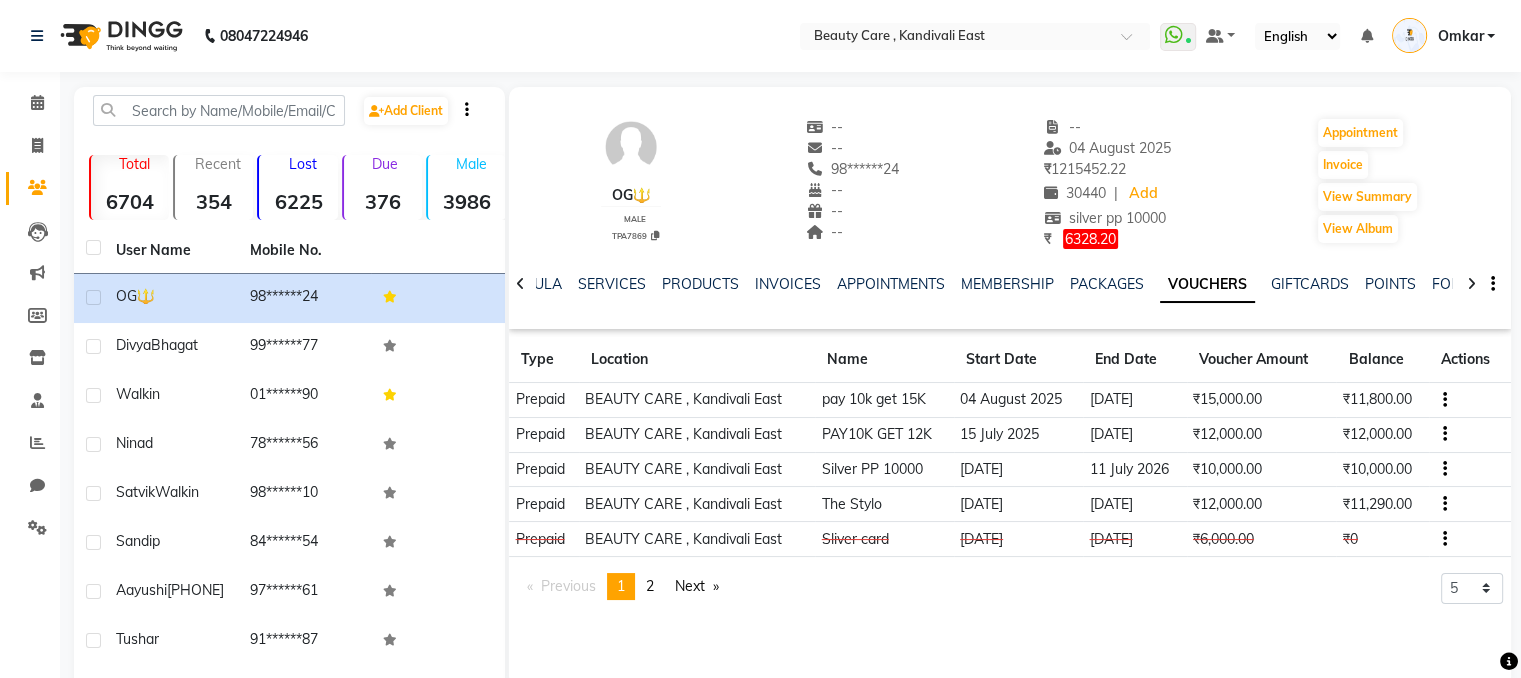 click 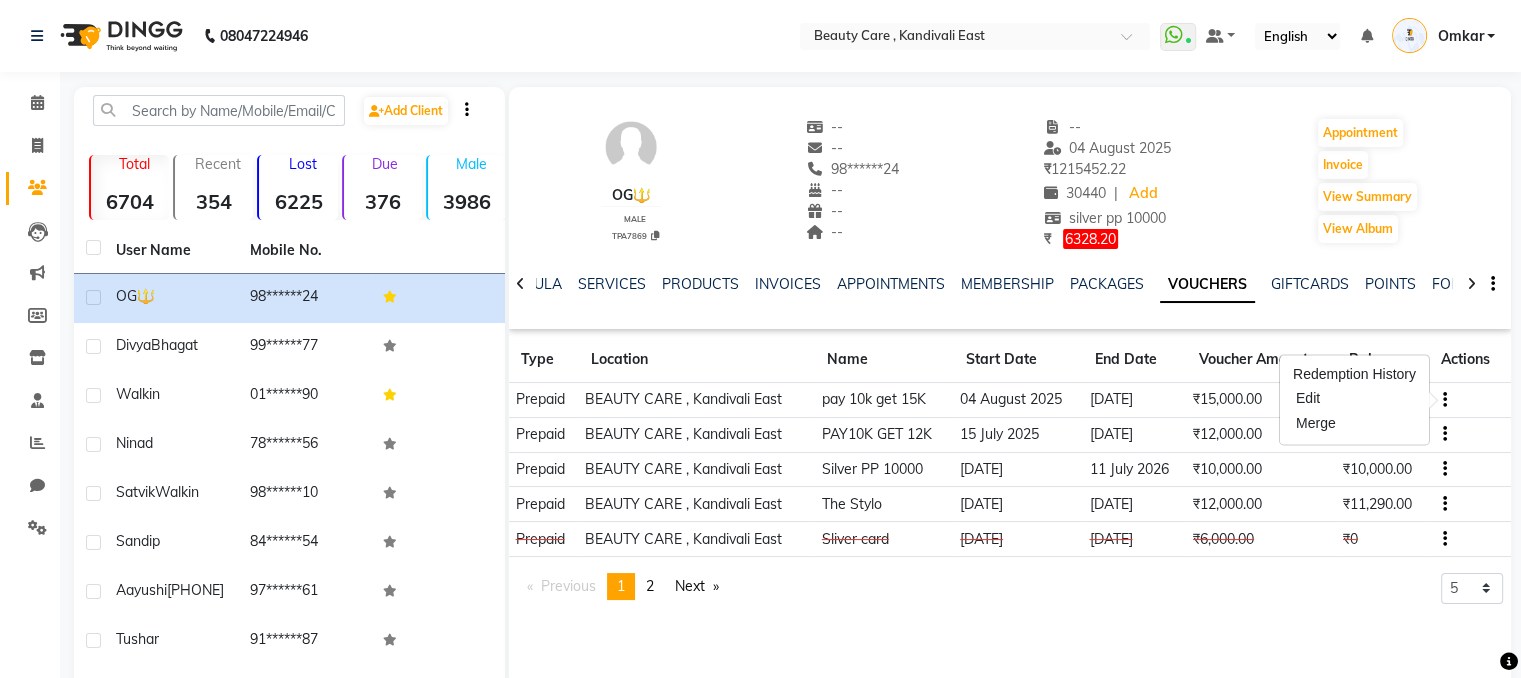 click on "Redemption History" at bounding box center [1354, 374] 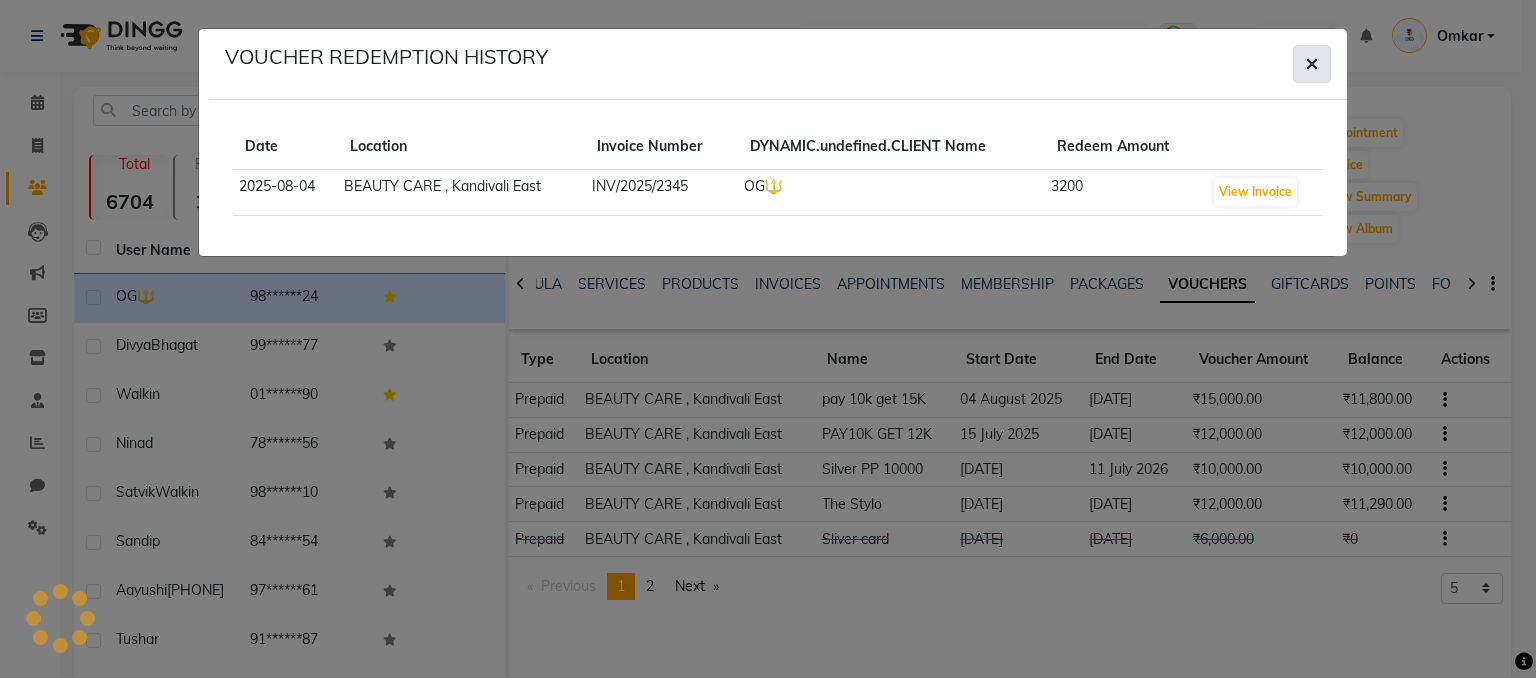 click 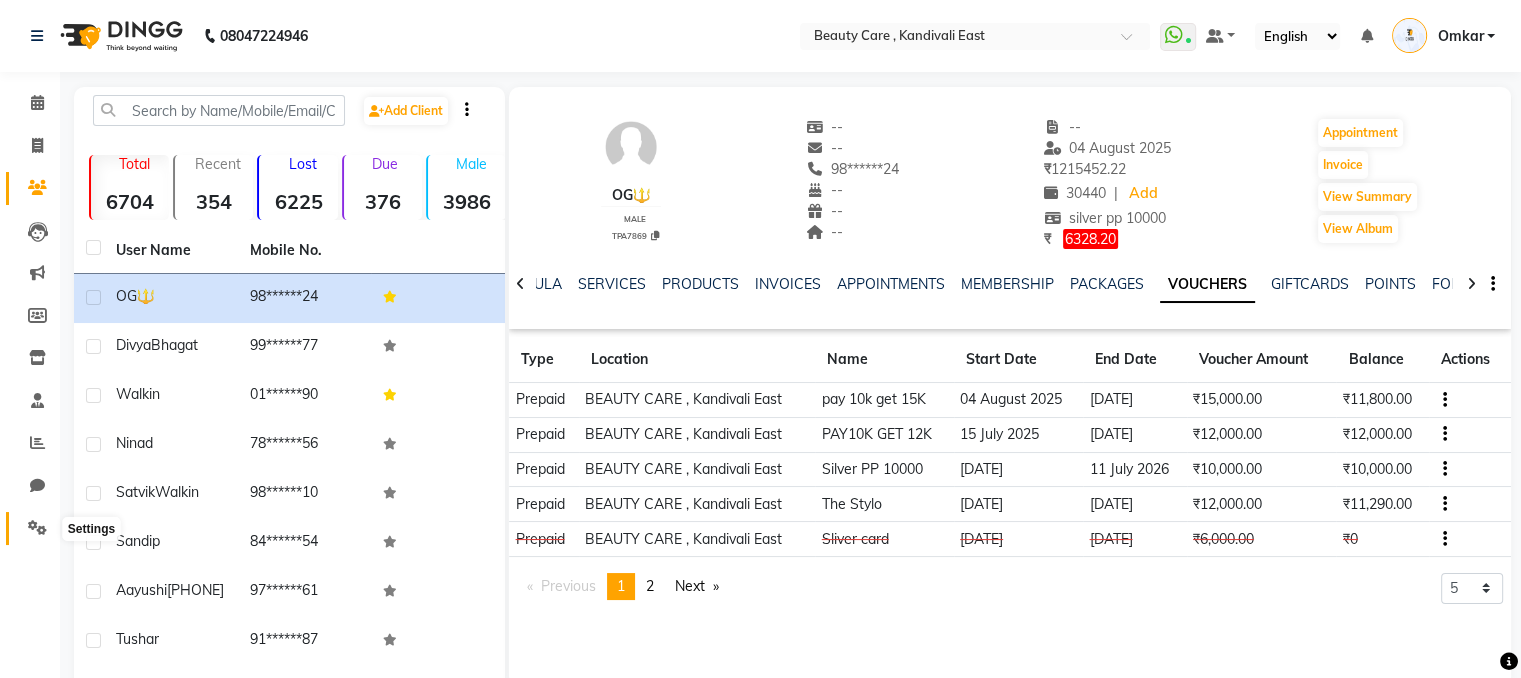 click 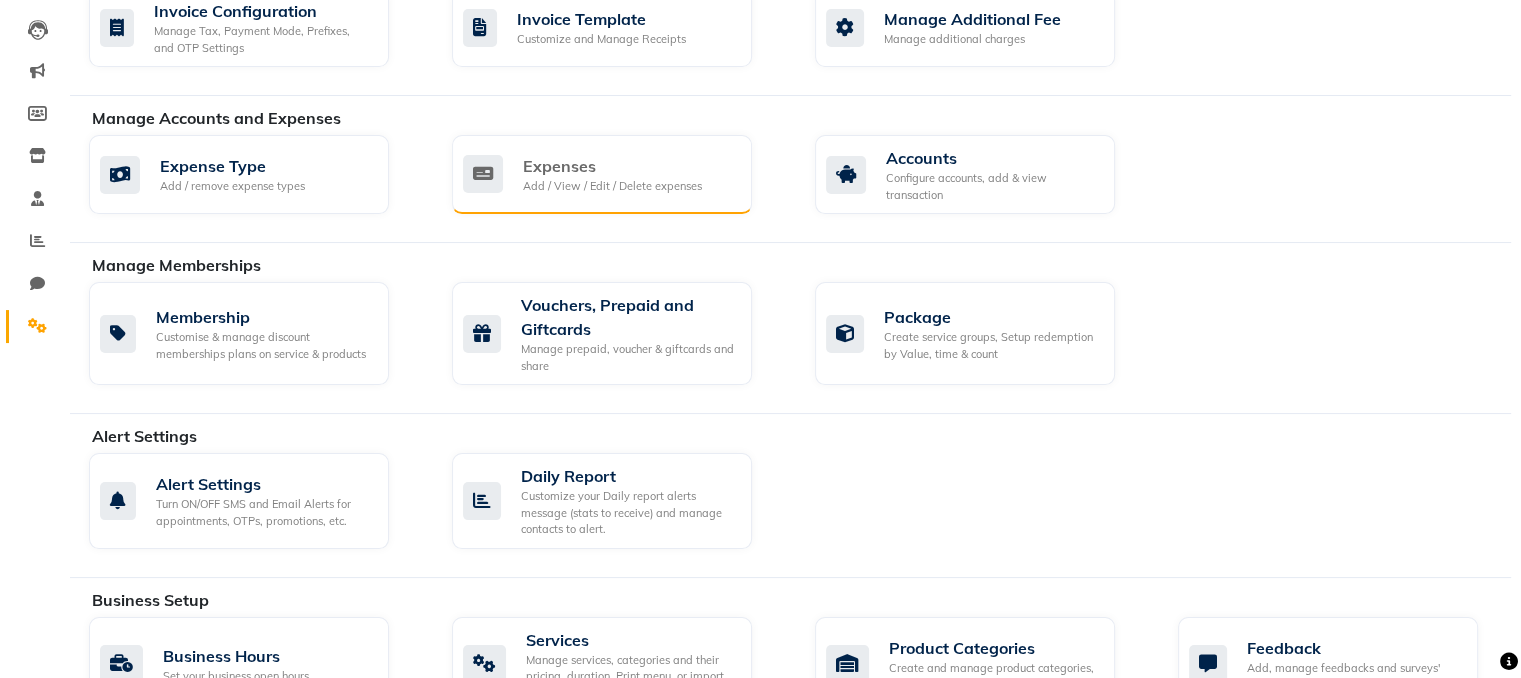 scroll, scrollTop: 203, scrollLeft: 0, axis: vertical 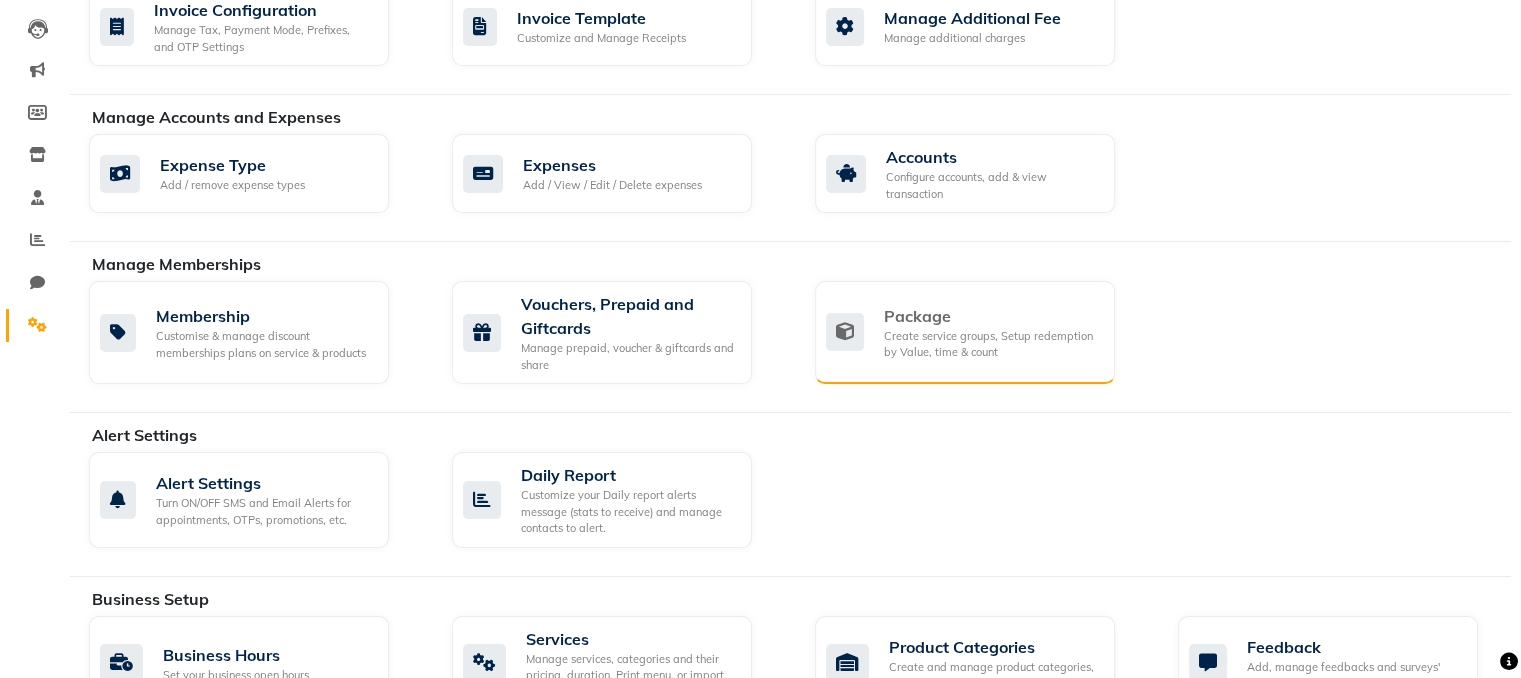 click on "Create service groups, Setup redemption by Value, time & count" 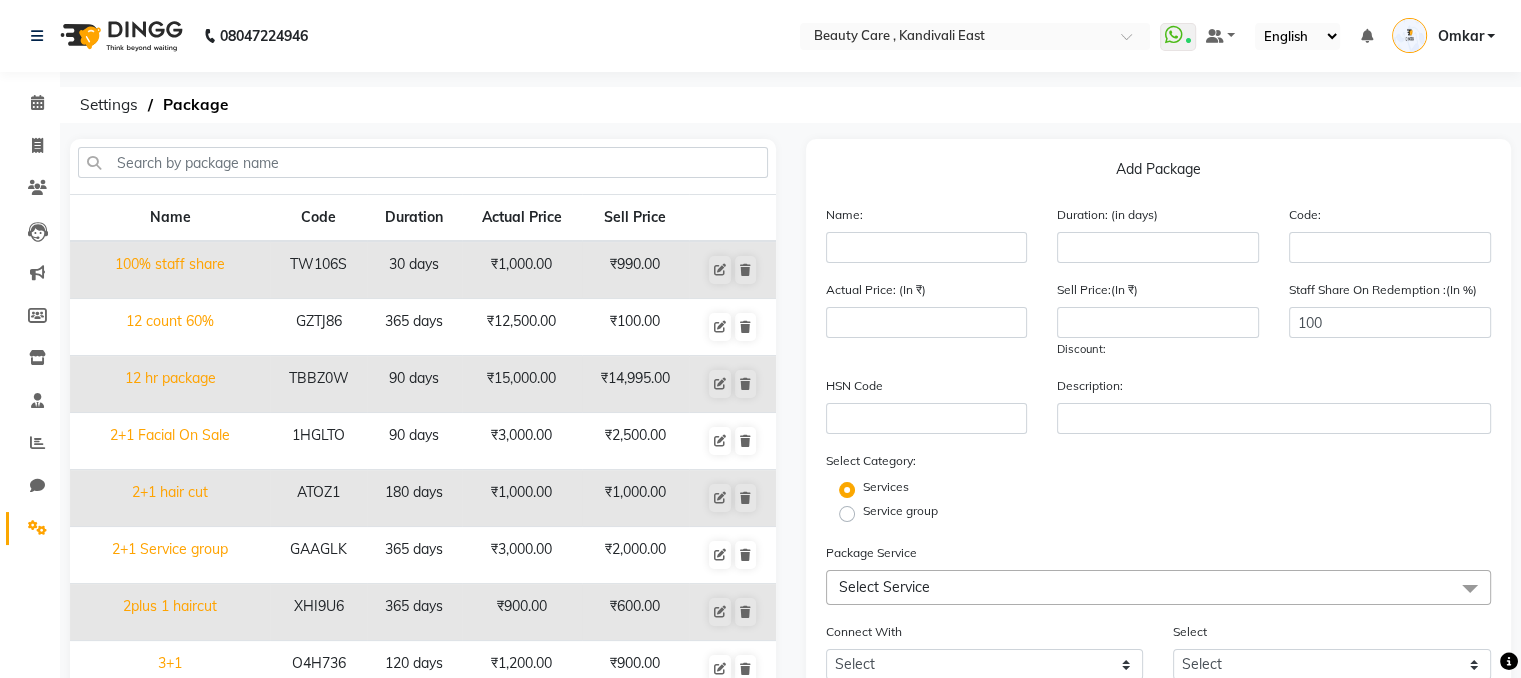 scroll, scrollTop: 84, scrollLeft: 0, axis: vertical 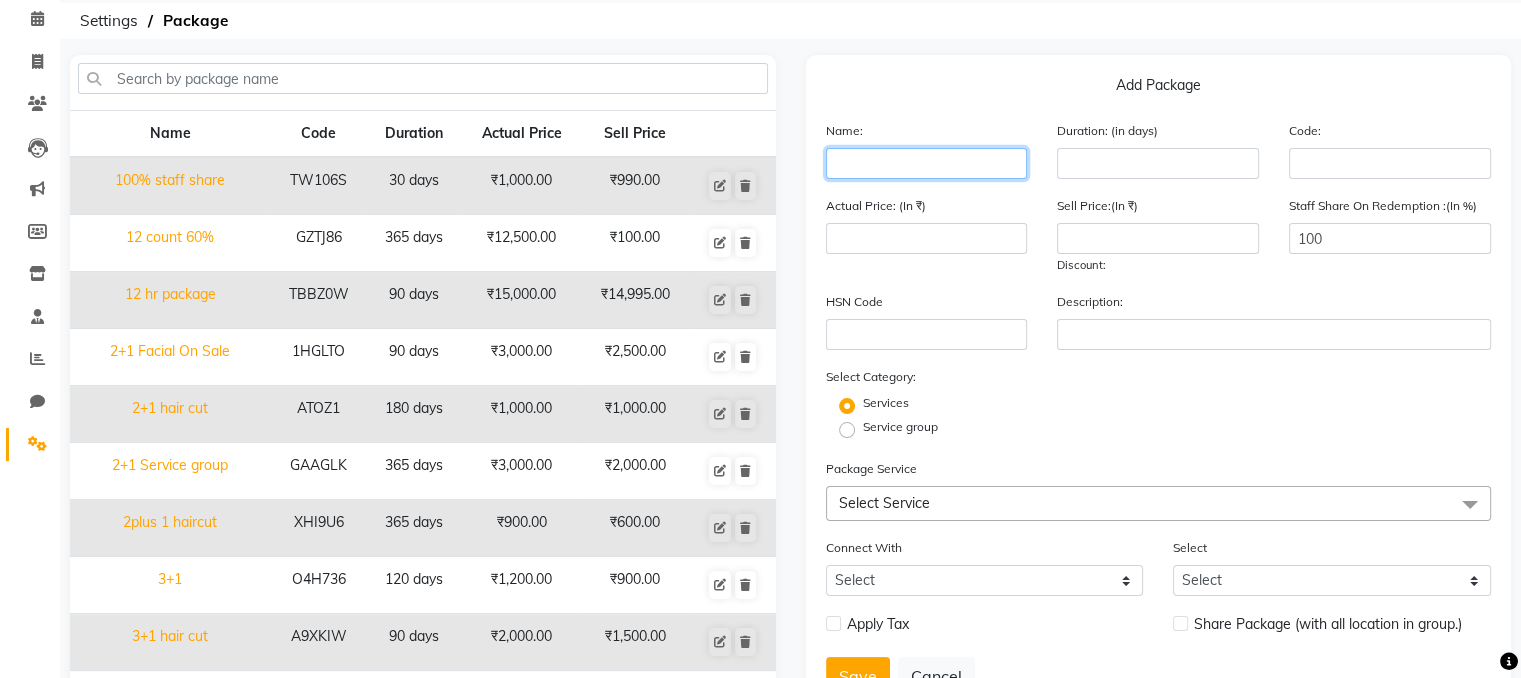 click 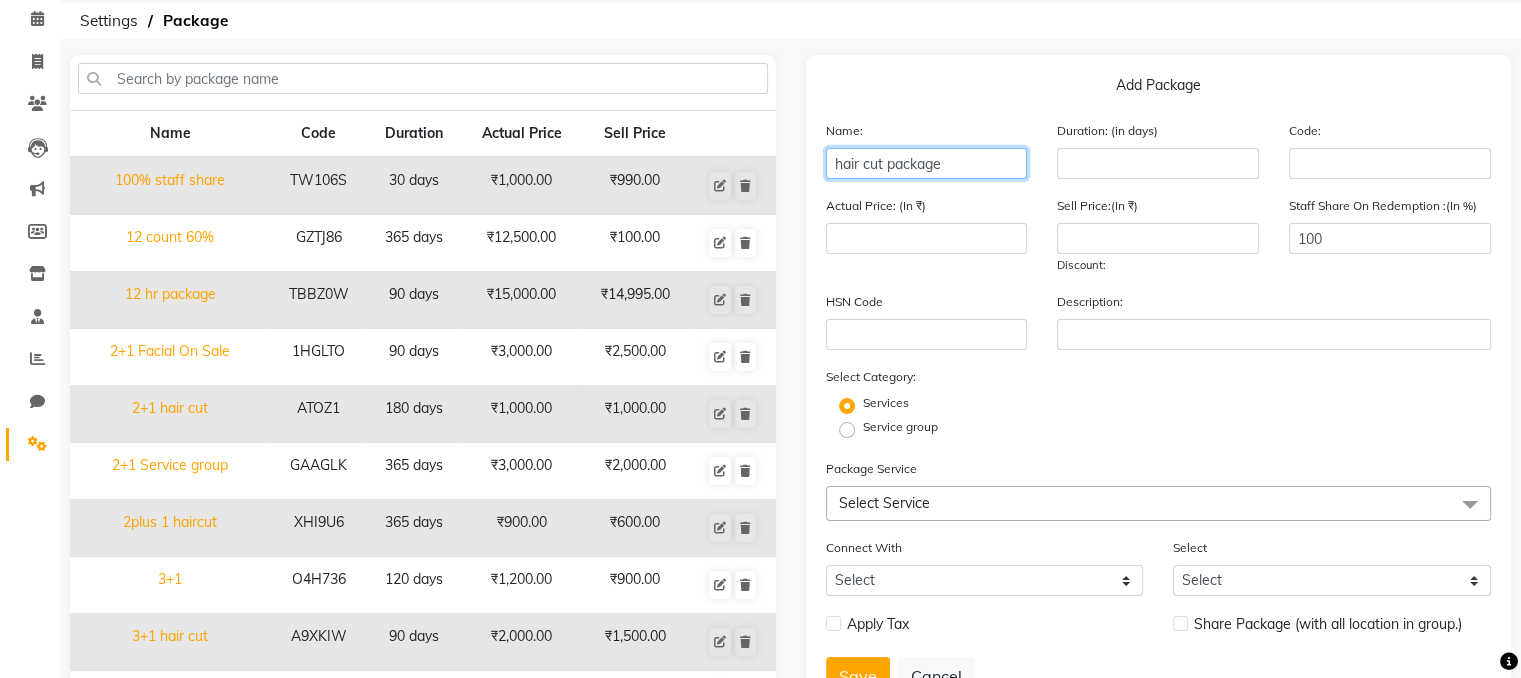 type on "hair cut package" 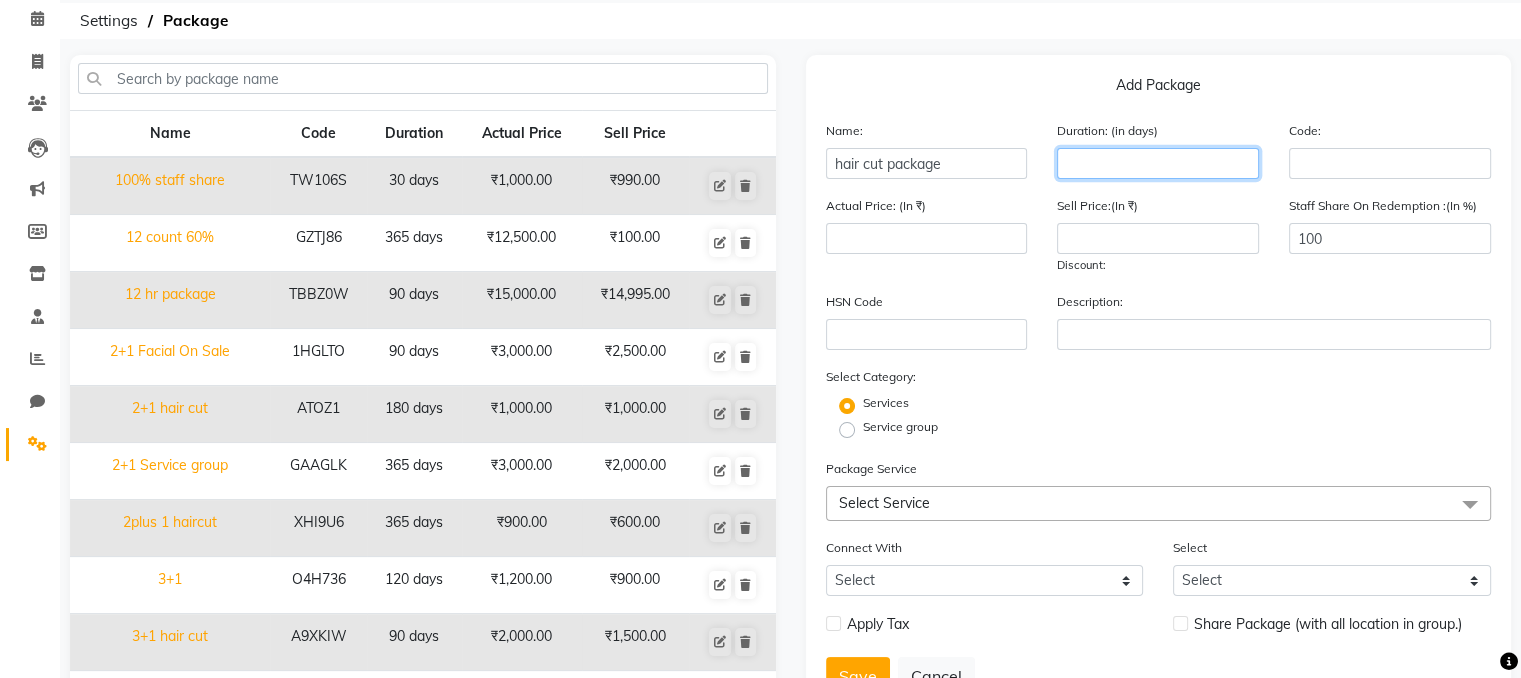 click 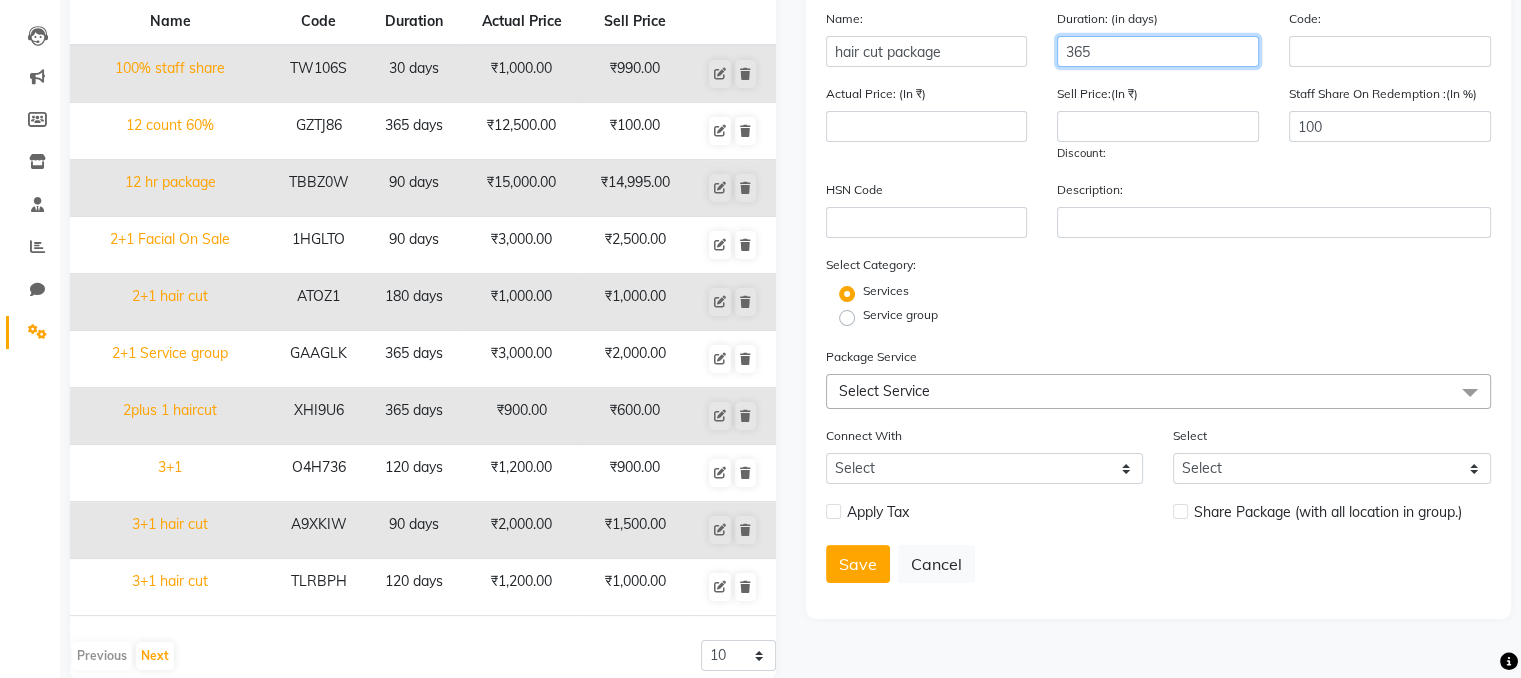 scroll, scrollTop: 225, scrollLeft: 0, axis: vertical 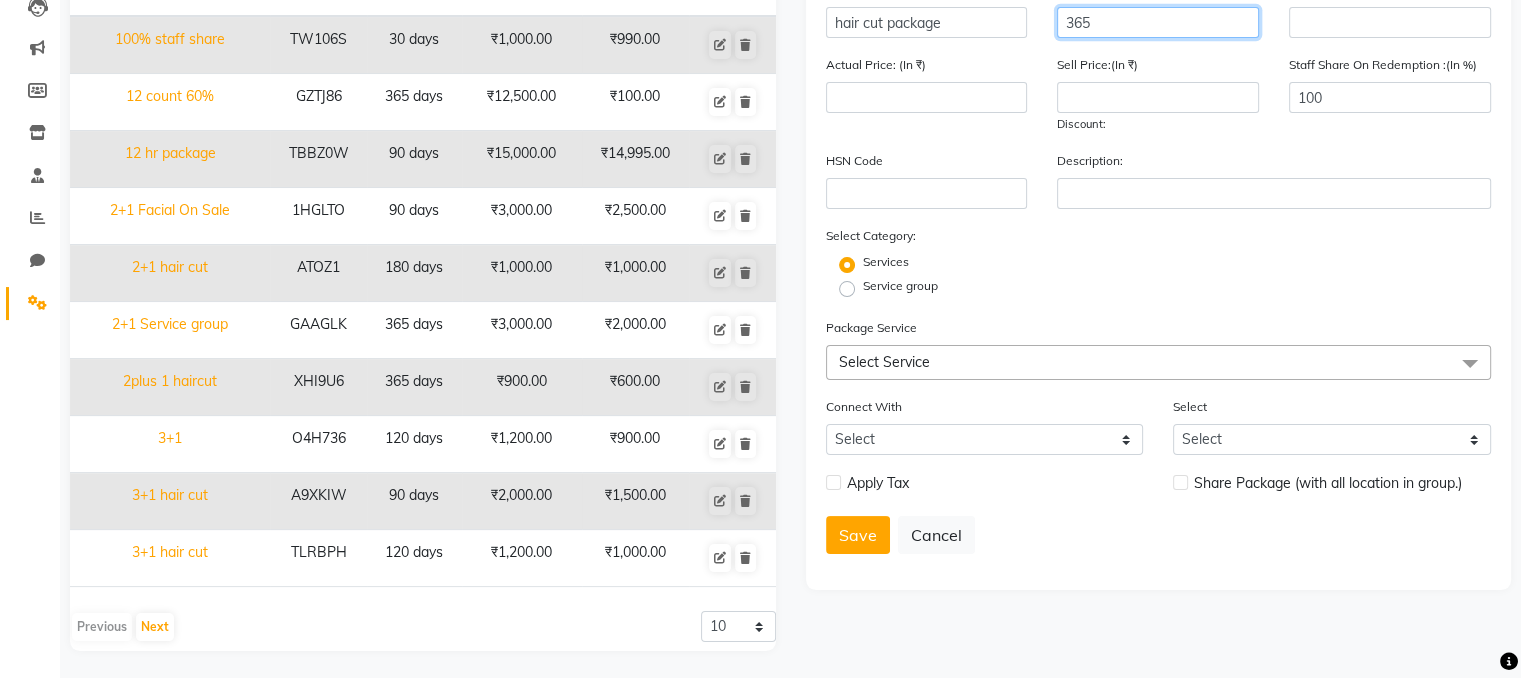 type on "365" 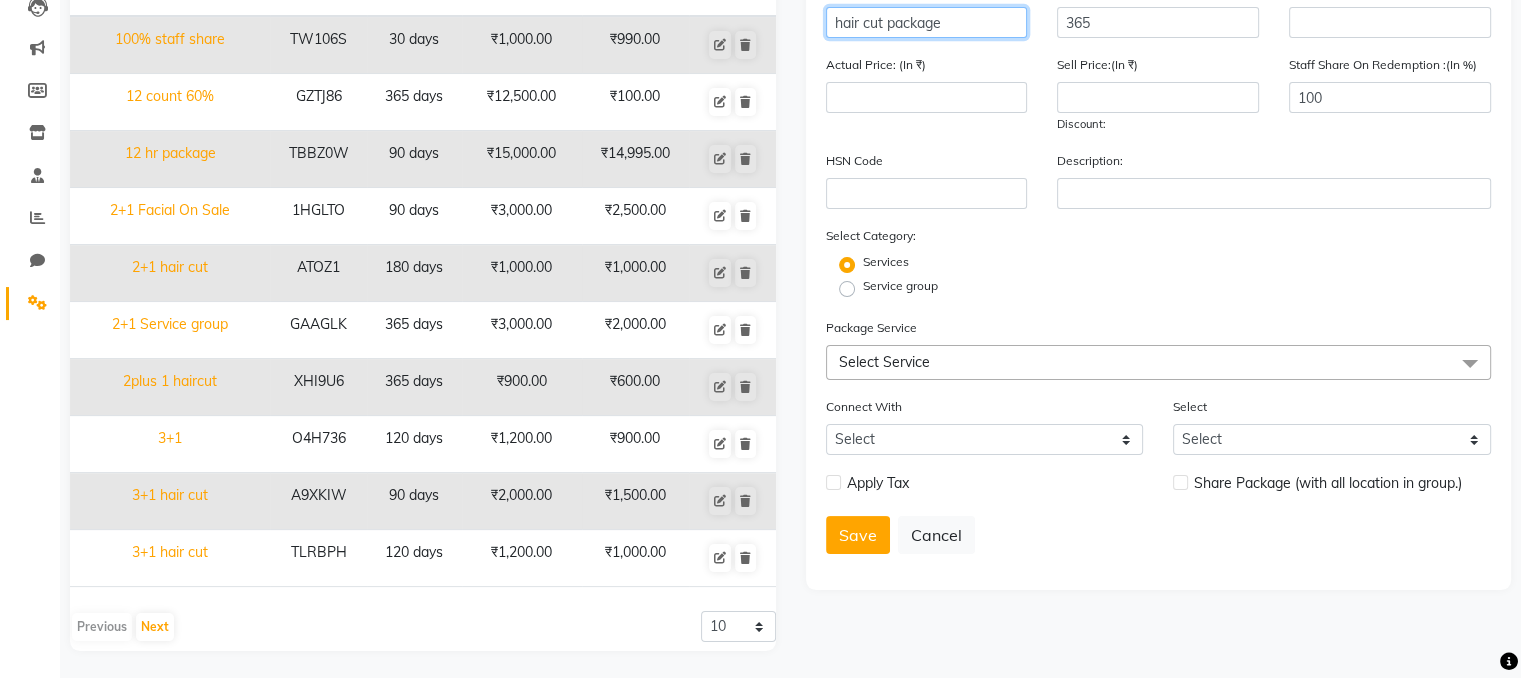 click on "hair cut package" 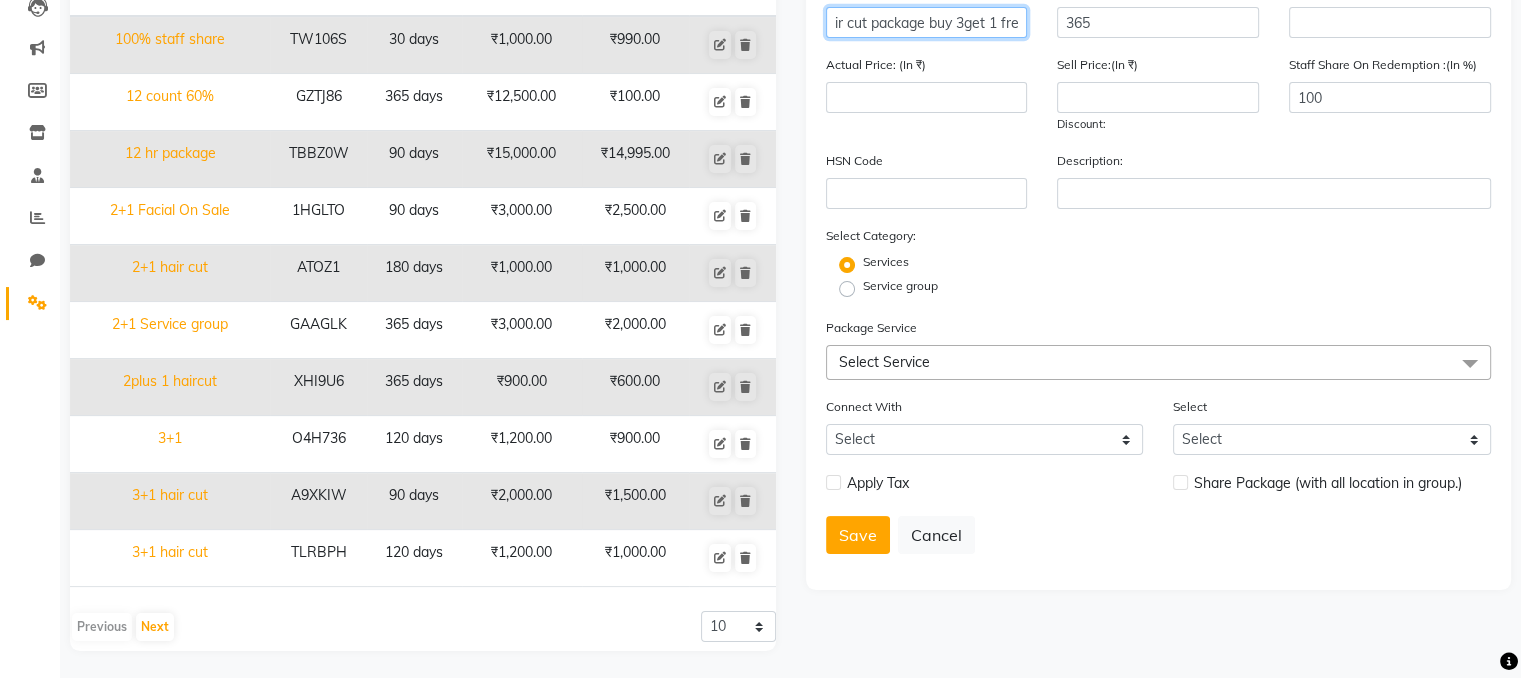 scroll, scrollTop: 0, scrollLeft: 24, axis: horizontal 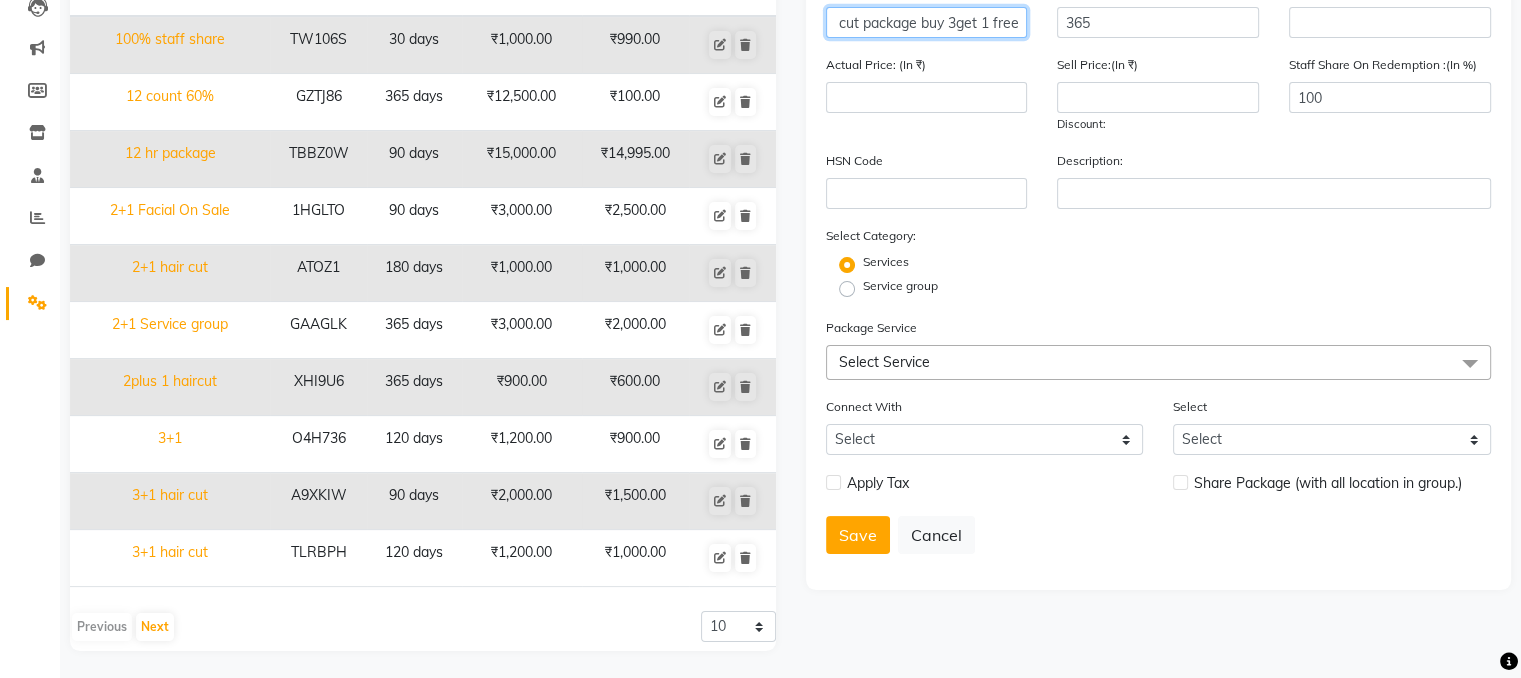 type on "hair cut package buy 3get 1 free" 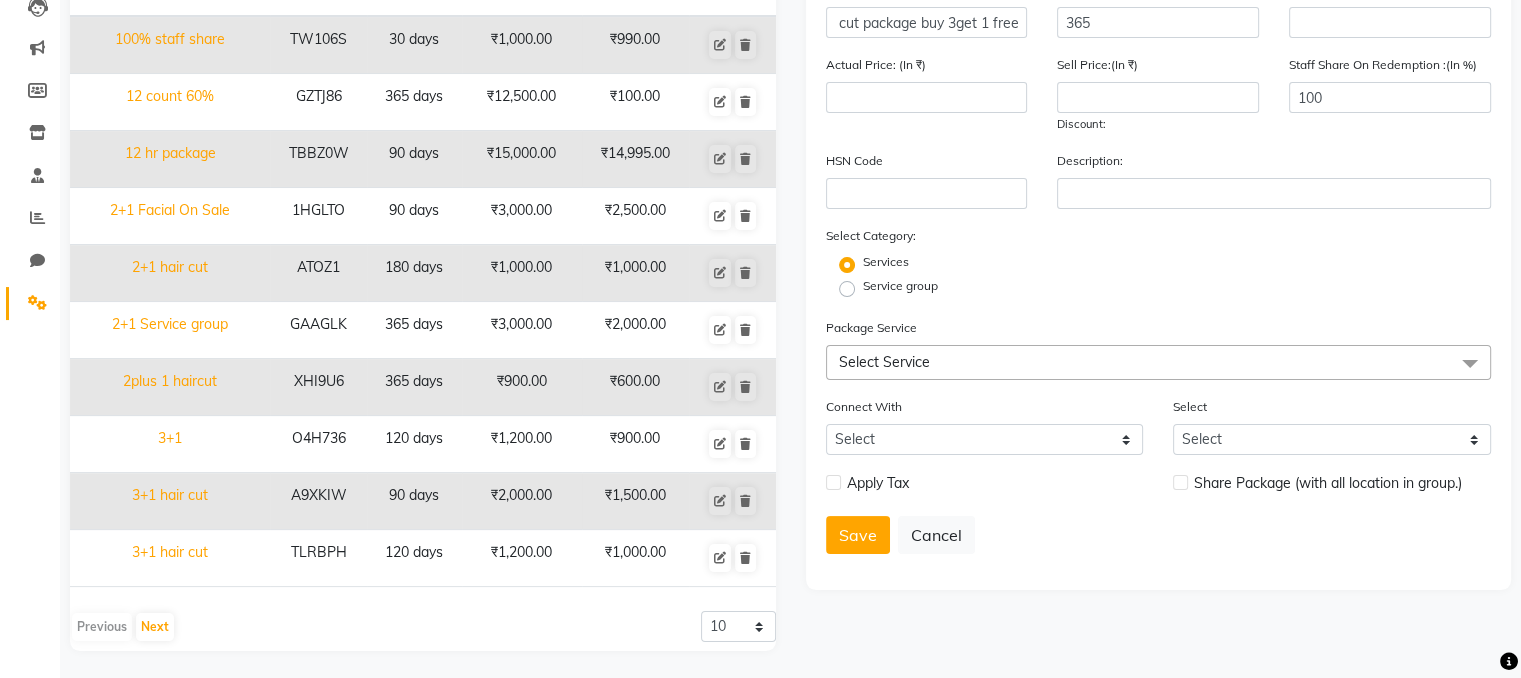 scroll, scrollTop: 0, scrollLeft: 0, axis: both 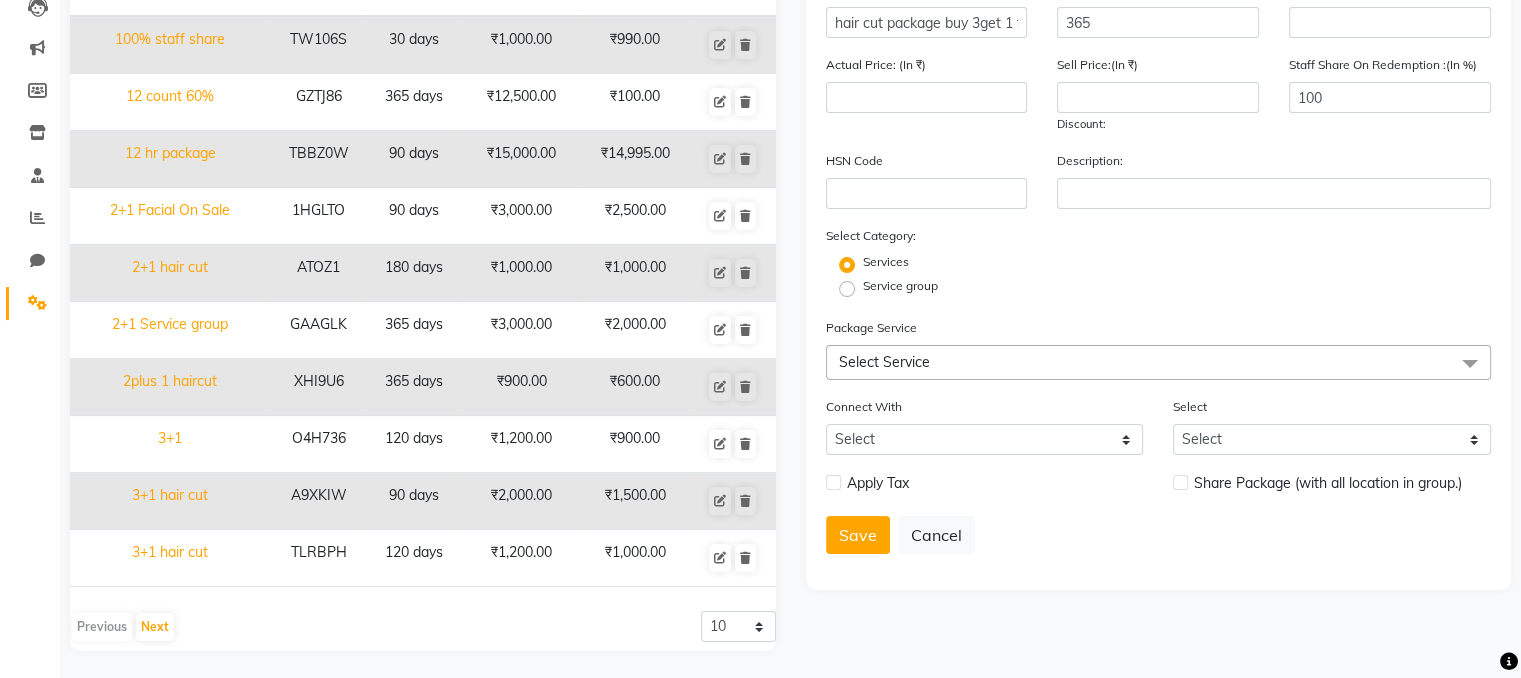 click on "Select Service" 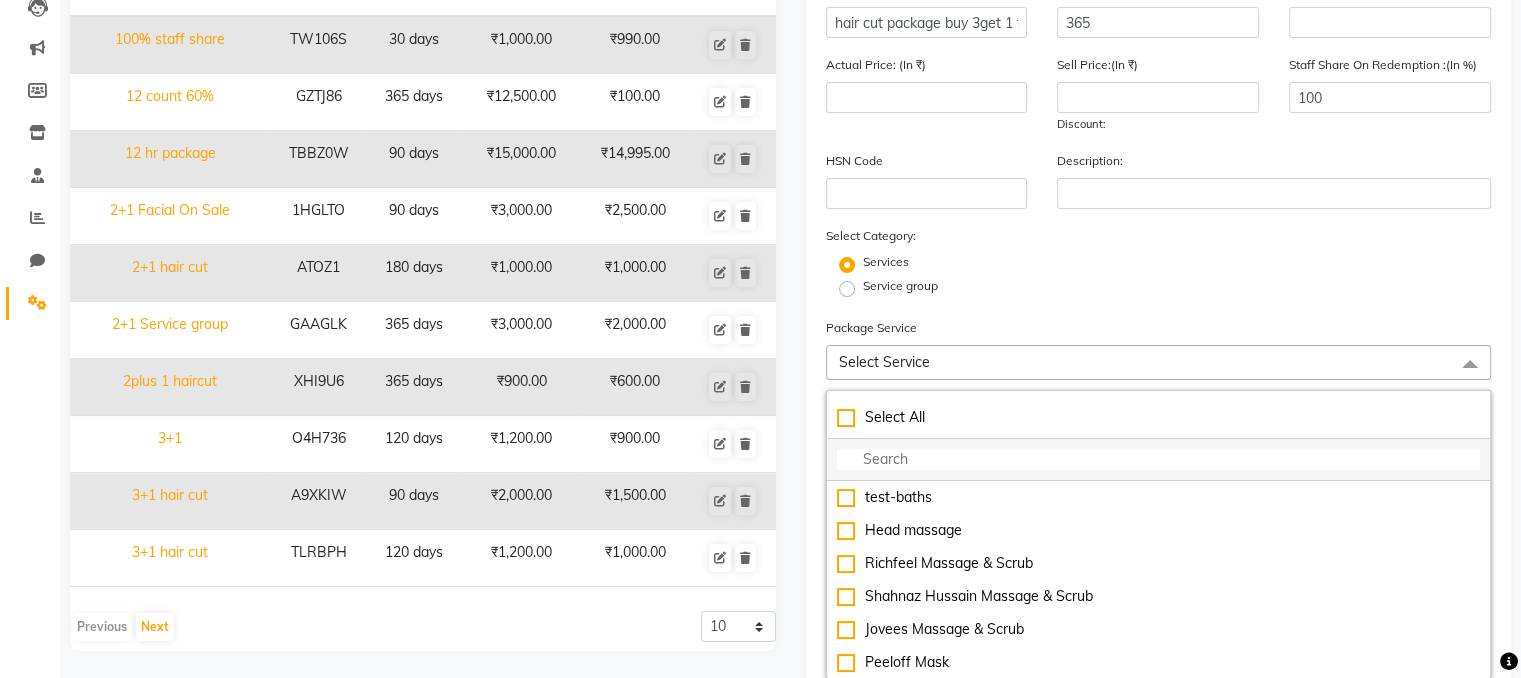 click 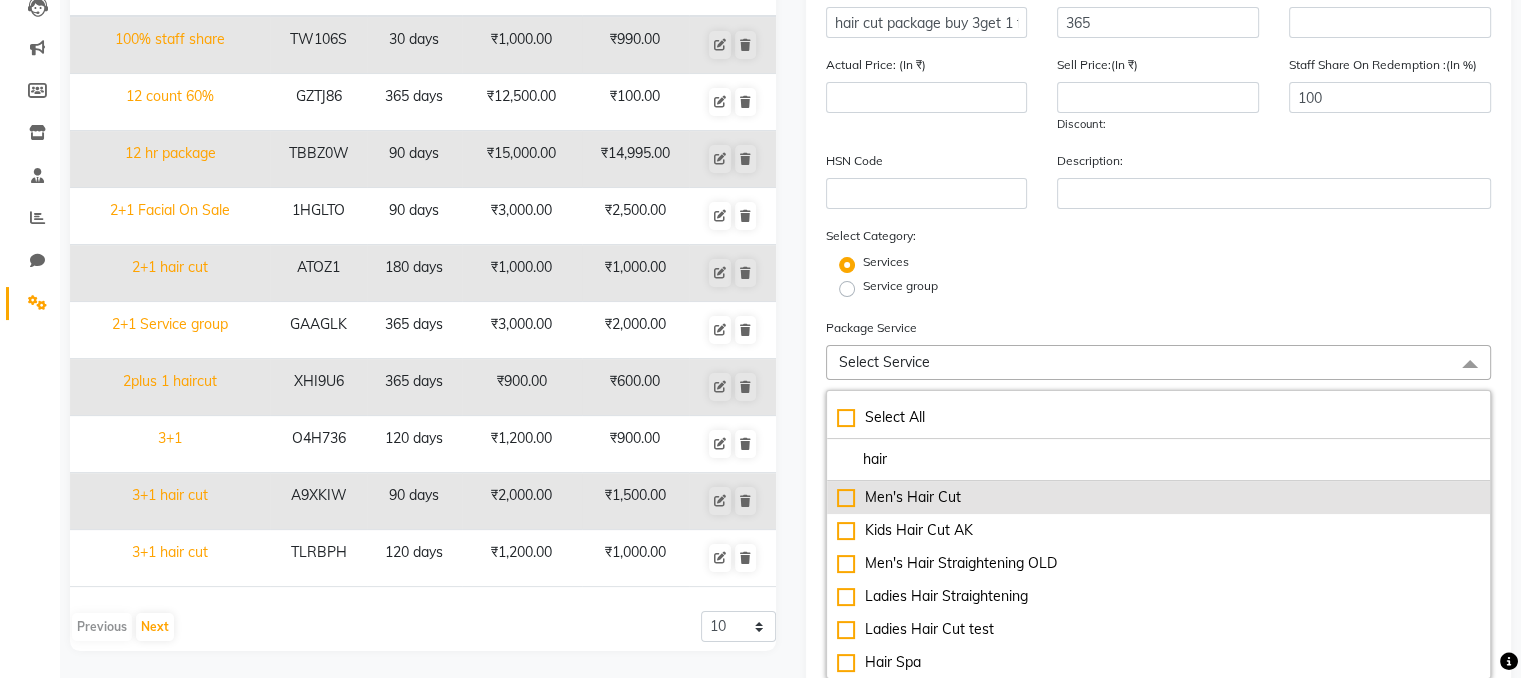 type on "hair" 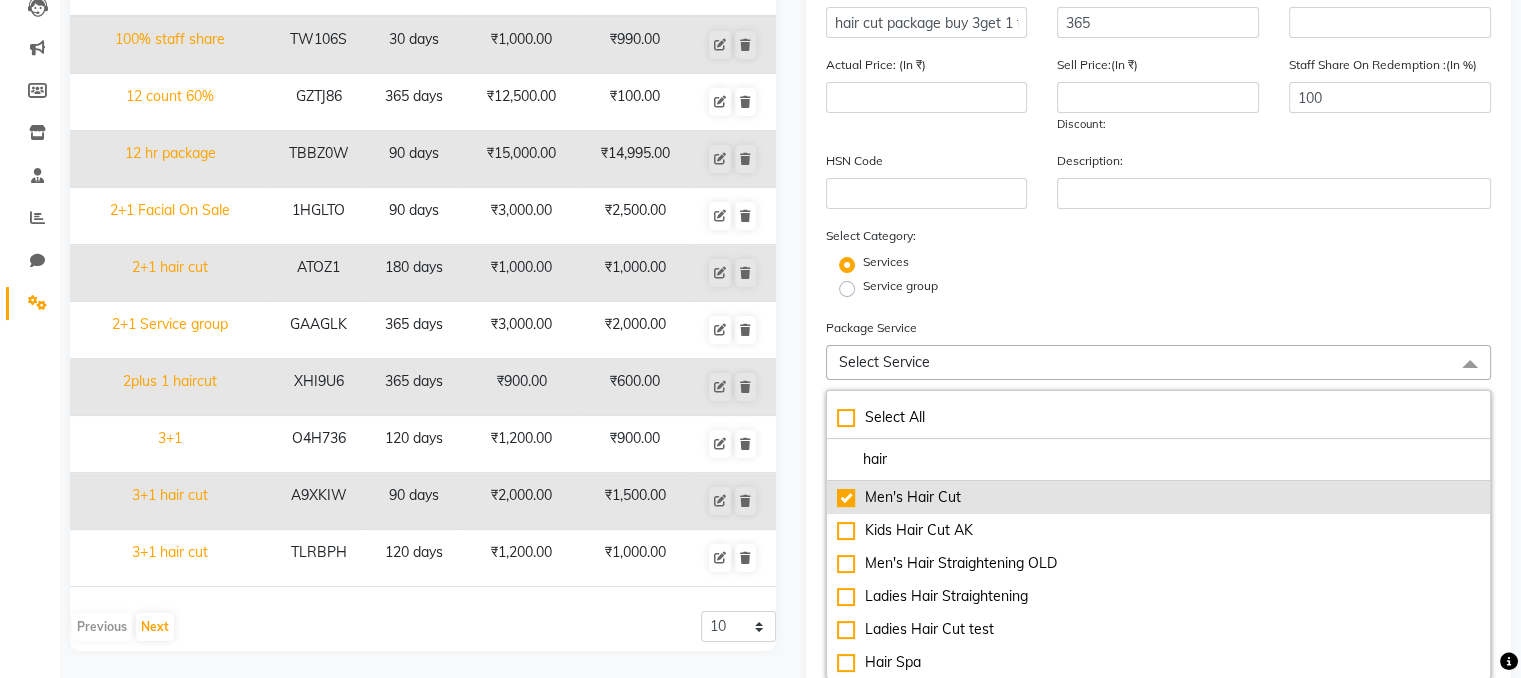 type on "150" 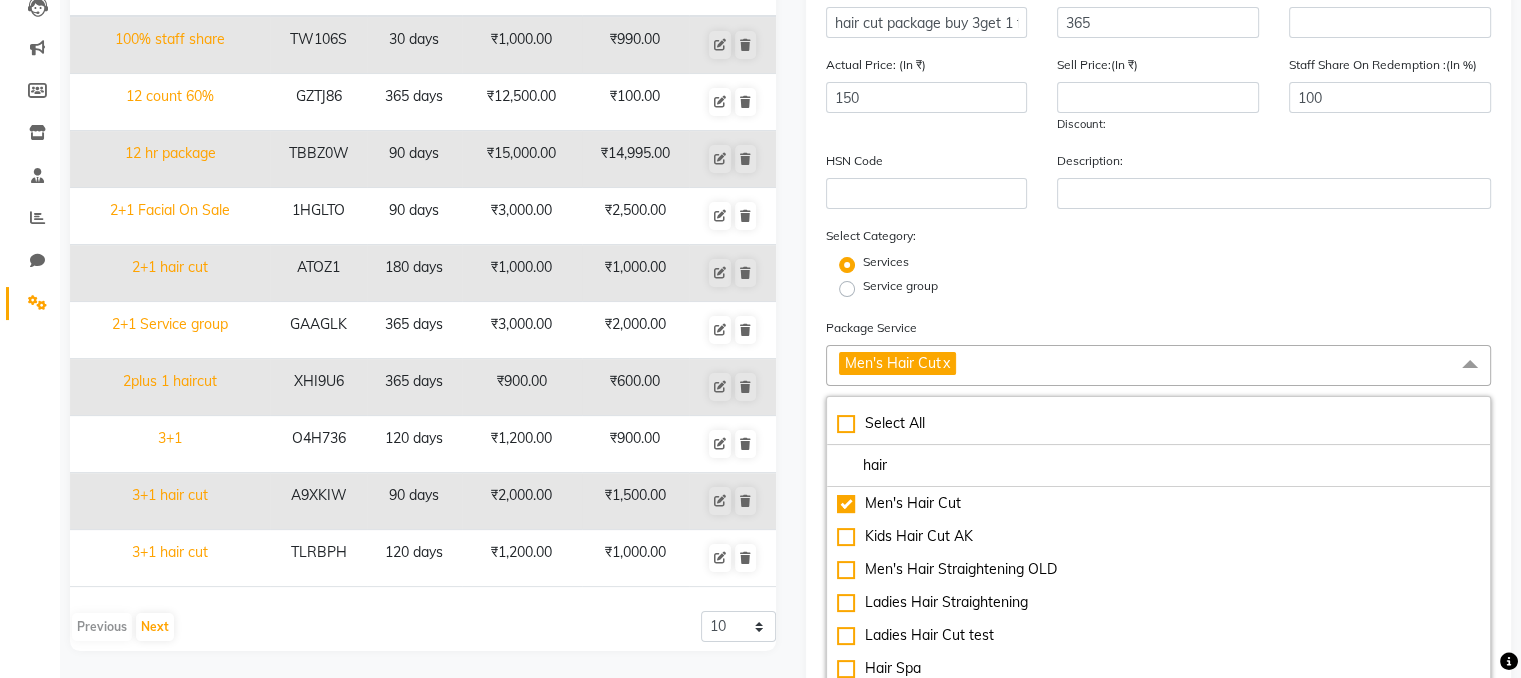 click on "Name: hair cut package buy 3get 1 free Duration: (in days) 365 Code: Actual Price: (In ₹) 150 Sell Price:(In ₹) Discount:  Staff Share On Redemption :(In %) 100 HSN Code Description: Select Category: Services Service group Package Service Men's Hair Cut  x Select All hair Men's Hair Cut Kids Hair Cut AK Men's Hair Straightening OLD Ladies Hair Straightening Ladies Hair Cut test Hair Spa Hair - Hair Dye Ladies Hair ironing Hair's Cut sahil hair style  hair style with straighting Organic - Organic Sesam Hair Oil Massage Ladies Hair Setting Hair Spa 3  ABCD hair cut Hair Wash Apple  Hair Cut + Facial Basic + Head Massage Hair Cut hair wash Men's Hair Wash Ladies Schwarzkopf Amonia Free Hair Color Ladies Garnier Hair Color Ladies Streak Hair Color Ladies Loreal Hair Color Ladies Loreal Amonia Free Hair Color Ladies Schwarzkopf Hair Color Ladies Hair Mehandi Men's Wella Hair Color Men's Schwarzkopf Amonia Free Hair Color Men's Garnier Hair Color Men's Streak Hair Color Men's Matrix Hair Color hair cut  Hair 1" 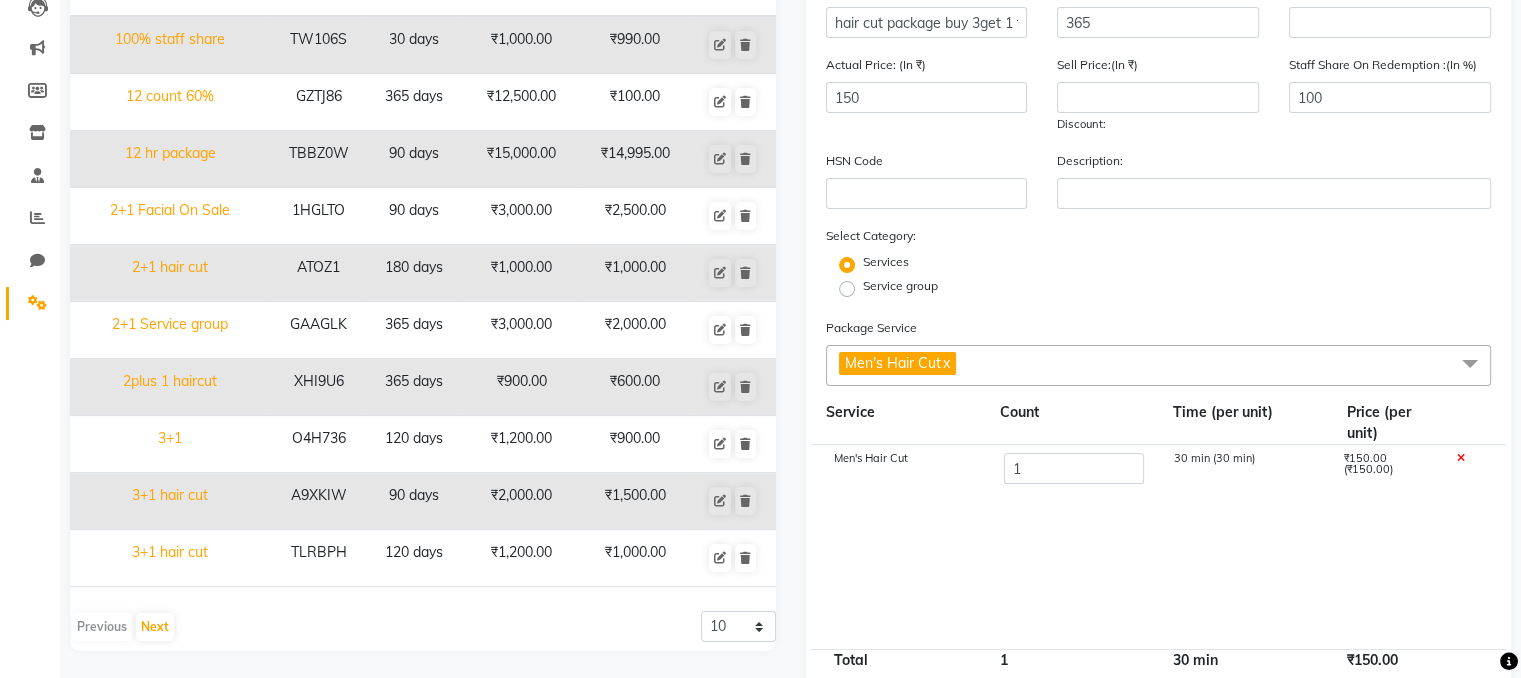 scroll, scrollTop: 308, scrollLeft: 0, axis: vertical 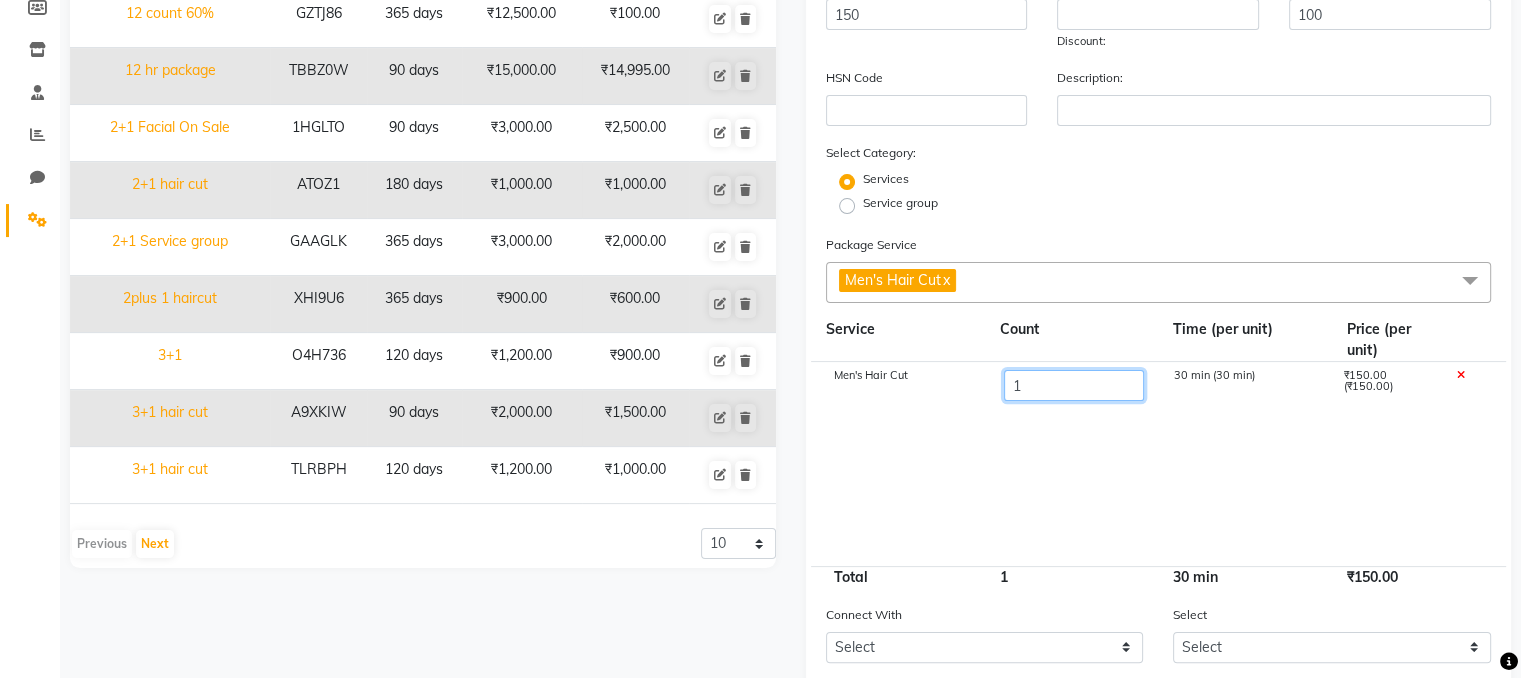 click on "1" 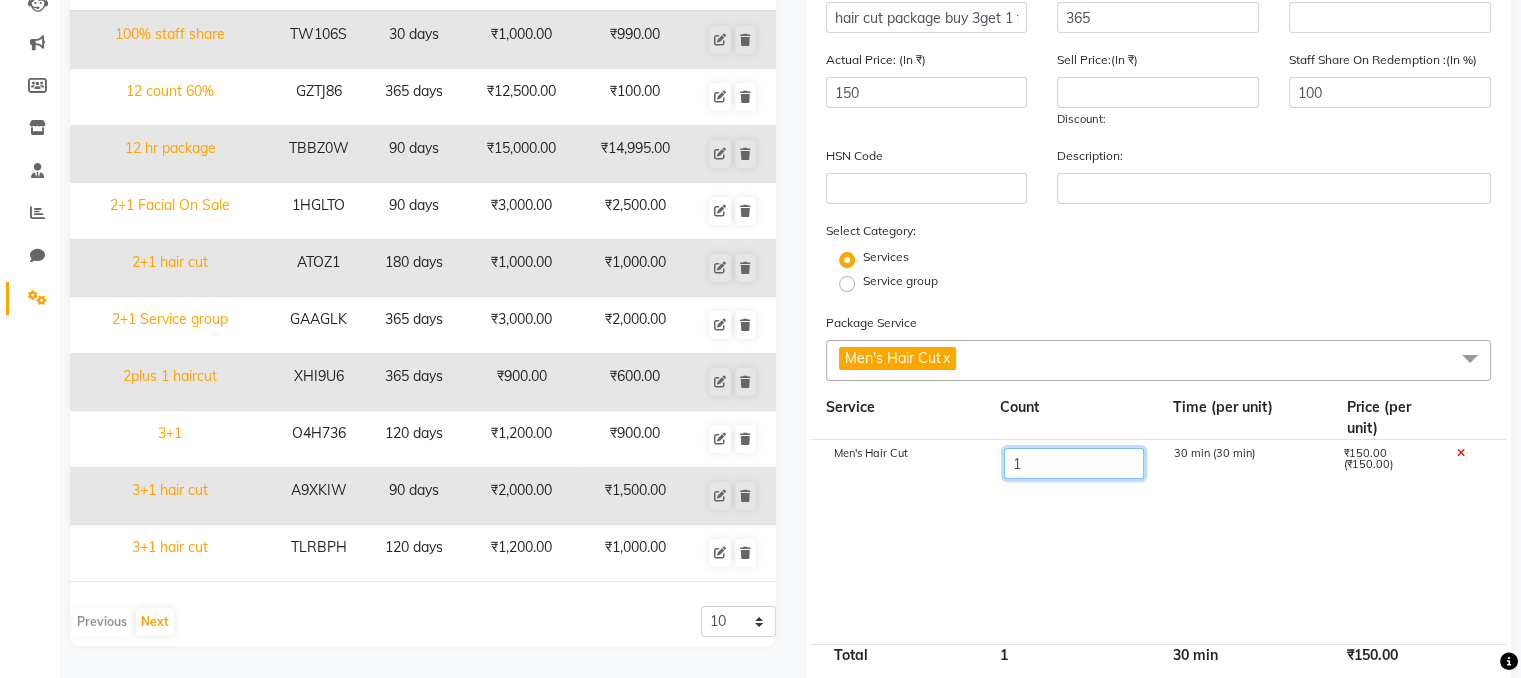 scroll, scrollTop: 208, scrollLeft: 0, axis: vertical 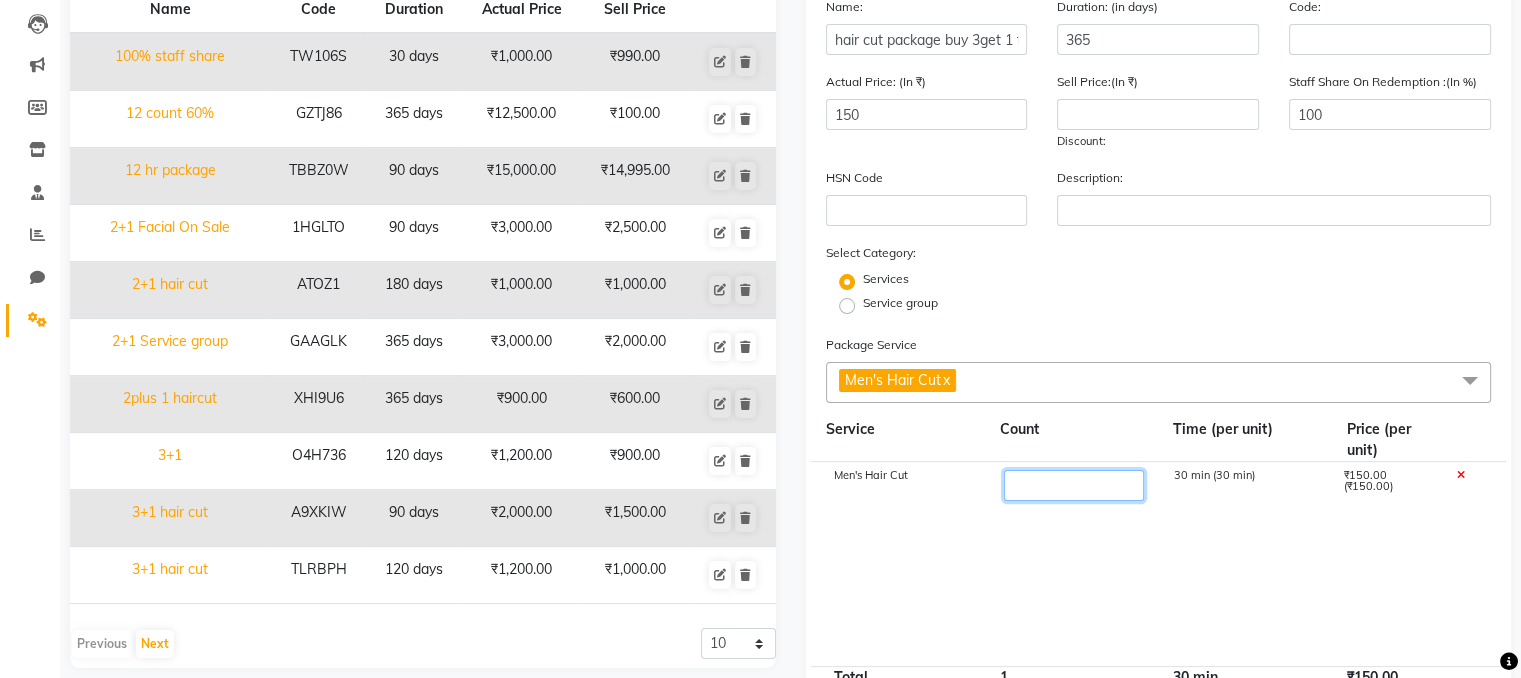 type on "4" 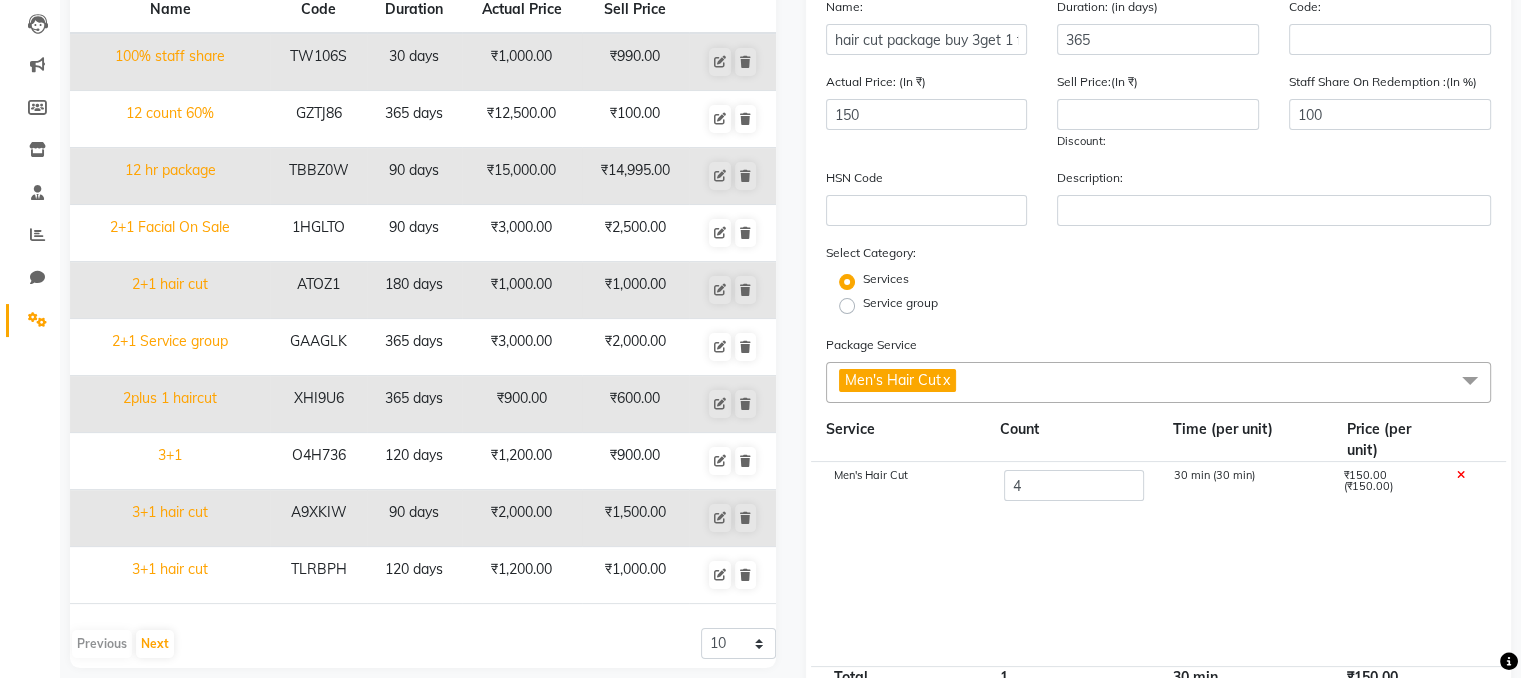 type on "600" 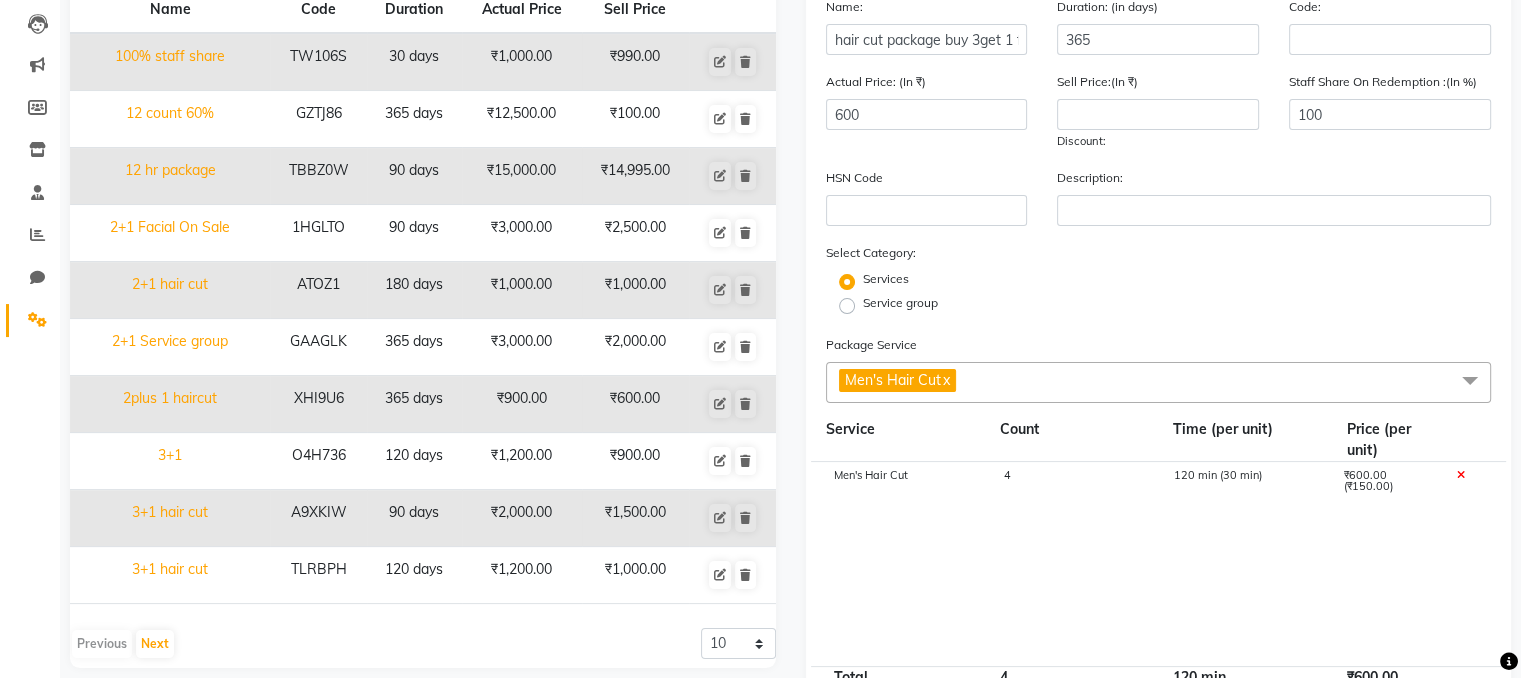 click on "Services" 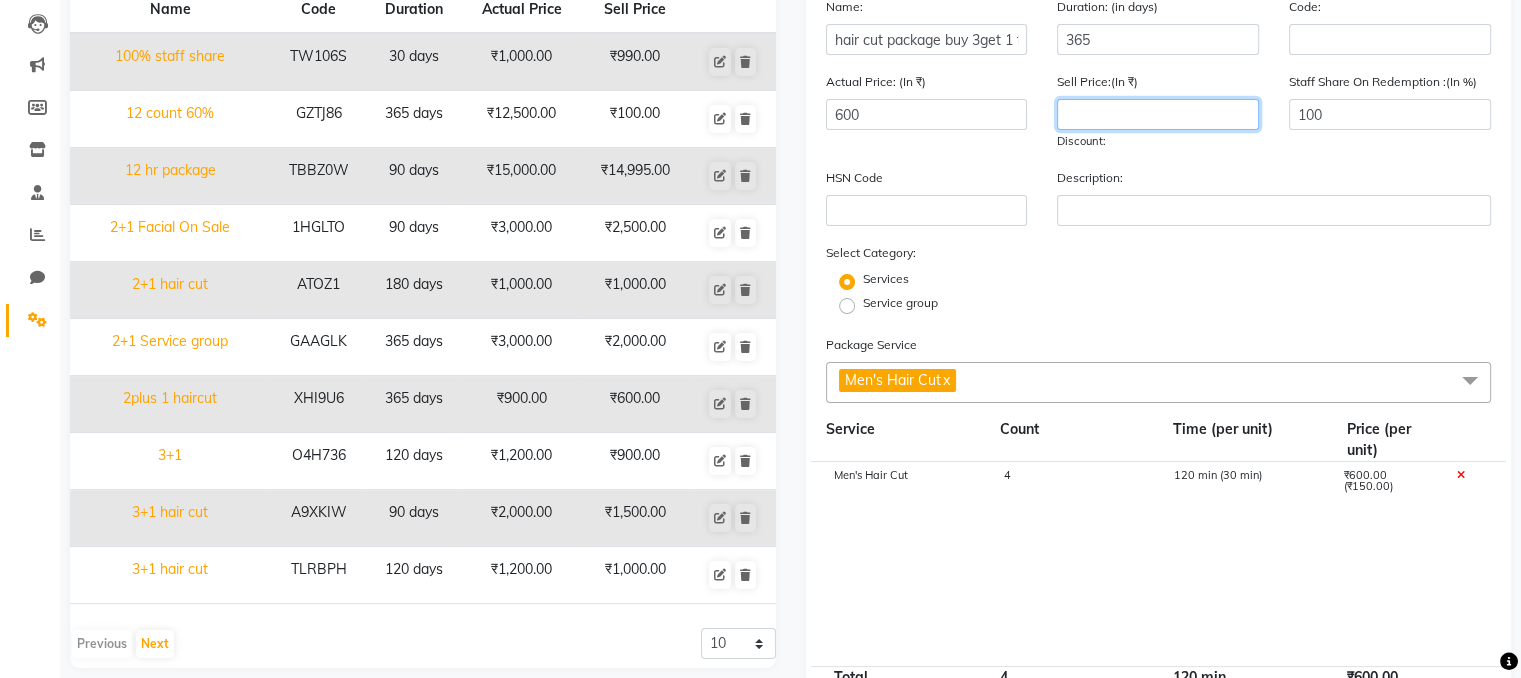 click 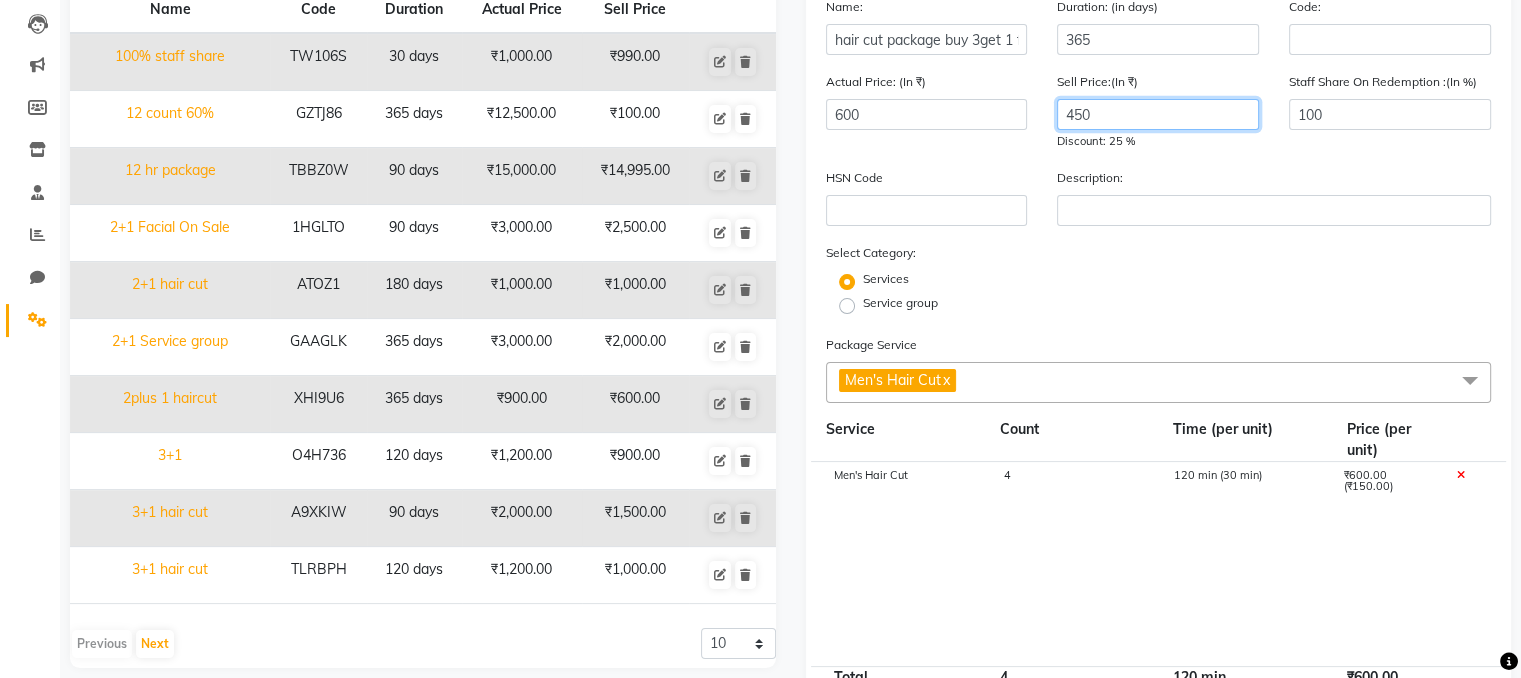 type on "450" 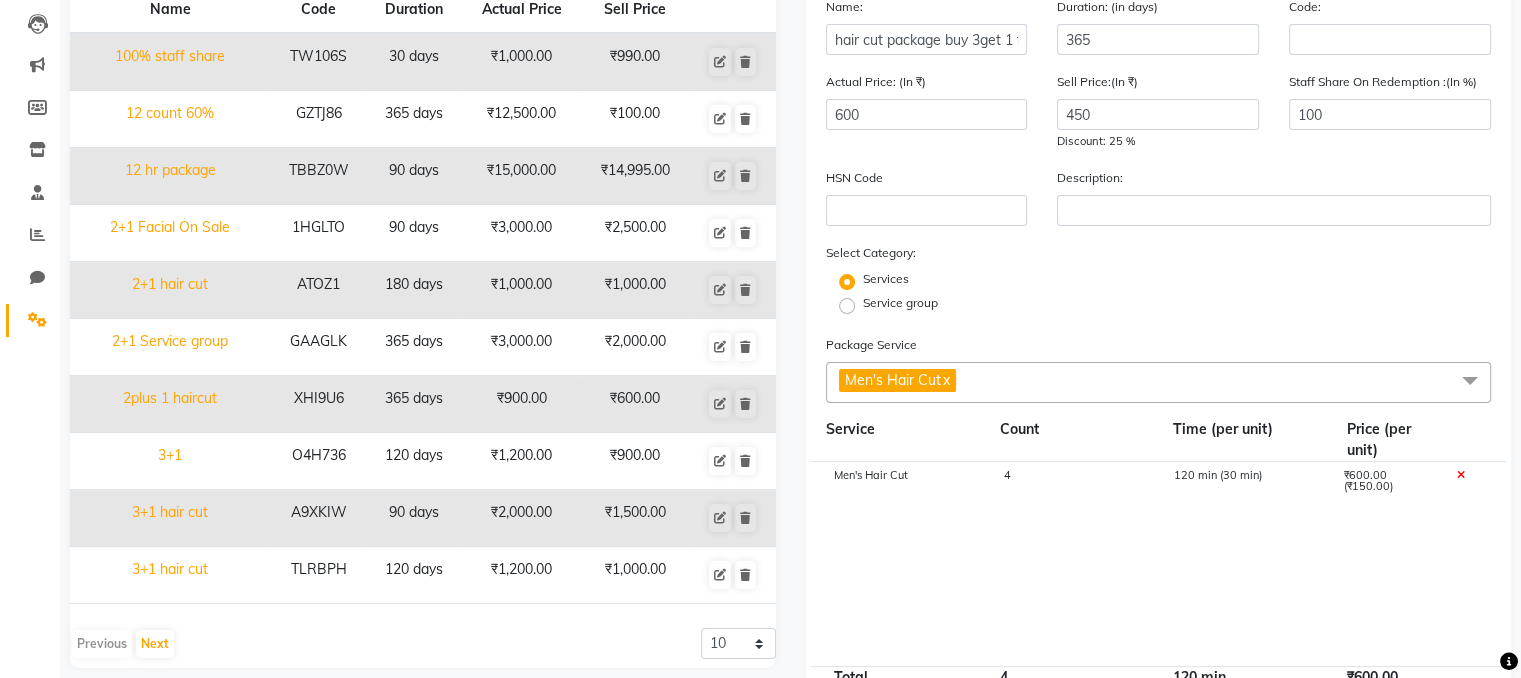 click on "Select Category: Services Service group" 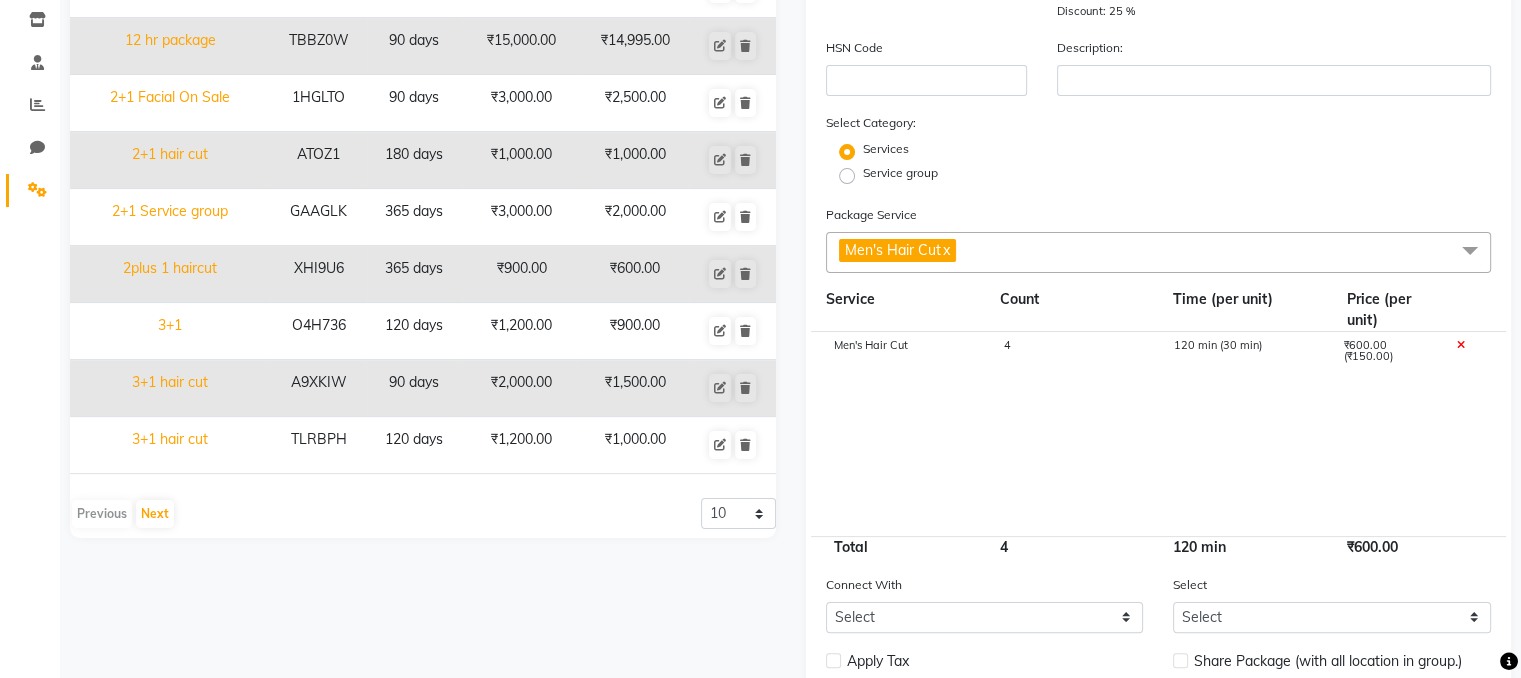 scroll, scrollTop: 464, scrollLeft: 0, axis: vertical 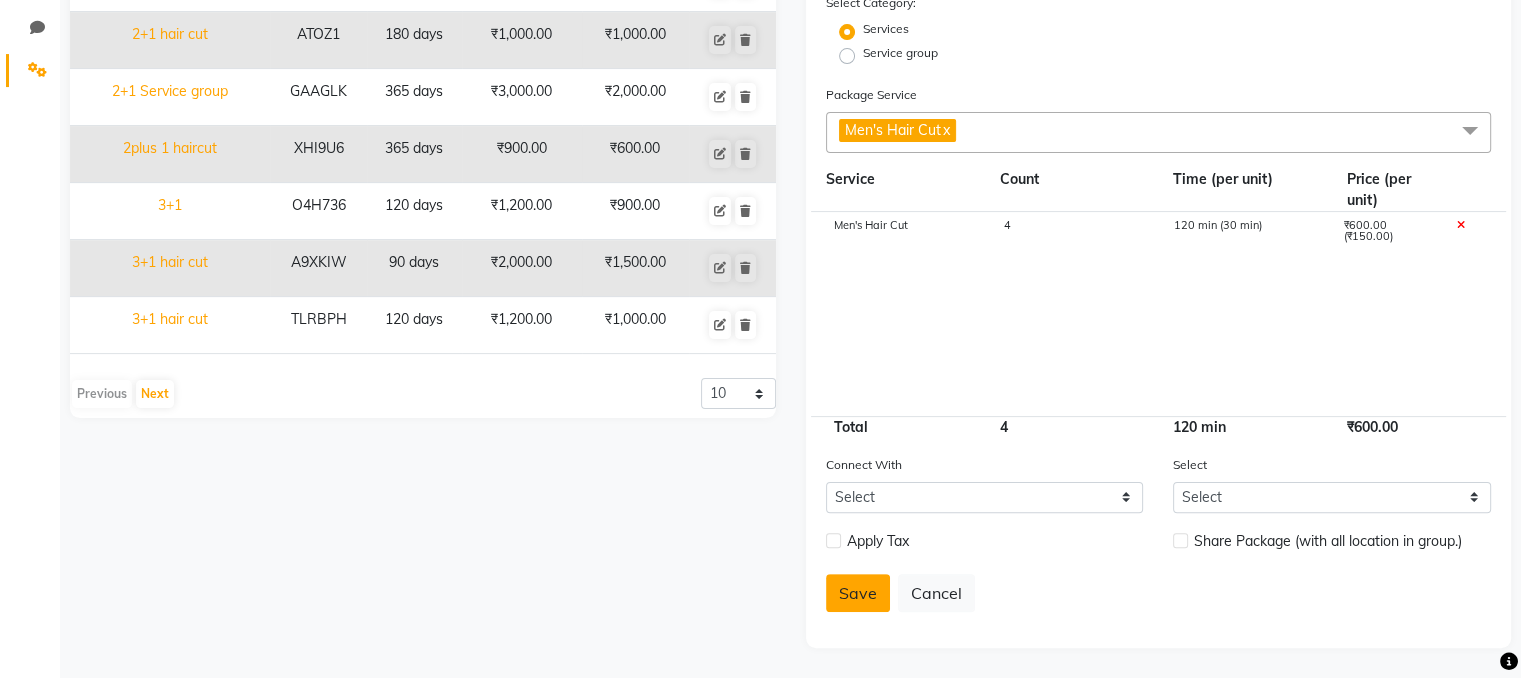 click on "Save" 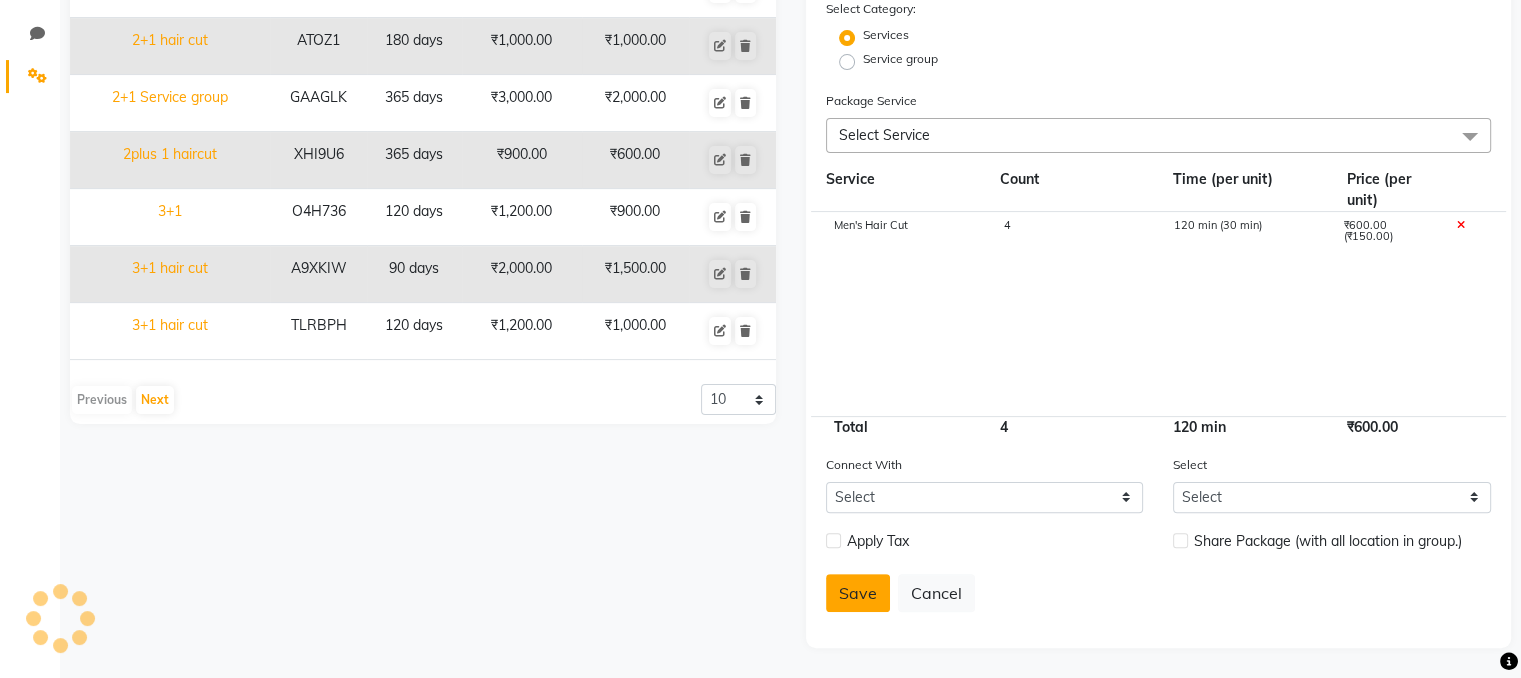 type 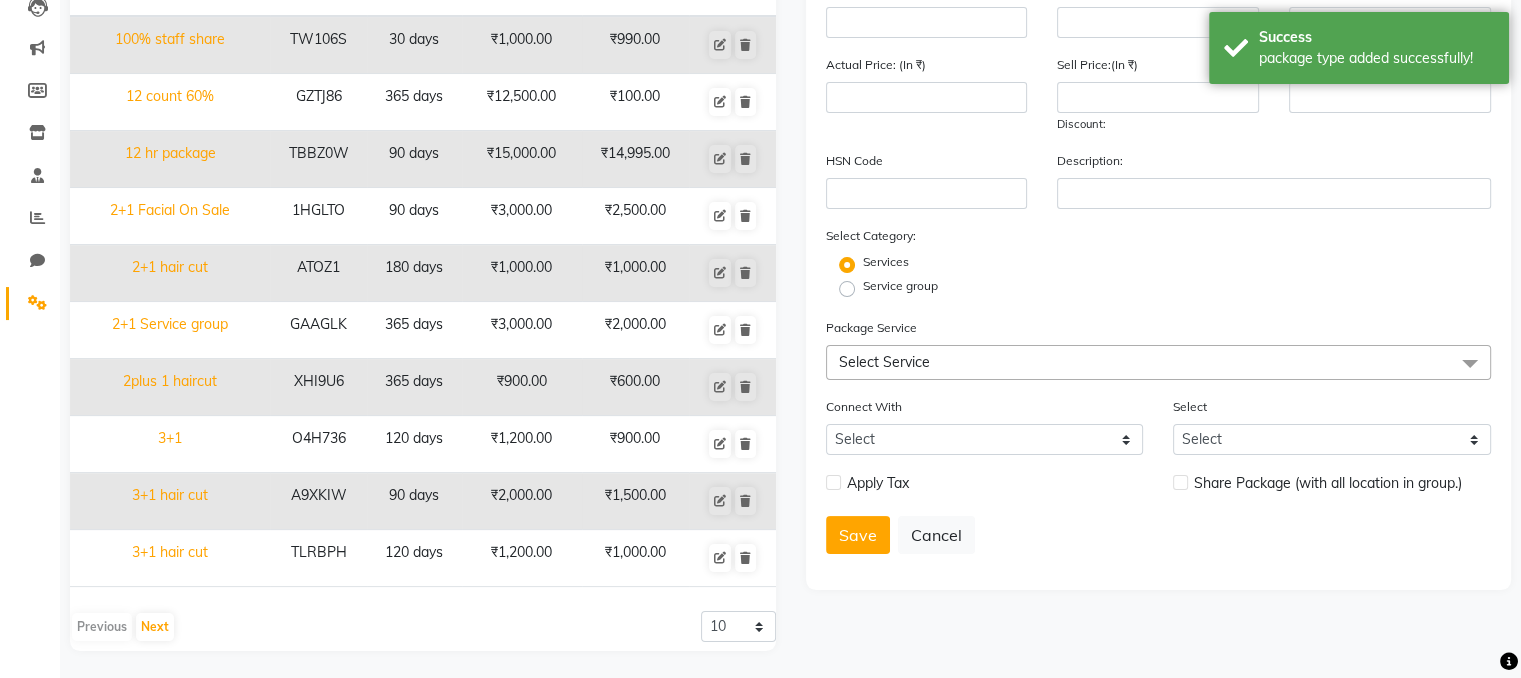 scroll, scrollTop: 0, scrollLeft: 0, axis: both 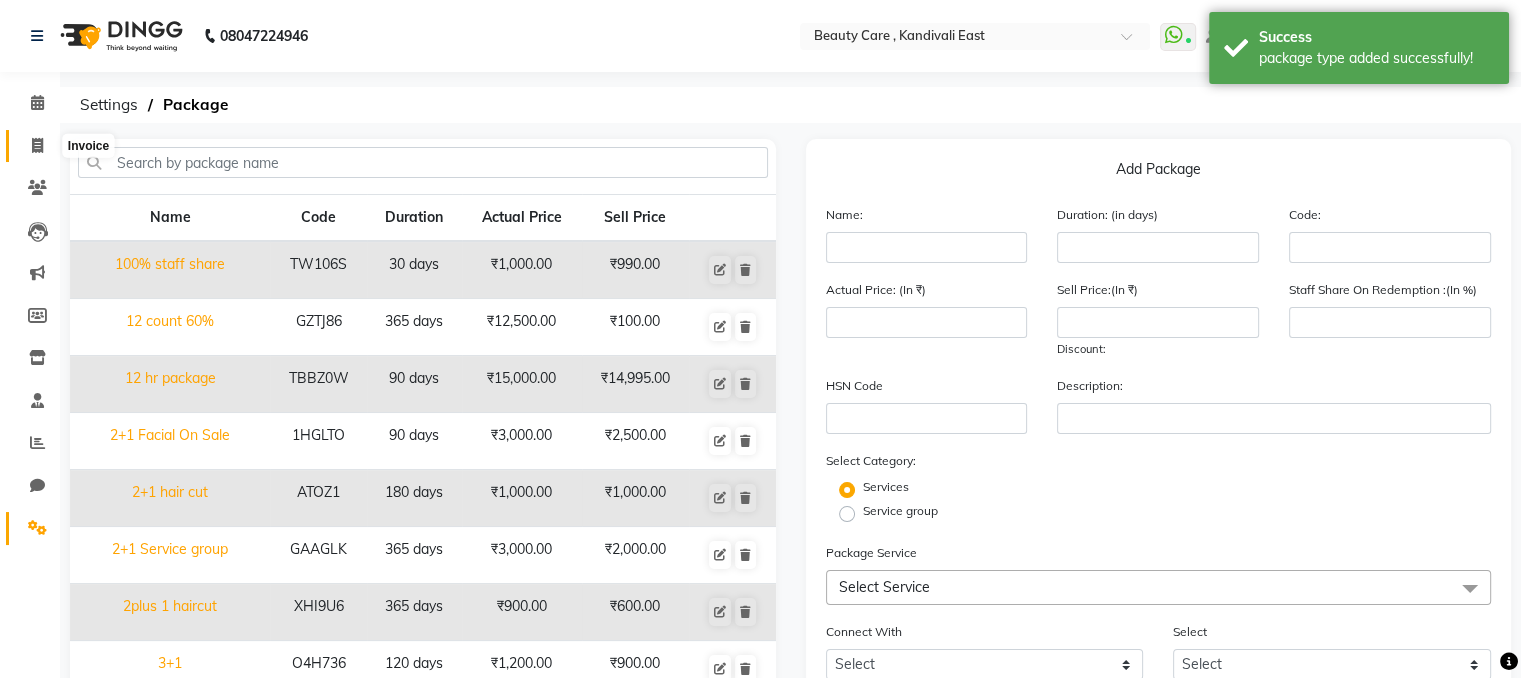 click 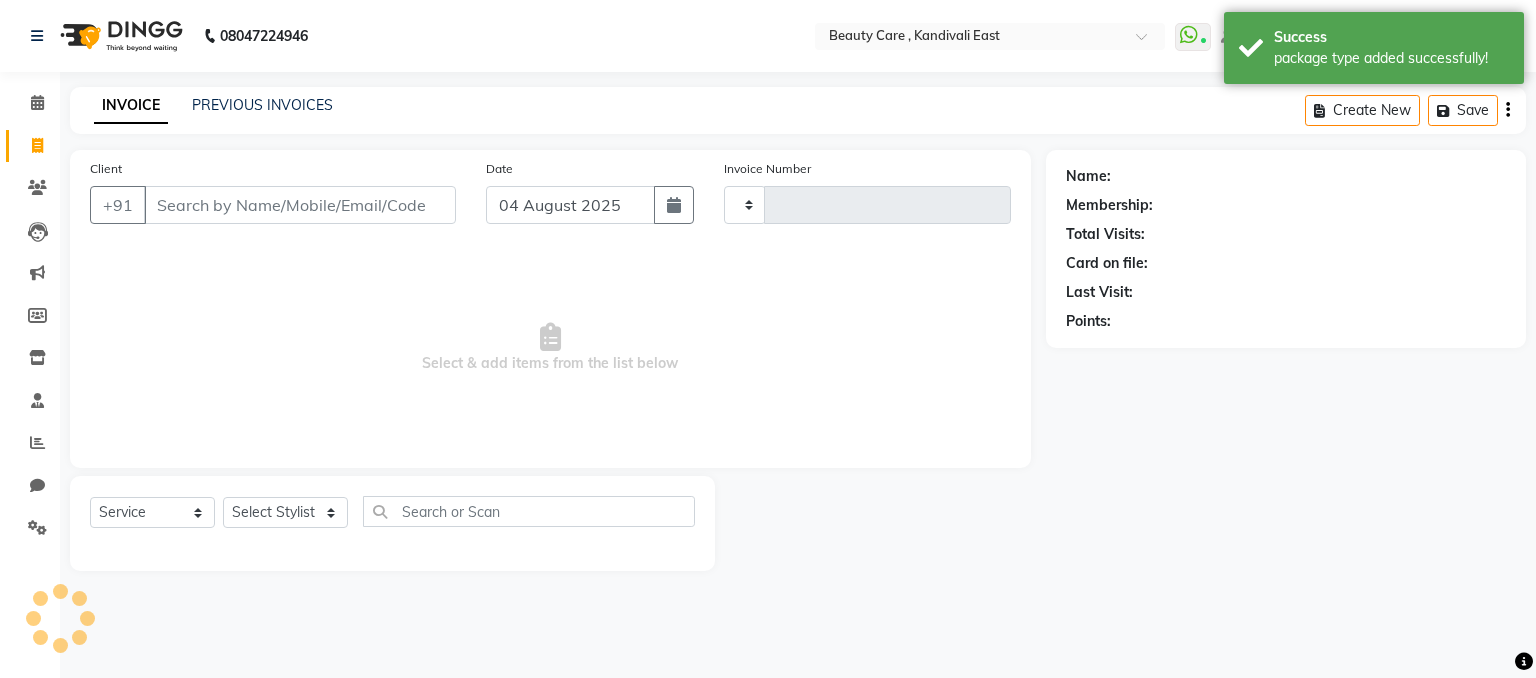 type on "2346" 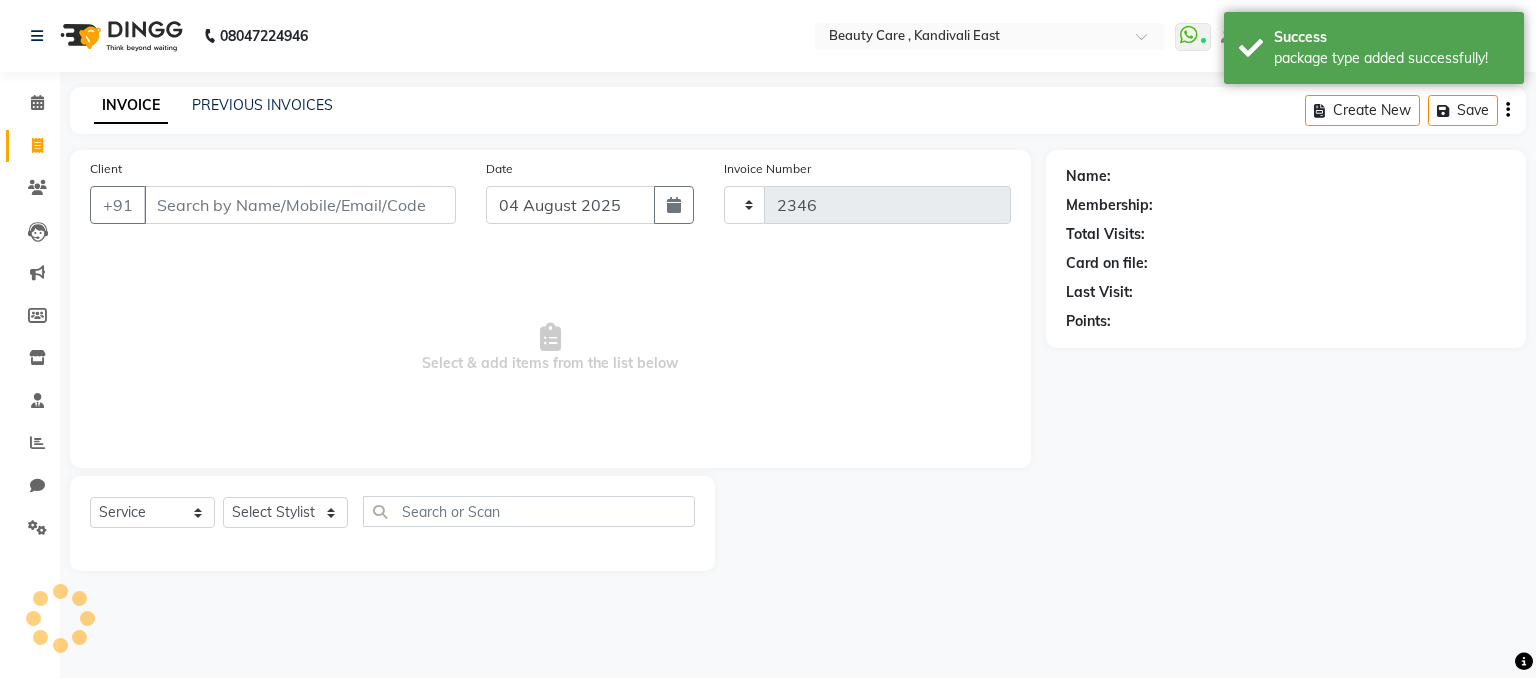 select on "5646" 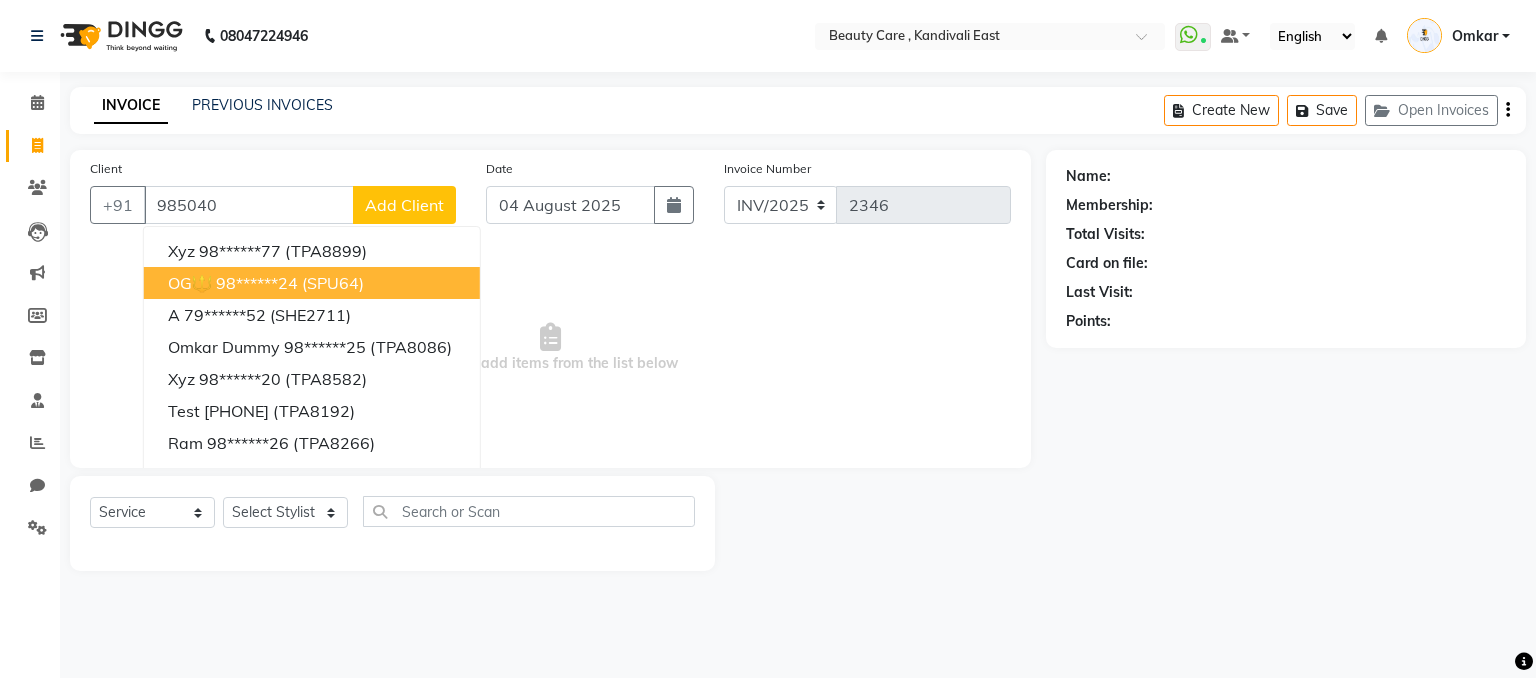 click on "98******24" at bounding box center [257, 283] 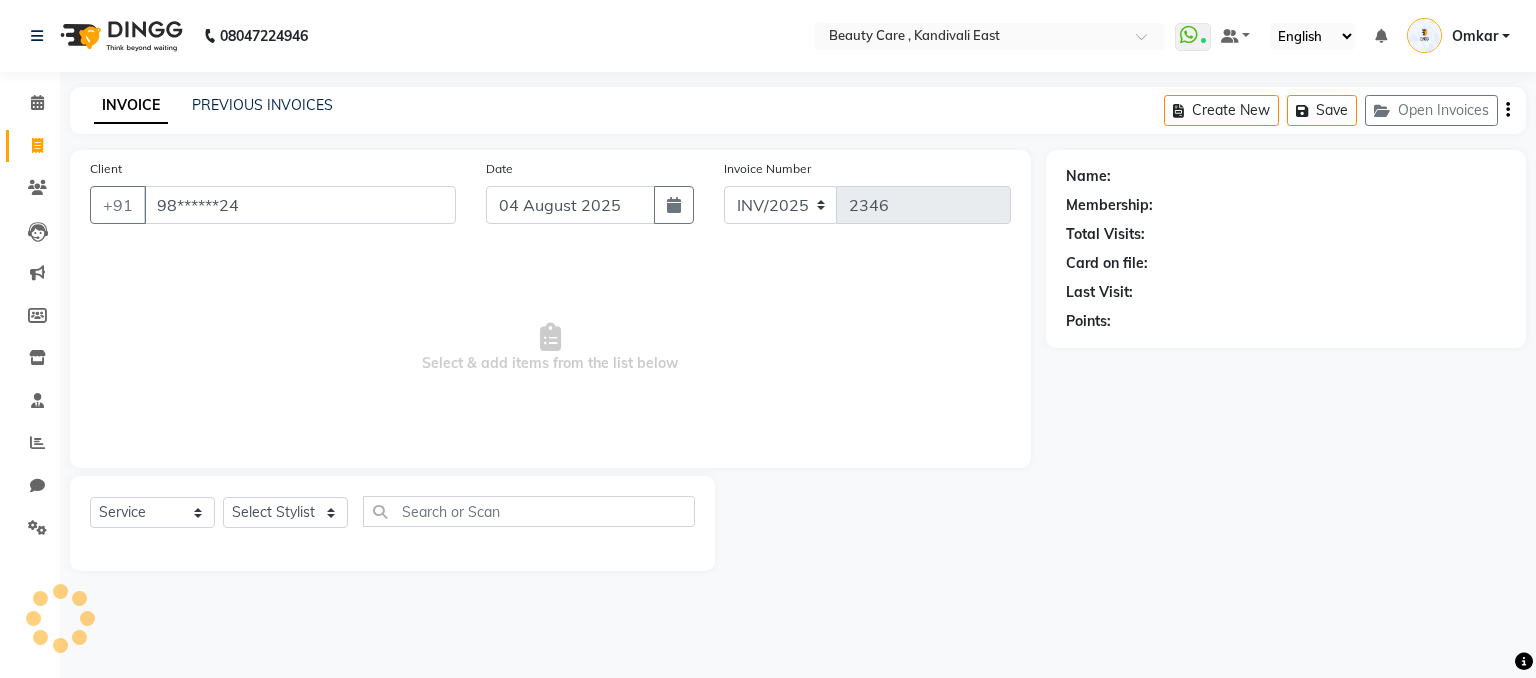 type on "98******24" 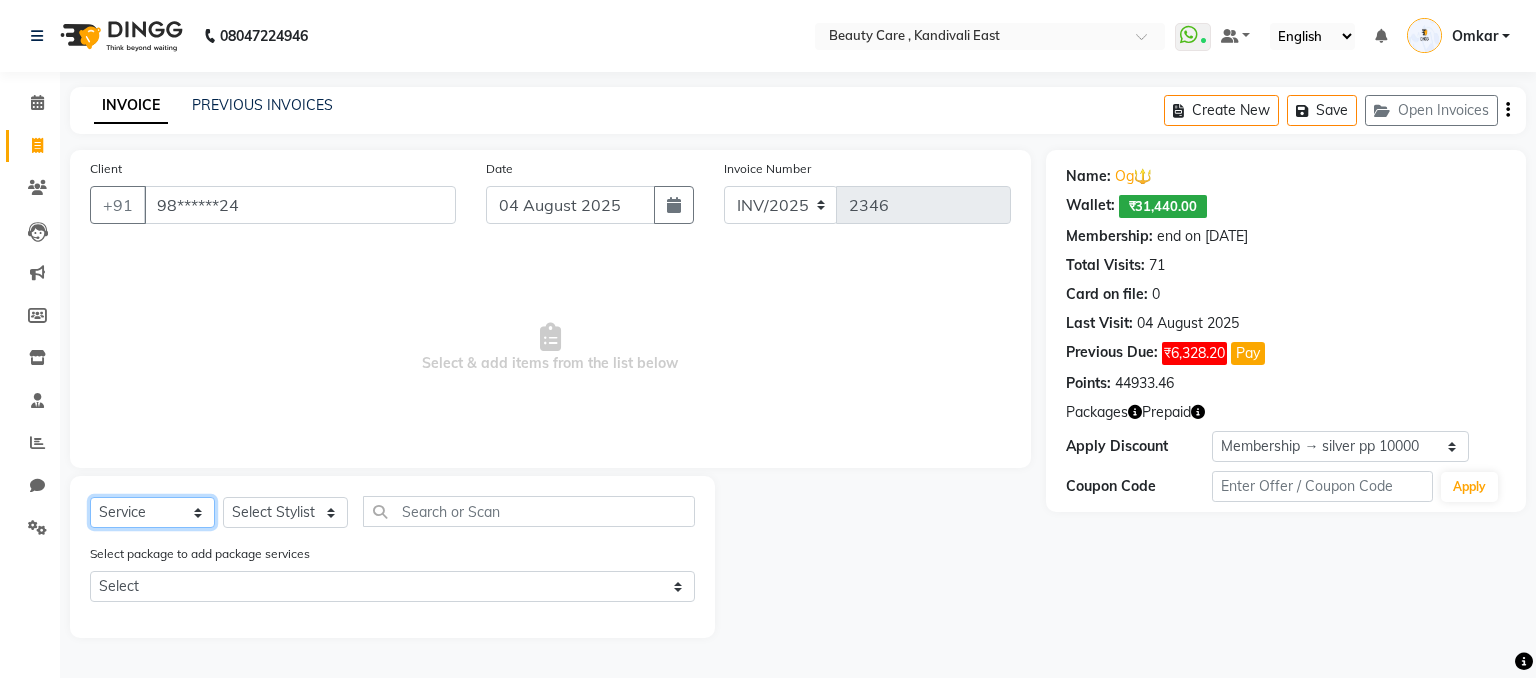 click on "Select  Service  Product  Membership  Package Voucher Prepaid Gift Card" 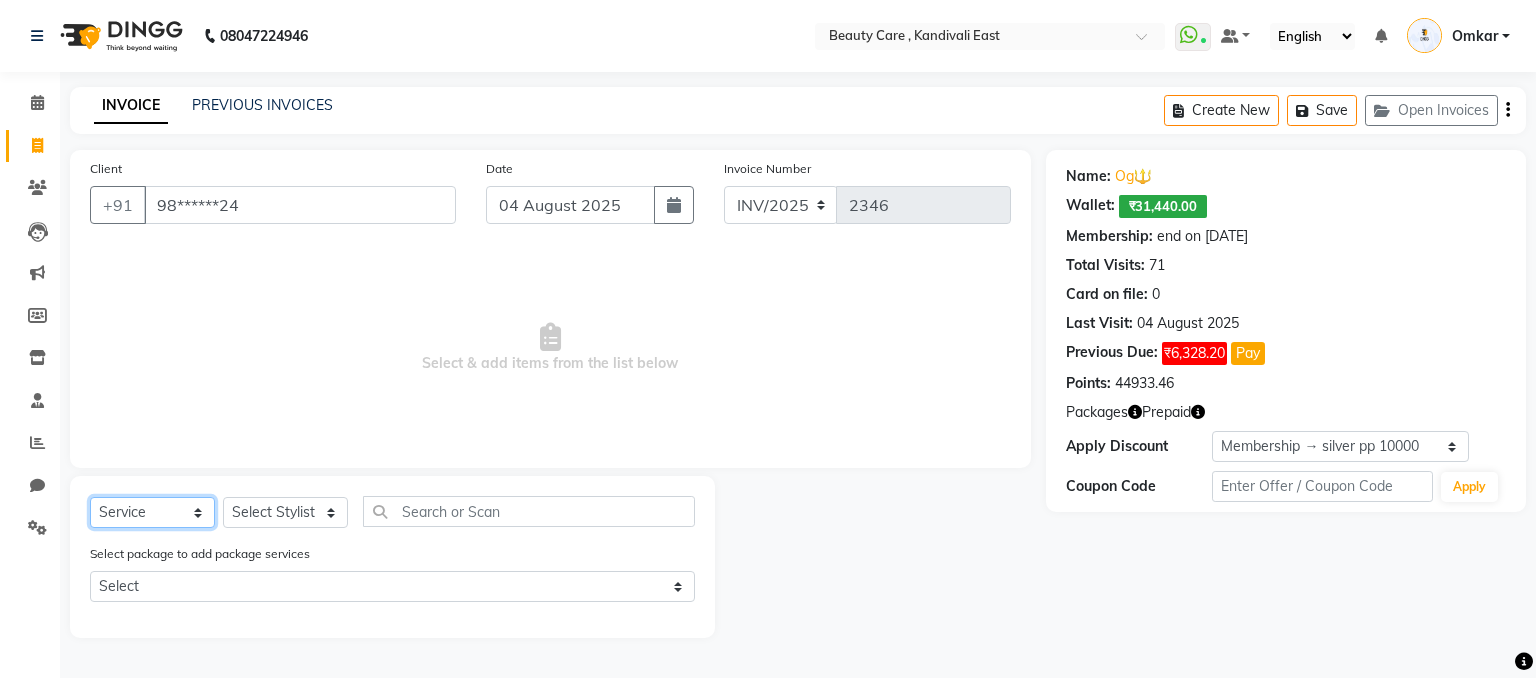 select on "package" 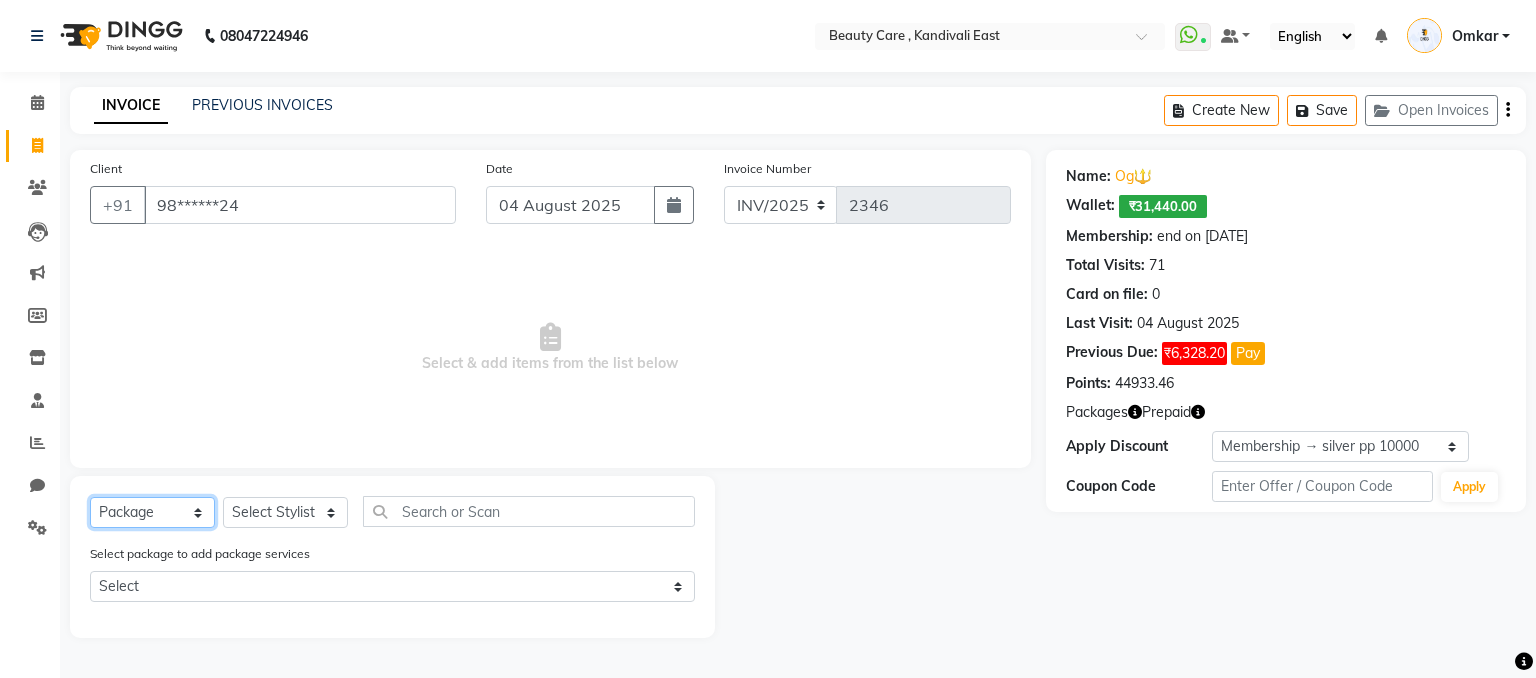 click on "Select  Service  Product  Membership  Package Voucher Prepaid Gift Card" 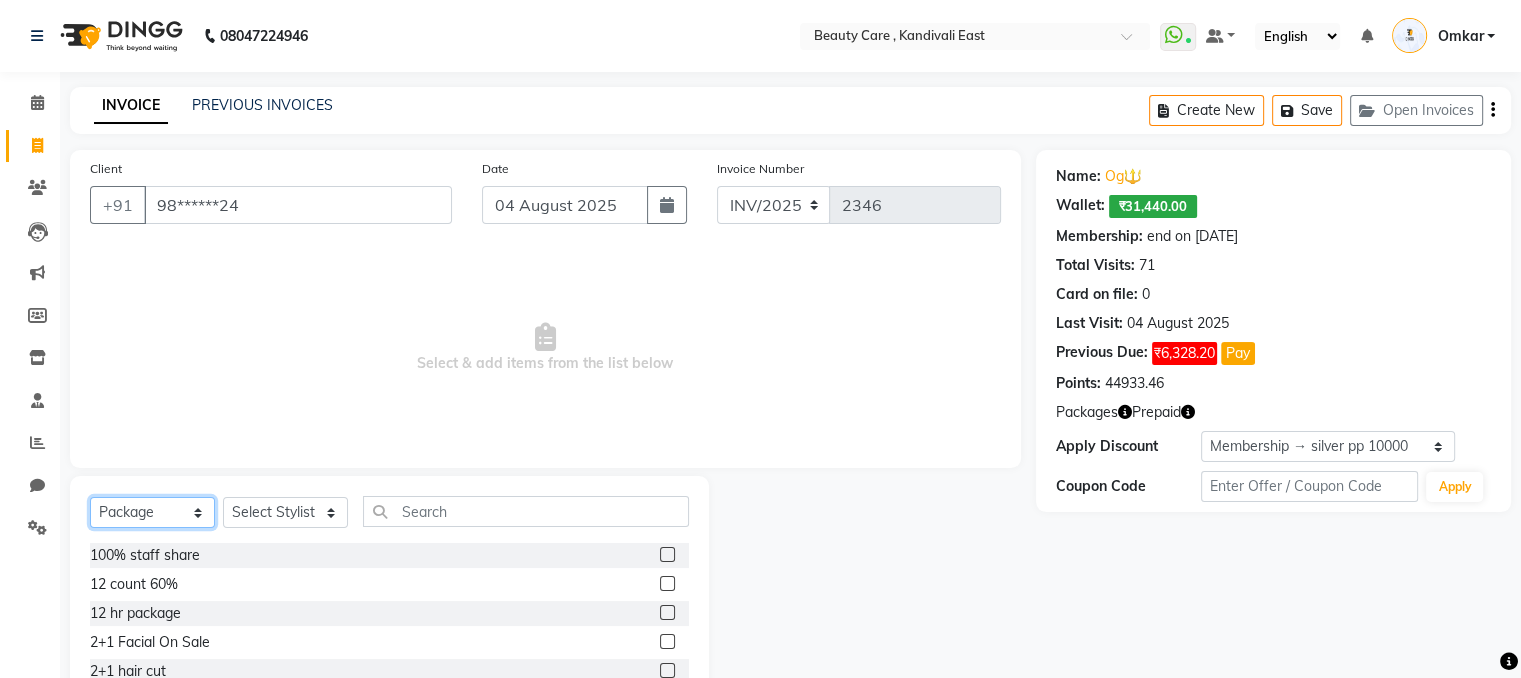 scroll, scrollTop: 124, scrollLeft: 0, axis: vertical 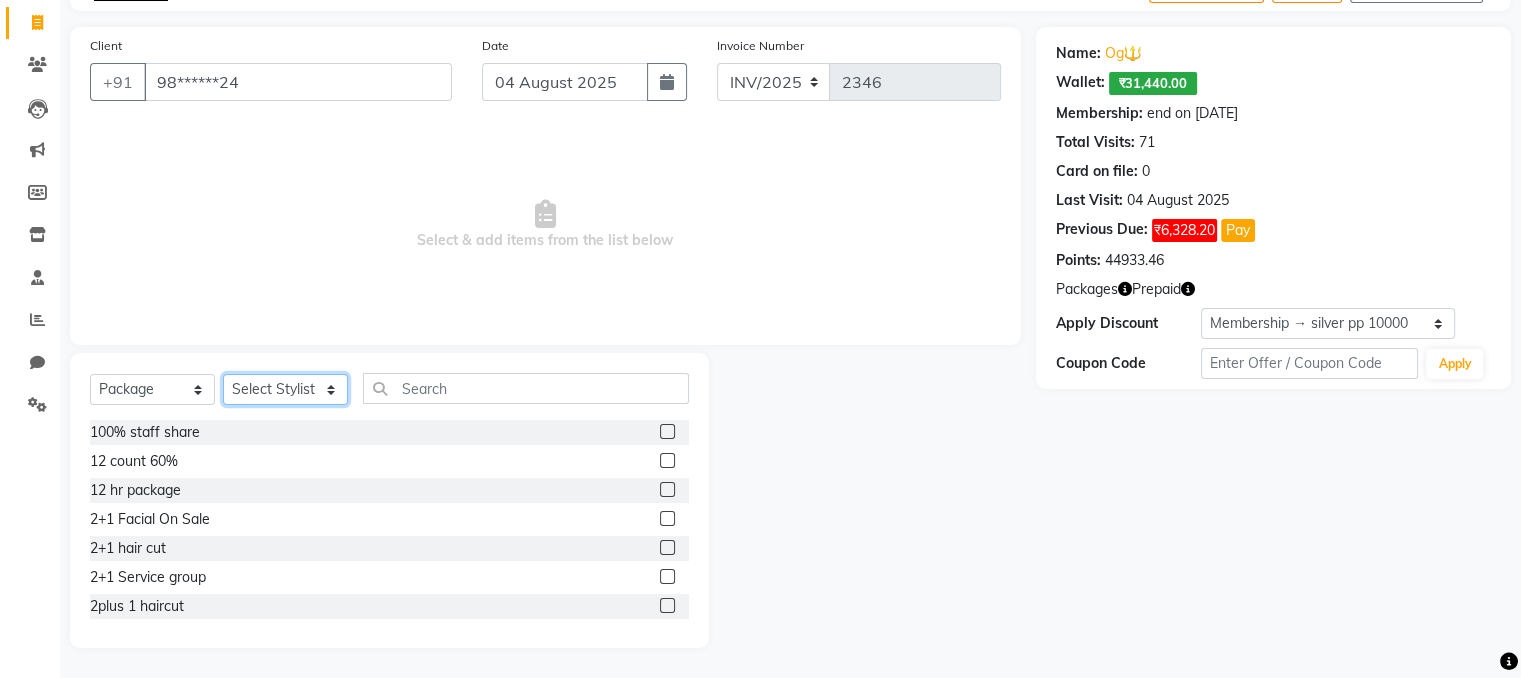 click on "Select Stylist AAAAA Admin A Jagdish K Akshay Ankit Anuja Arvind Ashvin asif Avinash Avneesh  Bhakti bhavesh Bikesh Demo staff  dhiraj DINGG Staff Disha Divyani Ganesh harsh JAGDISH kiran Komal Mahendra Vishwakarma MANDEEP KAUR  Manual Test DND Neeraj Rode new staff Ninad  Omkar play salon Prakash Pranav Pranil Praveen Priyanka QA Staff-1 Rahul ram Ross Geller Ruchi Rupal Samyak Saraf Sandhya Sanjeevni shivam StaffForReports staff-qa-1 staff-qa-2 staff-qa-3 Sukanya sumit Sumit Kadam Sushmita test Test Staff Vidhi xyz sa" 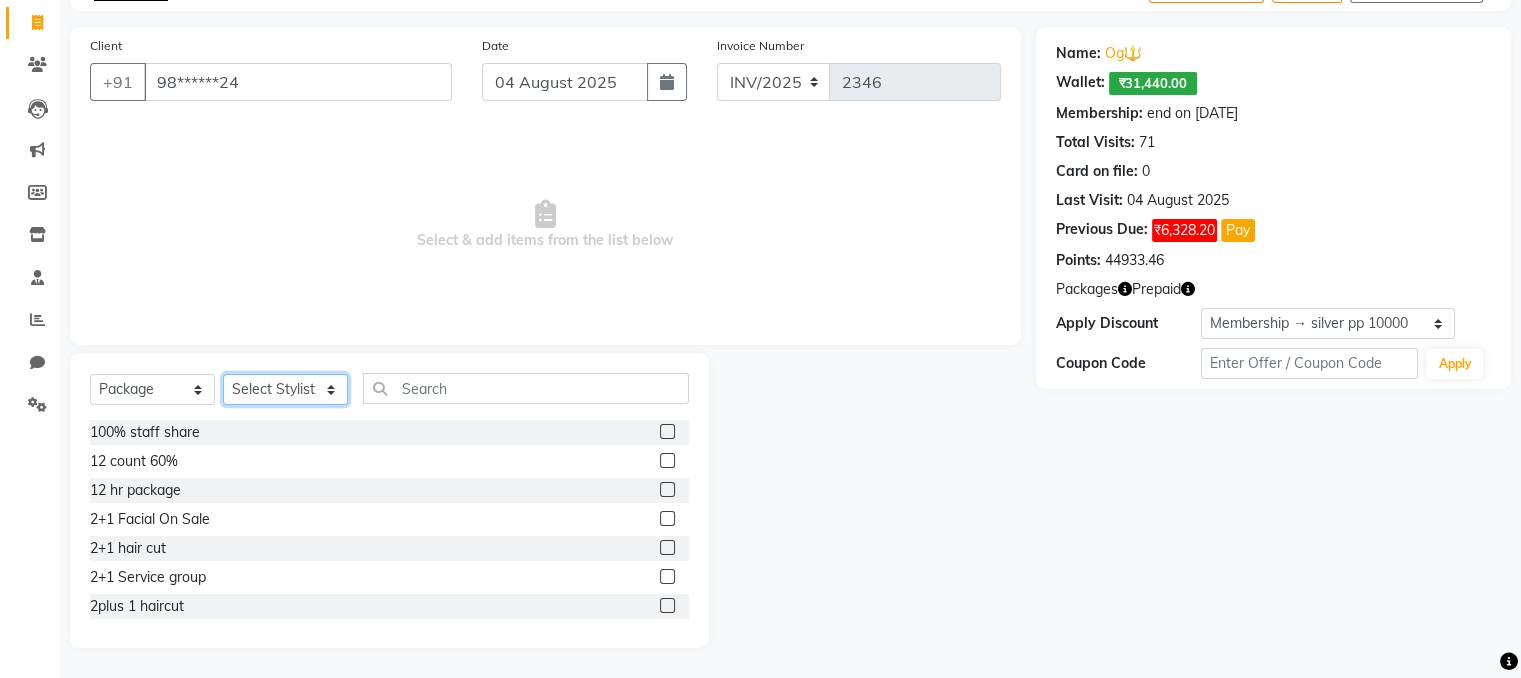 select on "71732" 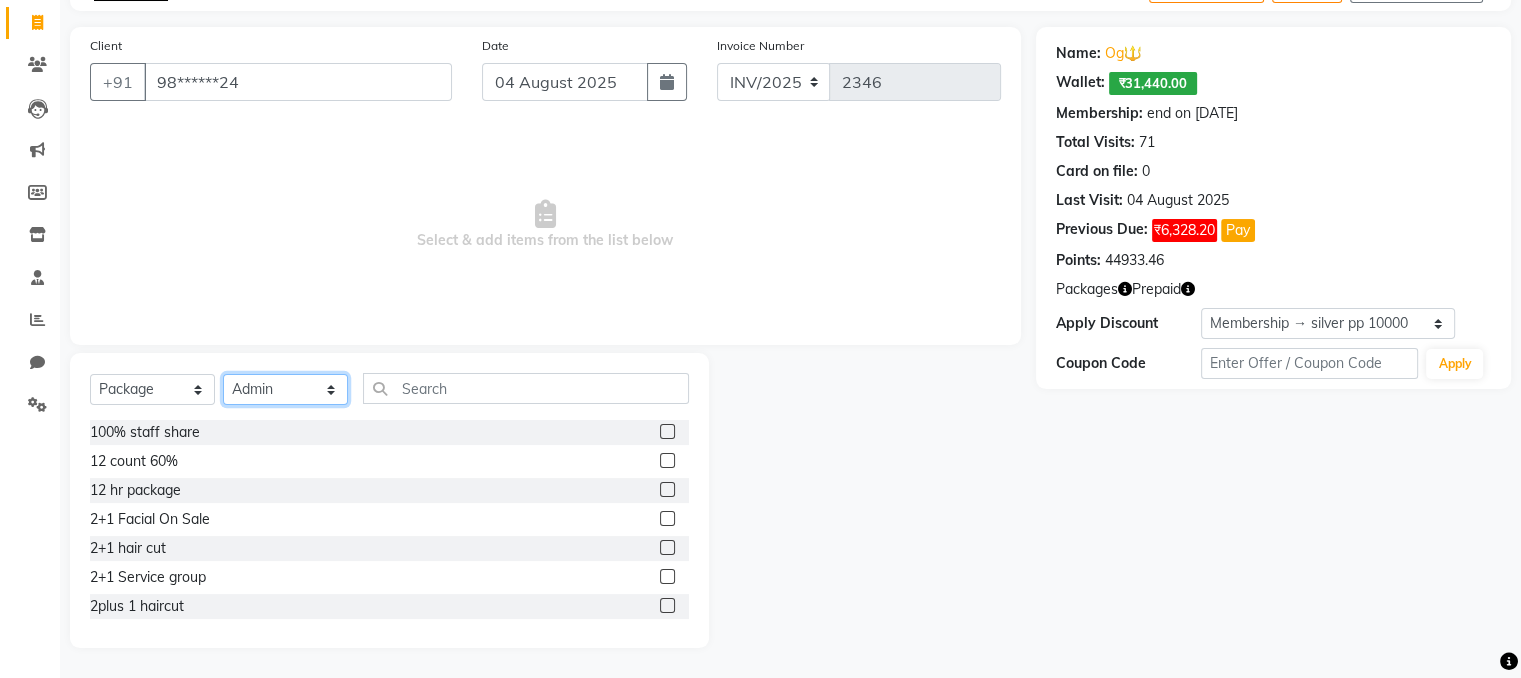 click on "Select Stylist AAAAA Admin A Jagdish K Akshay Ankit Anuja Arvind Ashvin asif Avinash Avneesh  Bhakti bhavesh Bikesh Demo staff  dhiraj DINGG Staff Disha Divyani Ganesh harsh JAGDISH kiran Komal Mahendra Vishwakarma MANDEEP KAUR  Manual Test DND Neeraj Rode new staff Ninad  Omkar play salon Prakash Pranav Pranil Praveen Priyanka QA Staff-1 Rahul ram Ross Geller Ruchi Rupal Samyak Saraf Sandhya Sanjeevni shivam StaffForReports staff-qa-1 staff-qa-2 staff-qa-3 Sukanya sumit Sumit Kadam Sushmita test Test Staff Vidhi xyz sa" 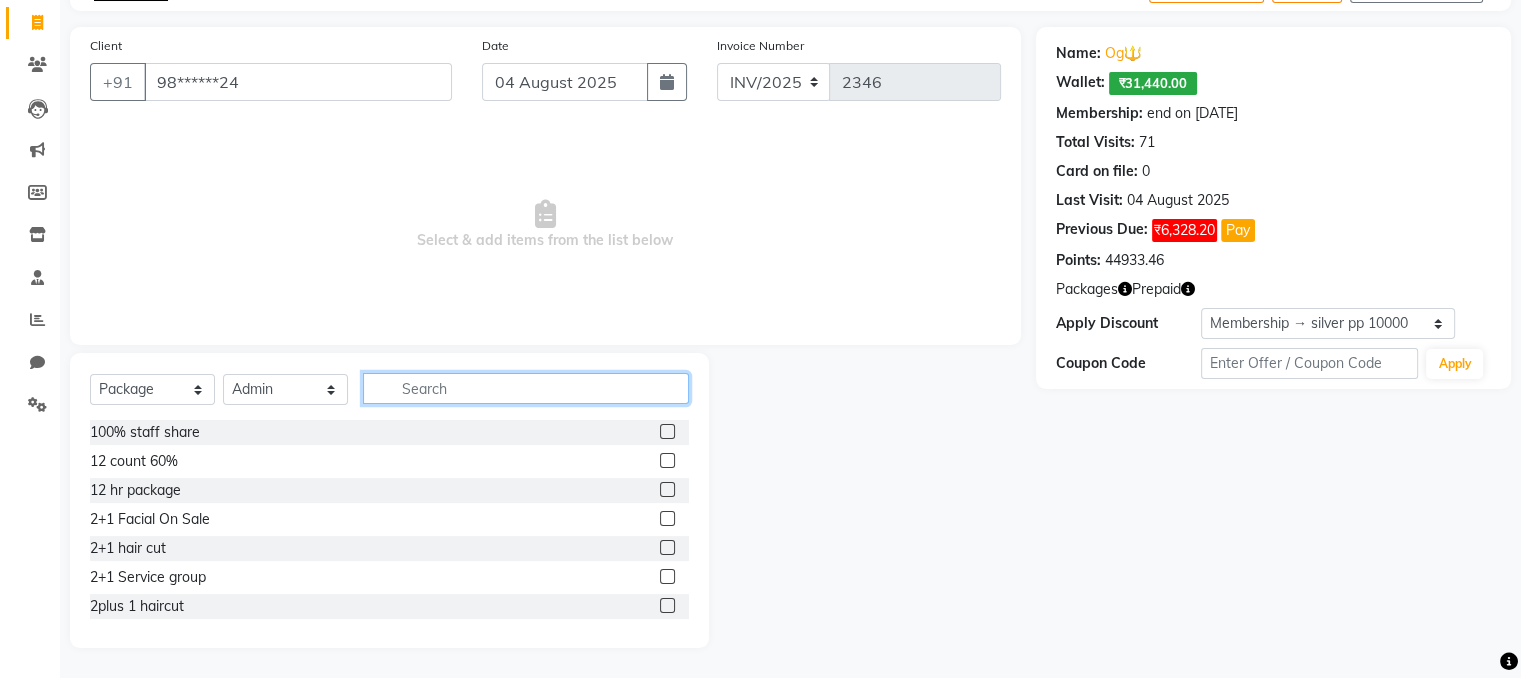 click 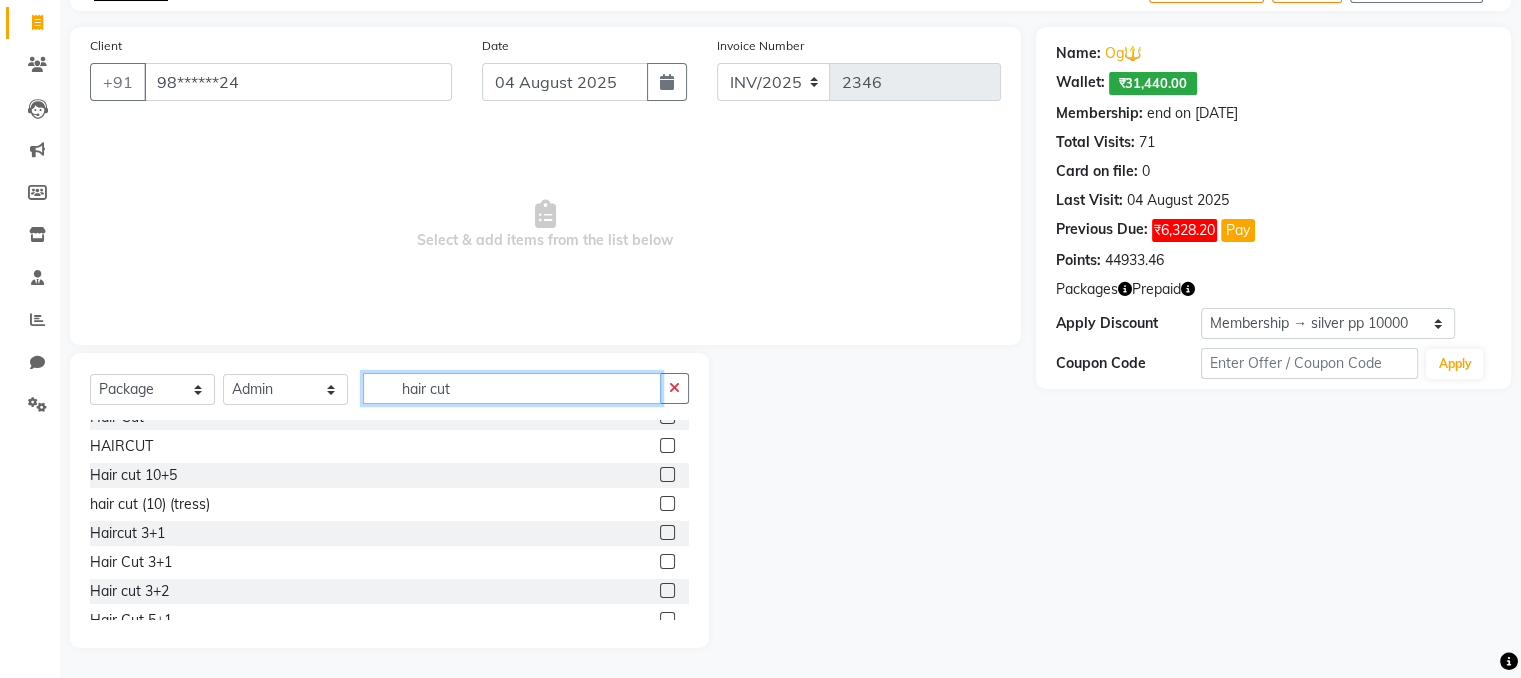 scroll, scrollTop: 524, scrollLeft: 0, axis: vertical 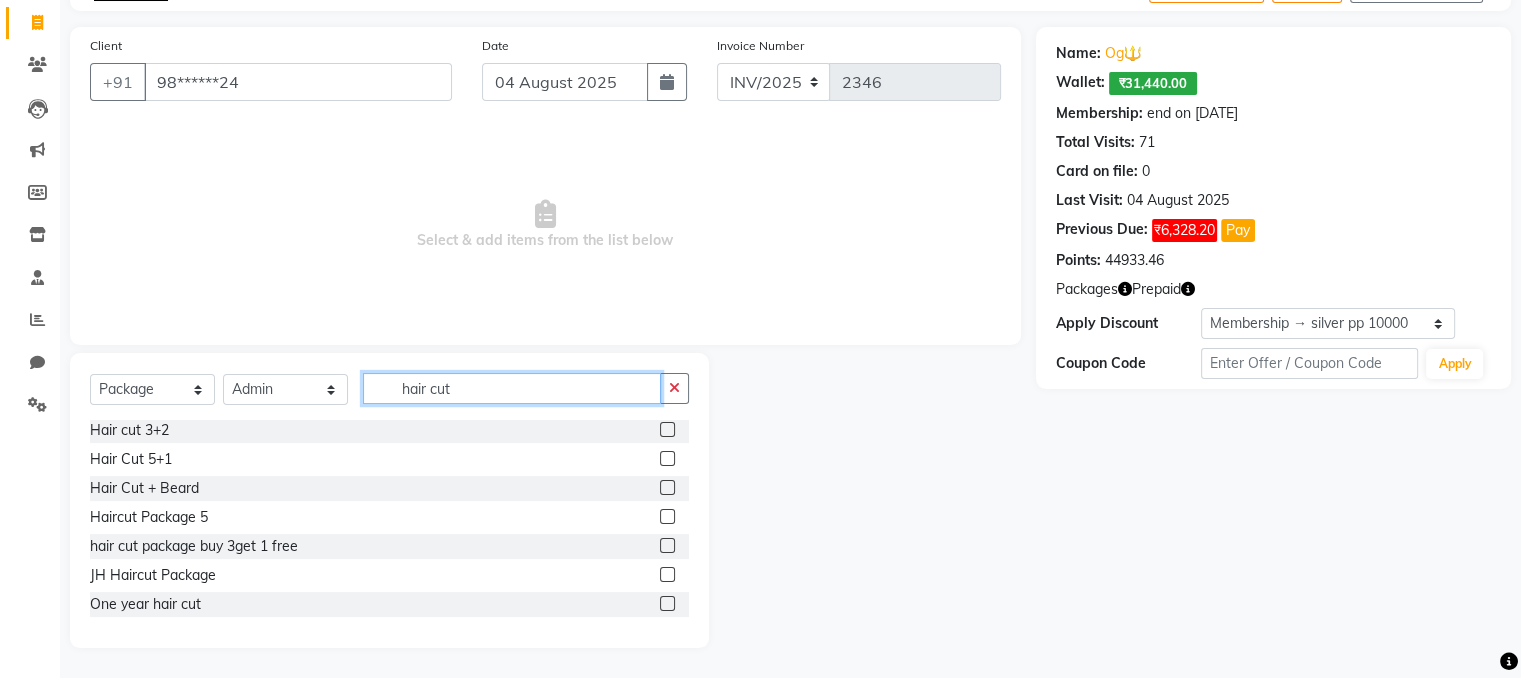 type on "hair cut" 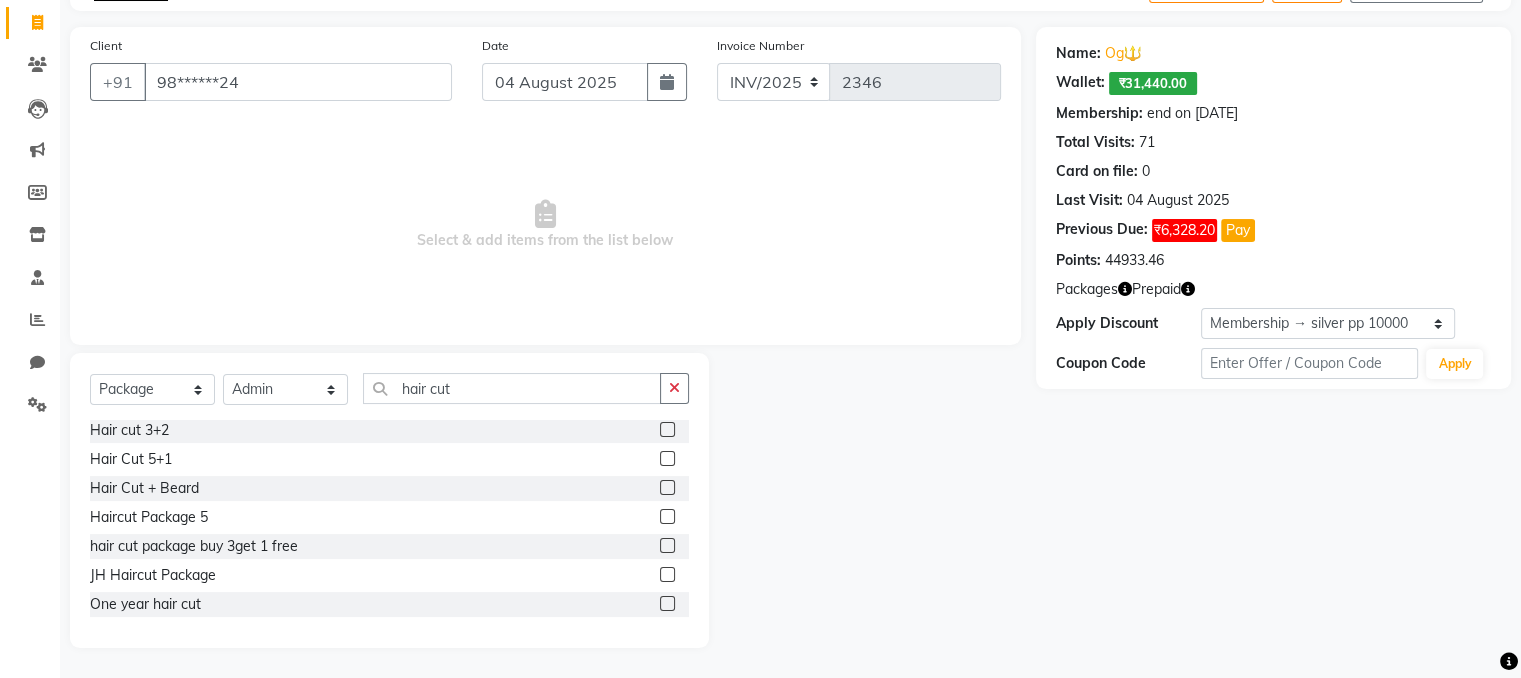 click 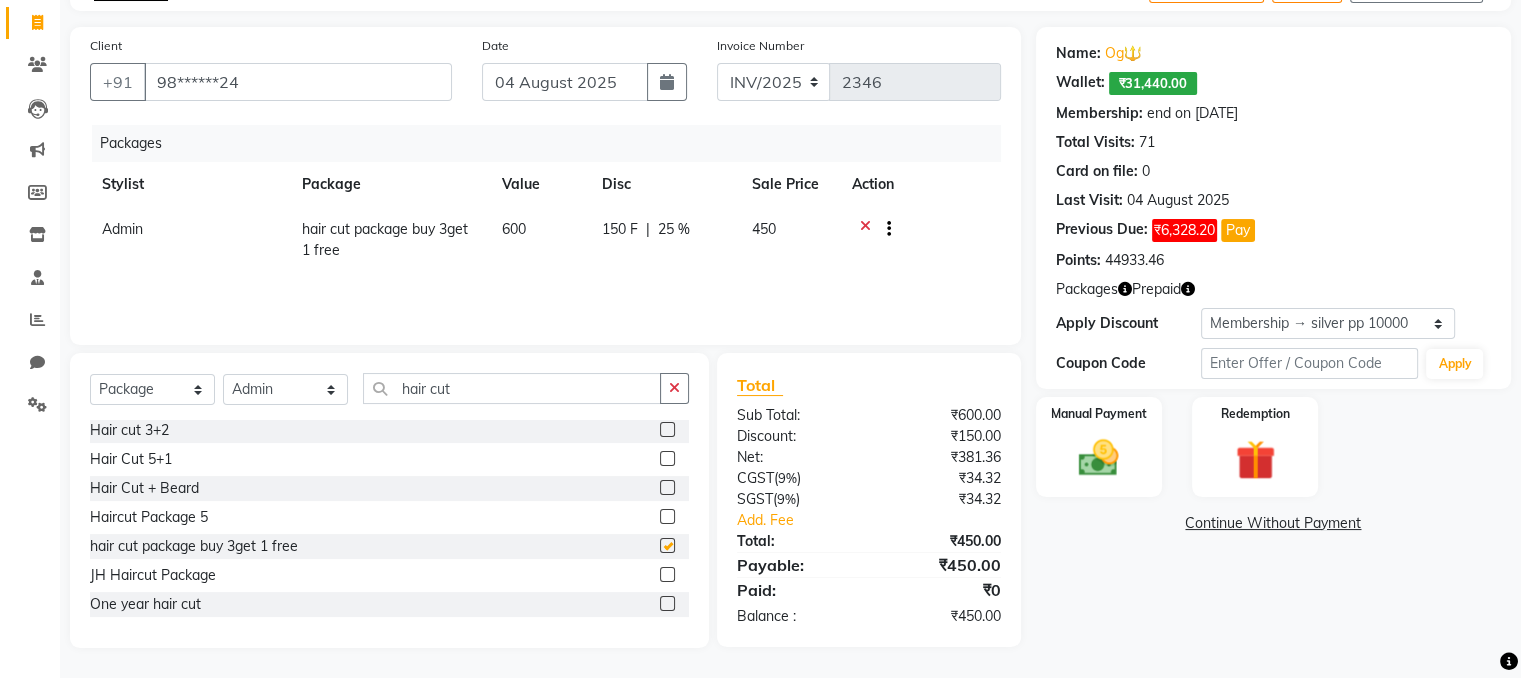 checkbox on "false" 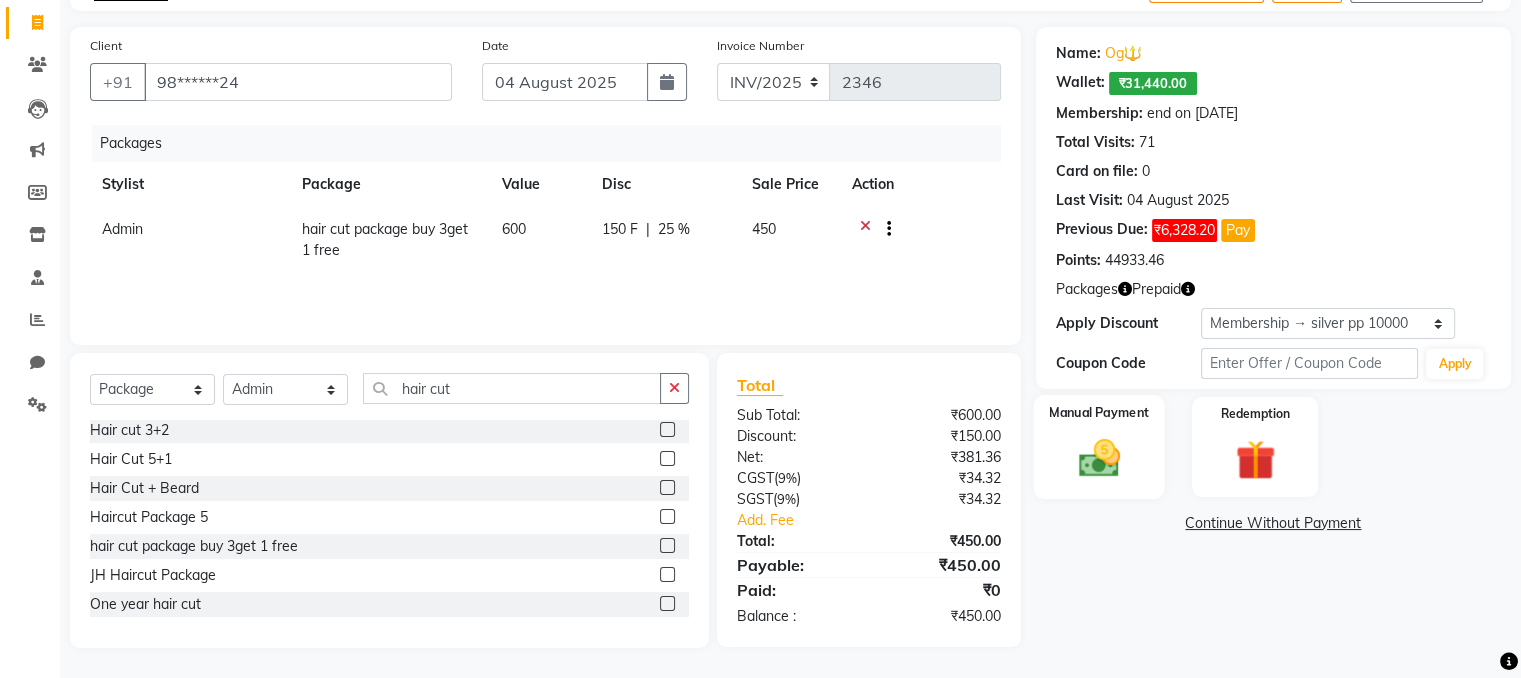 click 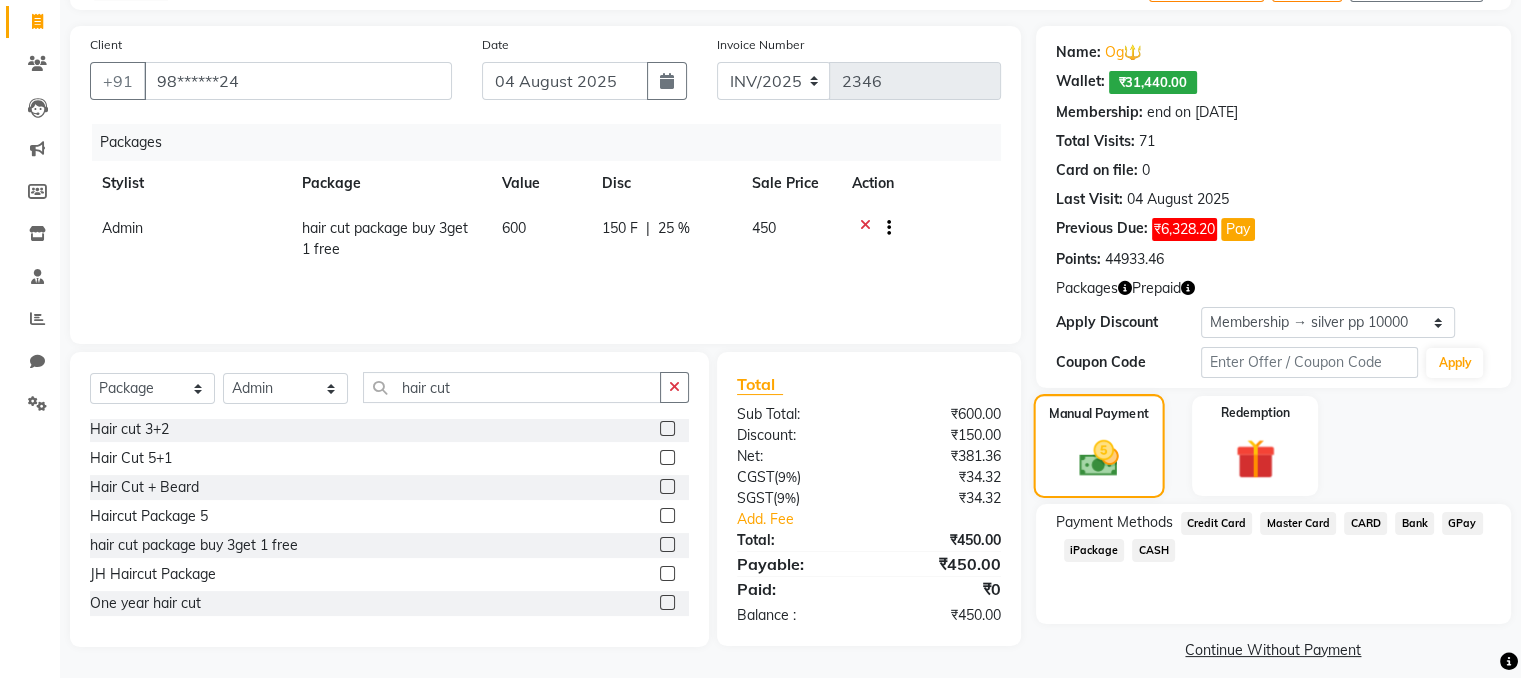 scroll, scrollTop: 140, scrollLeft: 0, axis: vertical 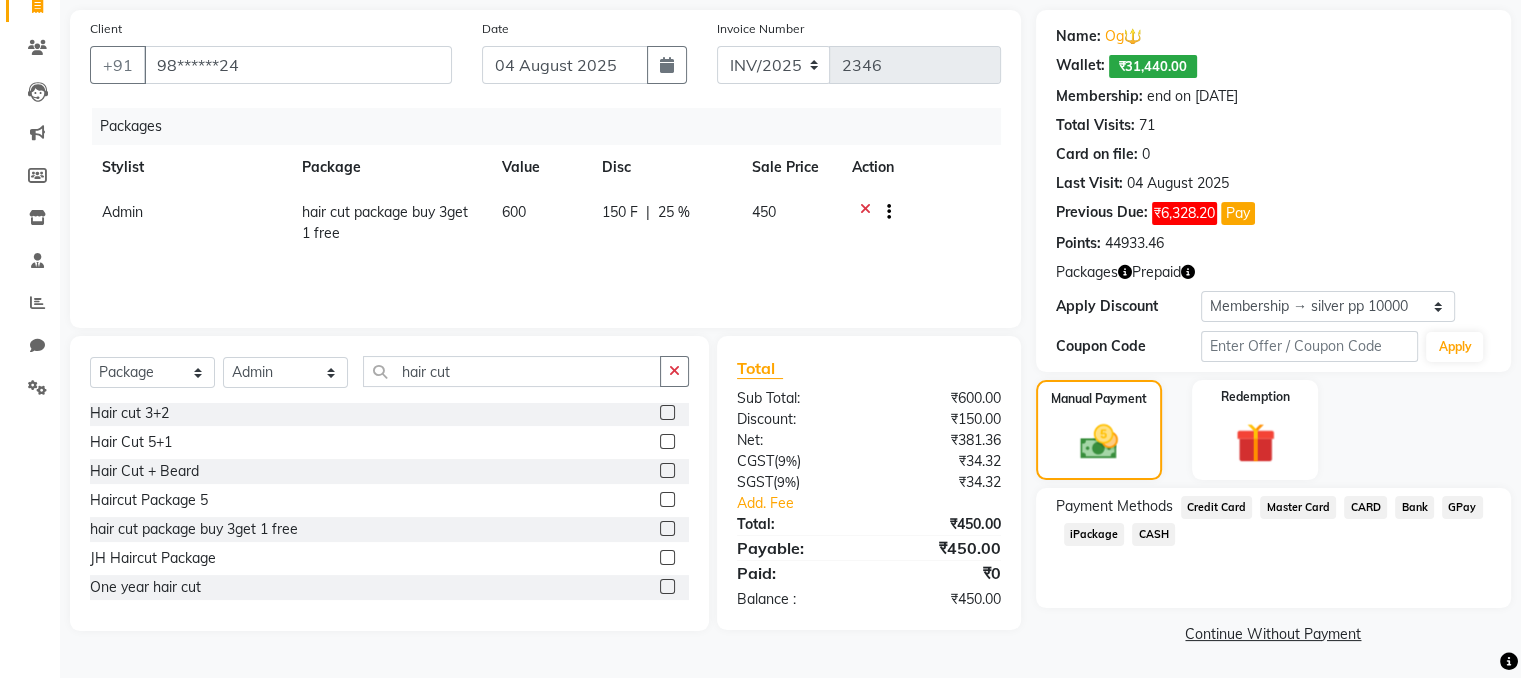 click on "CASH" 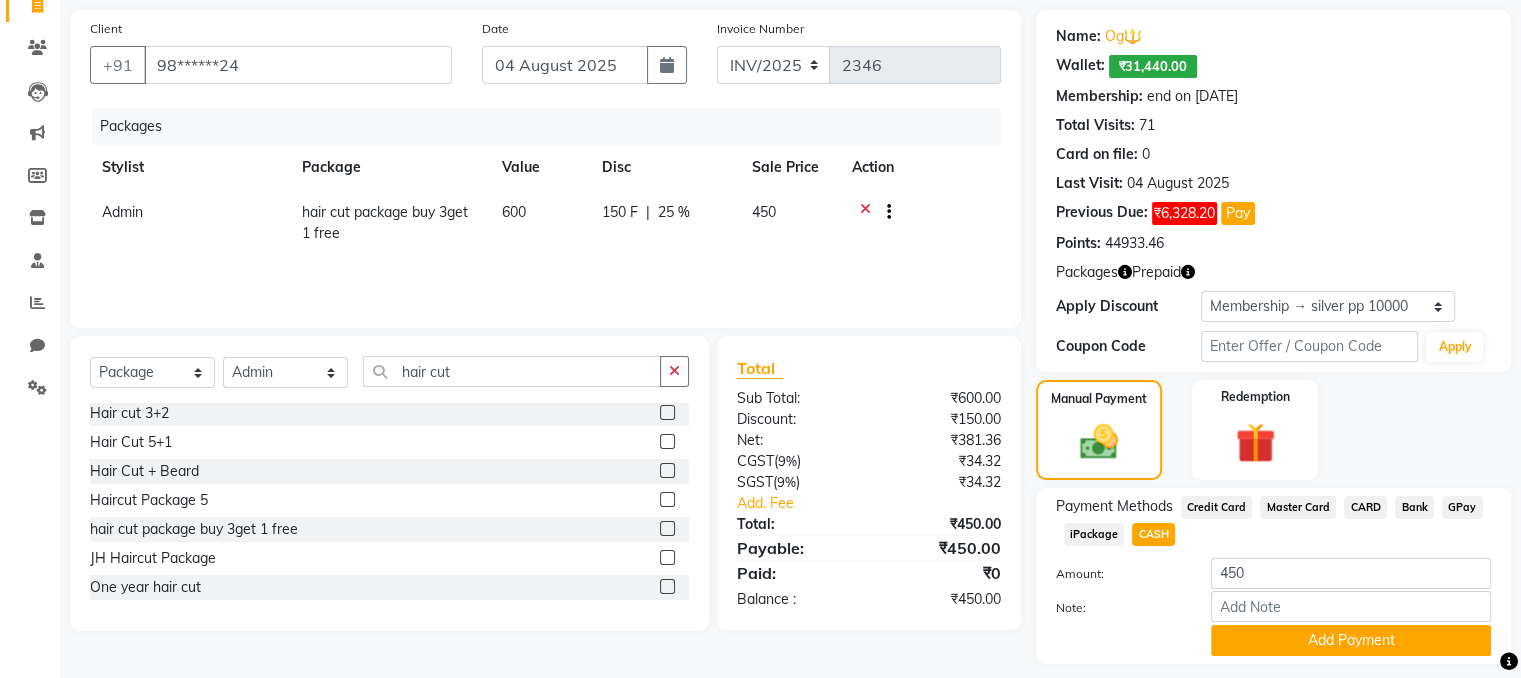 scroll, scrollTop: 199, scrollLeft: 0, axis: vertical 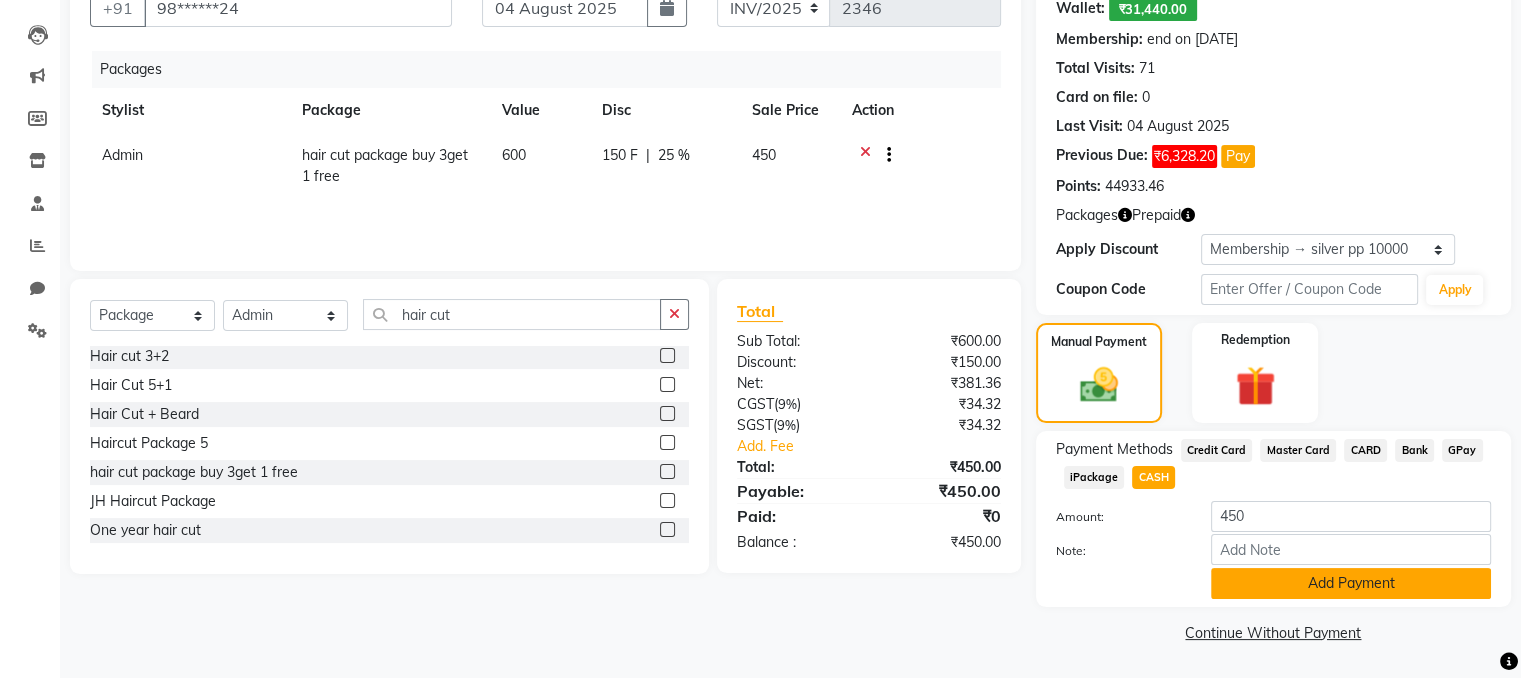 click on "Add Payment" 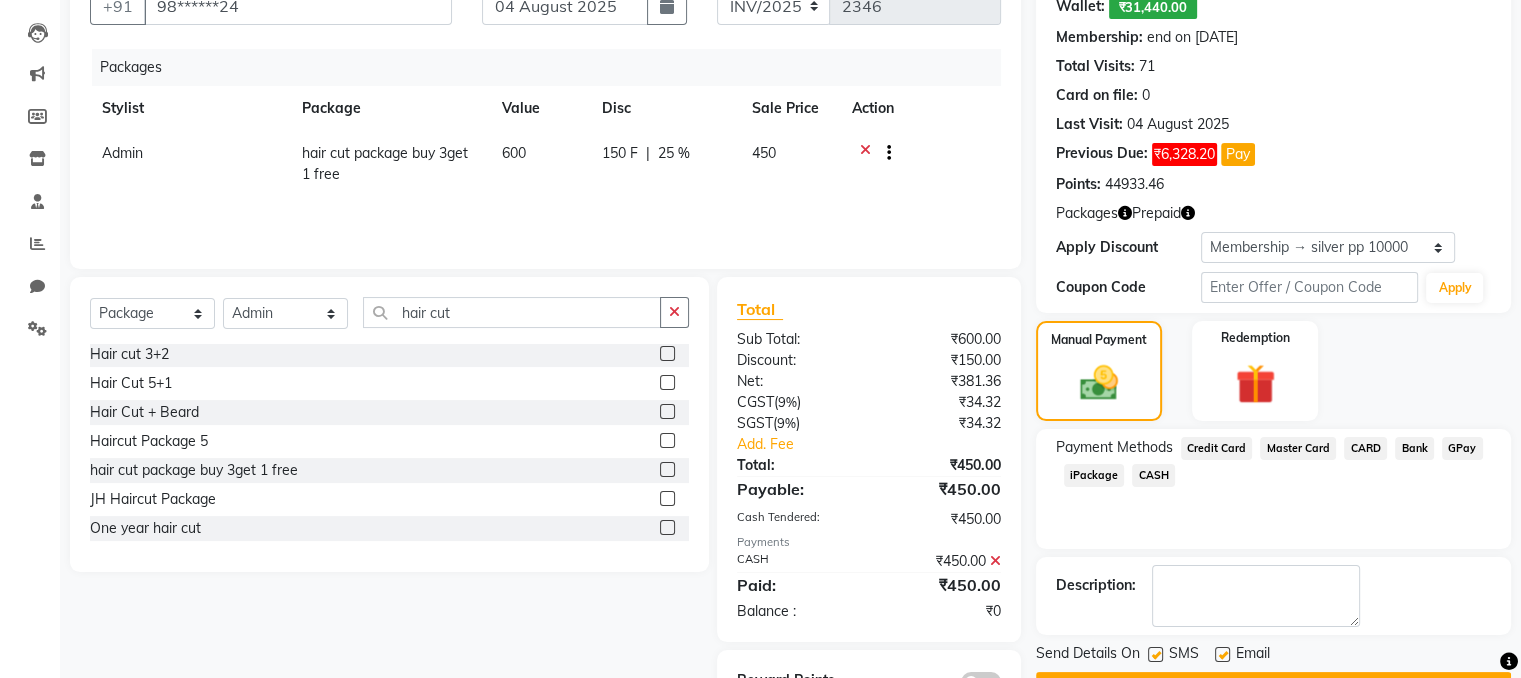 scroll, scrollTop: 264, scrollLeft: 0, axis: vertical 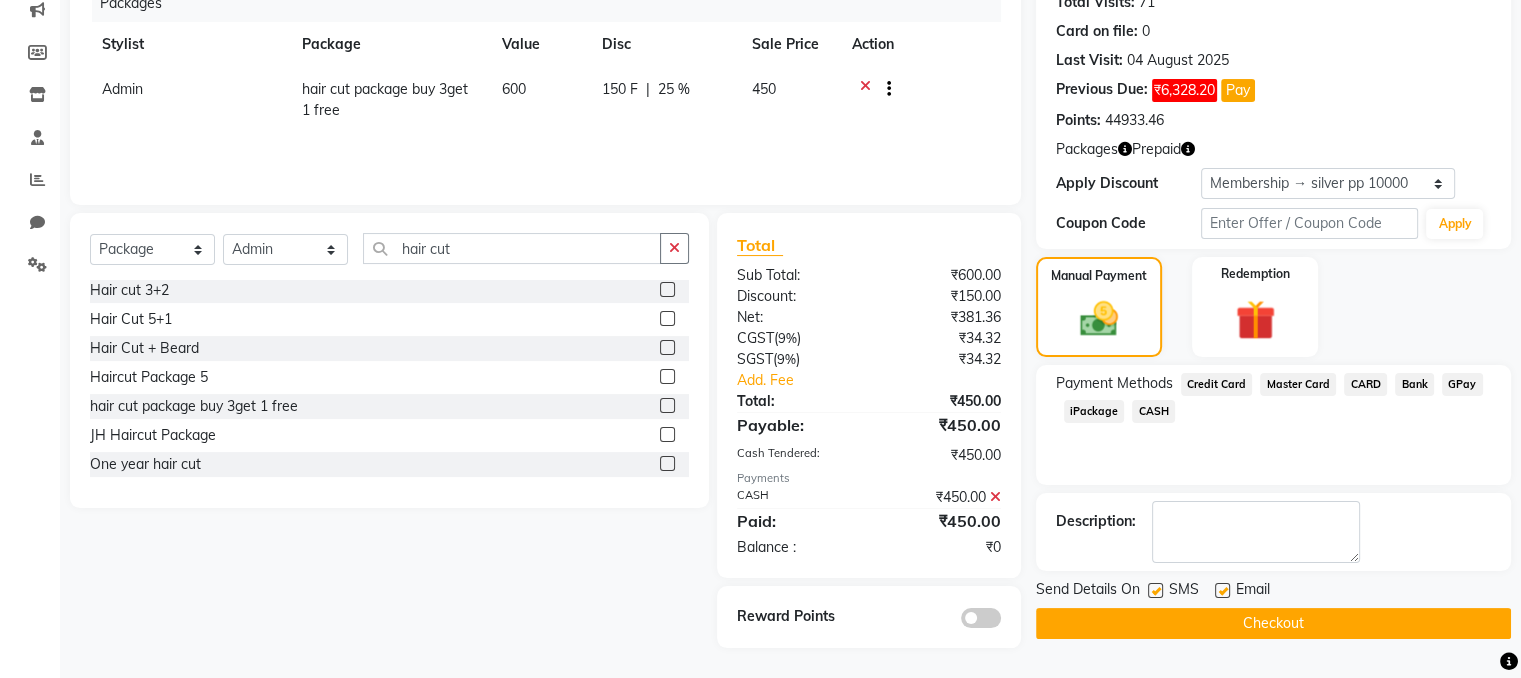 click 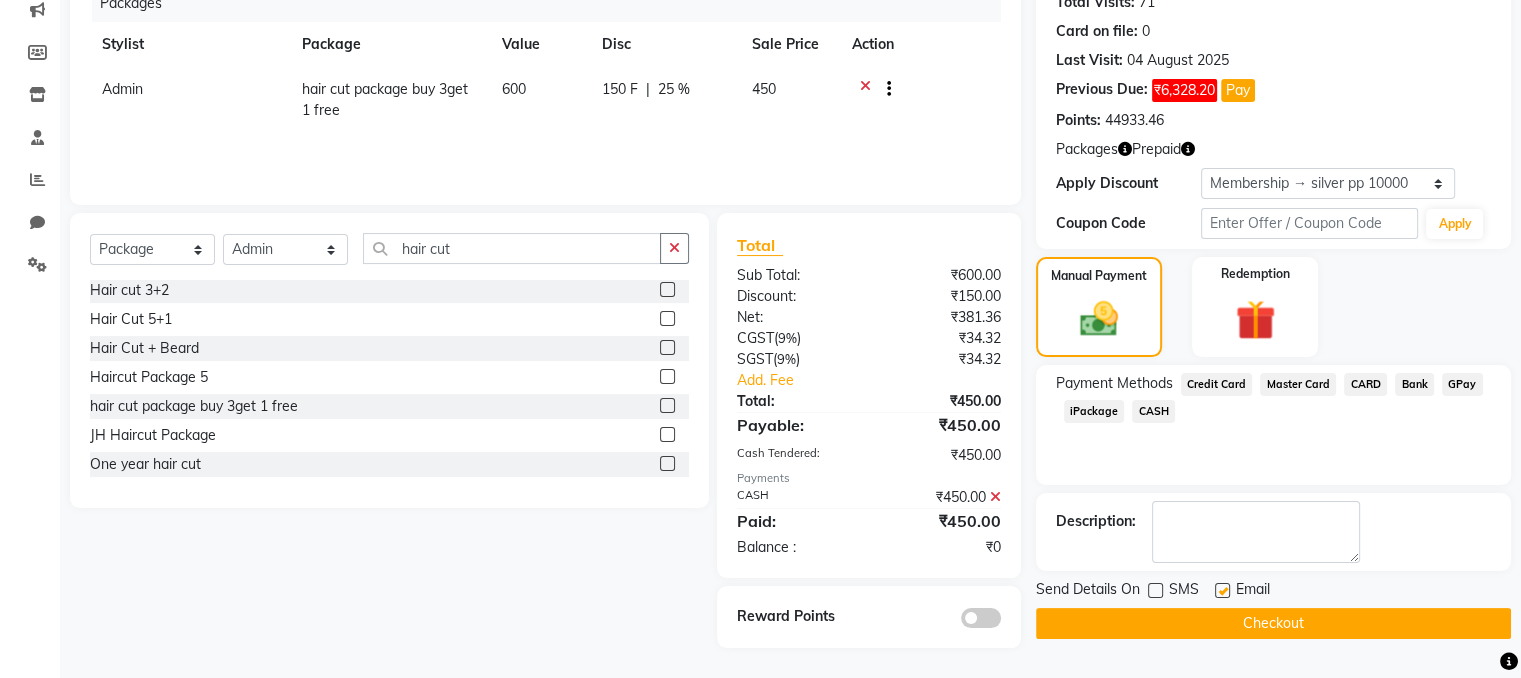 click 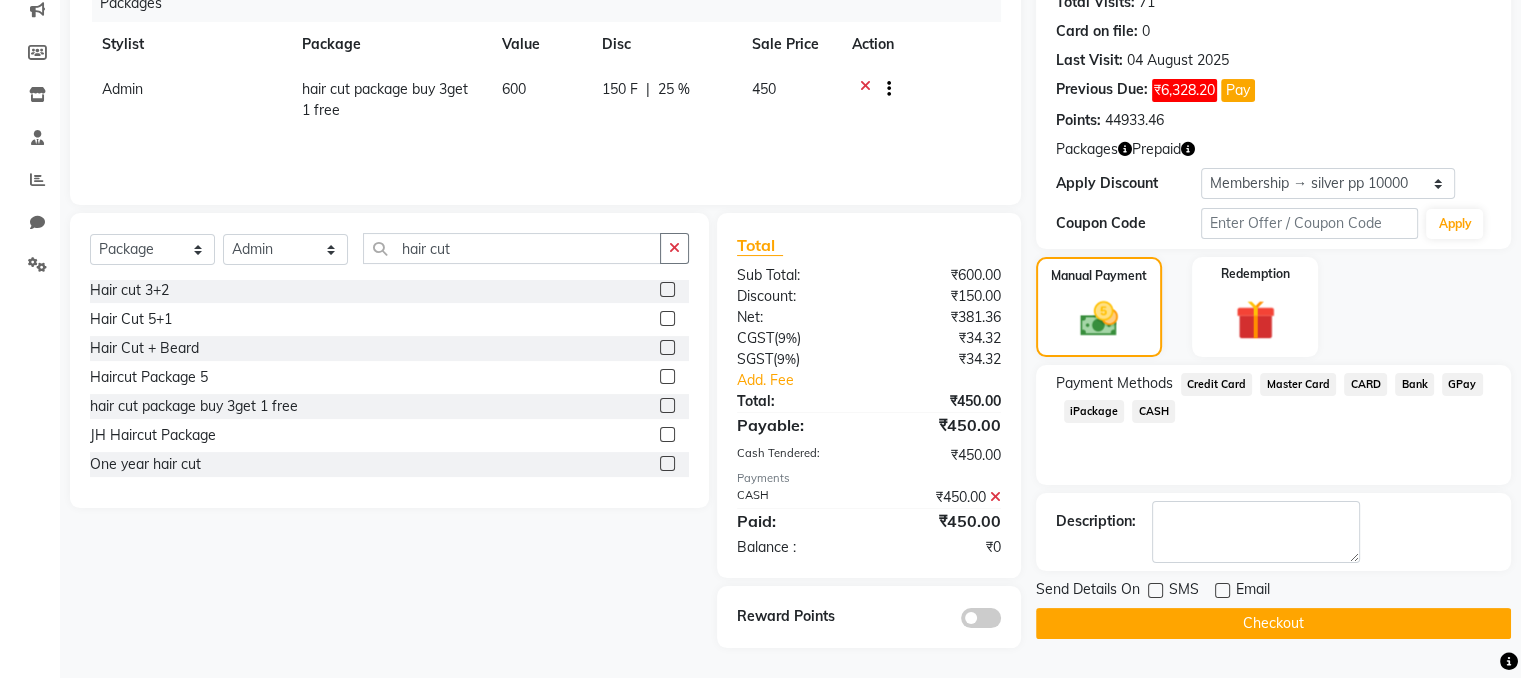 click on "Checkout" 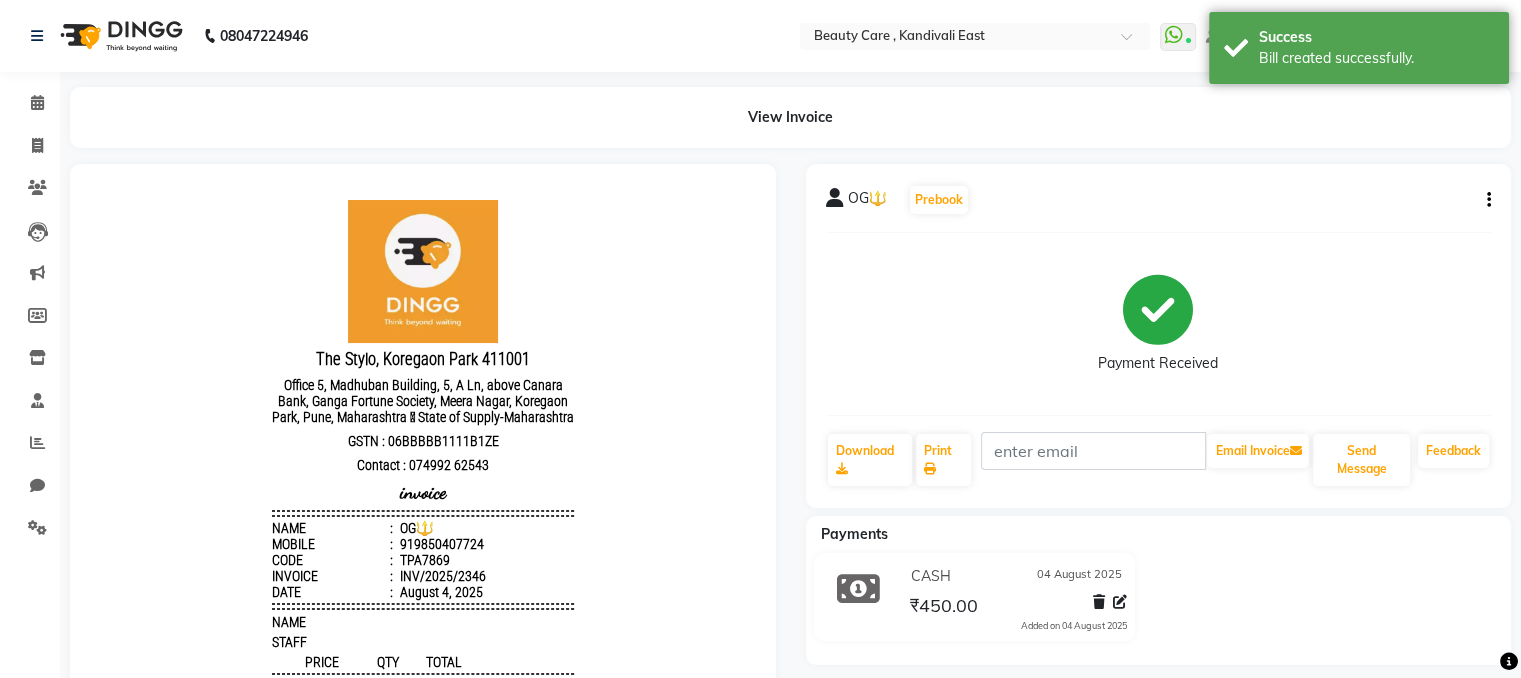 scroll, scrollTop: 0, scrollLeft: 0, axis: both 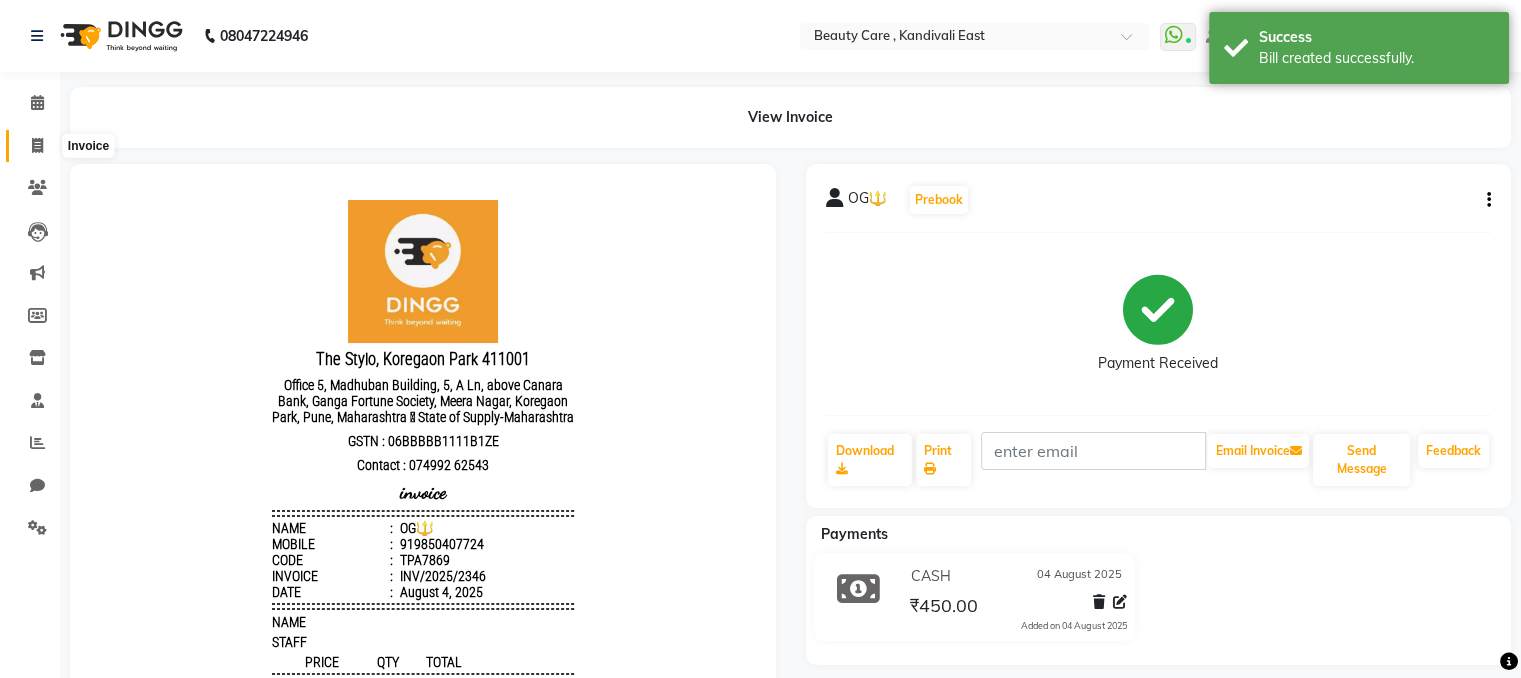 click 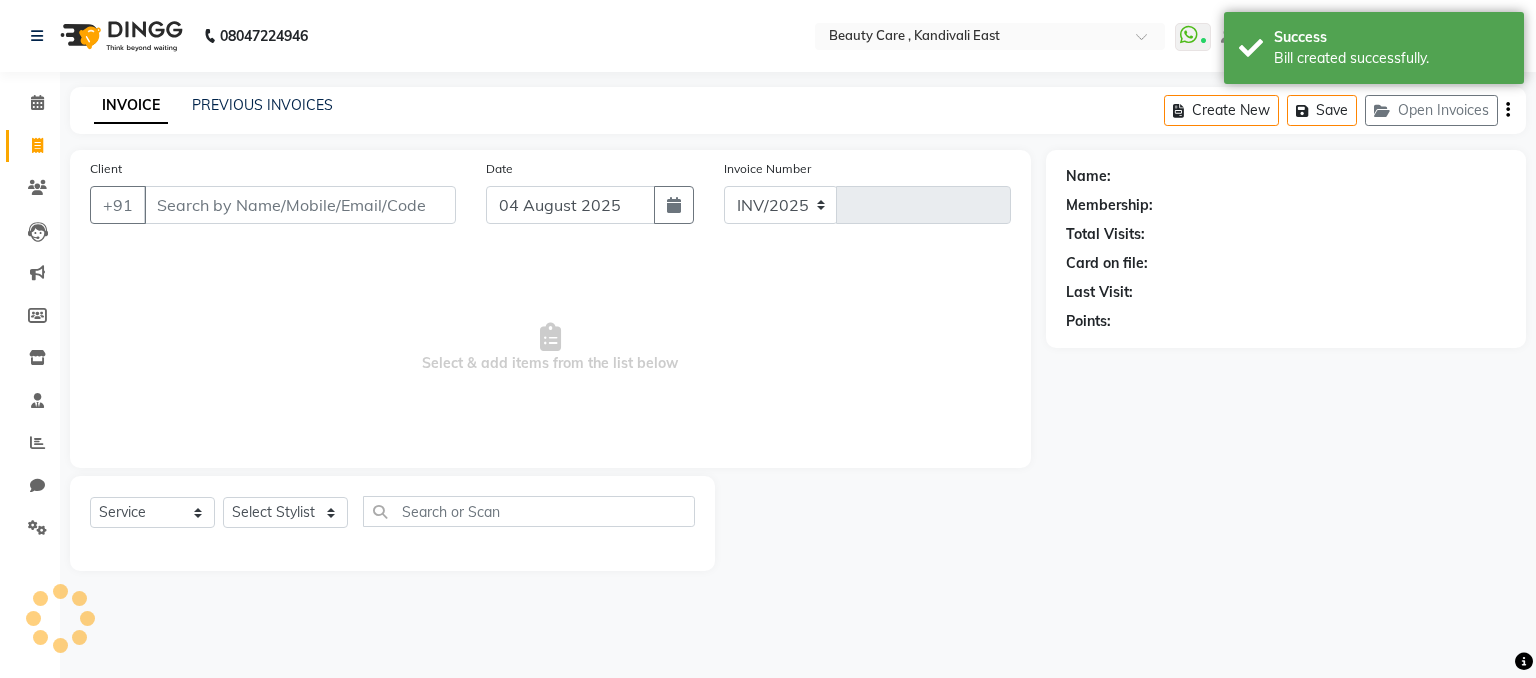select on "5646" 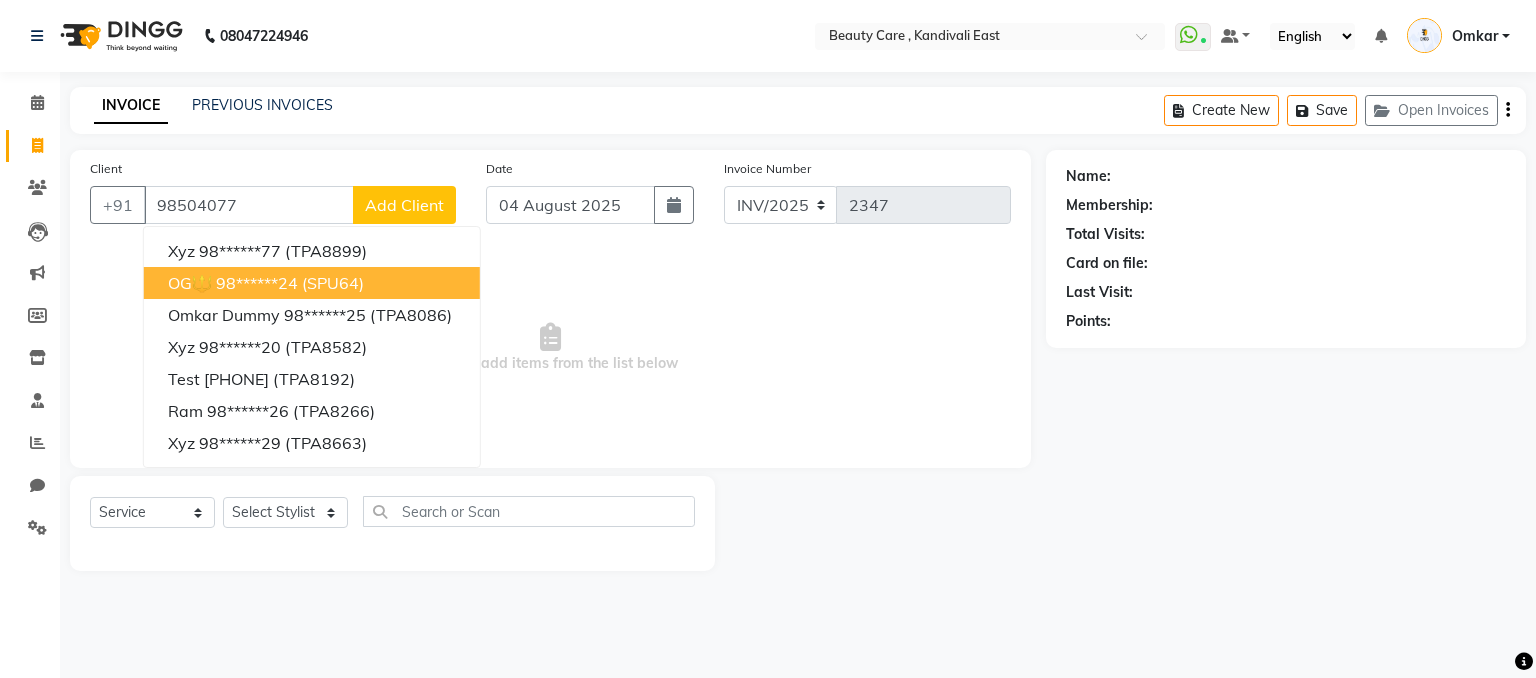 click on "OG🔱  98******24 (SPU64)" at bounding box center (312, 283) 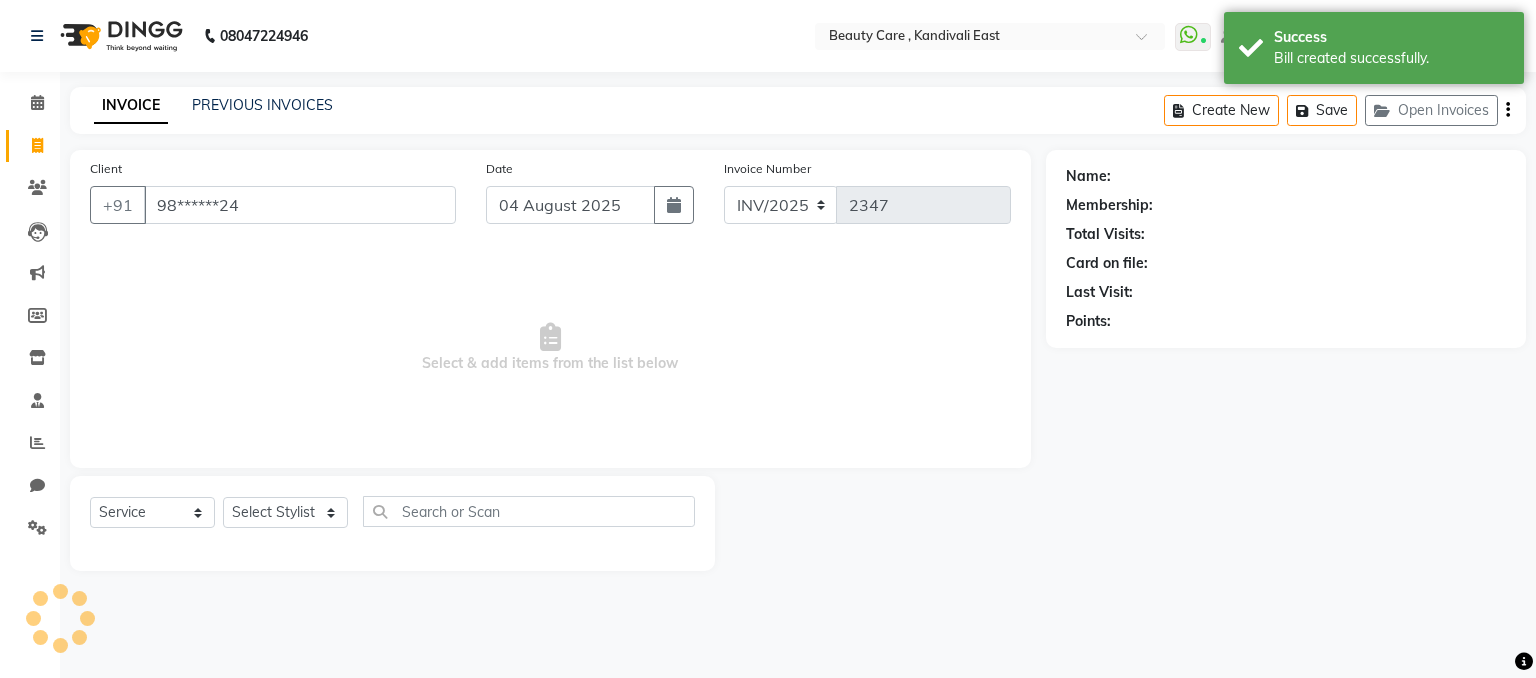 type on "98******24" 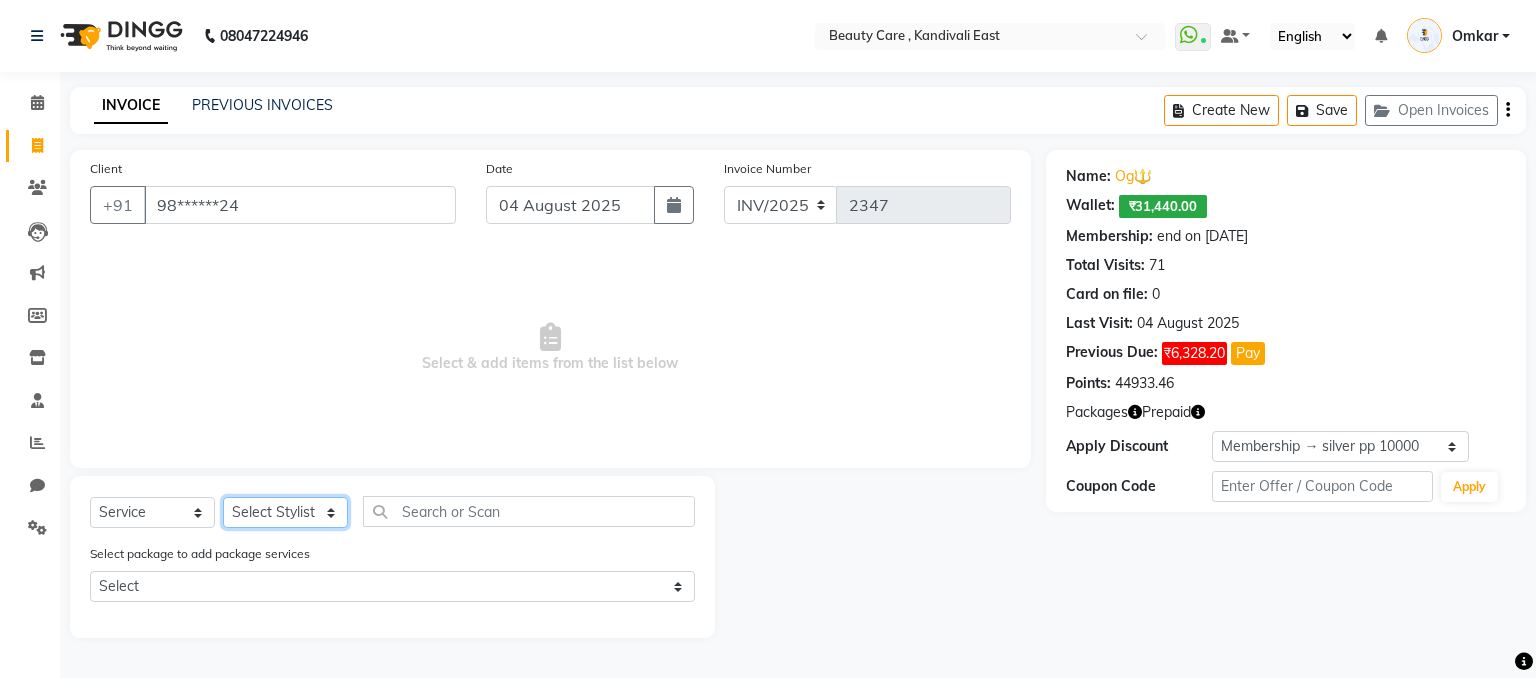 click on "Select Stylist AAAAA Admin A Jagdish K Akshay Ankit Anuja Arvind Ashvin asif Avinash Avneesh  Bhakti bhavesh Bikesh Demo staff  dhiraj DINGG Staff Disha Divyani Ganesh harsh JAGDISH kiran Komal Mahendra Vishwakarma MANDEEP KAUR  Manual Test DND Neeraj Rode new staff Ninad  Omkar play salon Prakash Pranav Pranil Praveen Priyanka QA Staff-1 Rahul ram Ross Geller Ruchi Rupal Samyak Saraf Sandhya Sanjeevni shivam StaffForReports staff-qa-1 staff-qa-2 staff-qa-3 Sukanya sumit Sumit Kadam Sushmita test Test Staff Vidhi xyz sa" 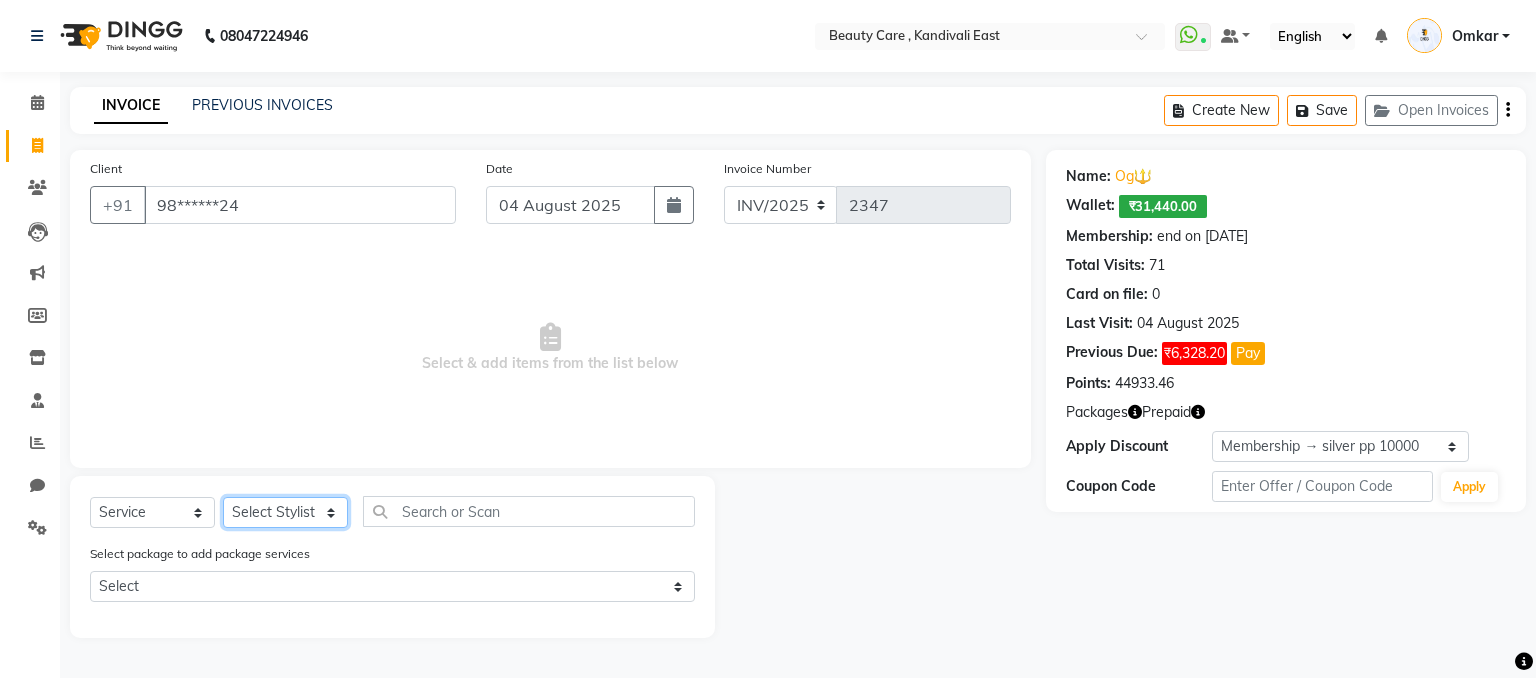 select on "67744" 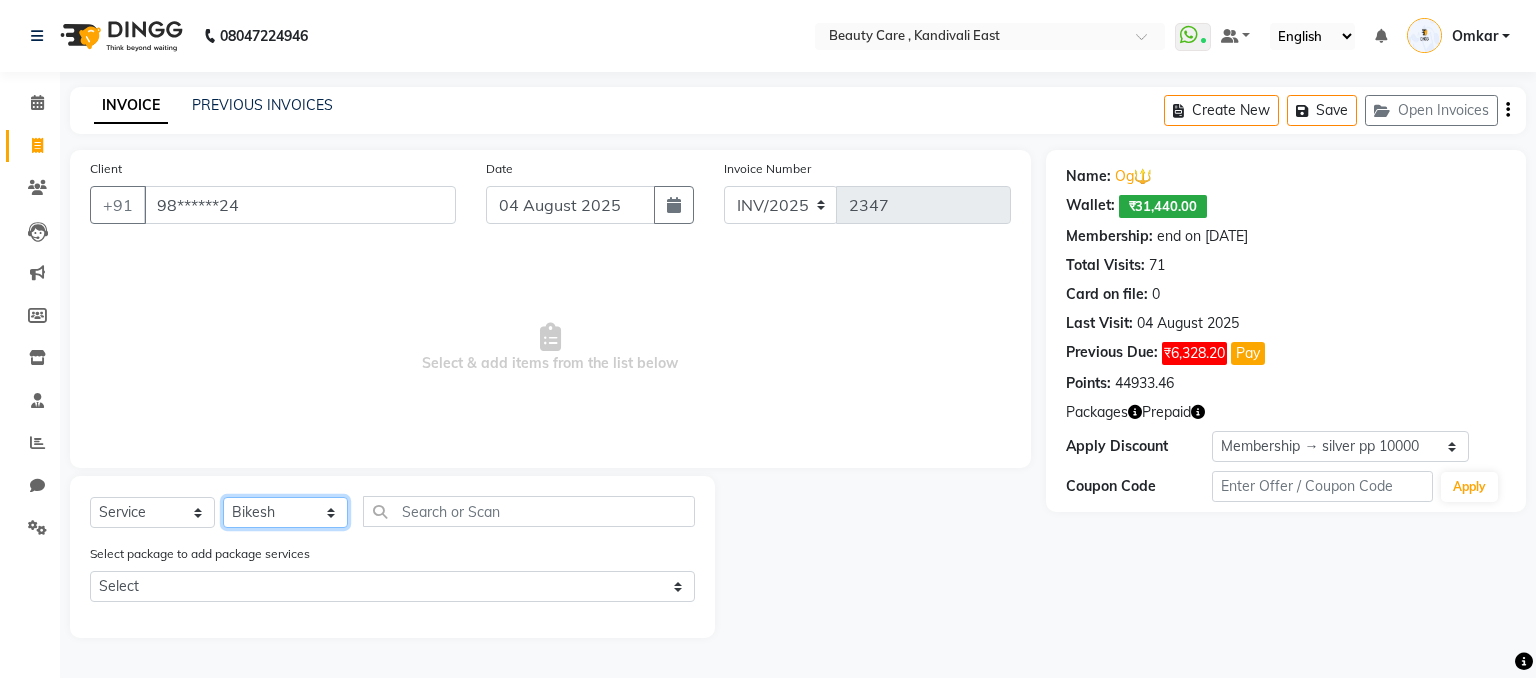 click on "Select Stylist AAAAA Admin A Jagdish K Akshay Ankit Anuja Arvind Ashvin asif Avinash Avneesh  Bhakti bhavesh Bikesh Demo staff  dhiraj DINGG Staff Disha Divyani Ganesh harsh JAGDISH kiran Komal Mahendra Vishwakarma MANDEEP KAUR  Manual Test DND Neeraj Rode new staff Ninad  Omkar play salon Prakash Pranav Pranil Praveen Priyanka QA Staff-1 Rahul ram Ross Geller Ruchi Rupal Samyak Saraf Sandhya Sanjeevni shivam StaffForReports staff-qa-1 staff-qa-2 staff-qa-3 Sukanya sumit Sumit Kadam Sushmita test Test Staff Vidhi xyz sa" 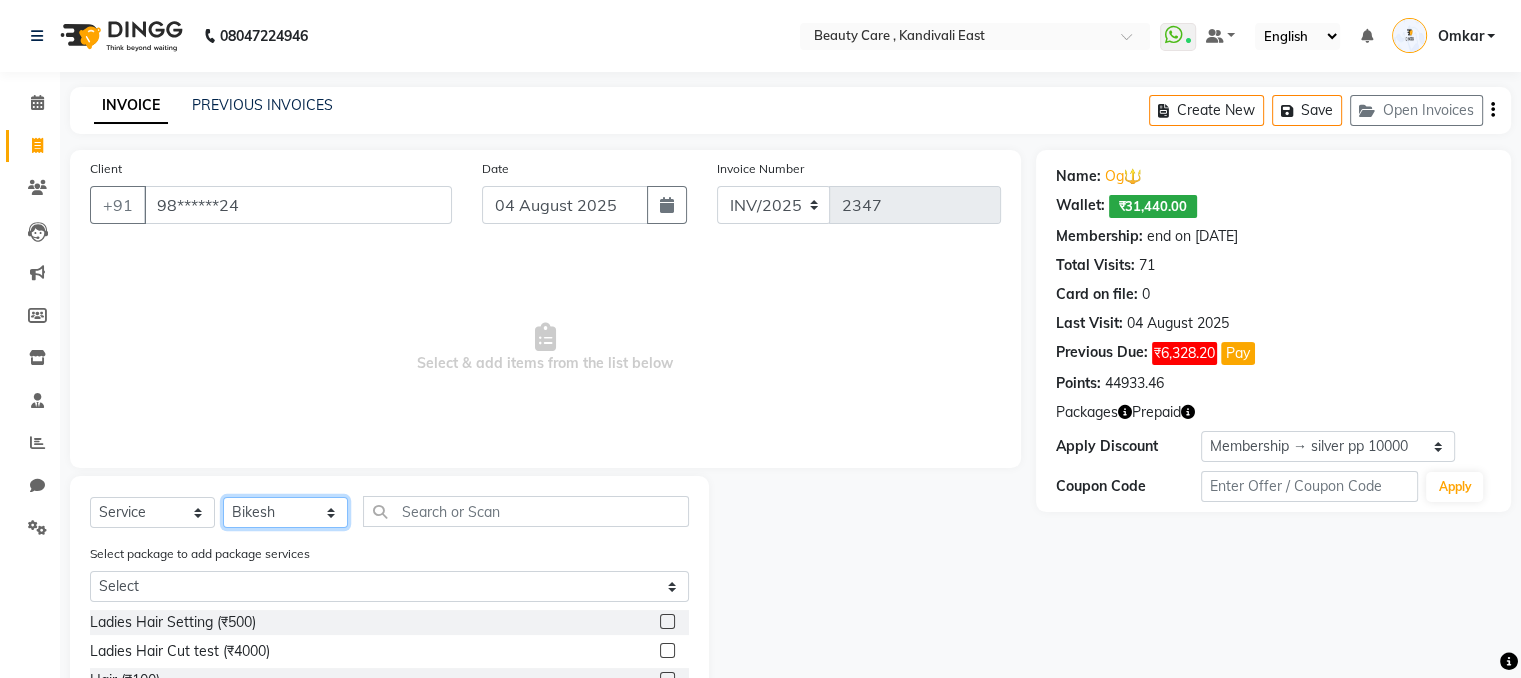 scroll, scrollTop: 192, scrollLeft: 0, axis: vertical 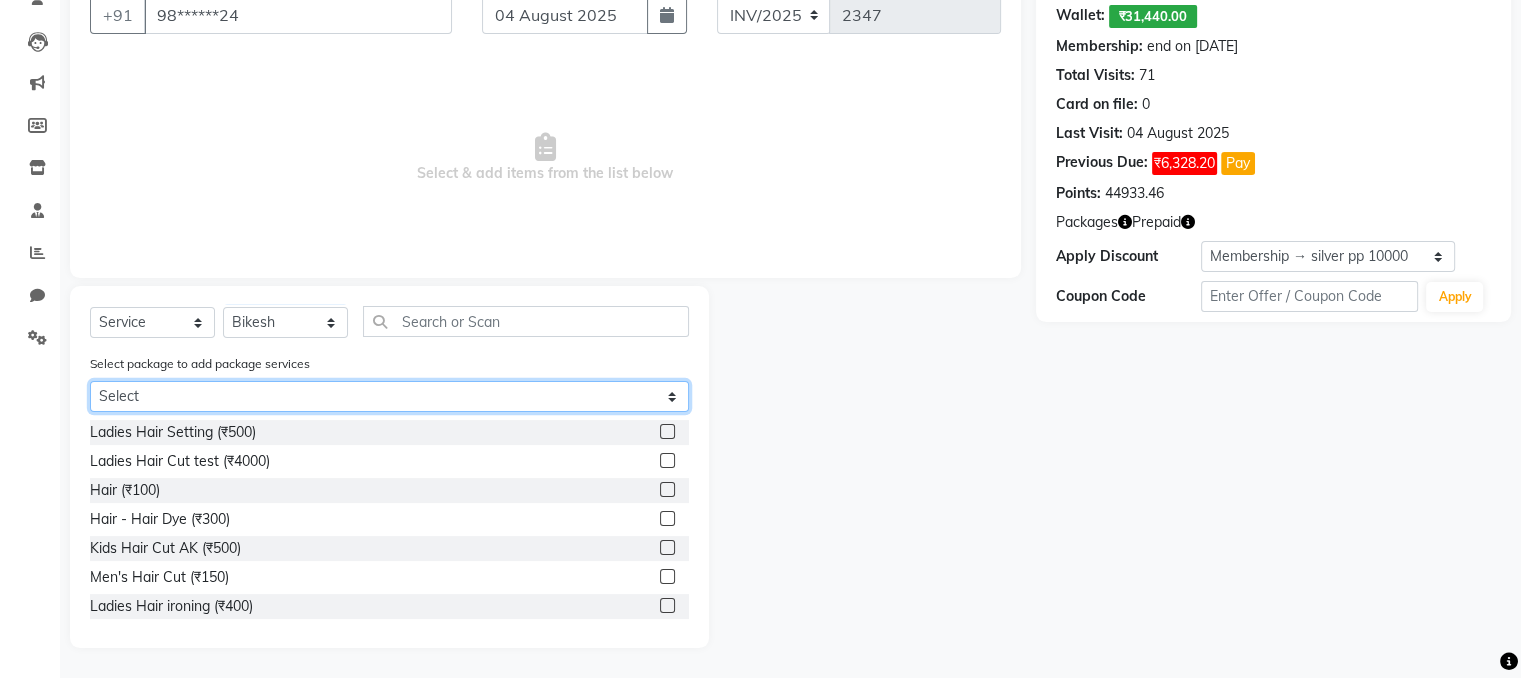 click on "Select hair cut package buy 3get 1 free 5SPA Package  5PLUS1 Hair cut 3plus 1 hair cur 3PLUS1 3PLUS1 Omkar Sports pack" 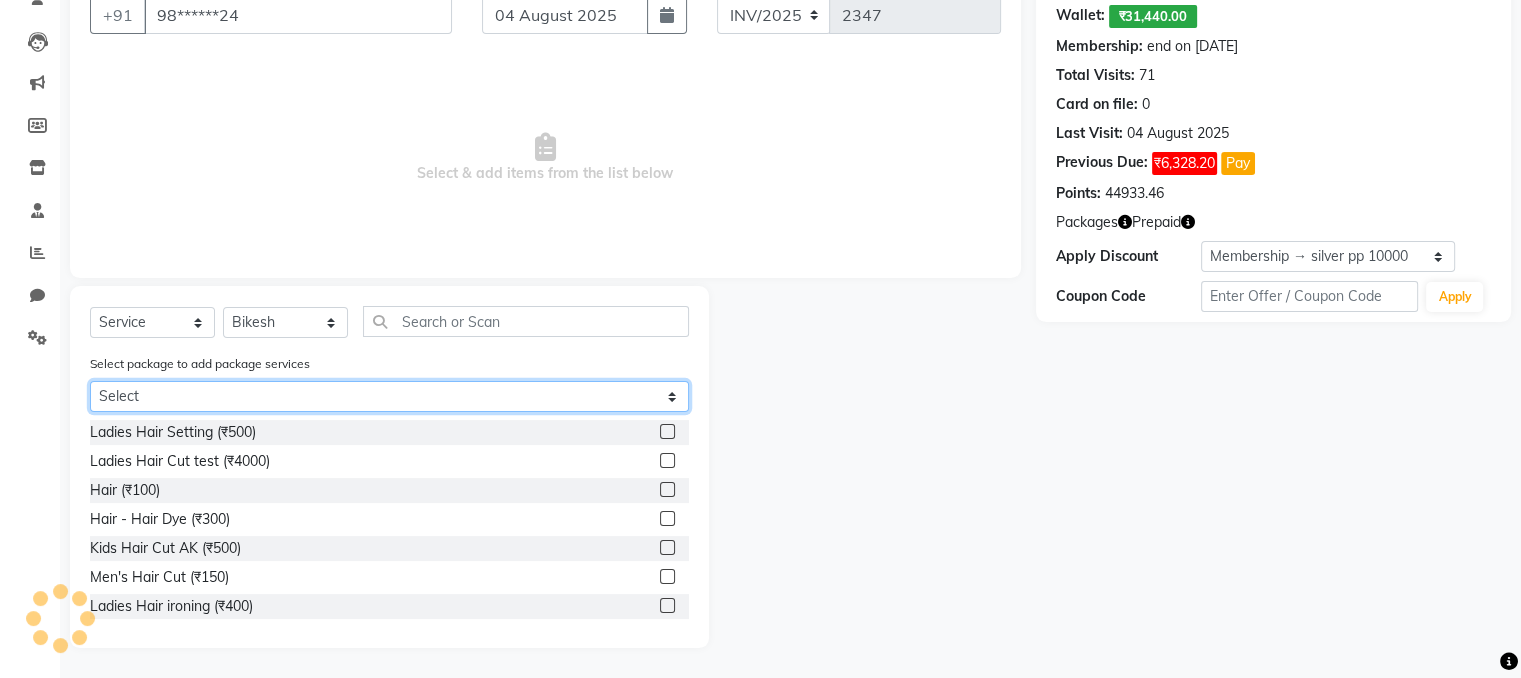 select on "1: Object" 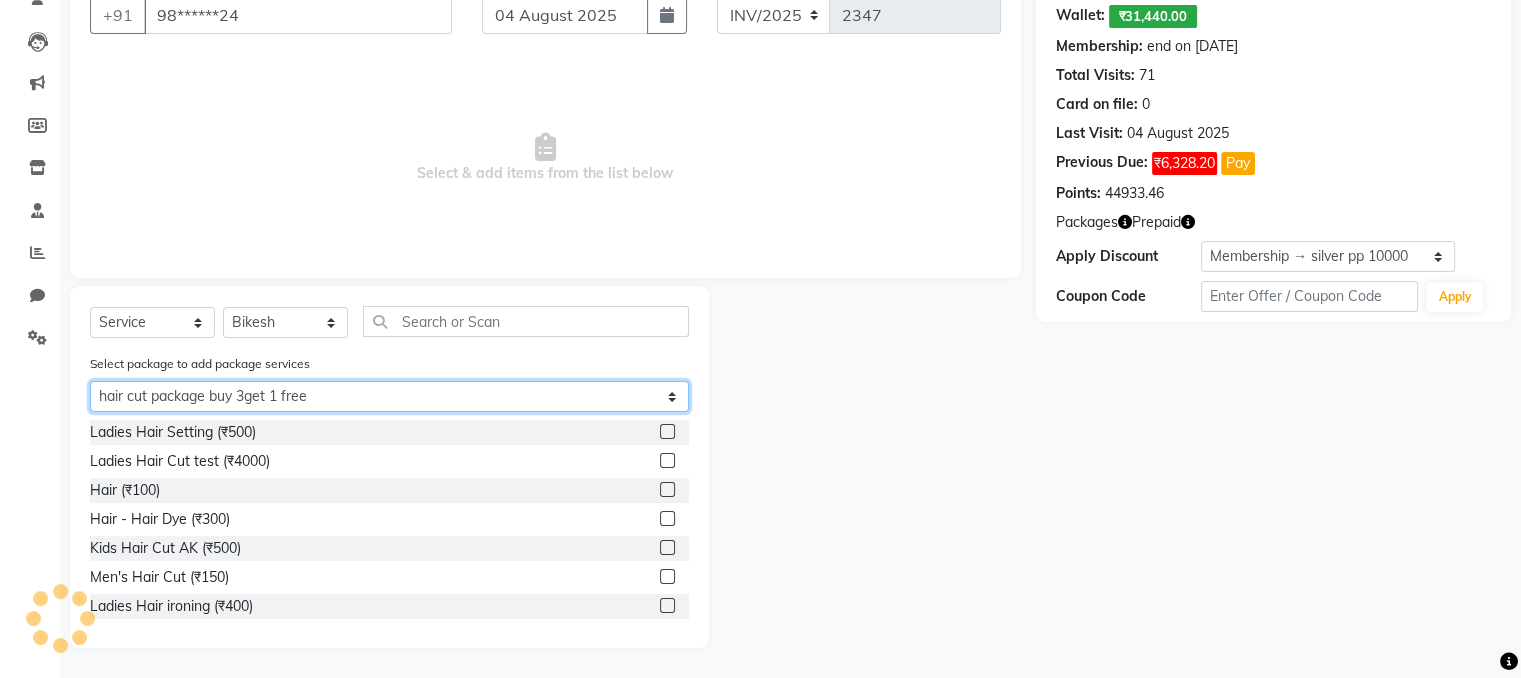 click on "Select hair cut package buy 3get 1 free 5SPA Package  5PLUS1 Hair cut 3plus 1 hair cur 3PLUS1 3PLUS1 Omkar Sports pack" 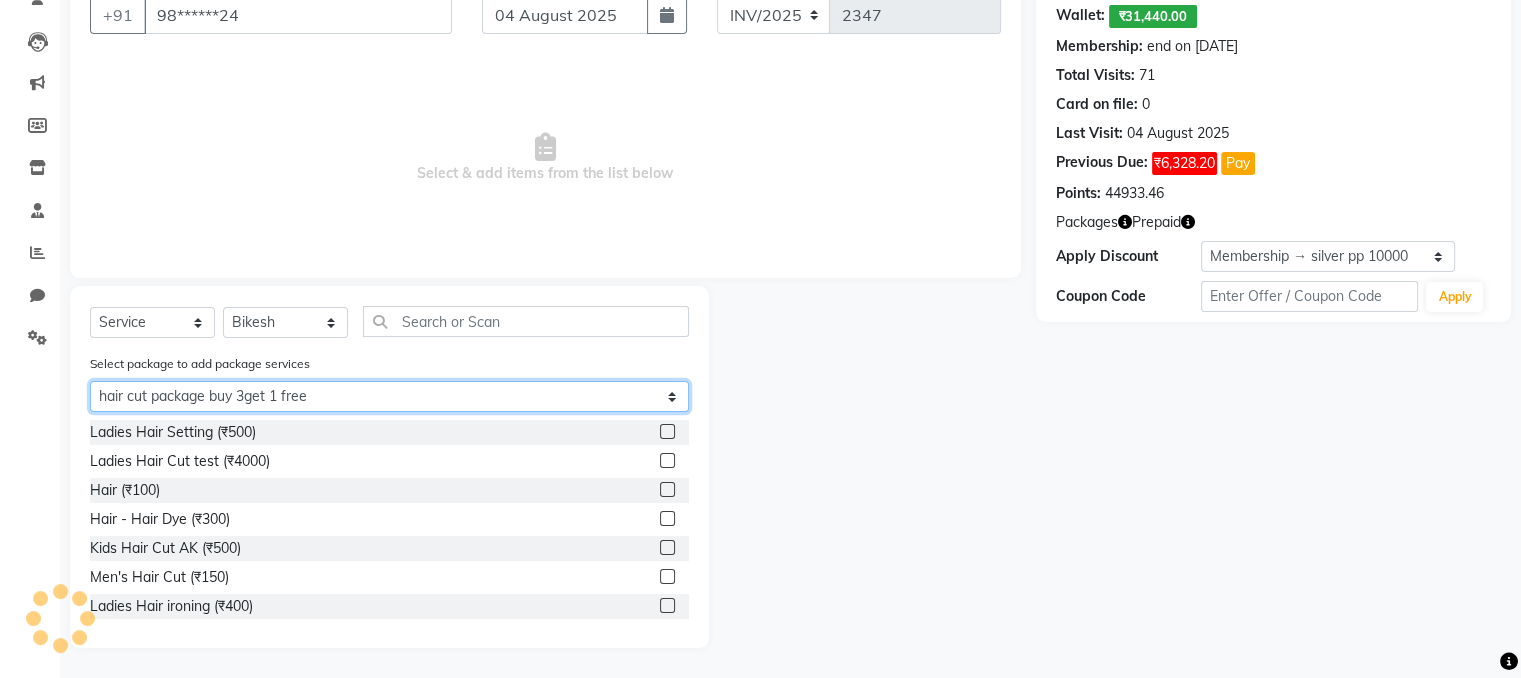 scroll, scrollTop: 21, scrollLeft: 0, axis: vertical 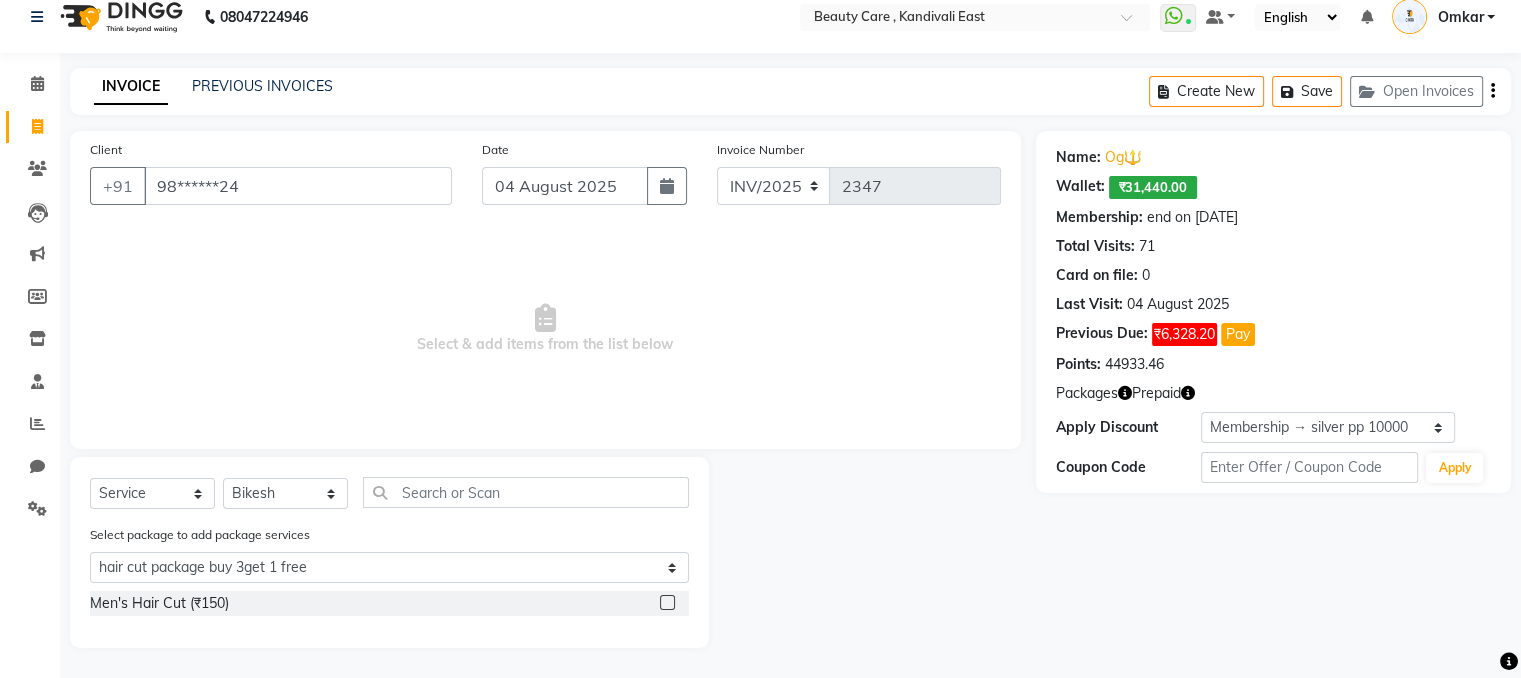 click 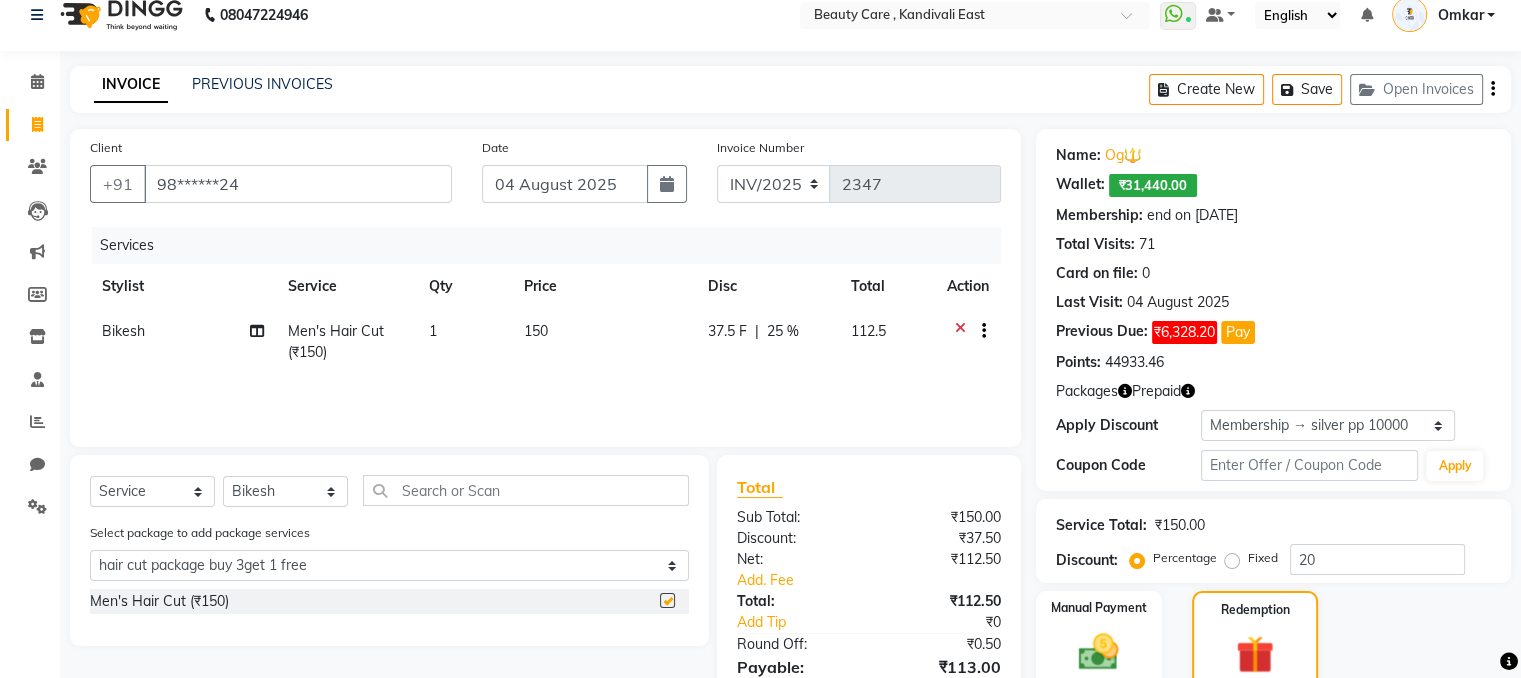 checkbox on "false" 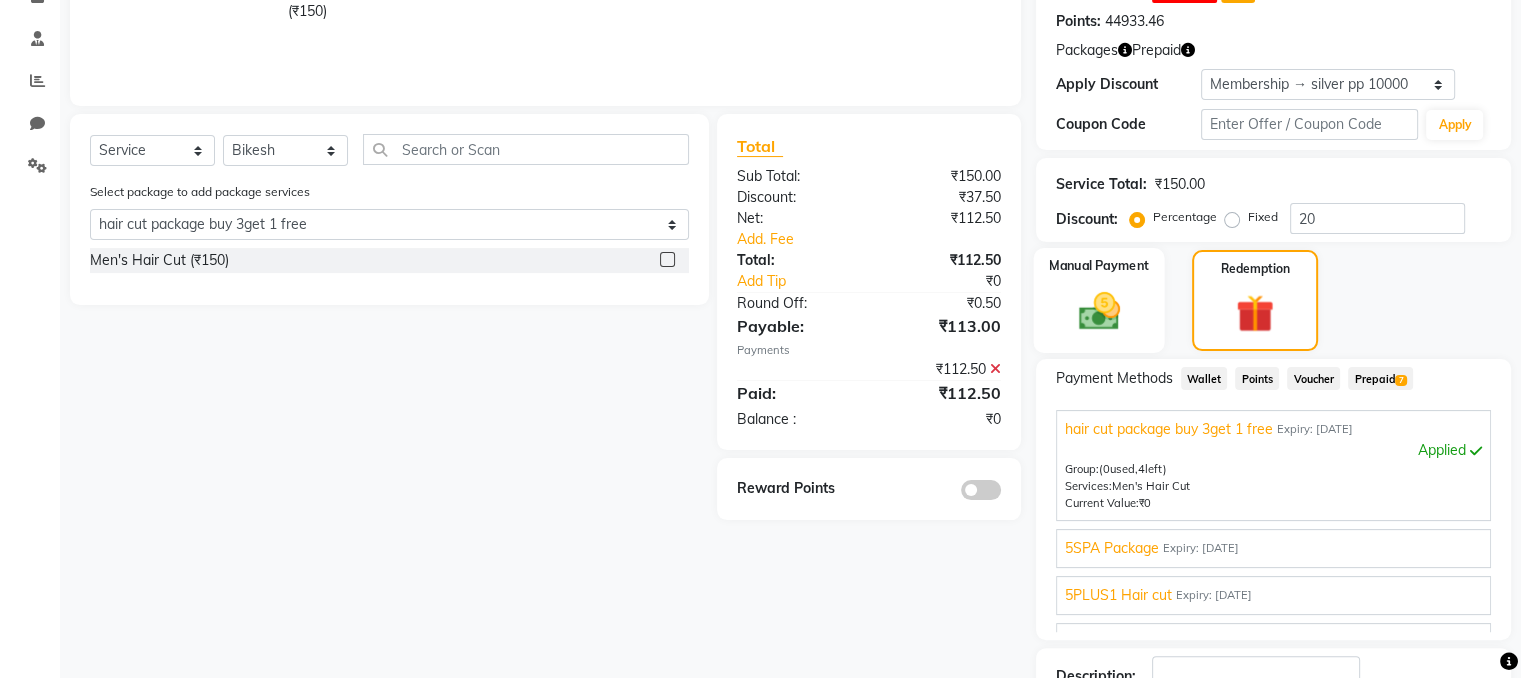 scroll, scrollTop: 508, scrollLeft: 0, axis: vertical 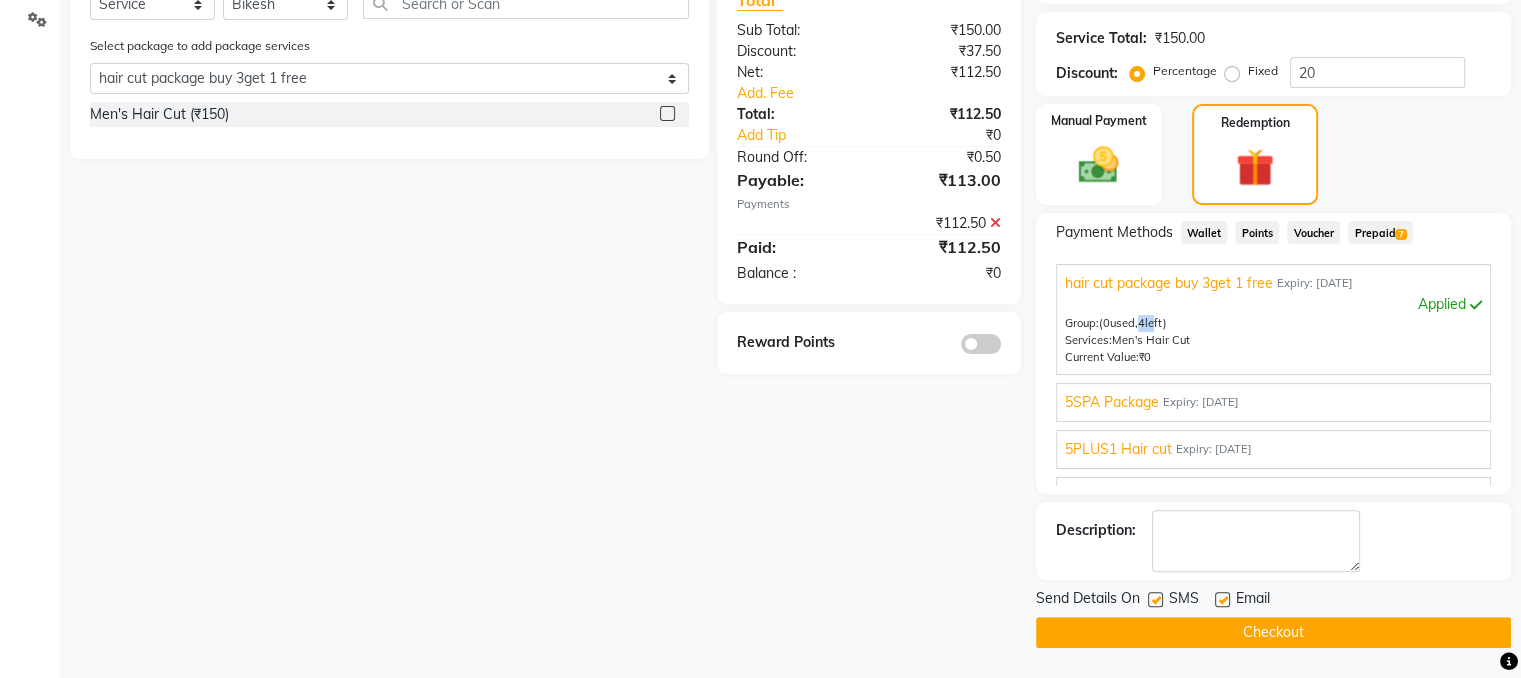 drag, startPoint x: 1144, startPoint y: 324, endPoint x: 1157, endPoint y: 323, distance: 13.038404 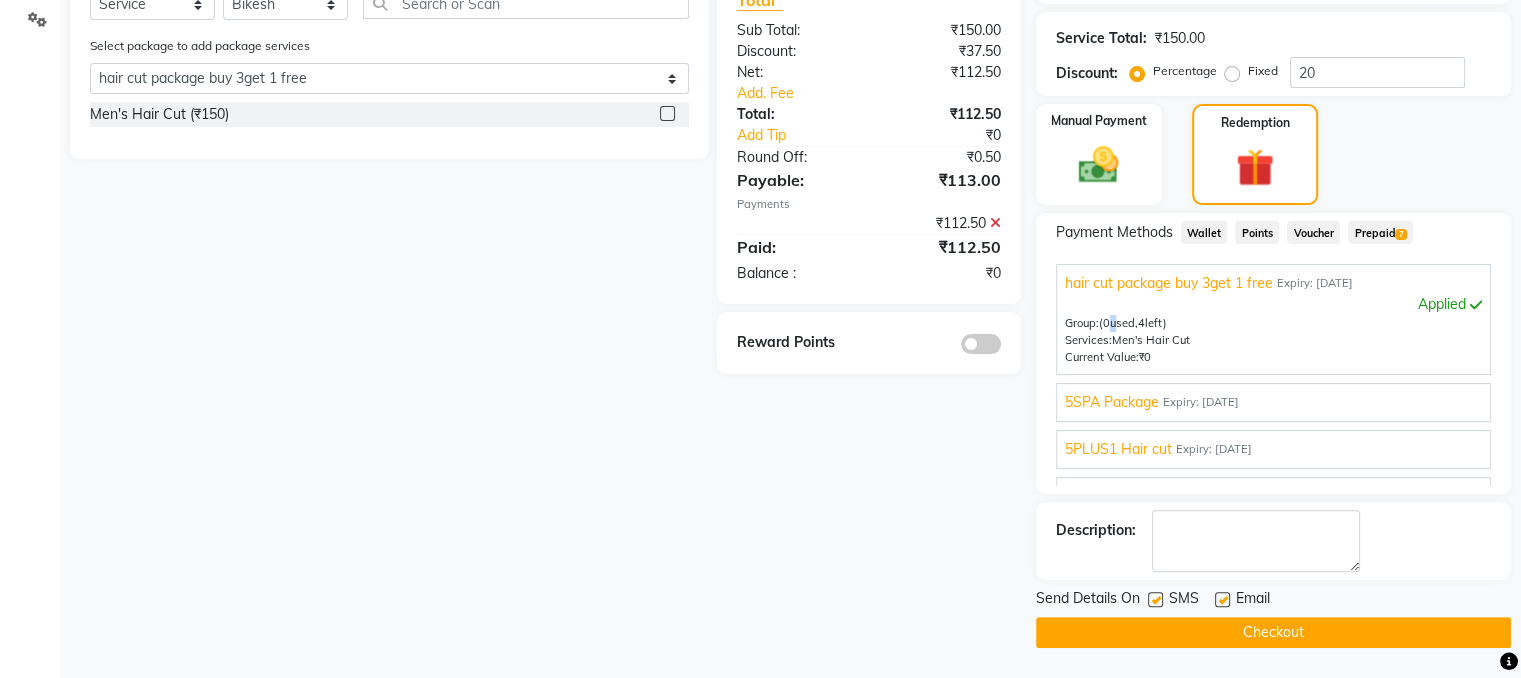 drag, startPoint x: 1113, startPoint y: 323, endPoint x: 1102, endPoint y: 324, distance: 11.045361 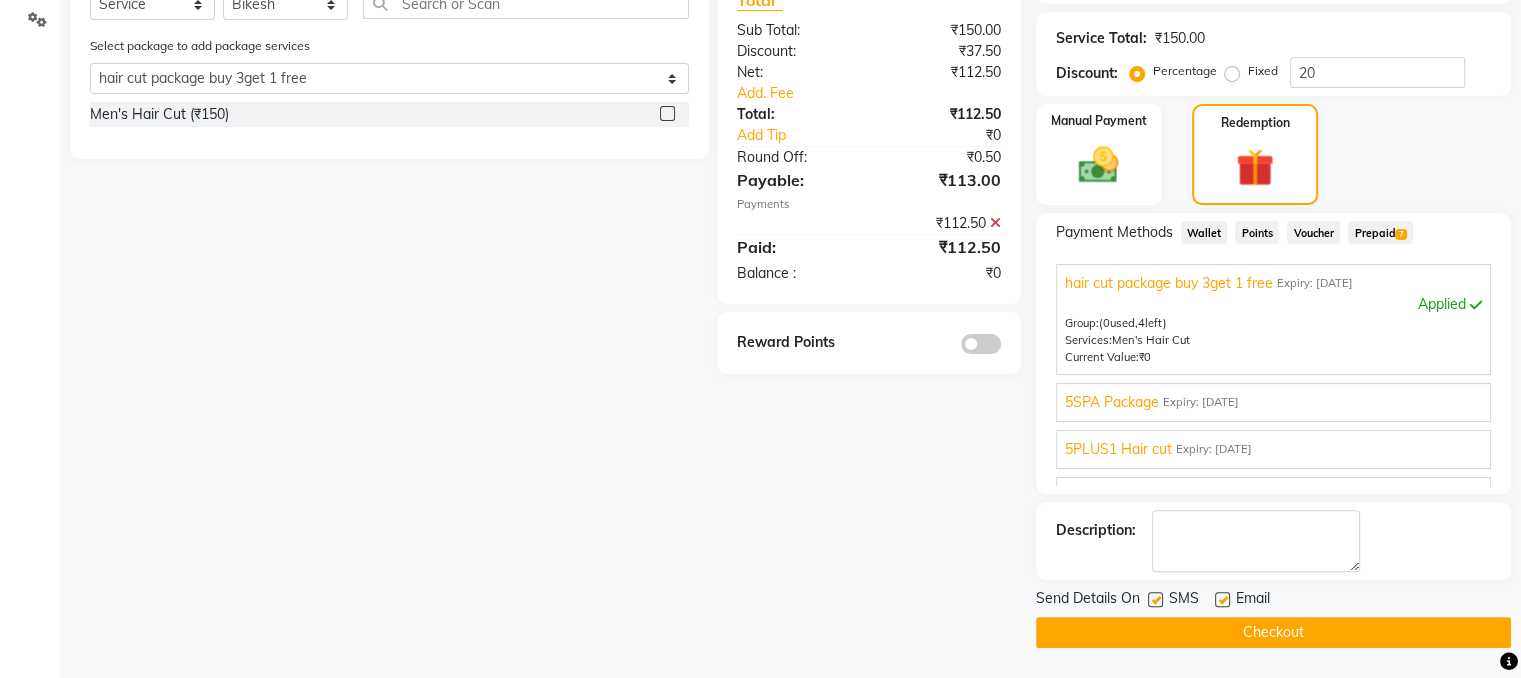 drag, startPoint x: 1144, startPoint y: 325, endPoint x: 1180, endPoint y: 325, distance: 36 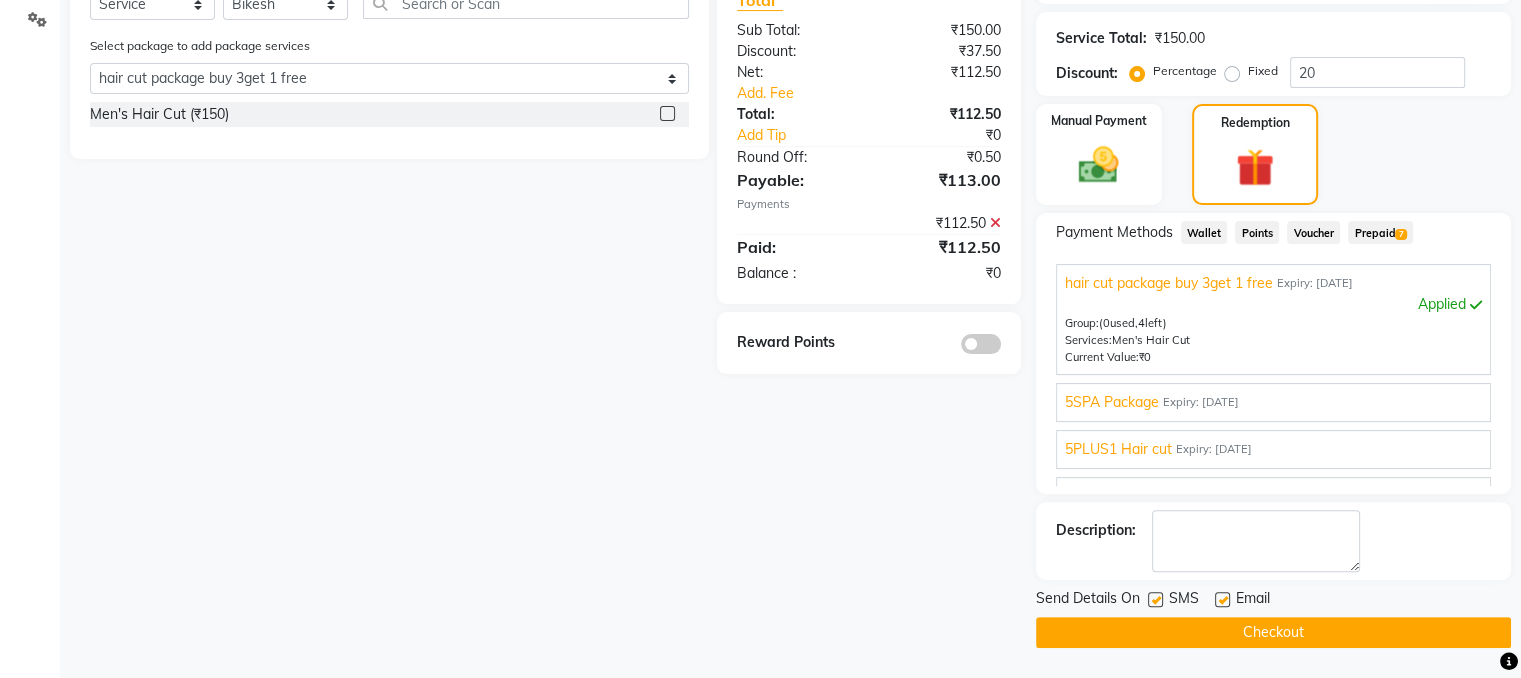 click on "Group:   (0  used,  4  left)  Services:   Men's Hair Cut" at bounding box center (1273, 332) 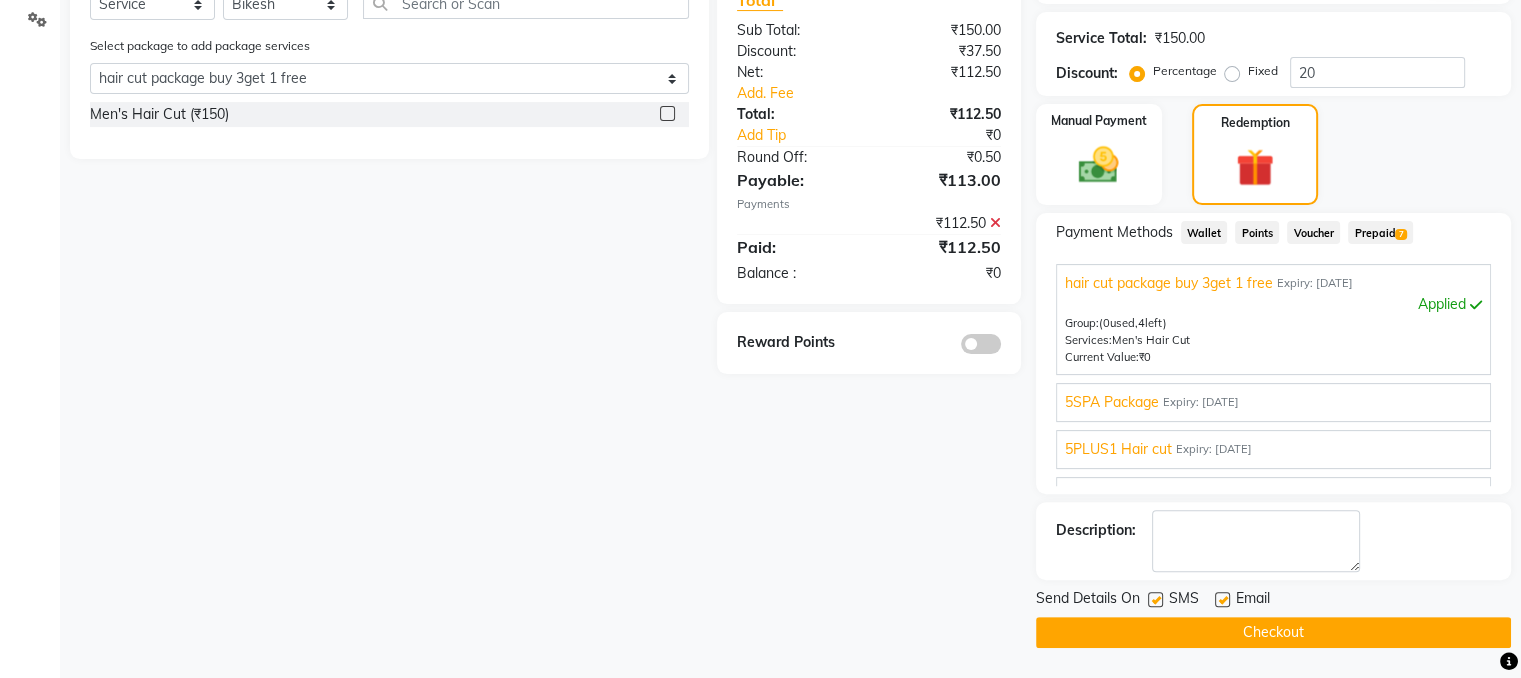 click 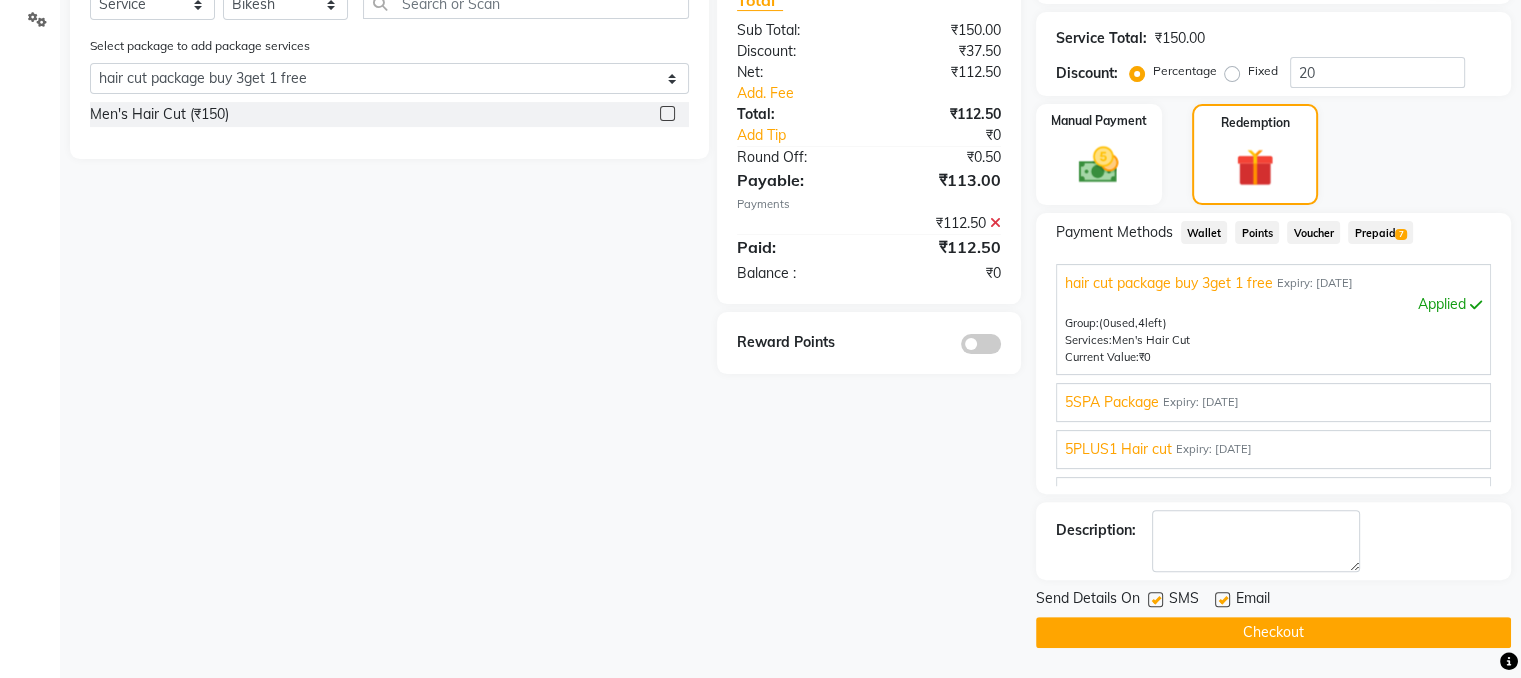 click at bounding box center (1154, 600) 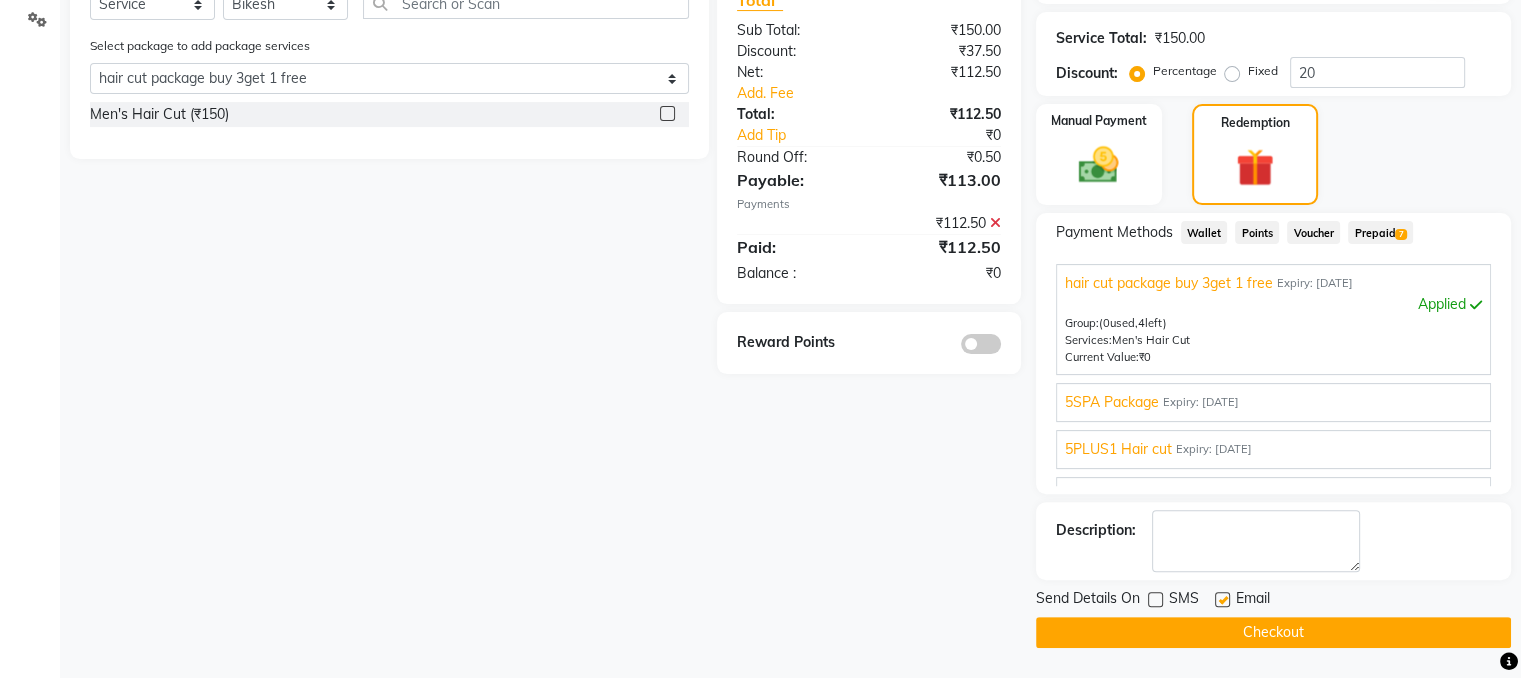click 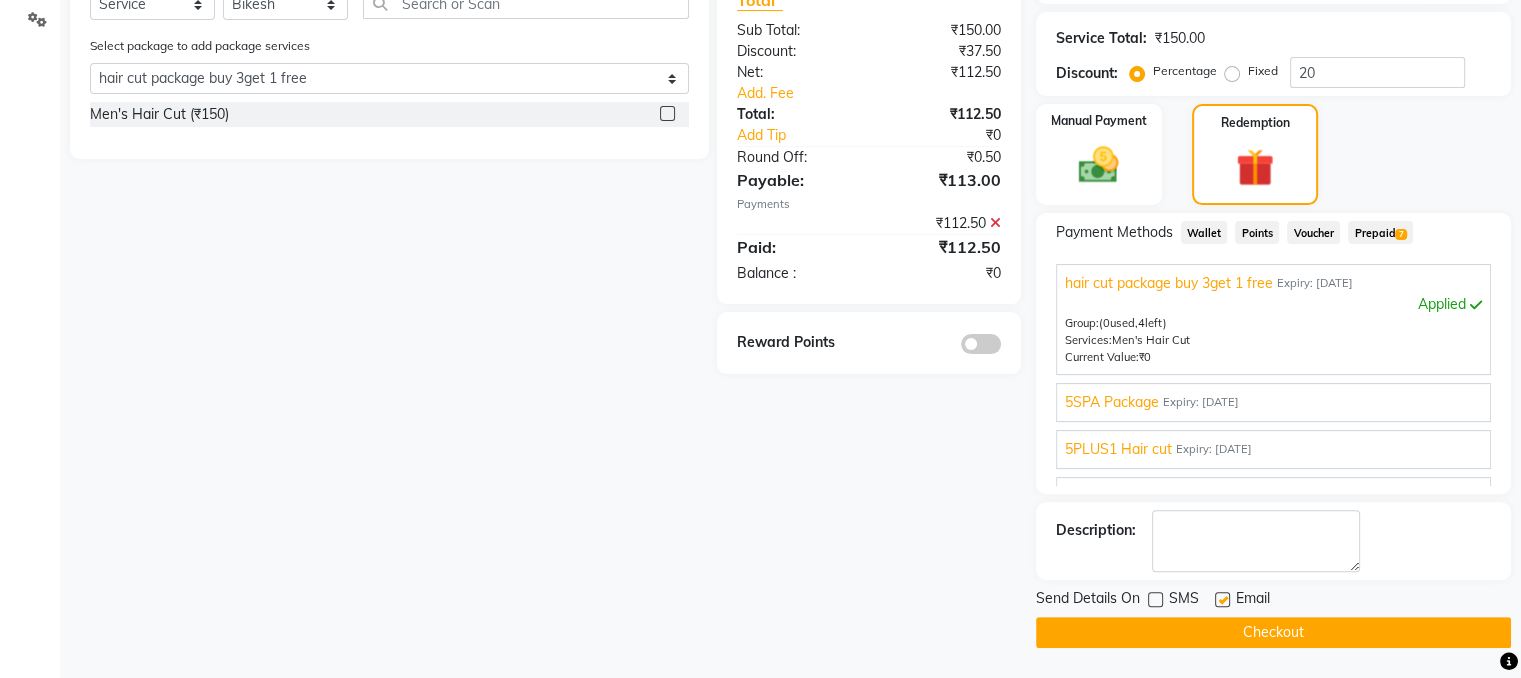 click at bounding box center [1221, 600] 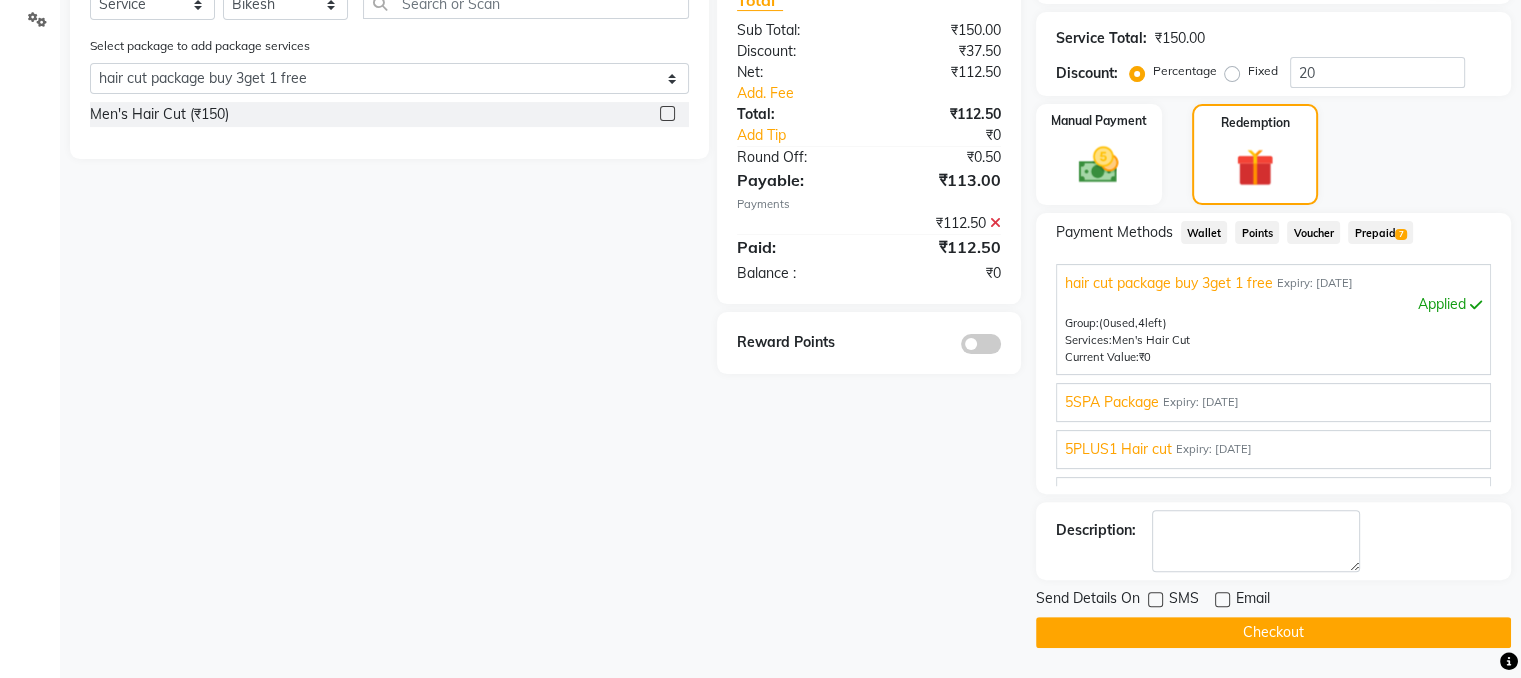 click 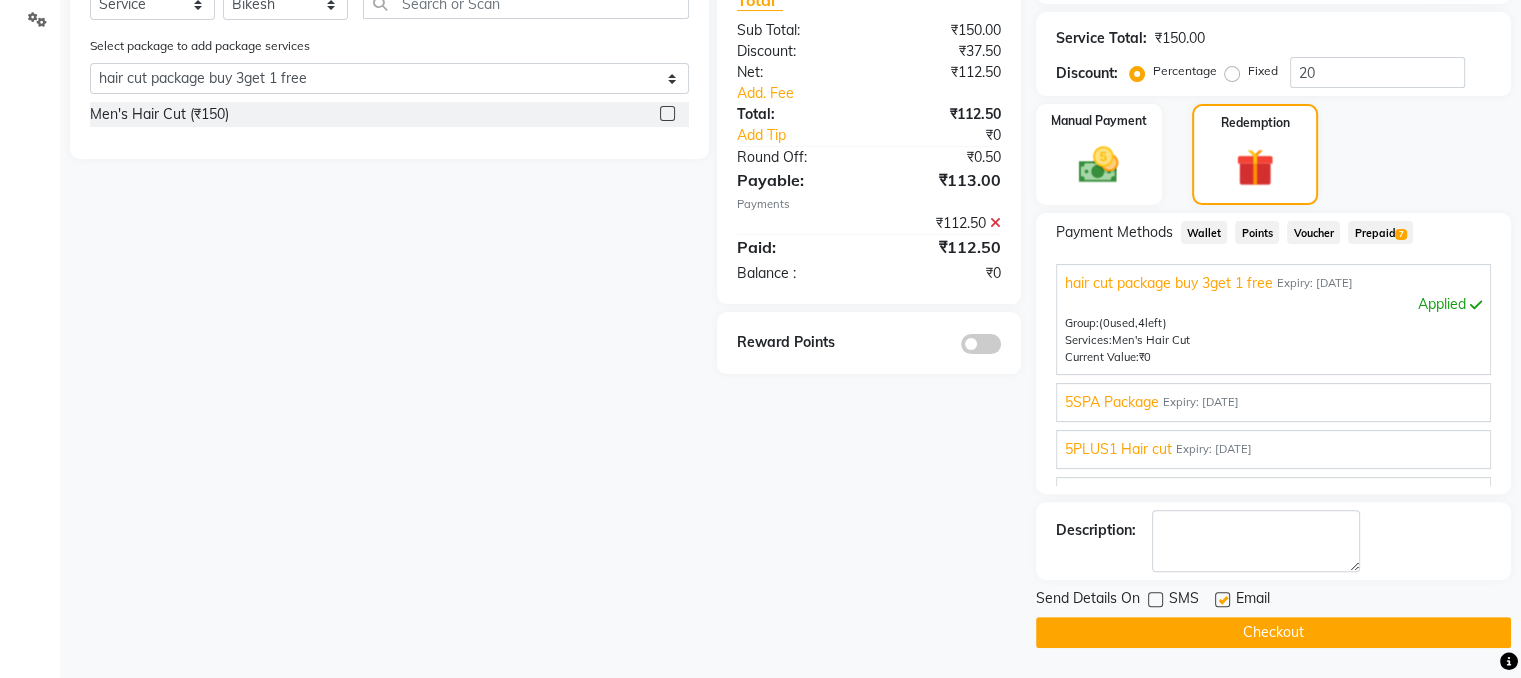 click 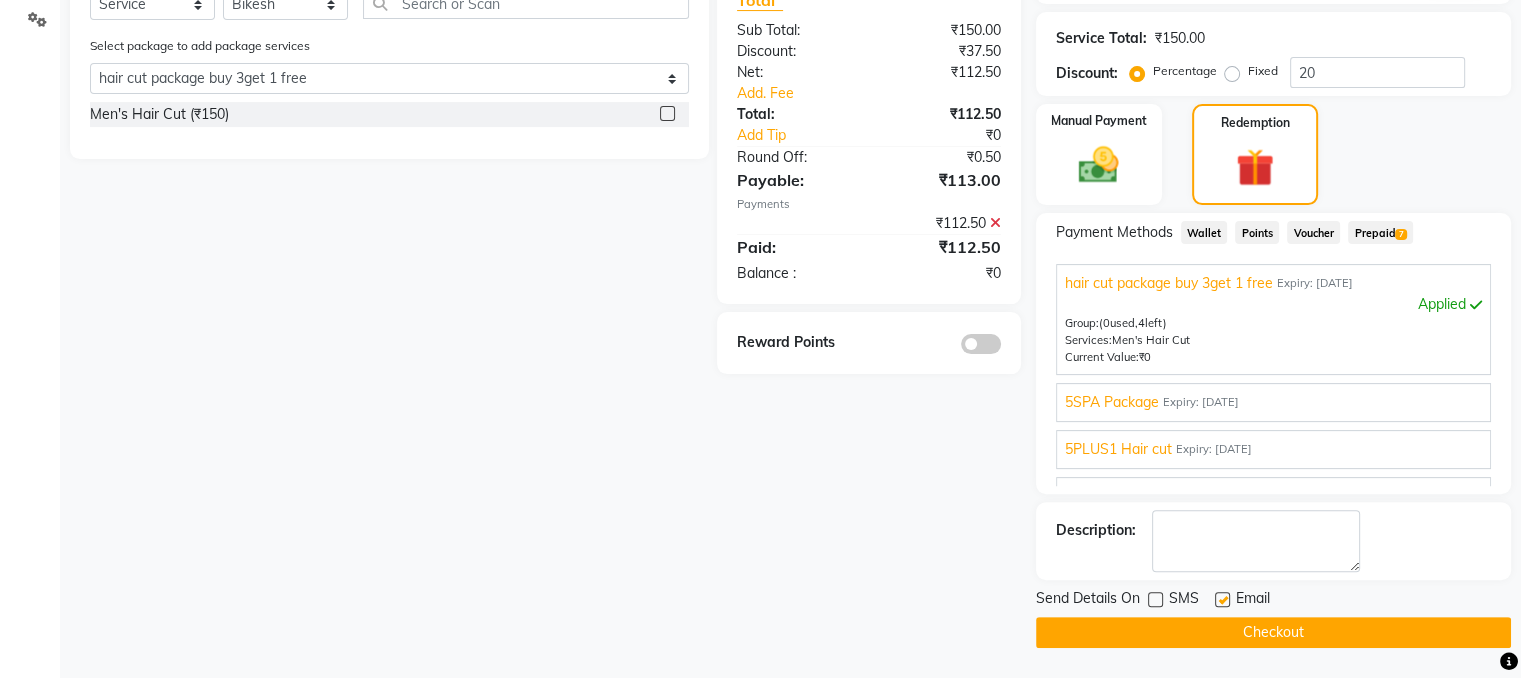 click at bounding box center [1221, 600] 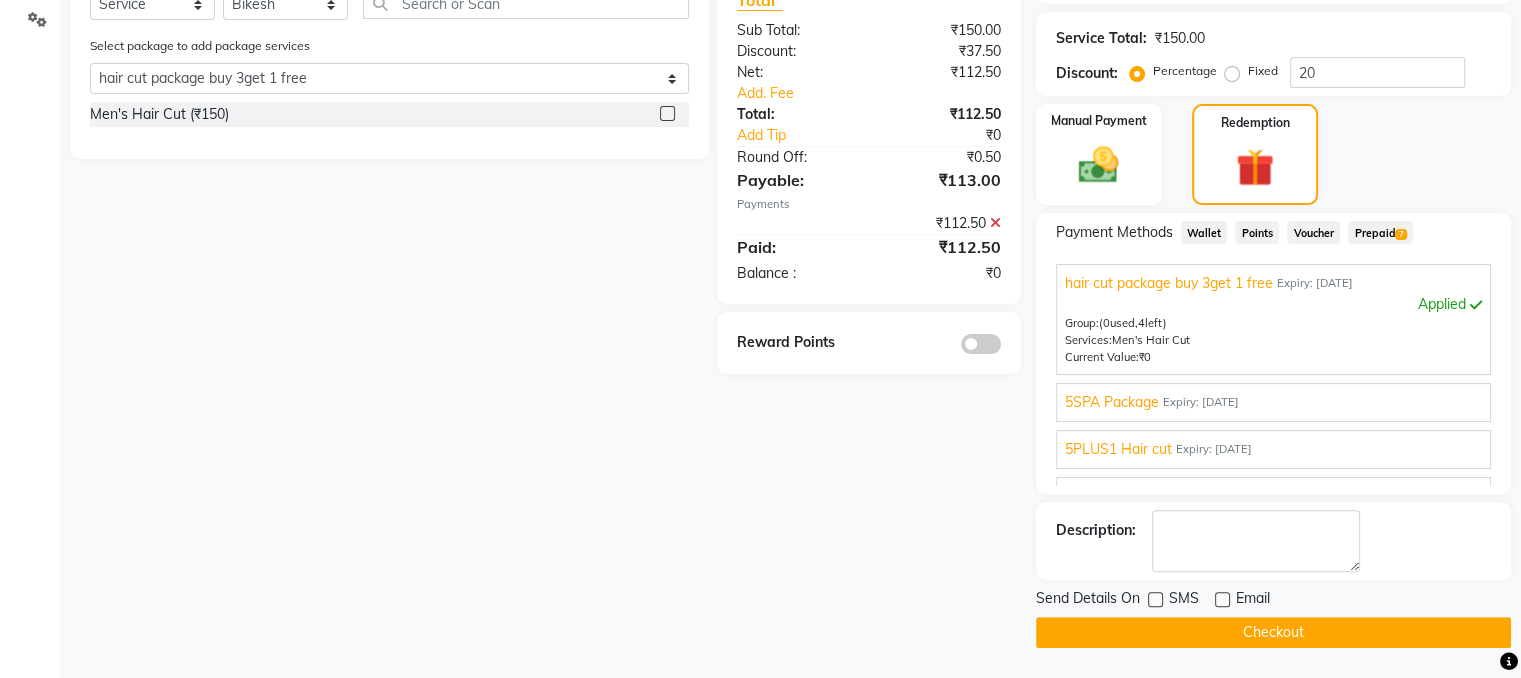 click on "Checkout" 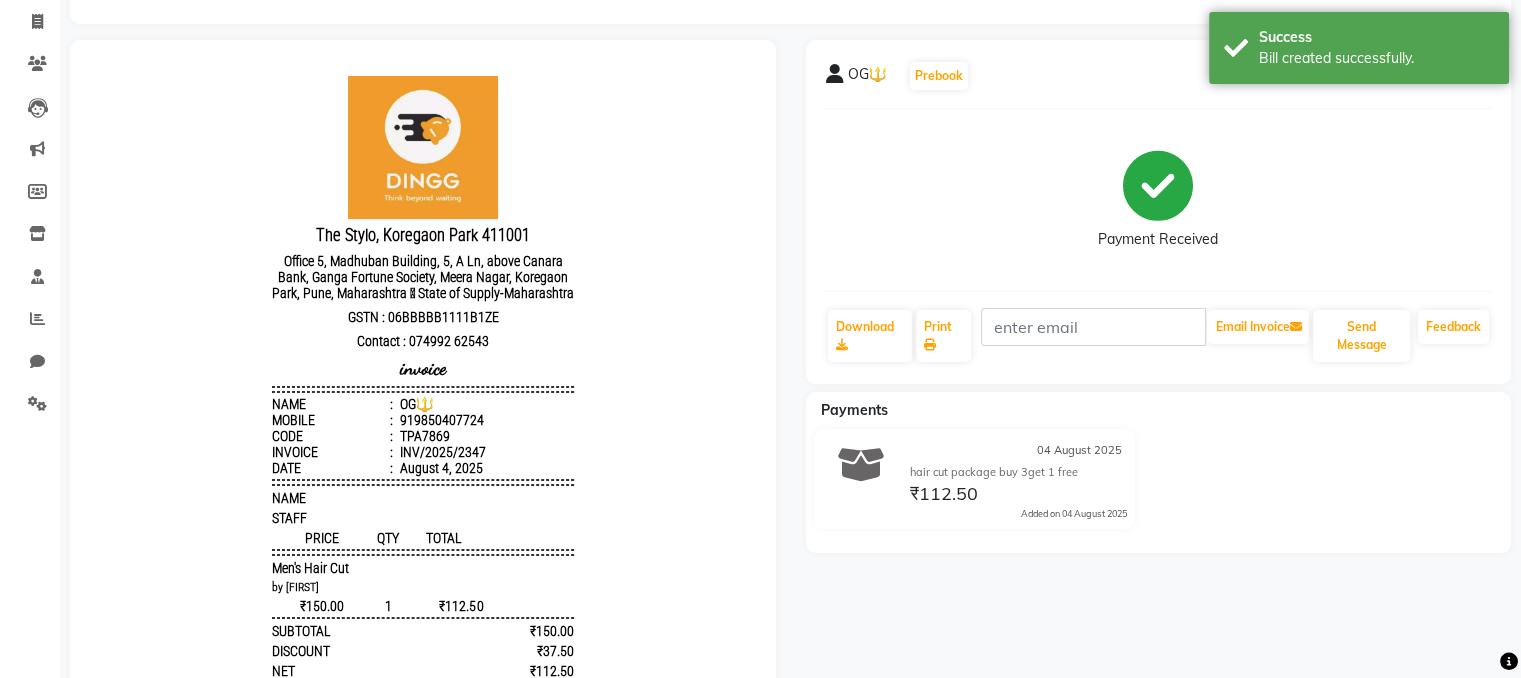 scroll, scrollTop: 0, scrollLeft: 0, axis: both 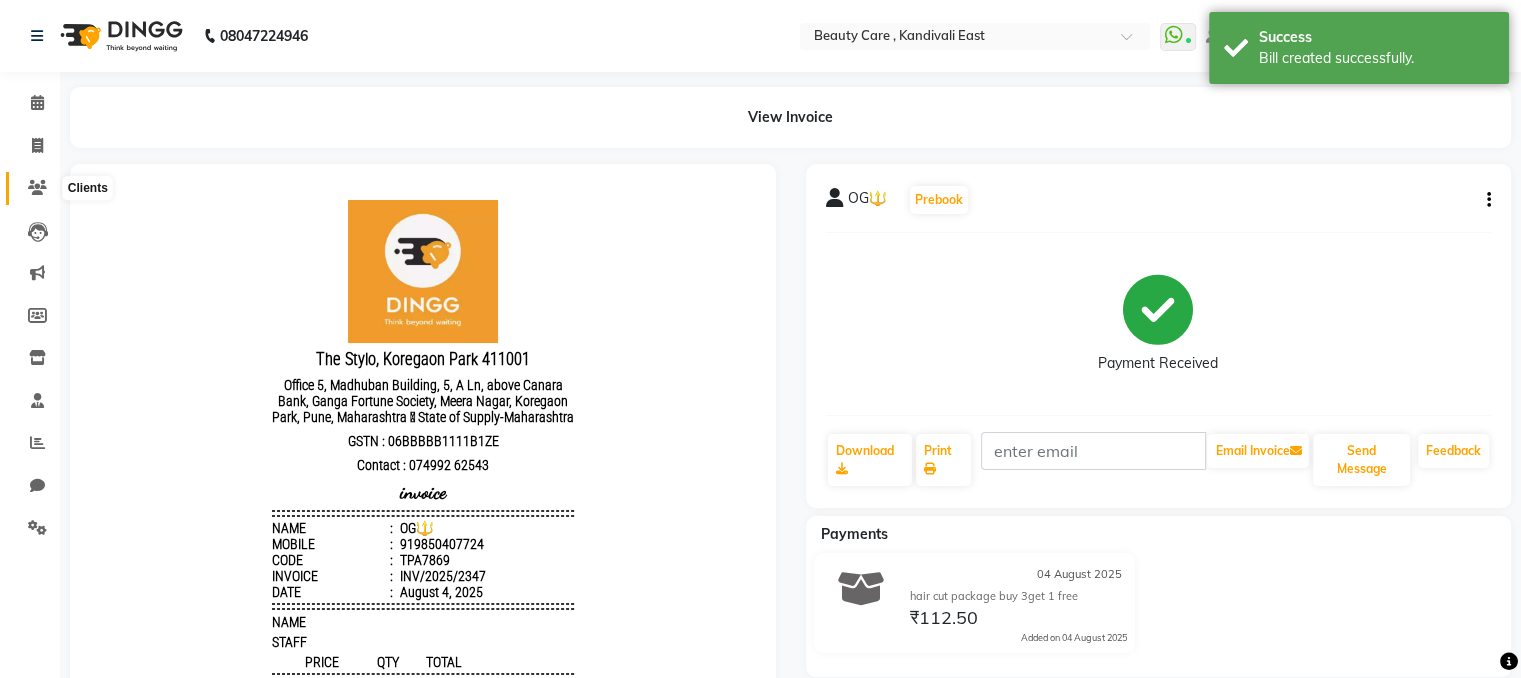 click 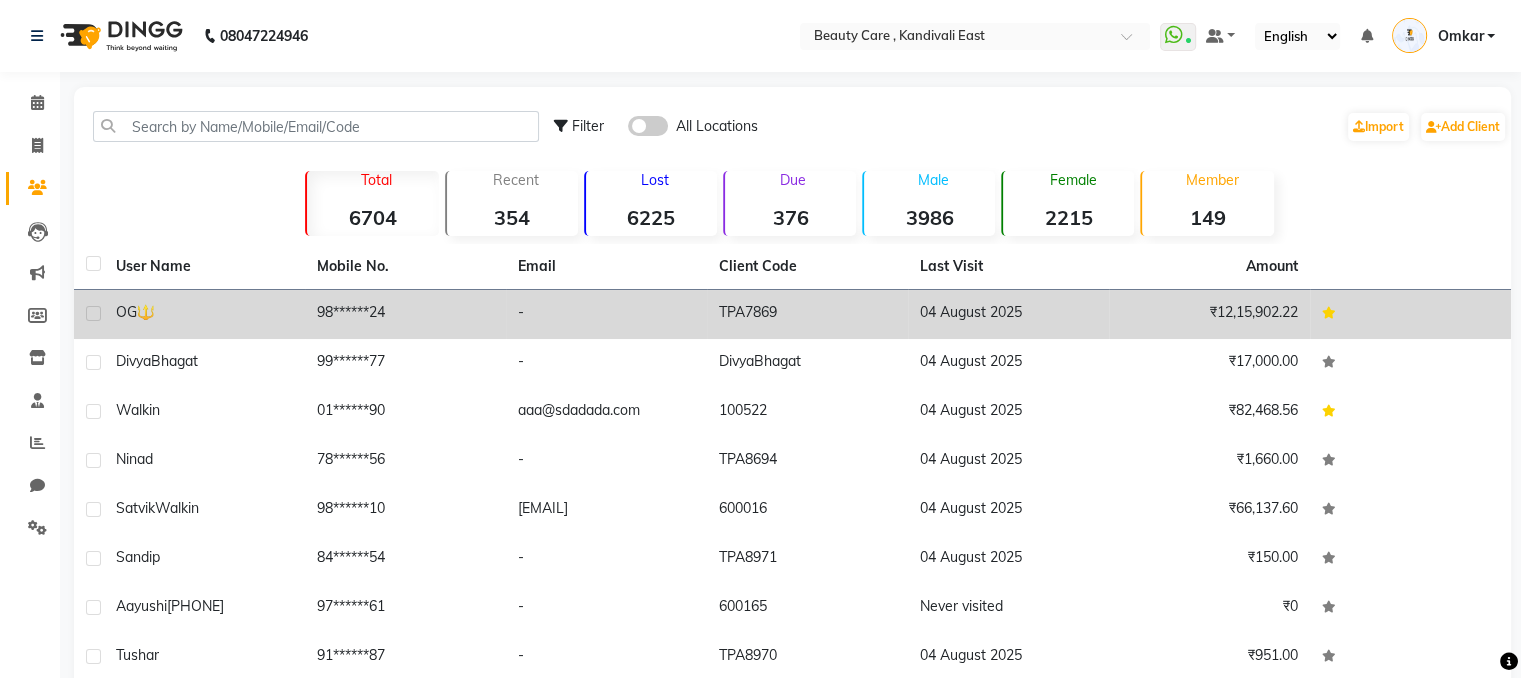 click on "OG🔱" 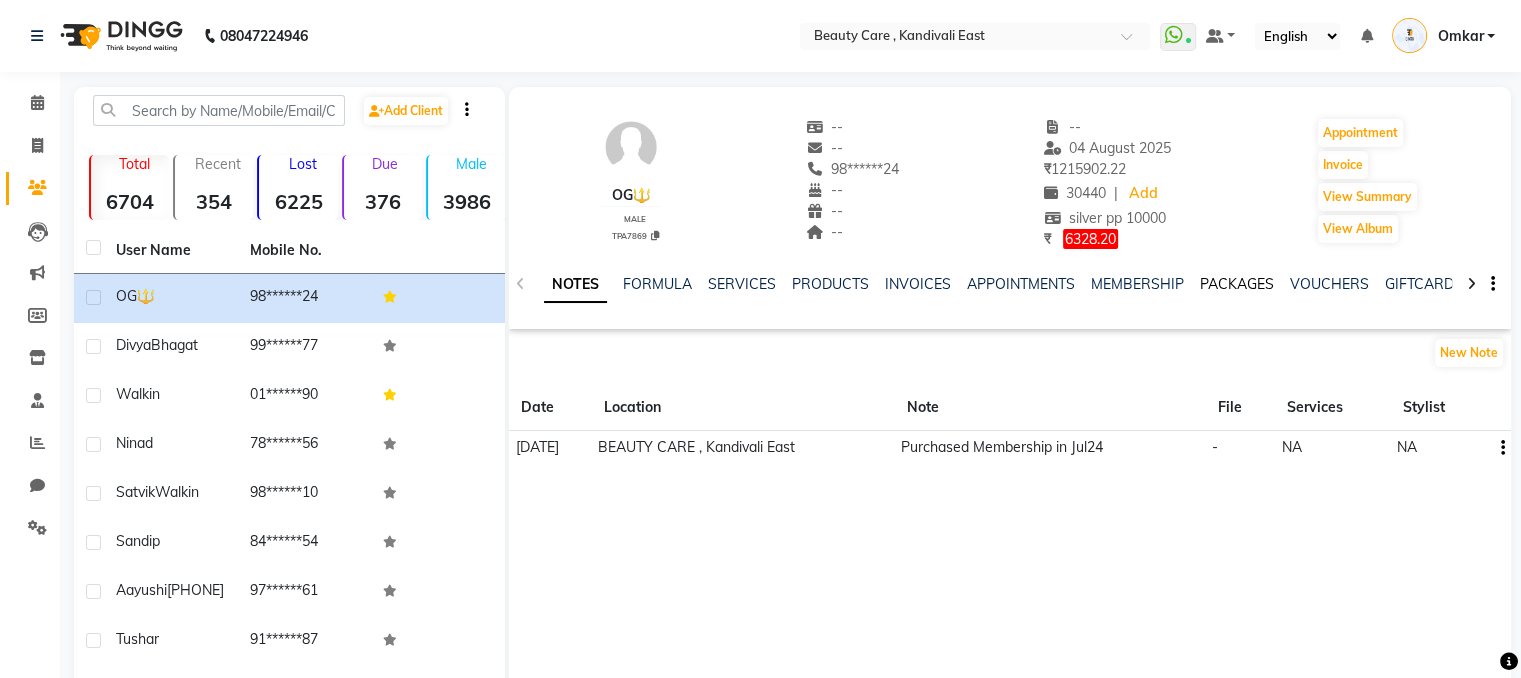 click on "PACKAGES" 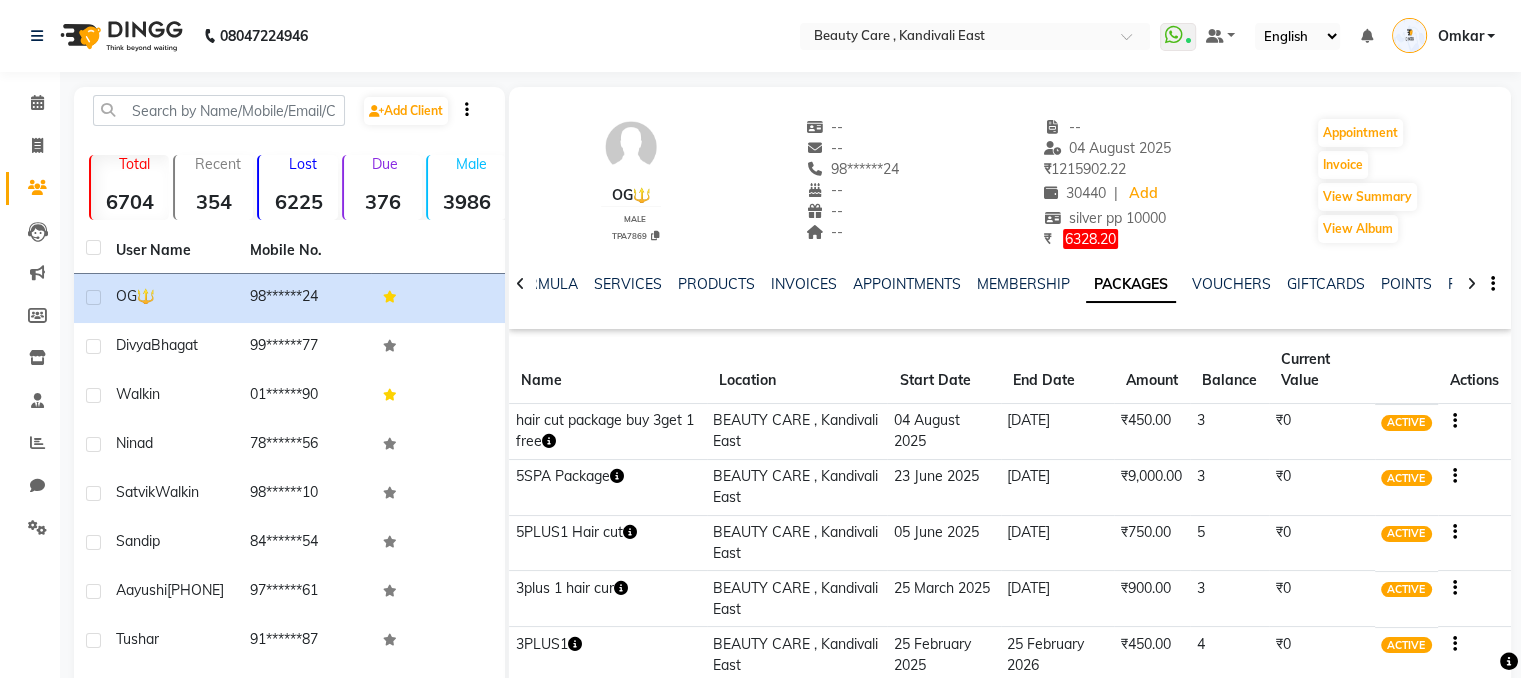 click on "3" 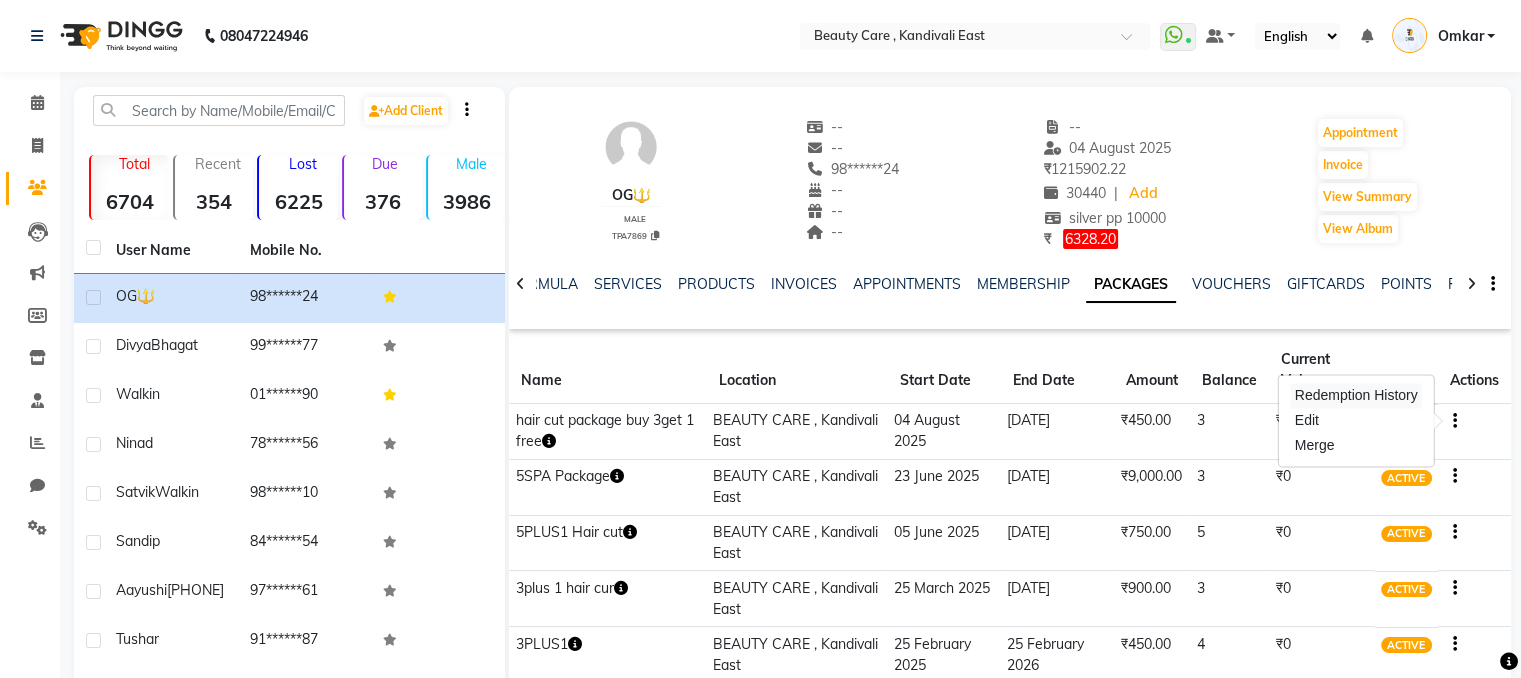 click on "Redemption History" at bounding box center (1356, 395) 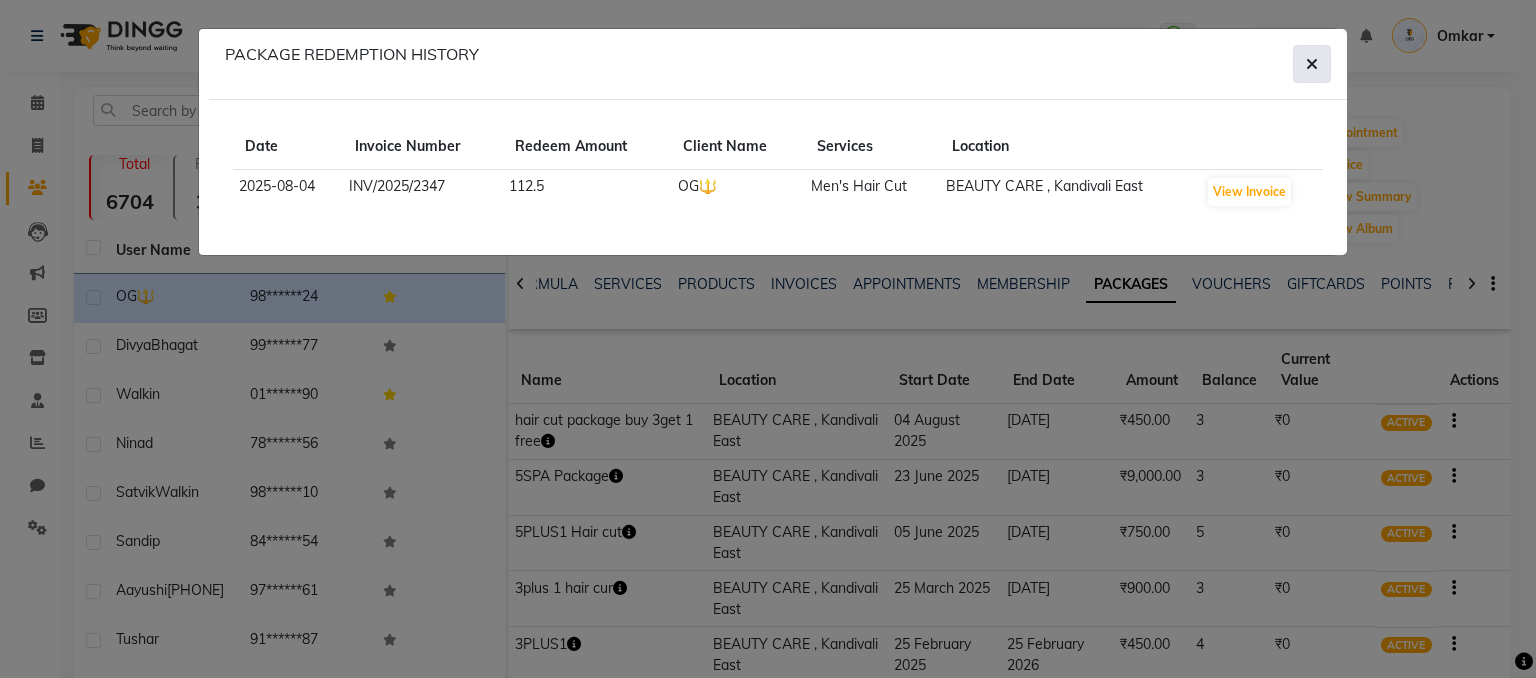 click 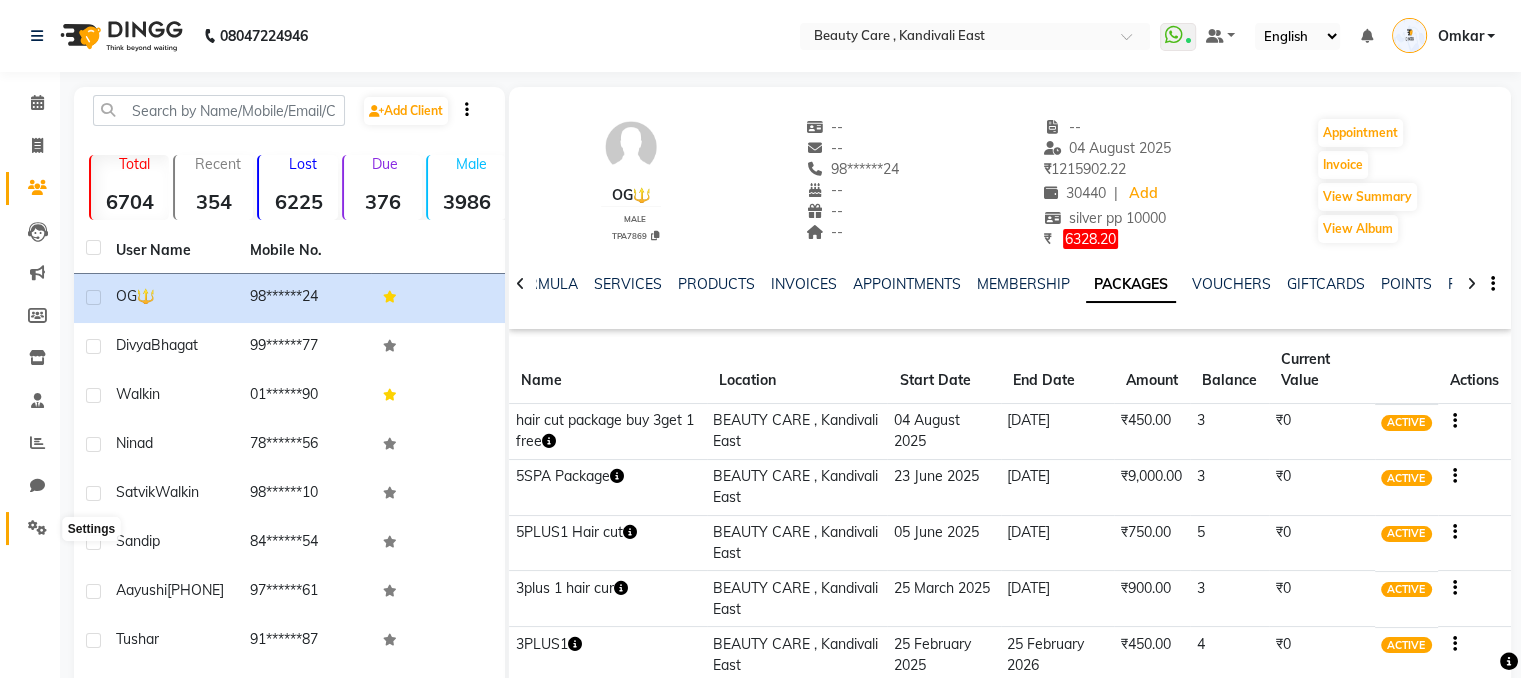 click 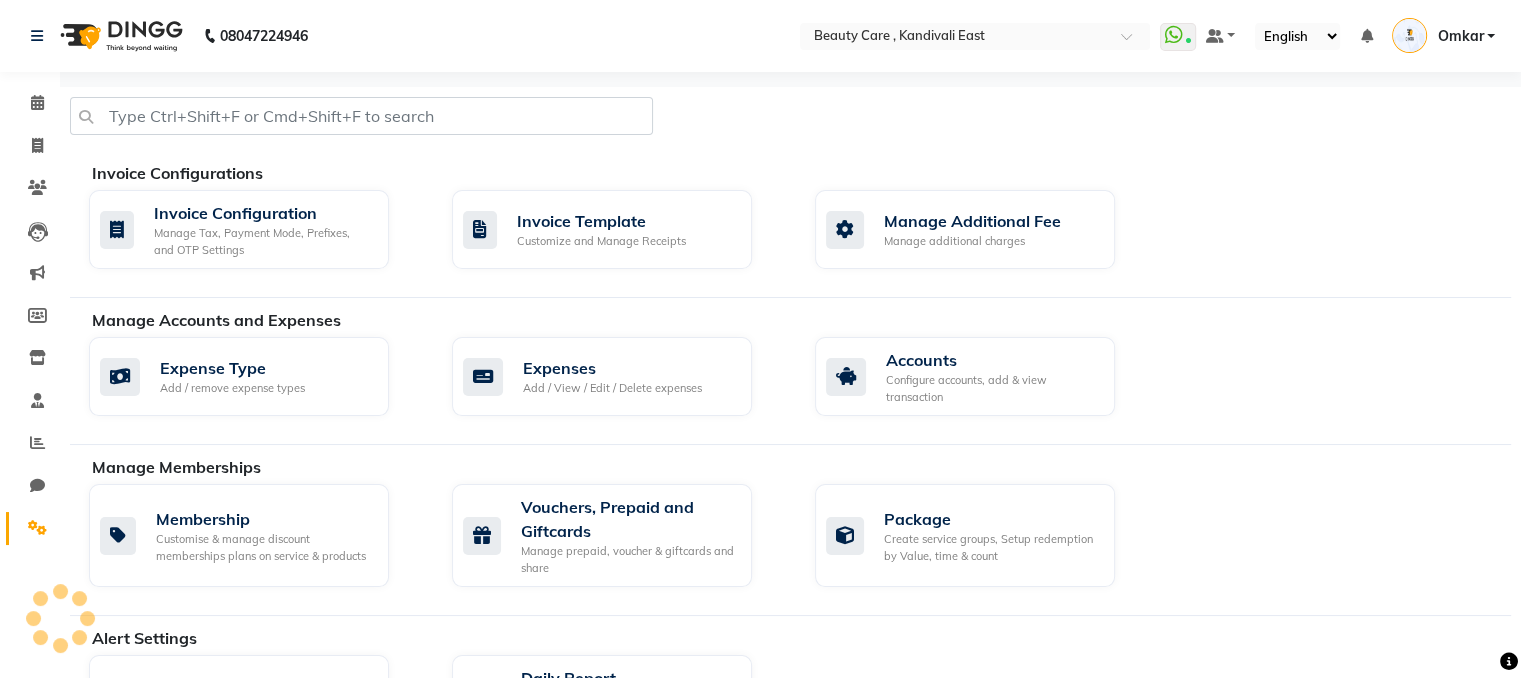 click 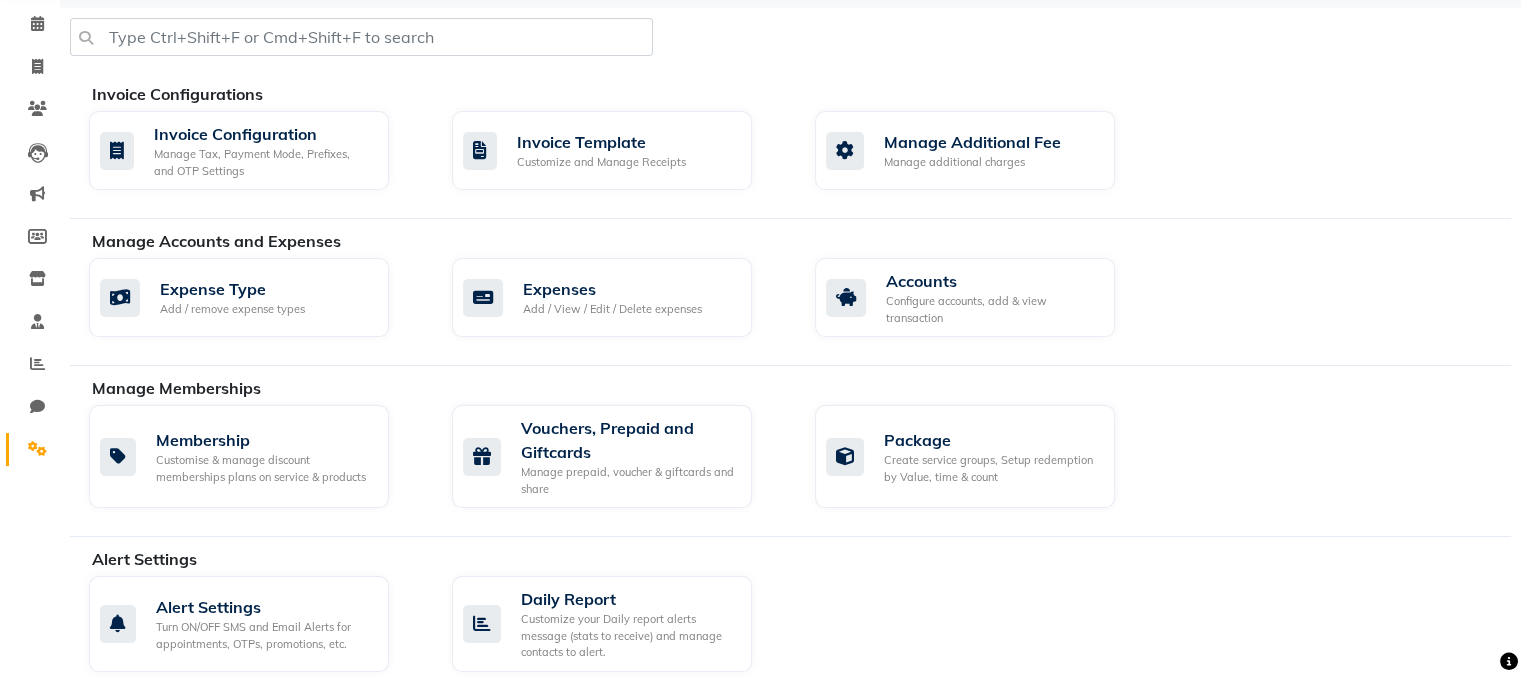 scroll, scrollTop: 80, scrollLeft: 0, axis: vertical 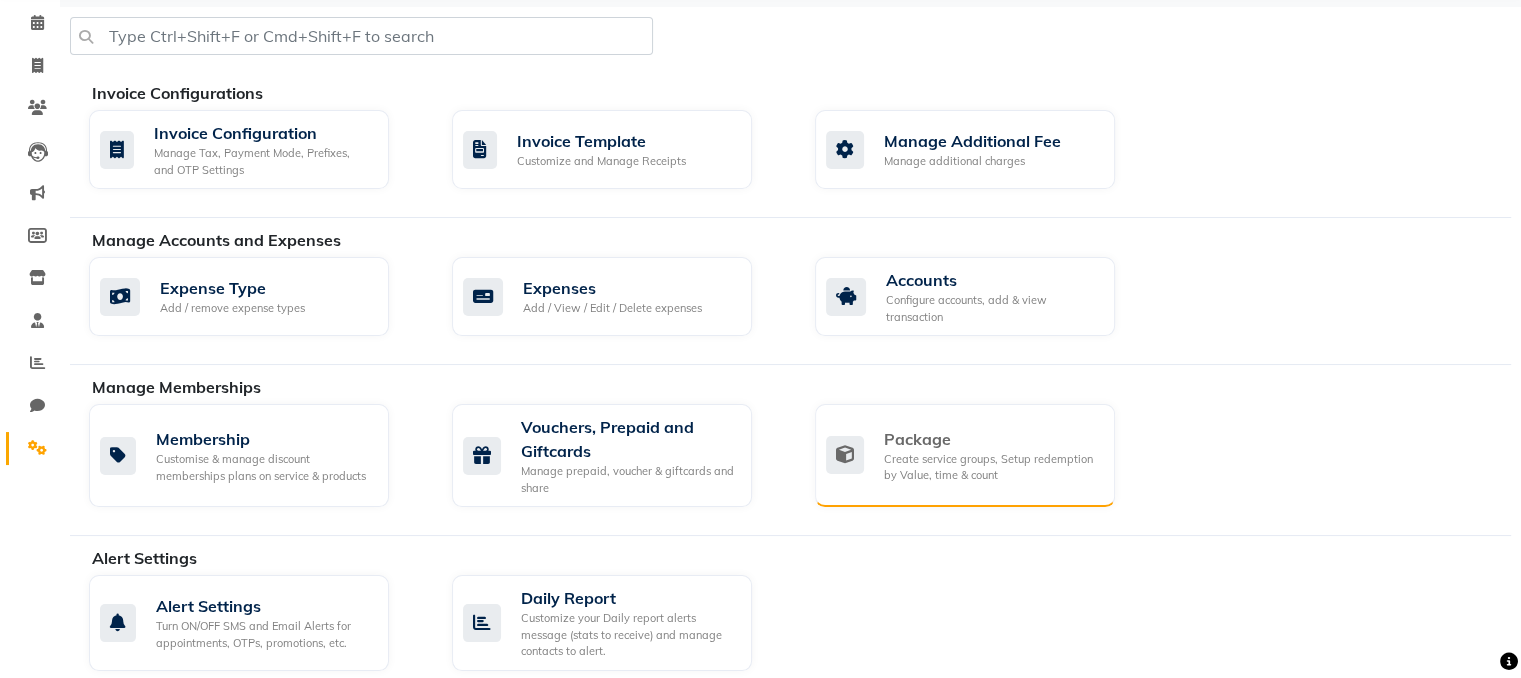 click 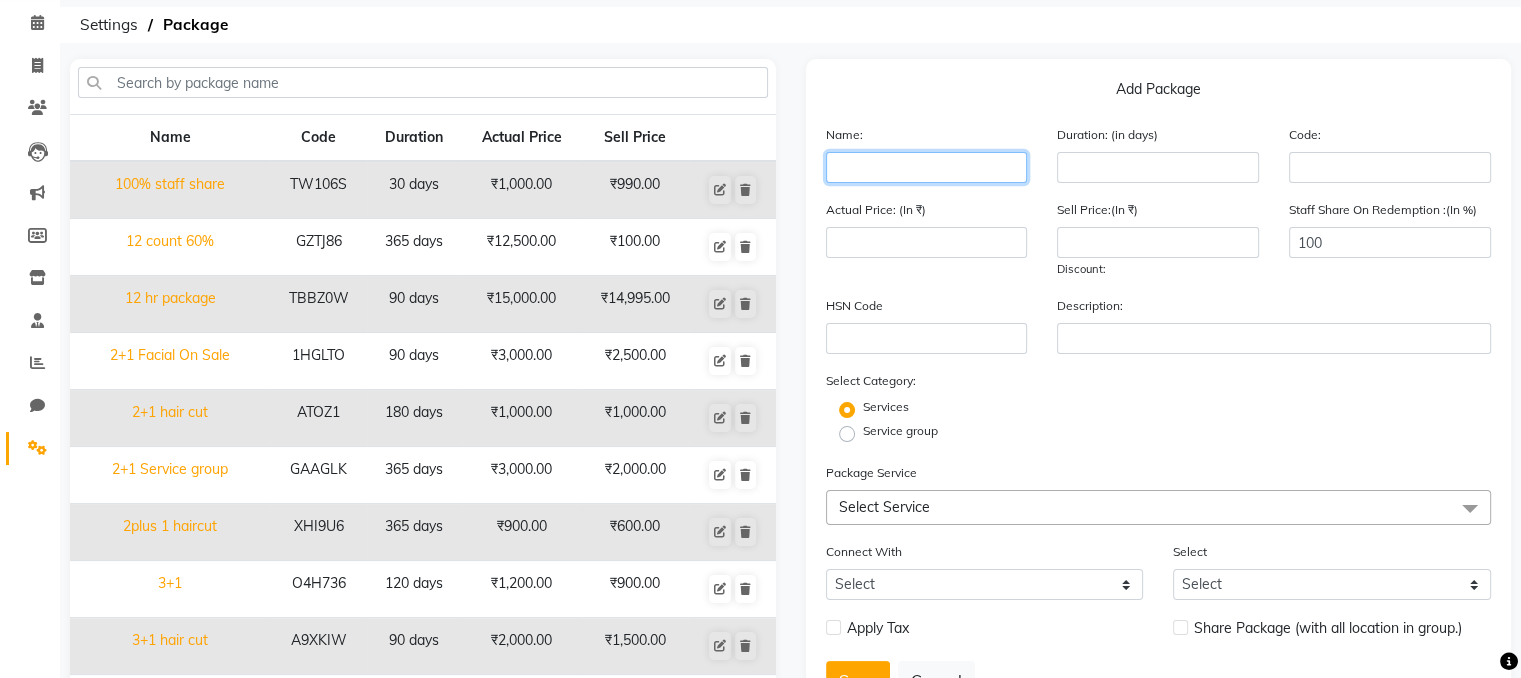 click 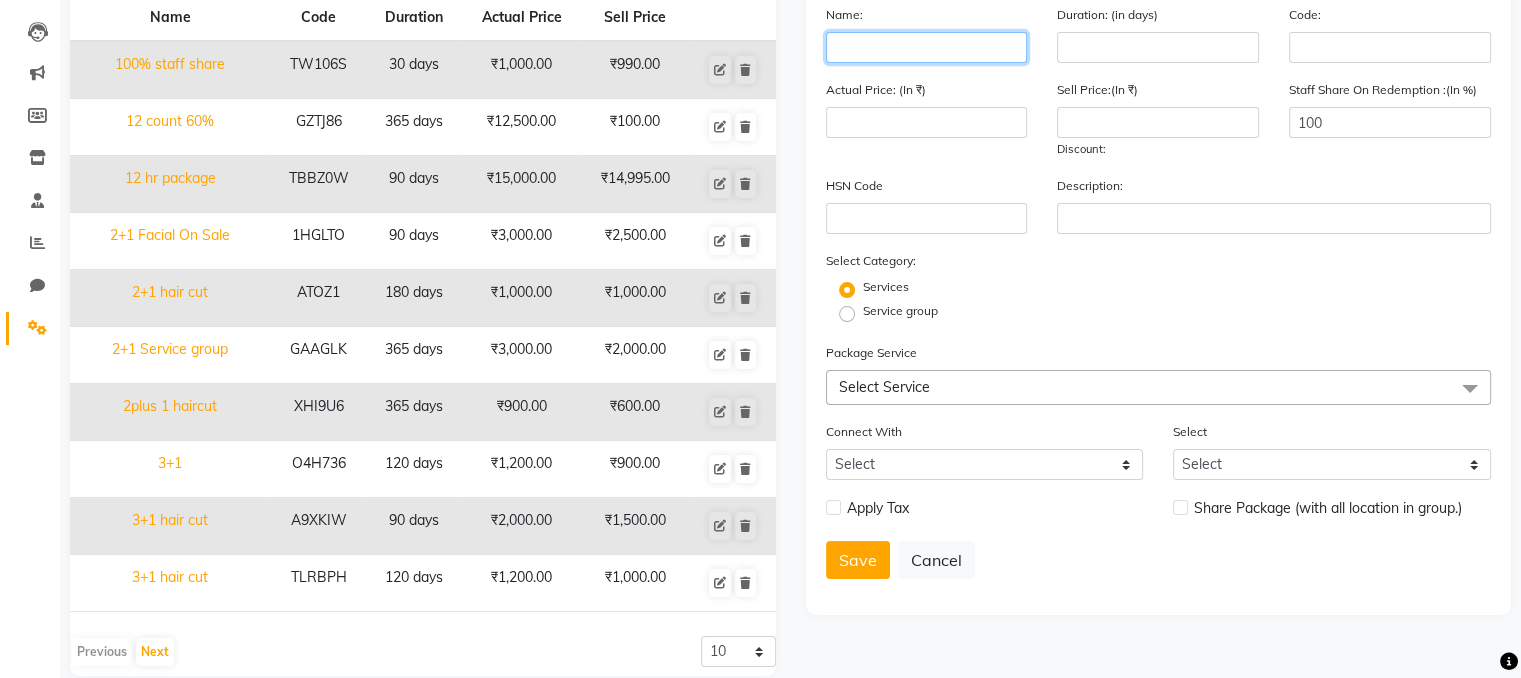 scroll, scrollTop: 225, scrollLeft: 0, axis: vertical 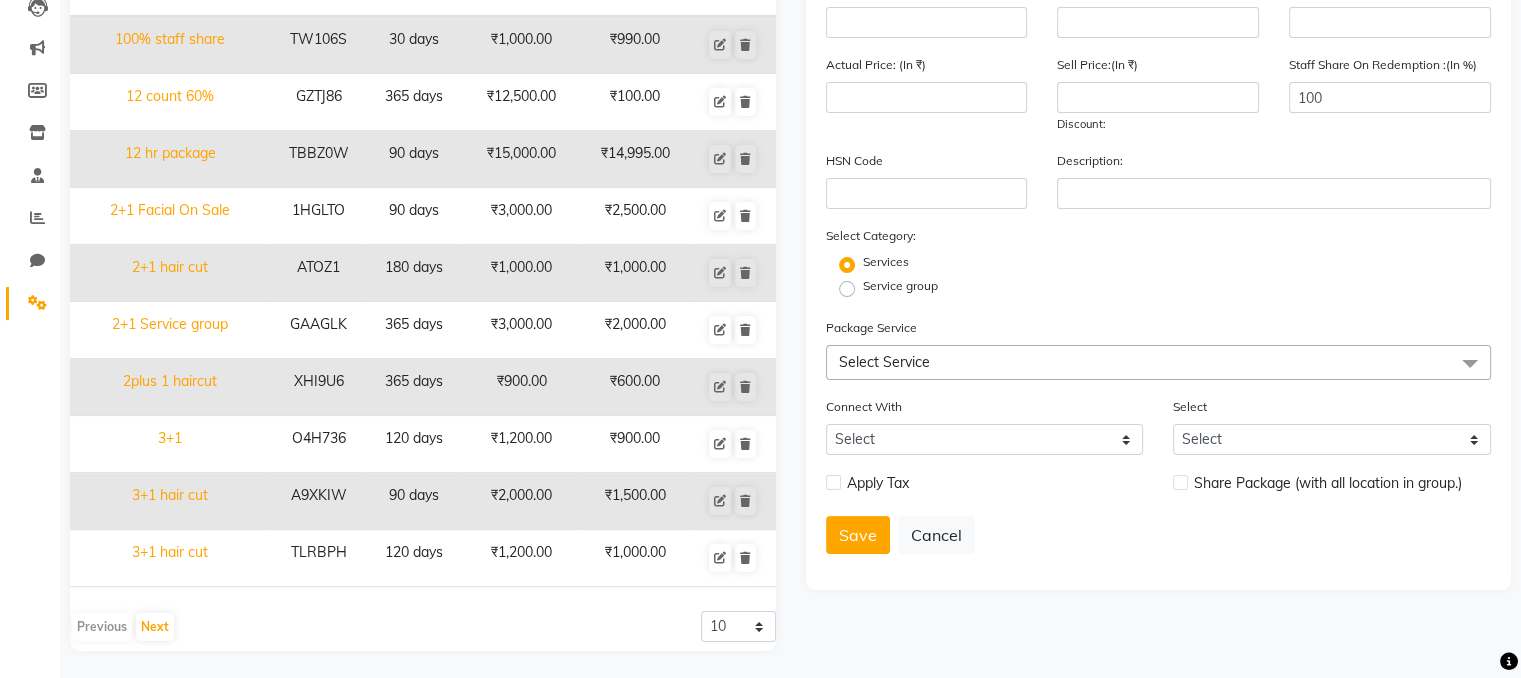 click on "Select Service" 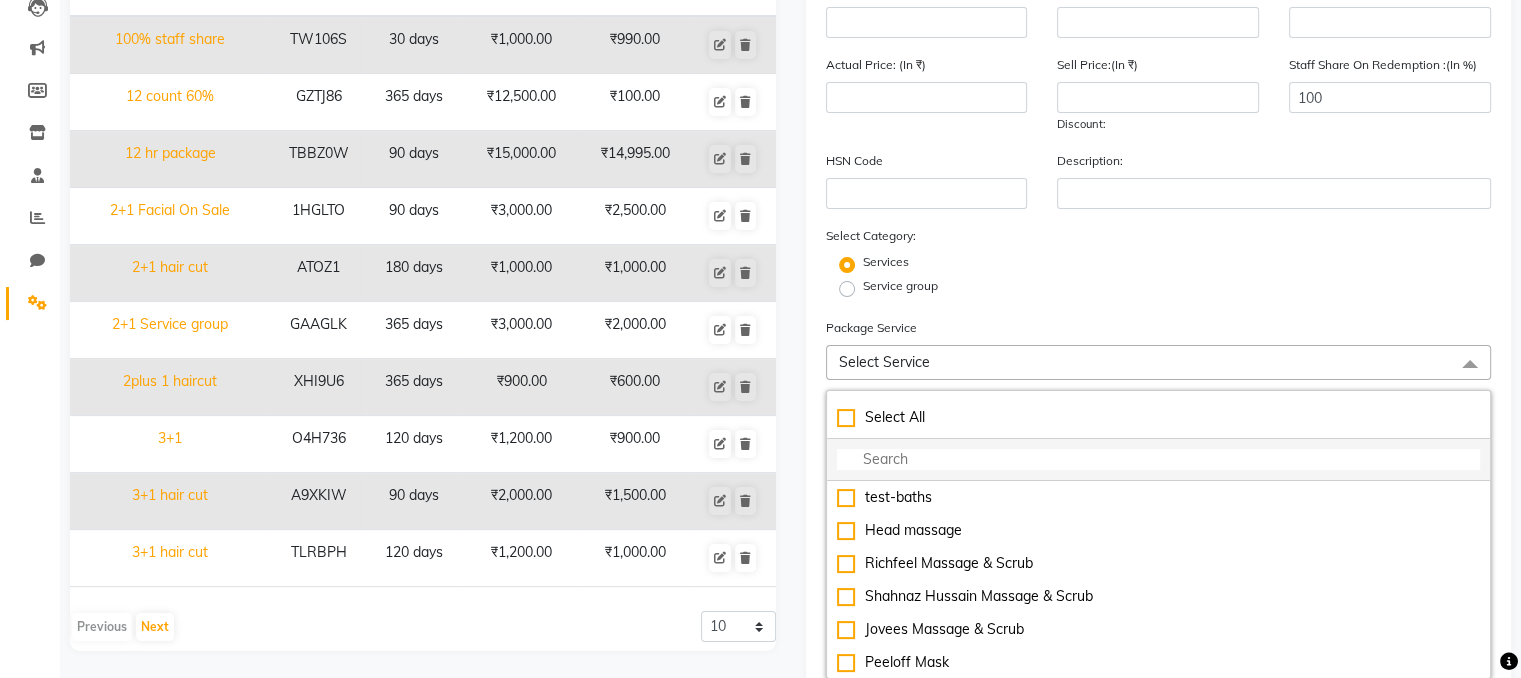 click 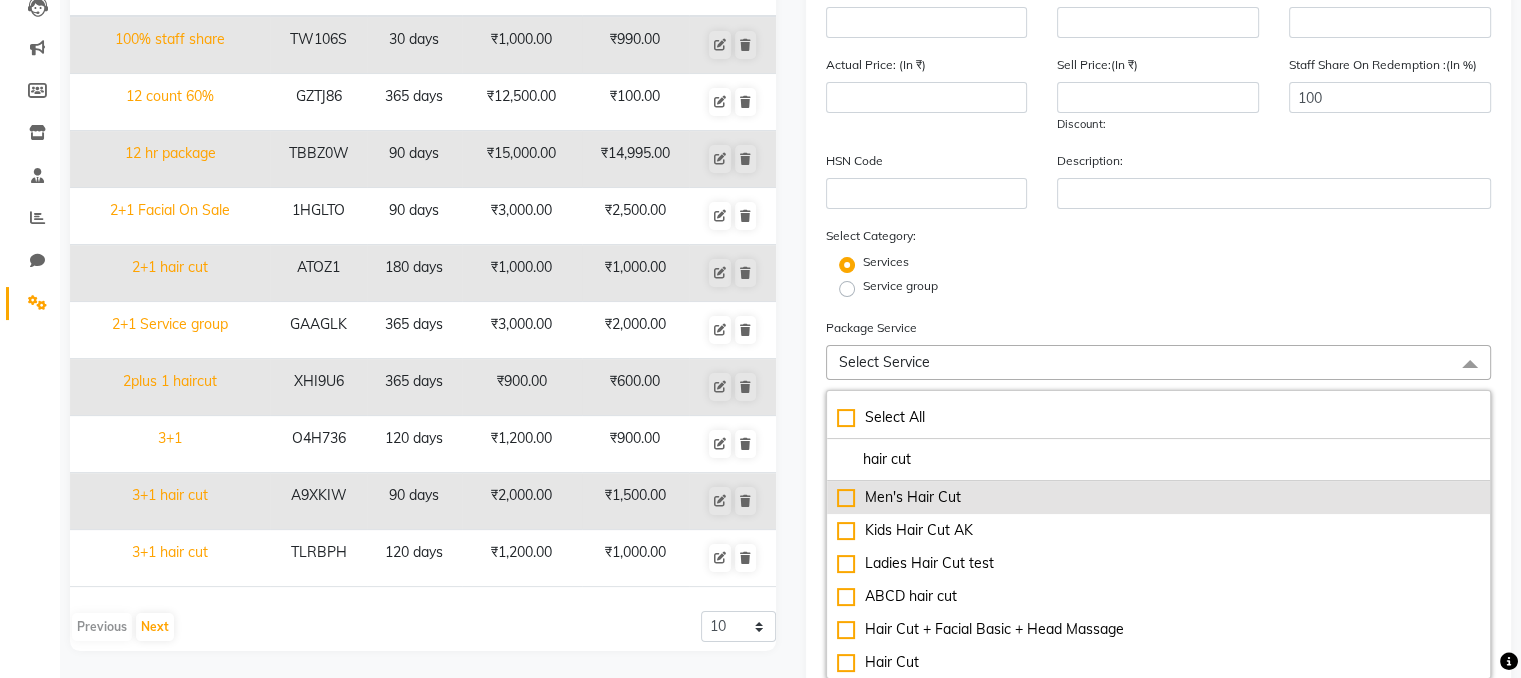 type on "hair cut" 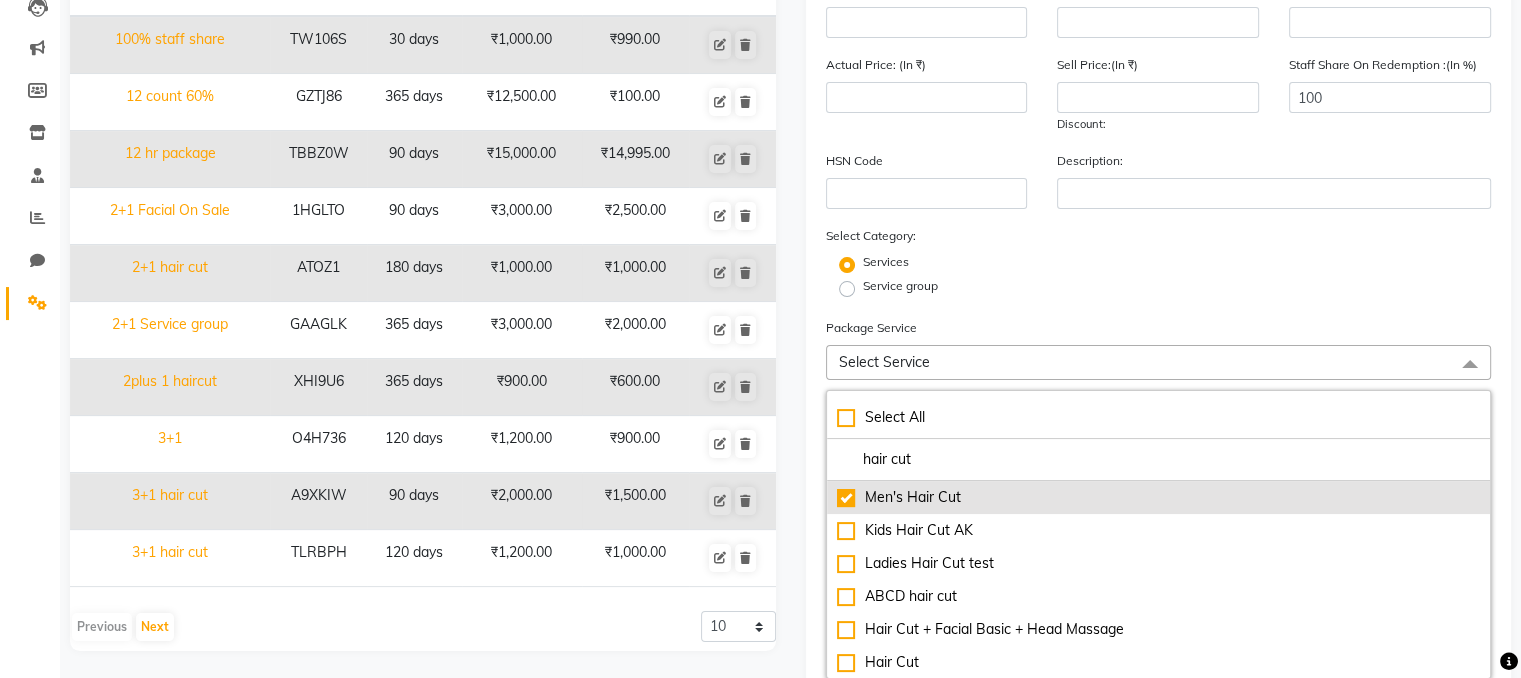 type on "150" 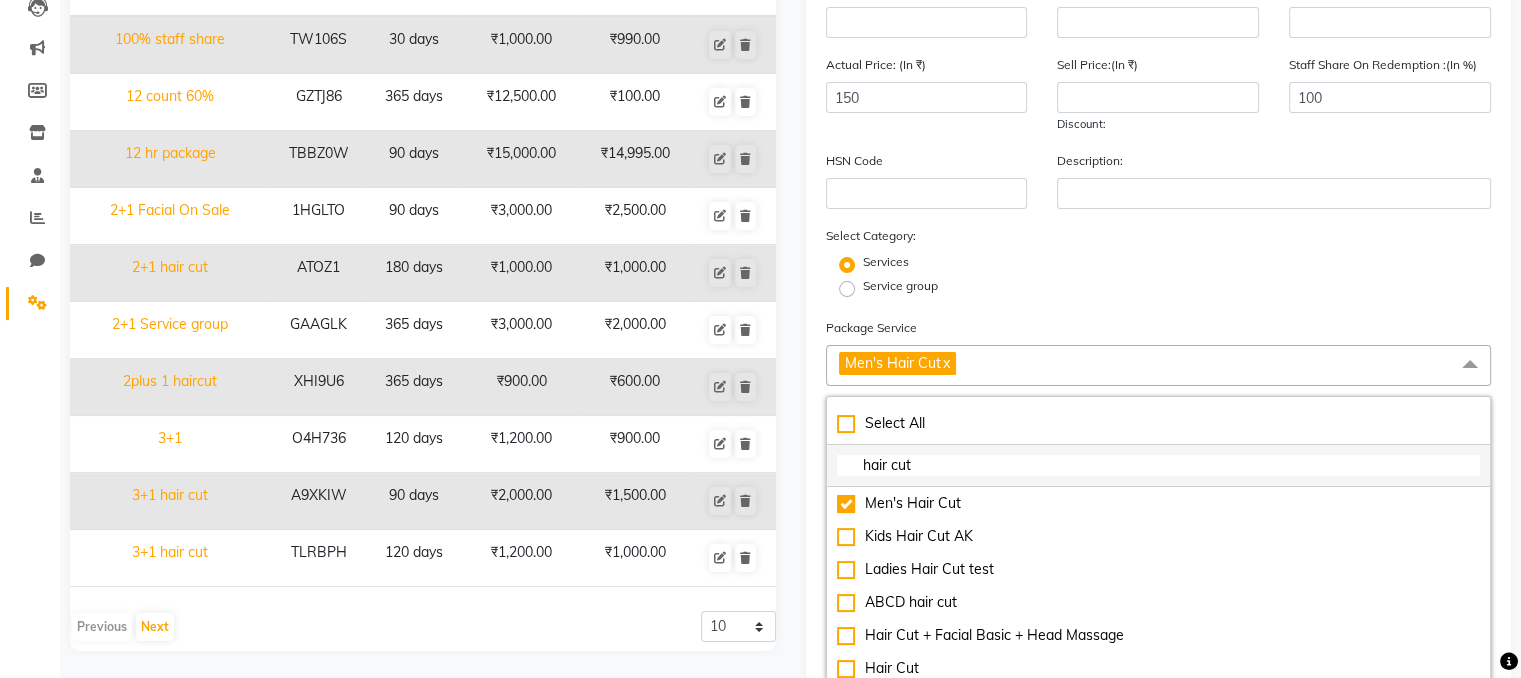 click on "hair cut" 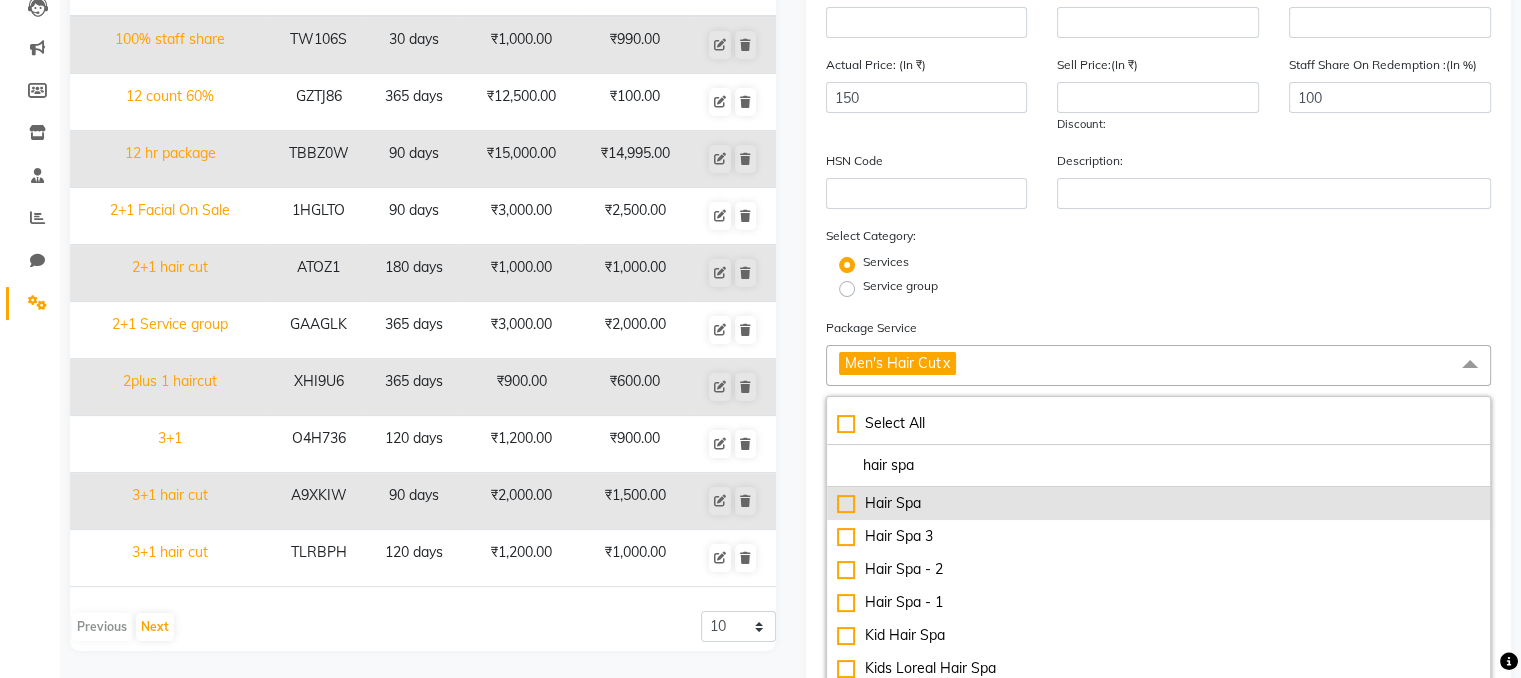 type on "hair spa" 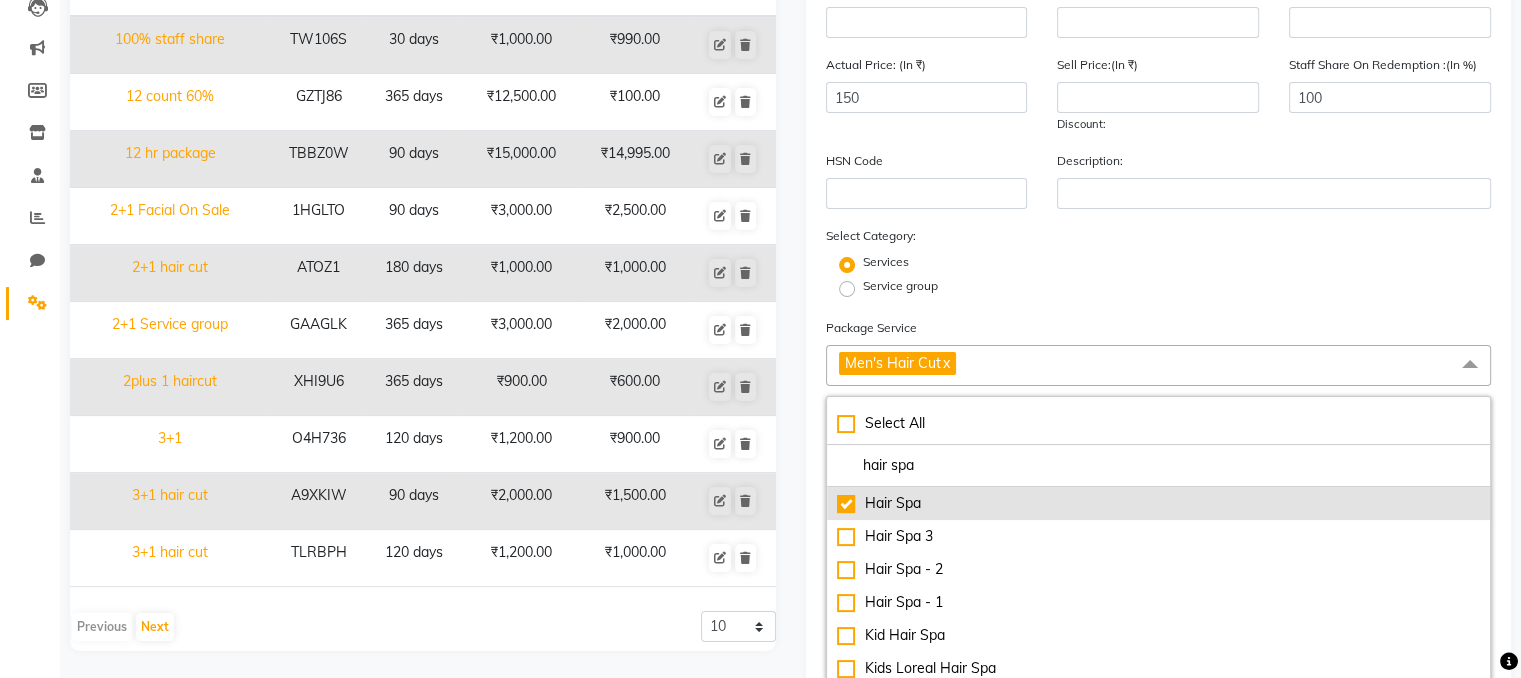 type on "2150" 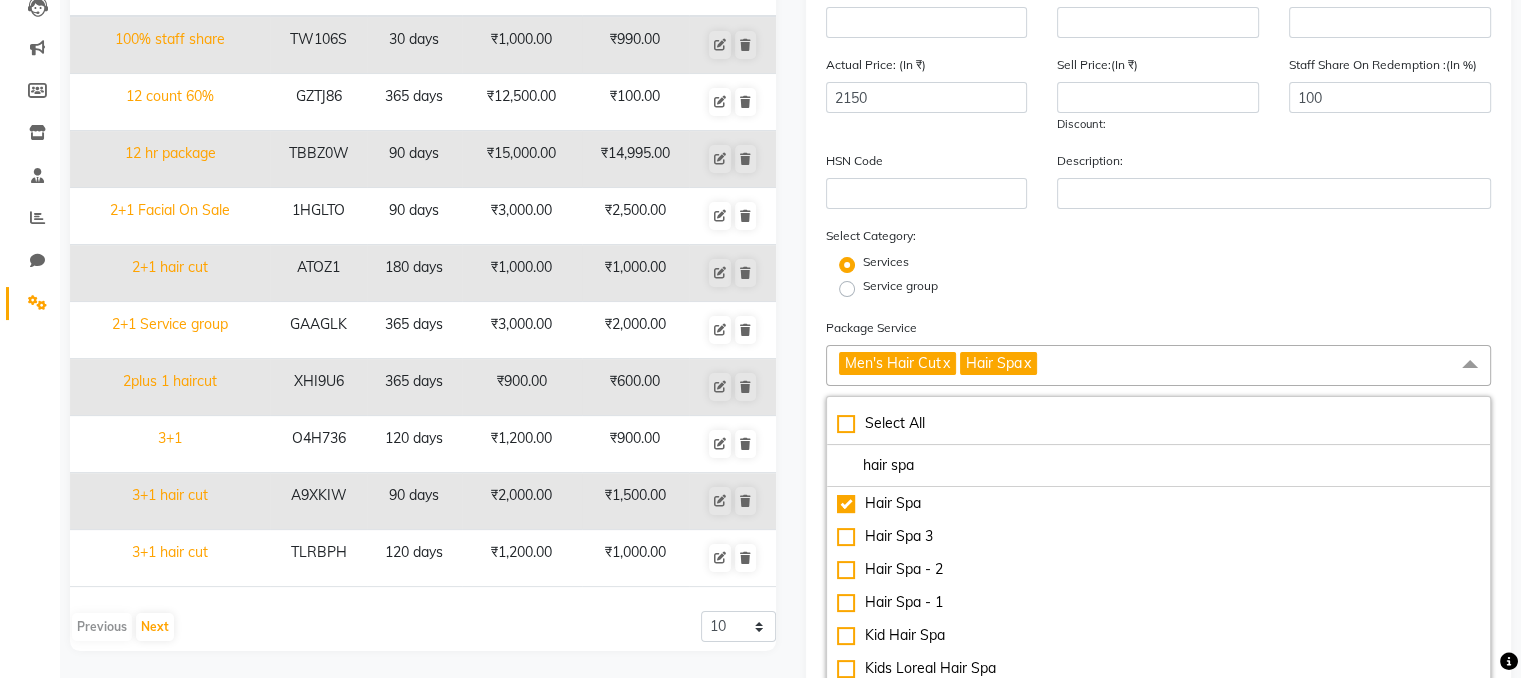 click on "Name: Duration: (in days) Code: Actual Price: (In ₹) 2150 Sell Price:(In ₹) Discount:  Staff Share On Redemption :(In %) 100 HSN Code Description: Select Category: Services Service group Package Service Men's Hair Cut  x Hair Spa  x Select All hair spa Hair Spa Hair Spa 3  Hair Spa - 2 Hair Spa - 1 Kid Hair Spa Kids Loreal Hair Spa Hair spa wow Service Count Time (per unit) Price (per unit) Men's Hair Cut 1 30 min (30 min) ₹150.00 (₹150.00) Hair Spa 1 180 min (180 min) ₹2,000.00 (₹2,000.00) Total 2  210 min ₹2,150.00 Connect With Select Membership Prepaid Voucher Select Select Apply Tax Share Package (with all location in group.)  Save   Cancel" 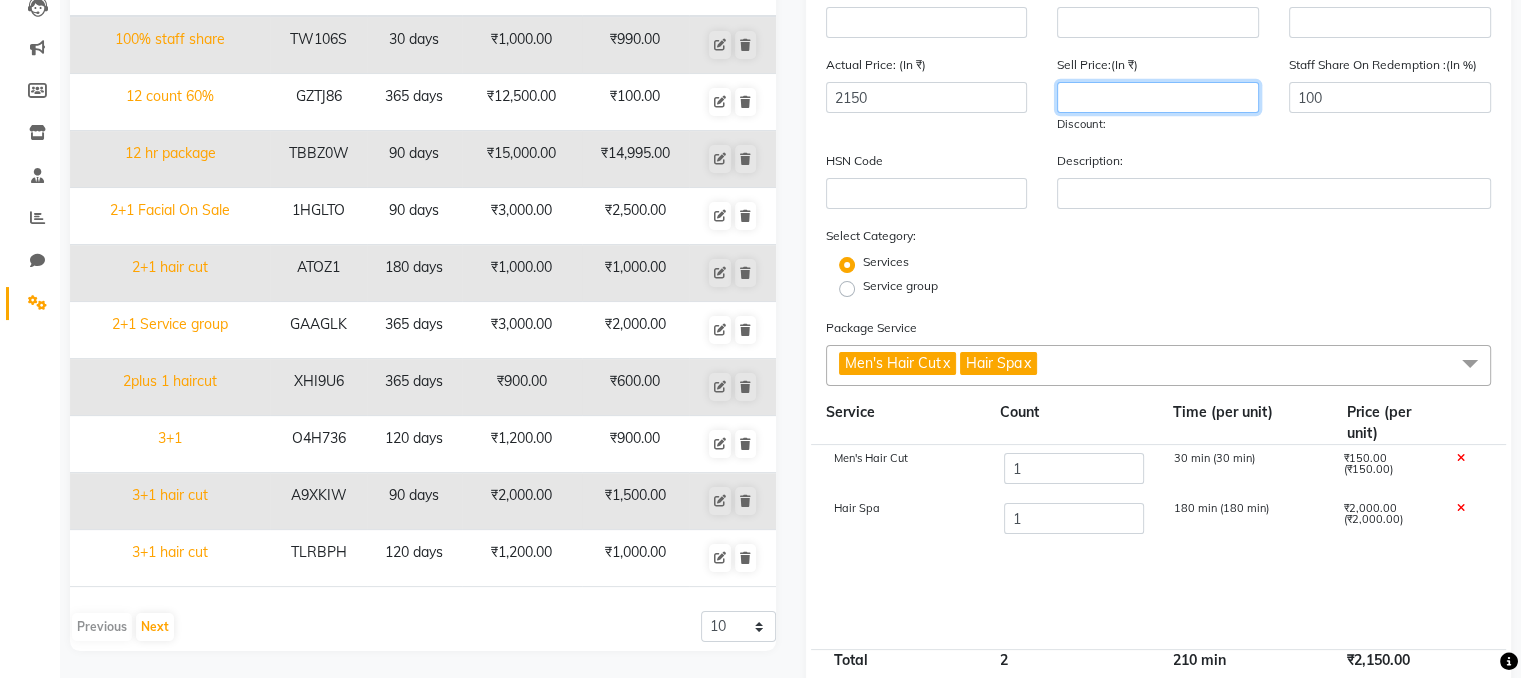 click 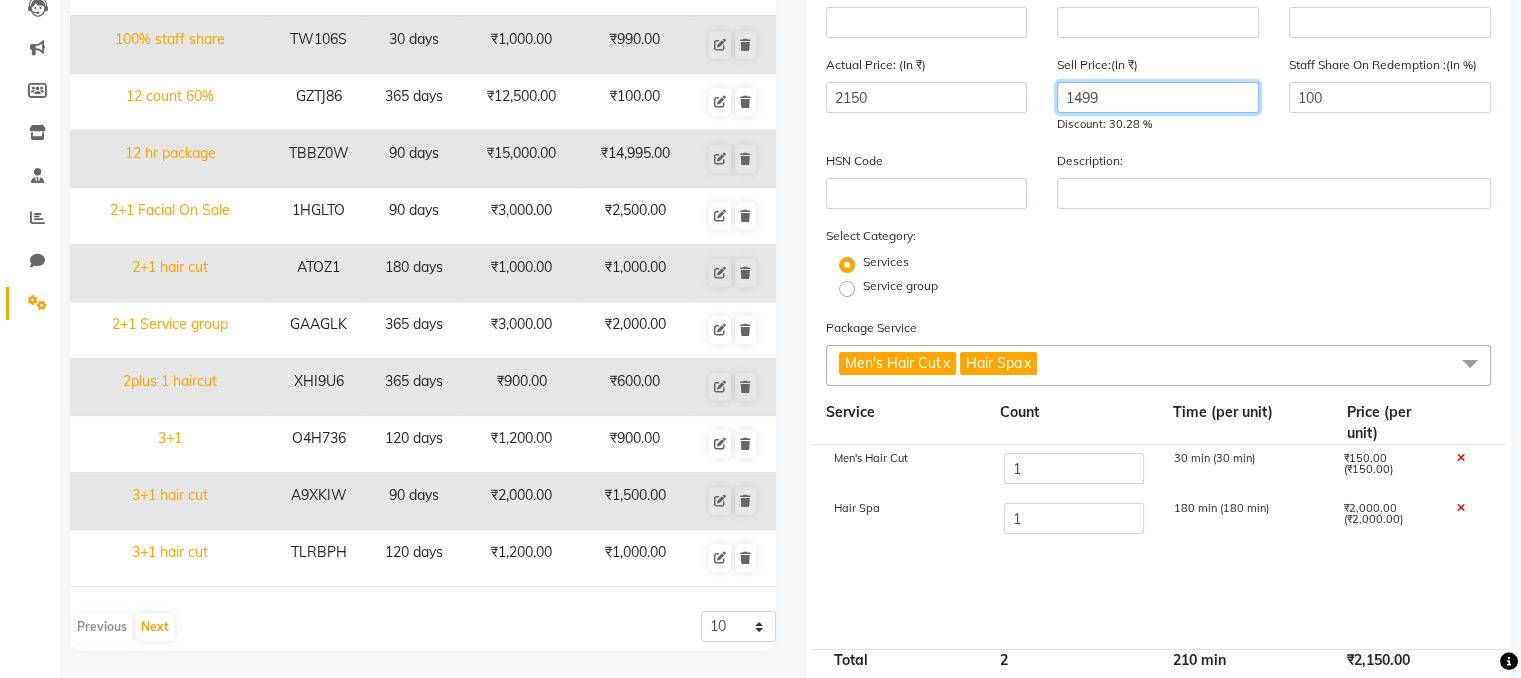 type on "1499" 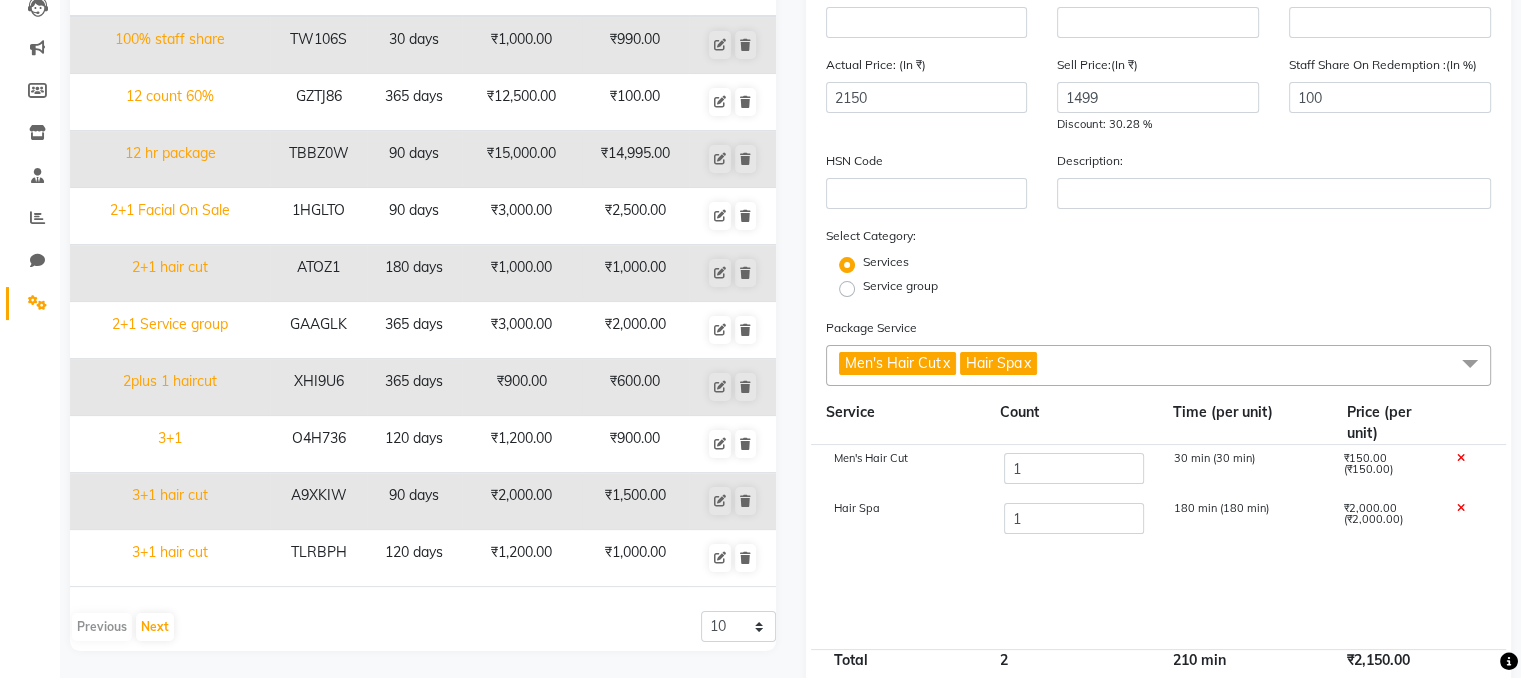 click on "Services" 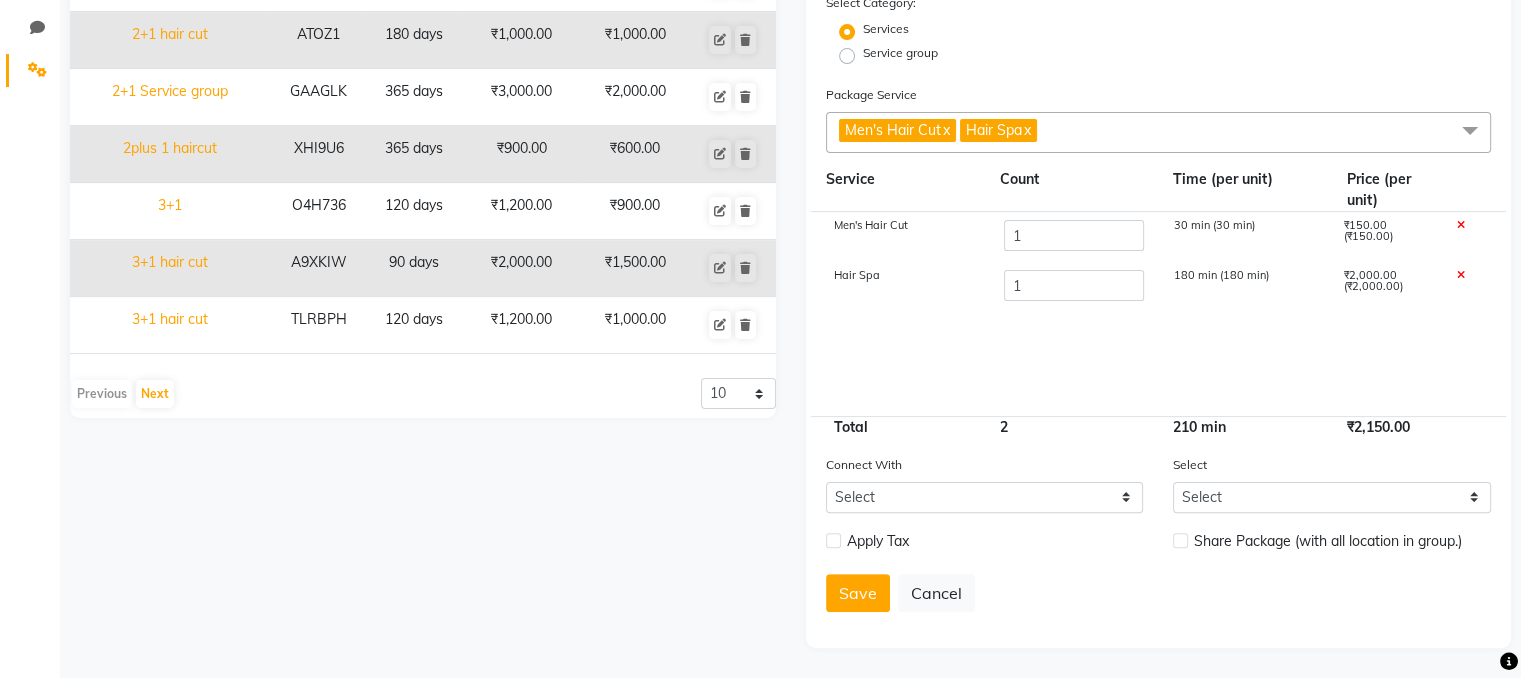 scroll, scrollTop: 0, scrollLeft: 0, axis: both 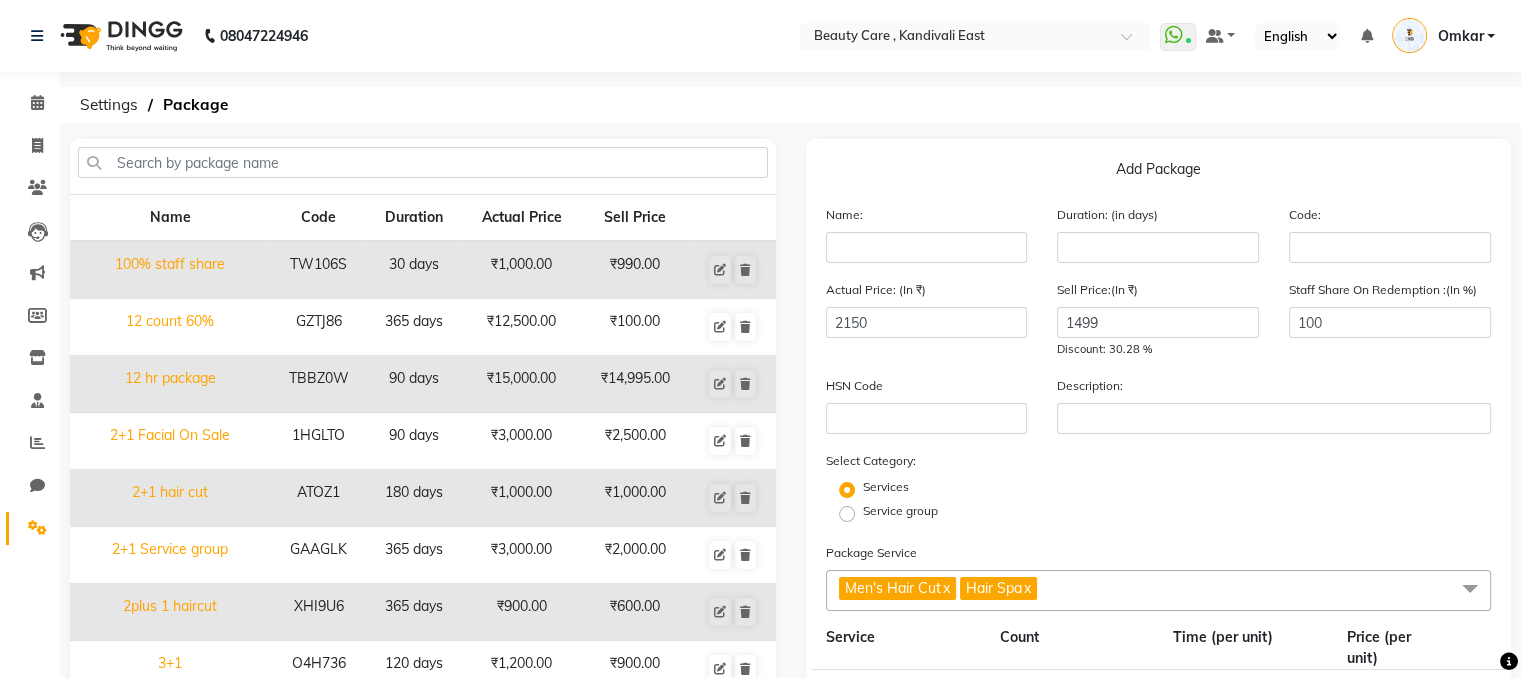 click on "Name: Duration: (in days) Code:" 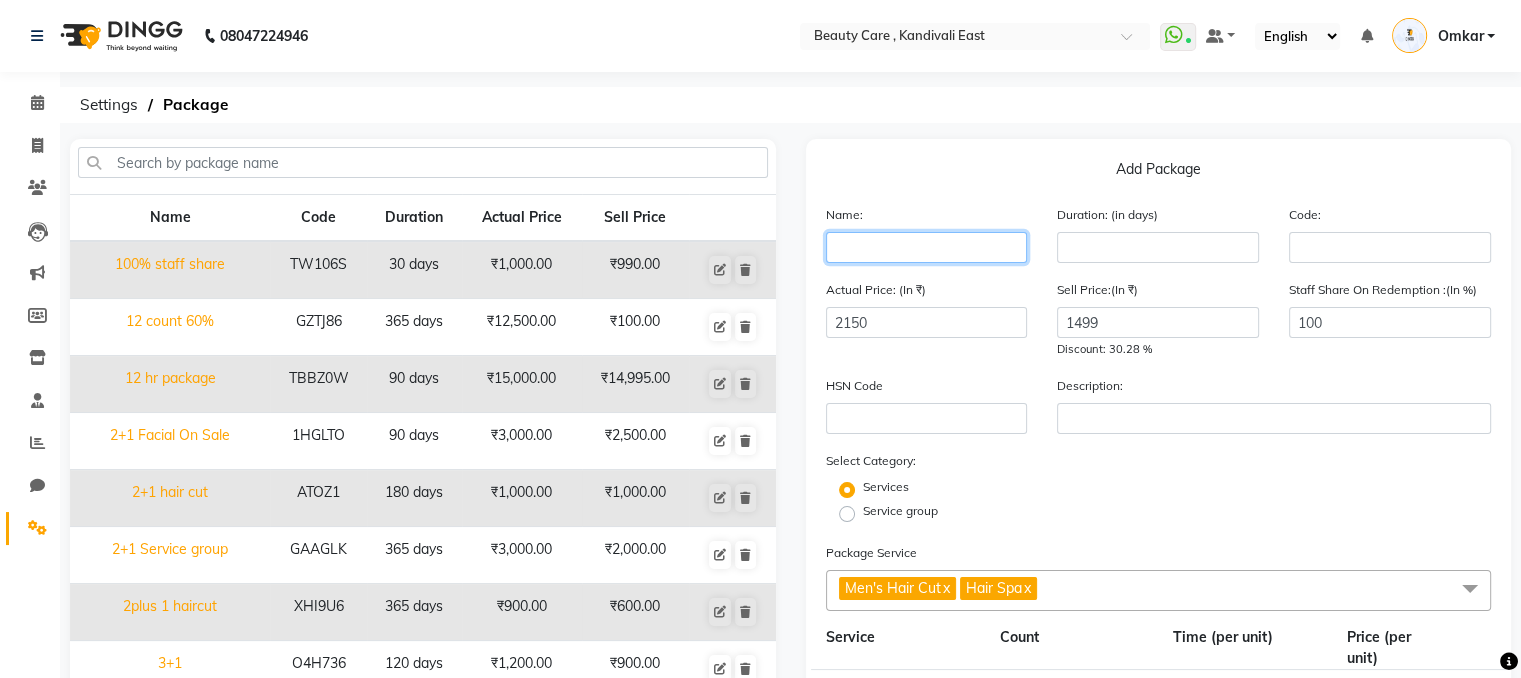 click 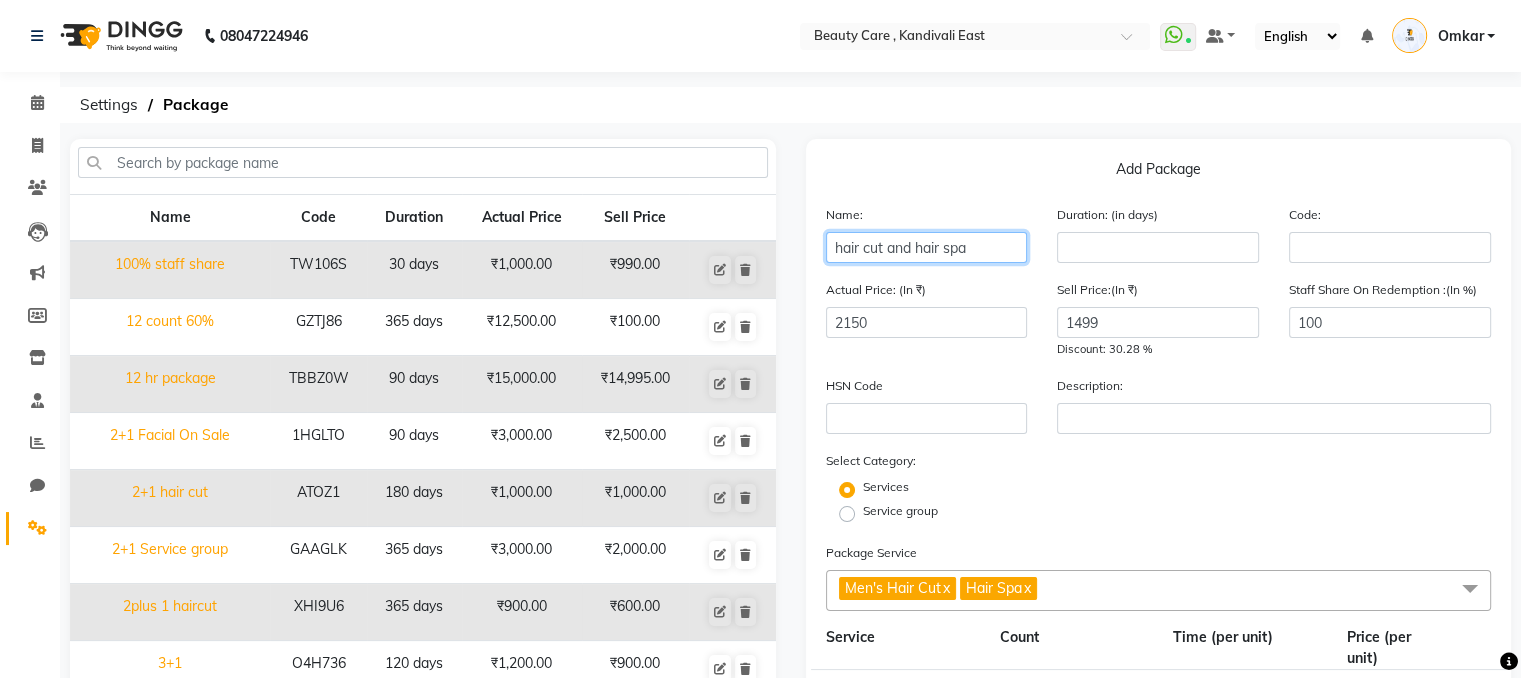 type on "hair cut and hair spa" 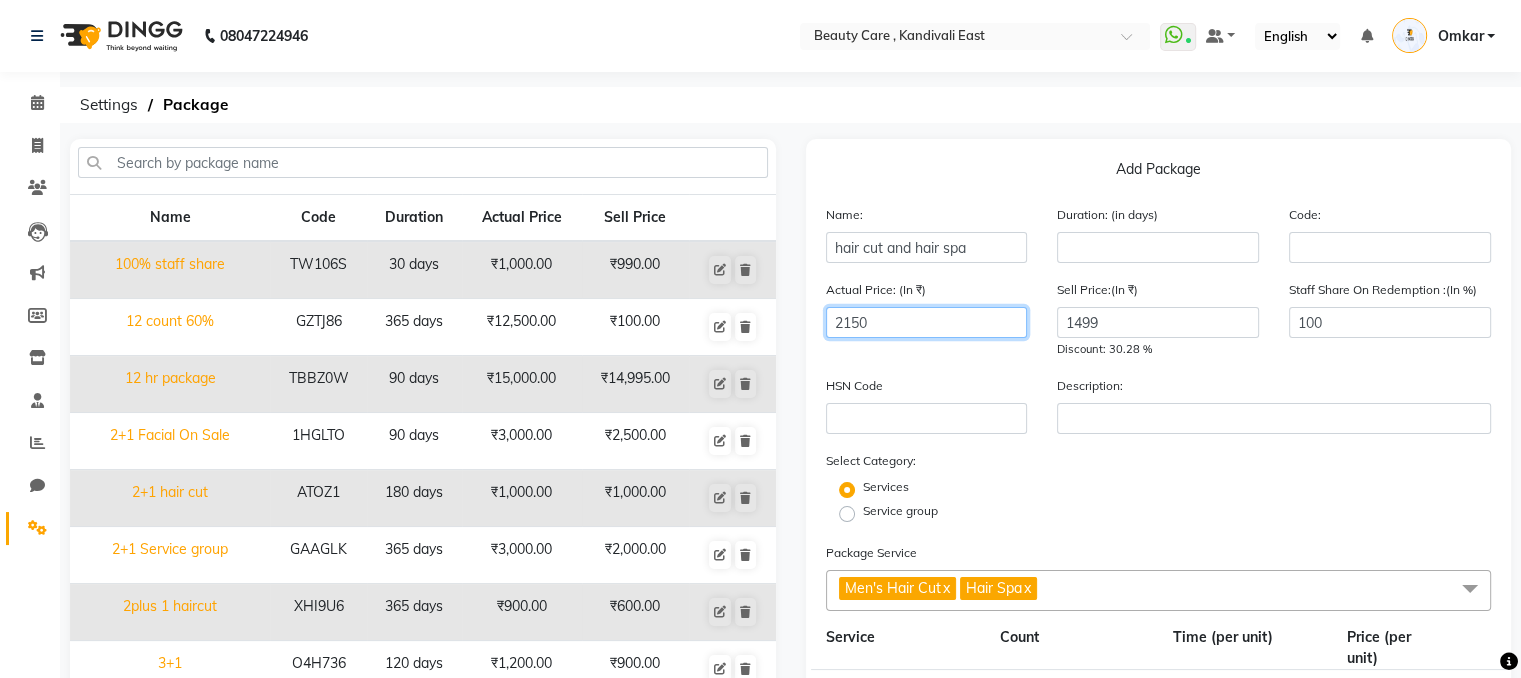 click on "2150" 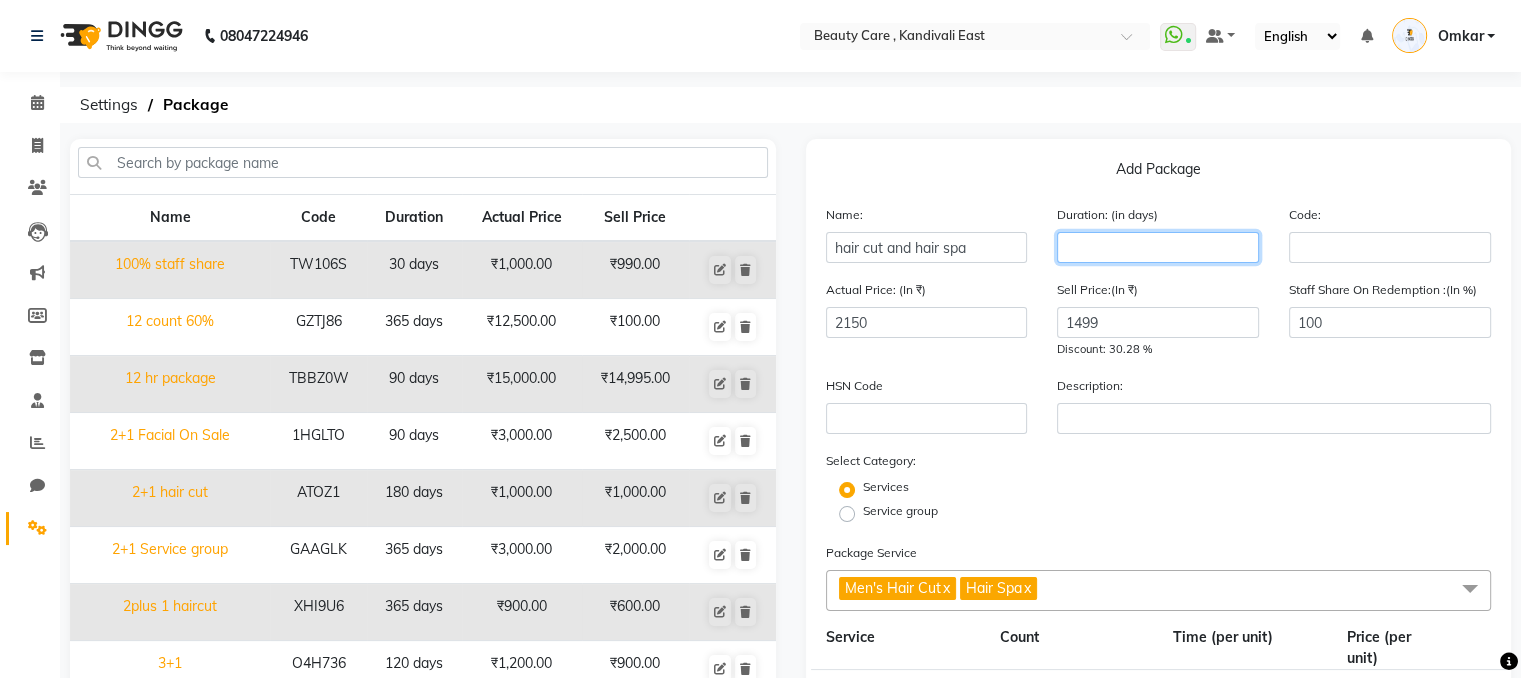 click 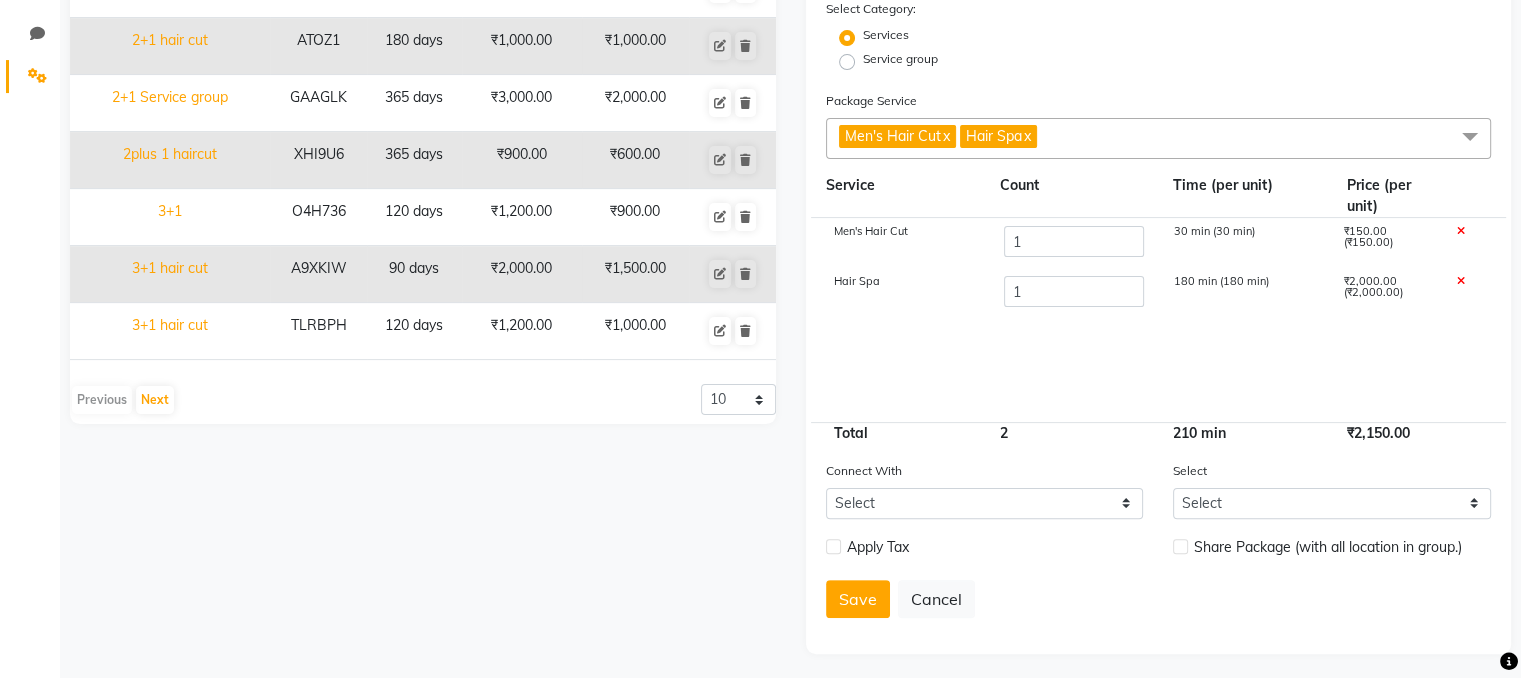 scroll, scrollTop: 464, scrollLeft: 0, axis: vertical 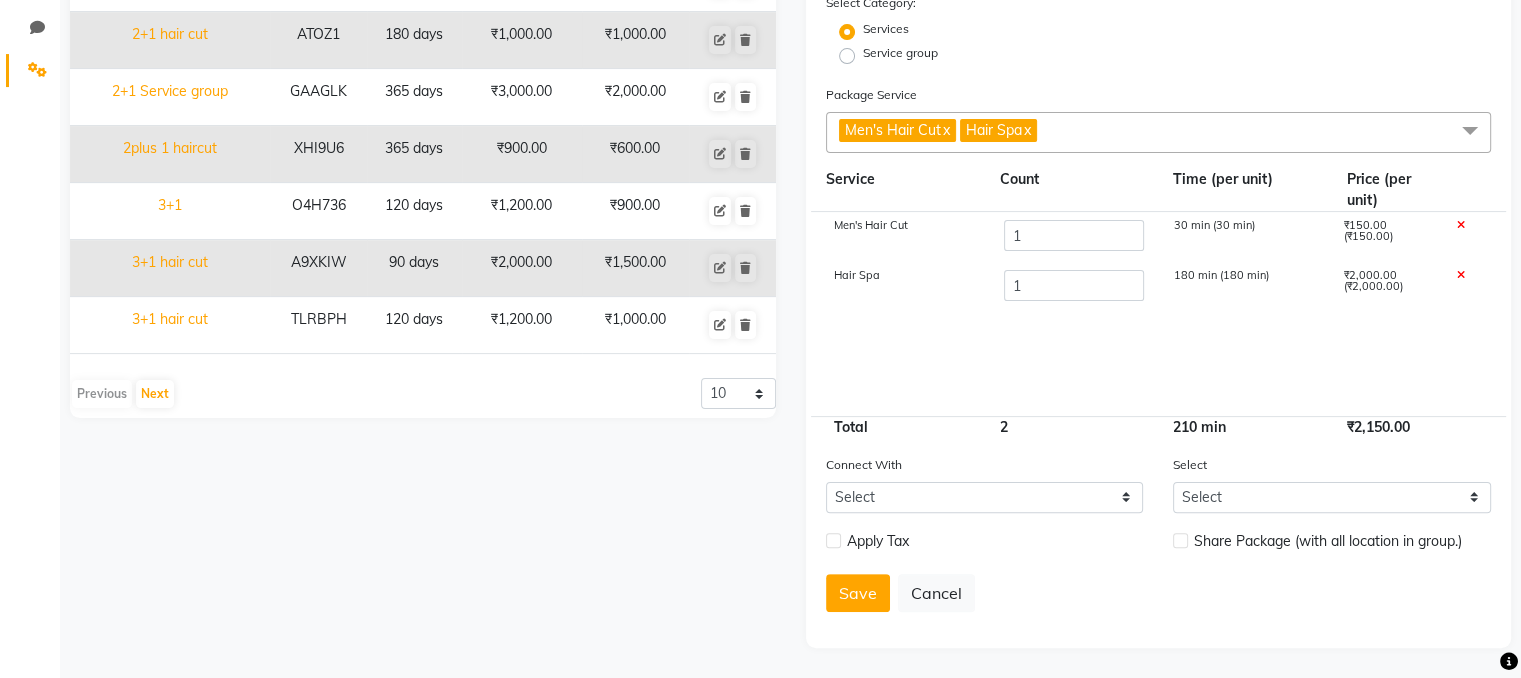 type on "30" 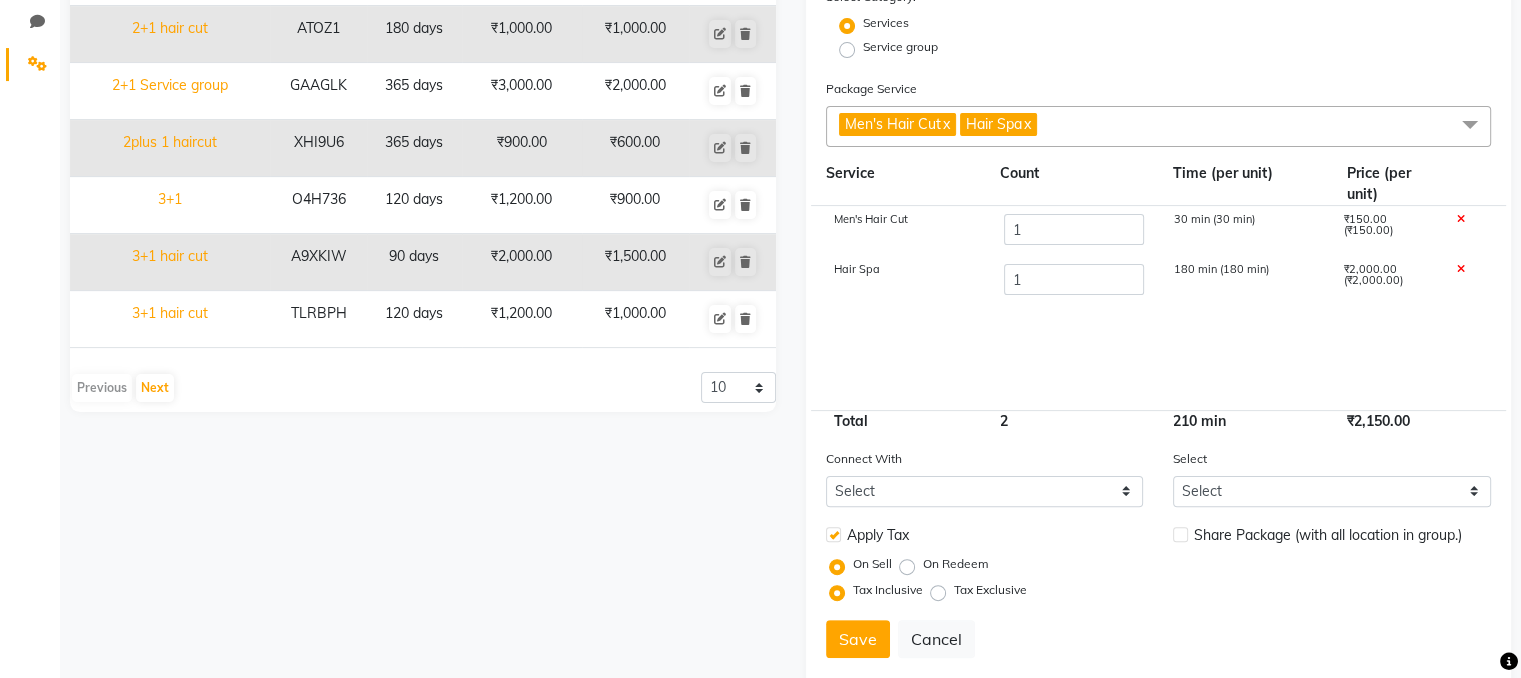 scroll, scrollTop: 516, scrollLeft: 0, axis: vertical 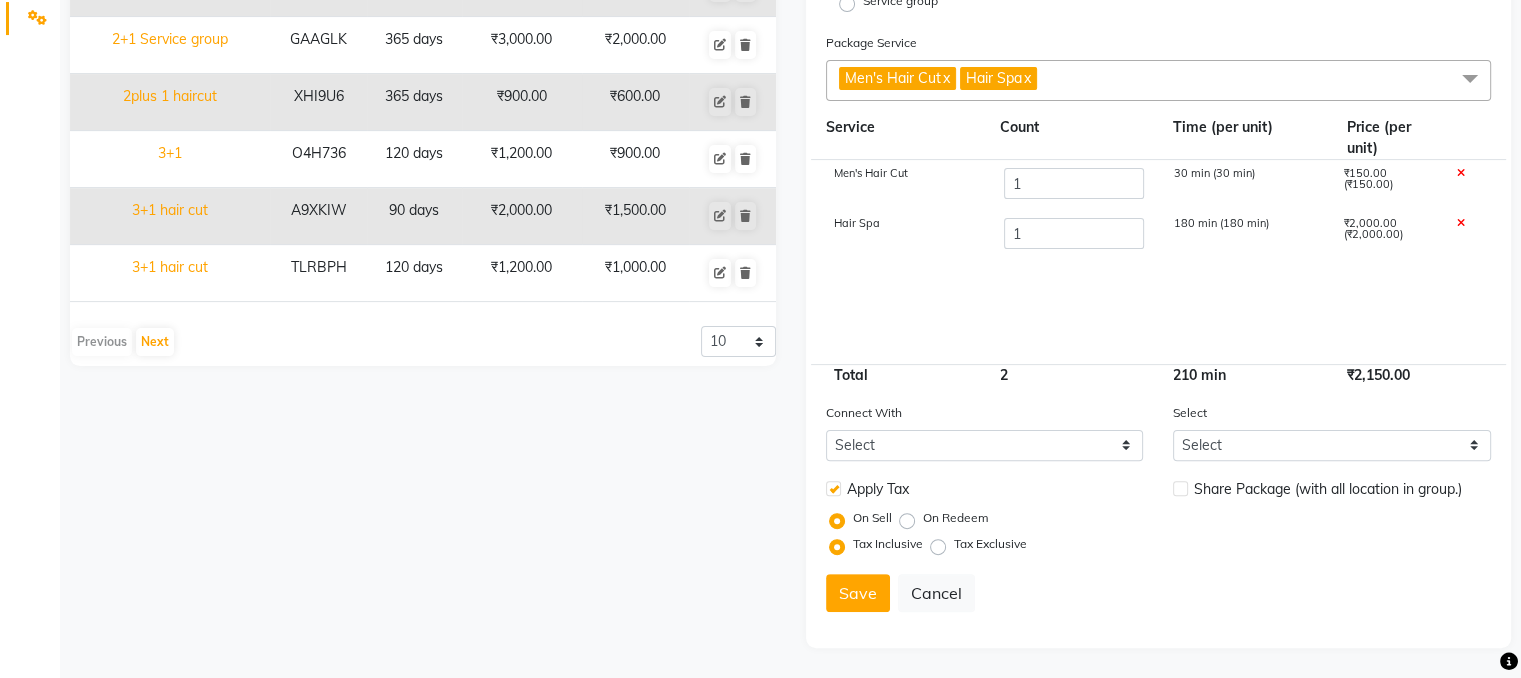 click on "Tax Exclusive" 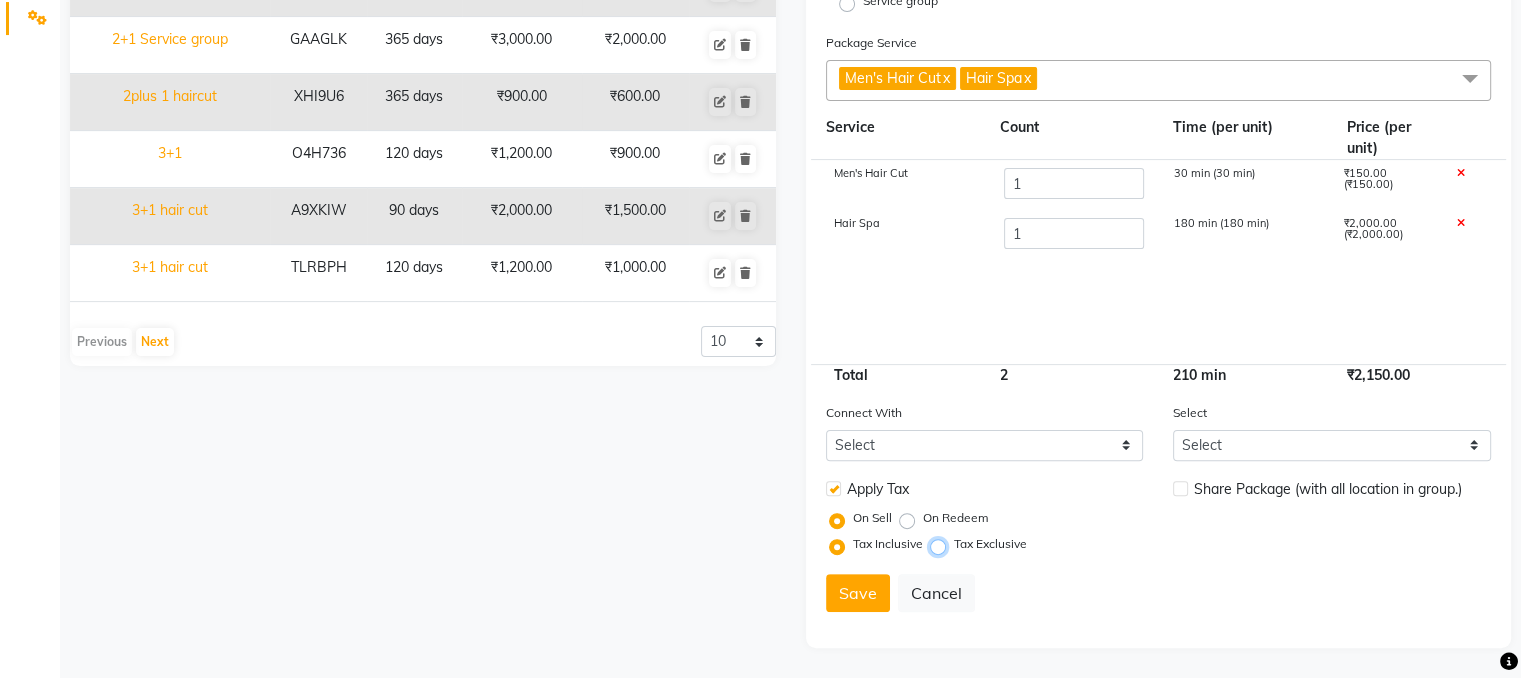 click on "Tax Exclusive" at bounding box center (942, 544) 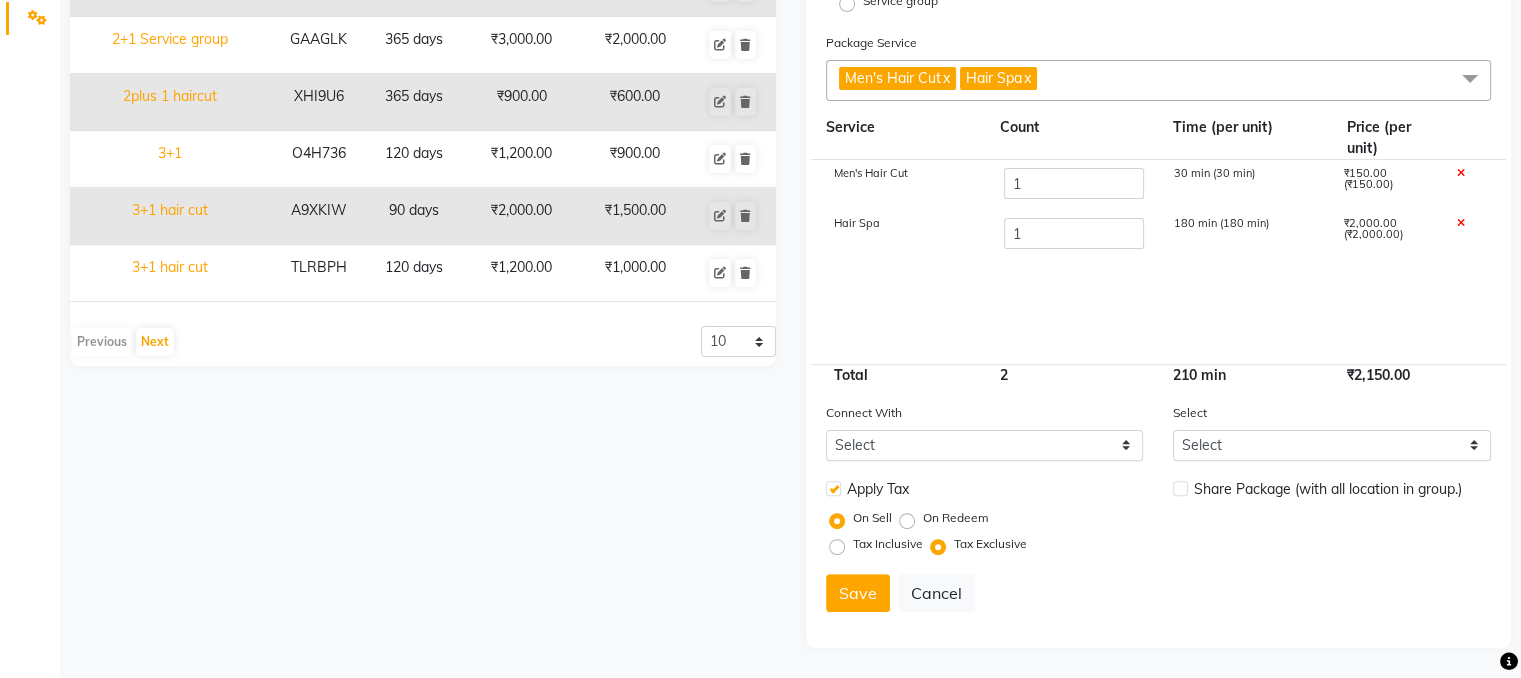 click on "On Sell   On Redeem" 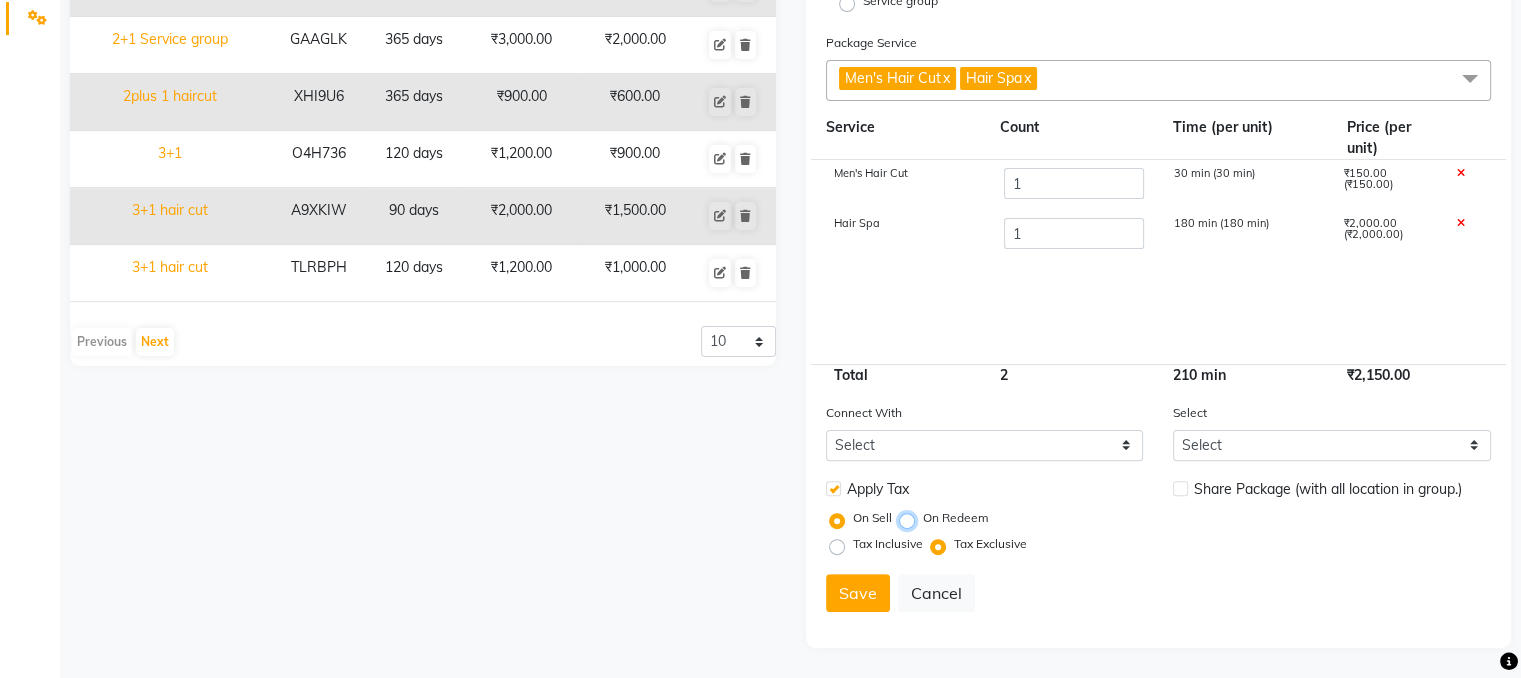 click on "On Redeem" at bounding box center [911, 518] 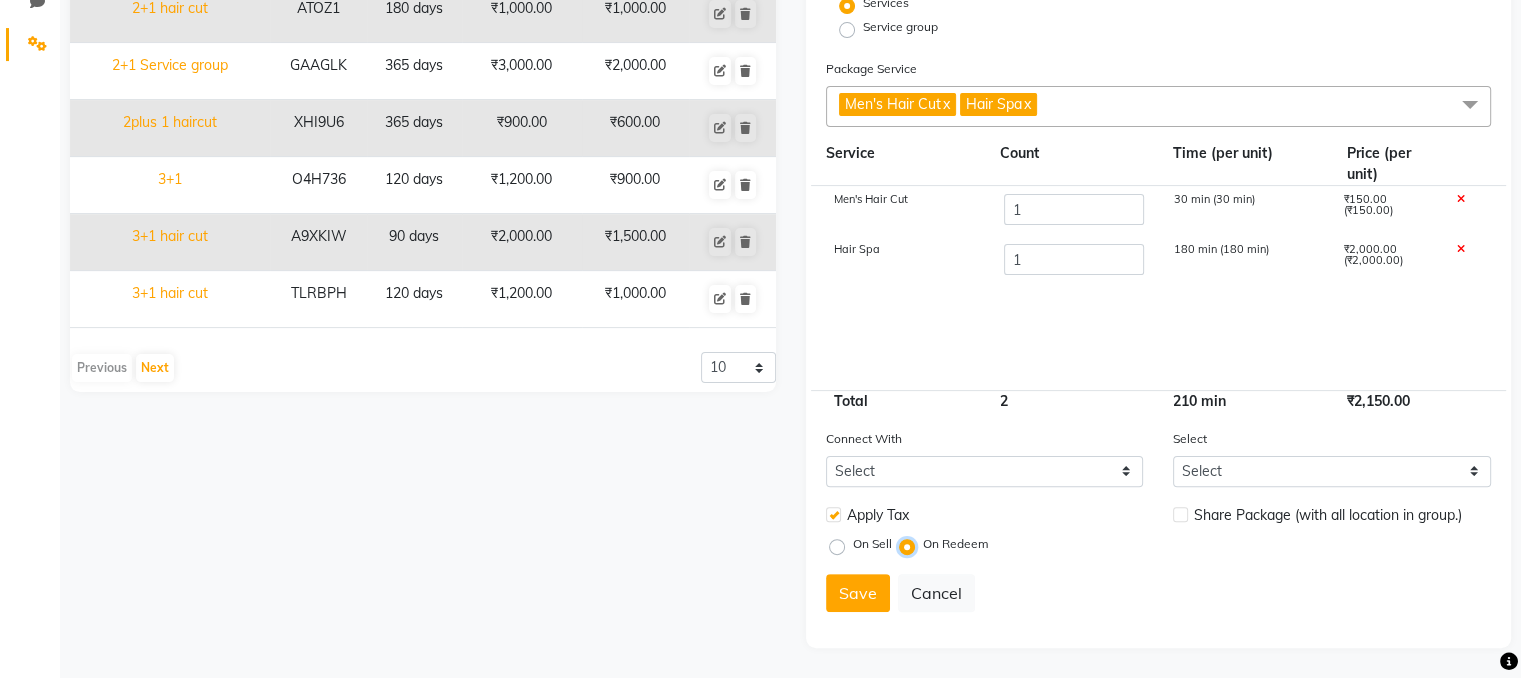 scroll, scrollTop: 489, scrollLeft: 0, axis: vertical 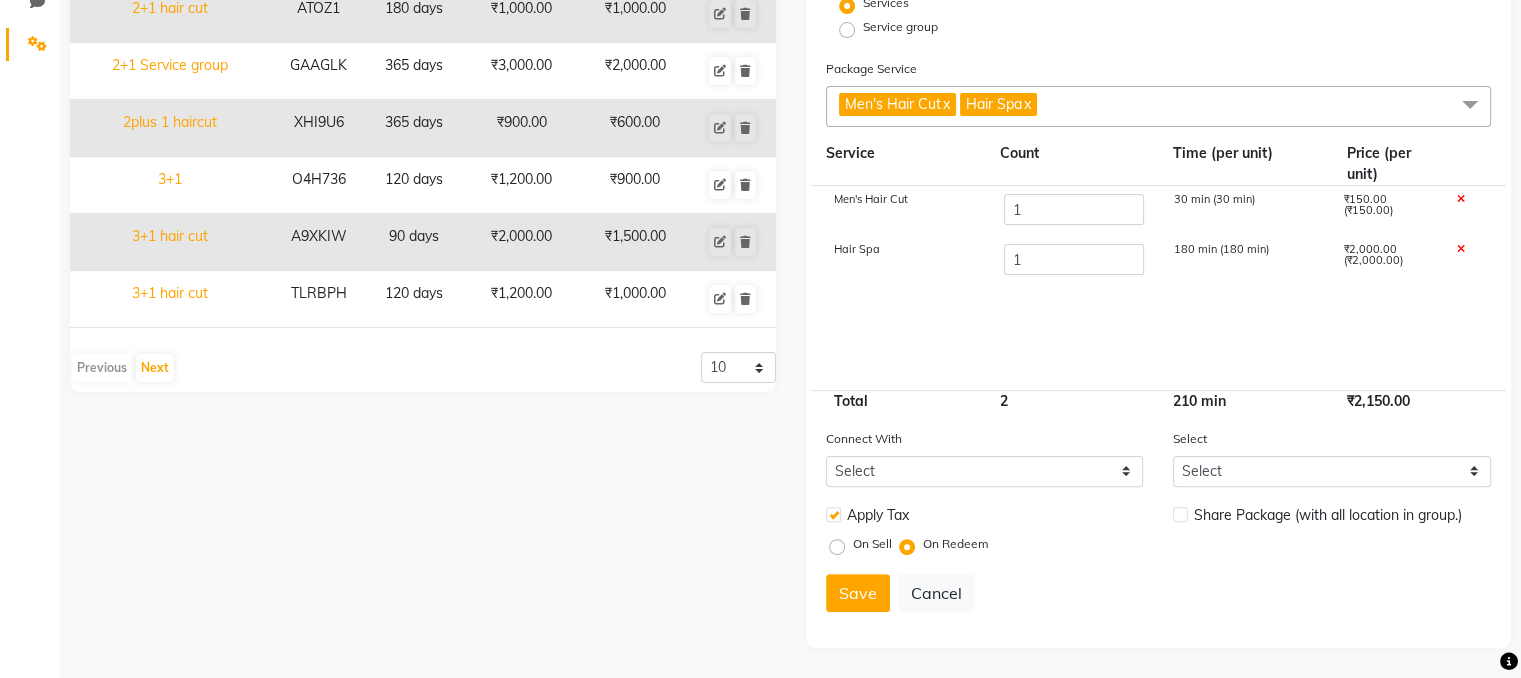 click on "On Sell" 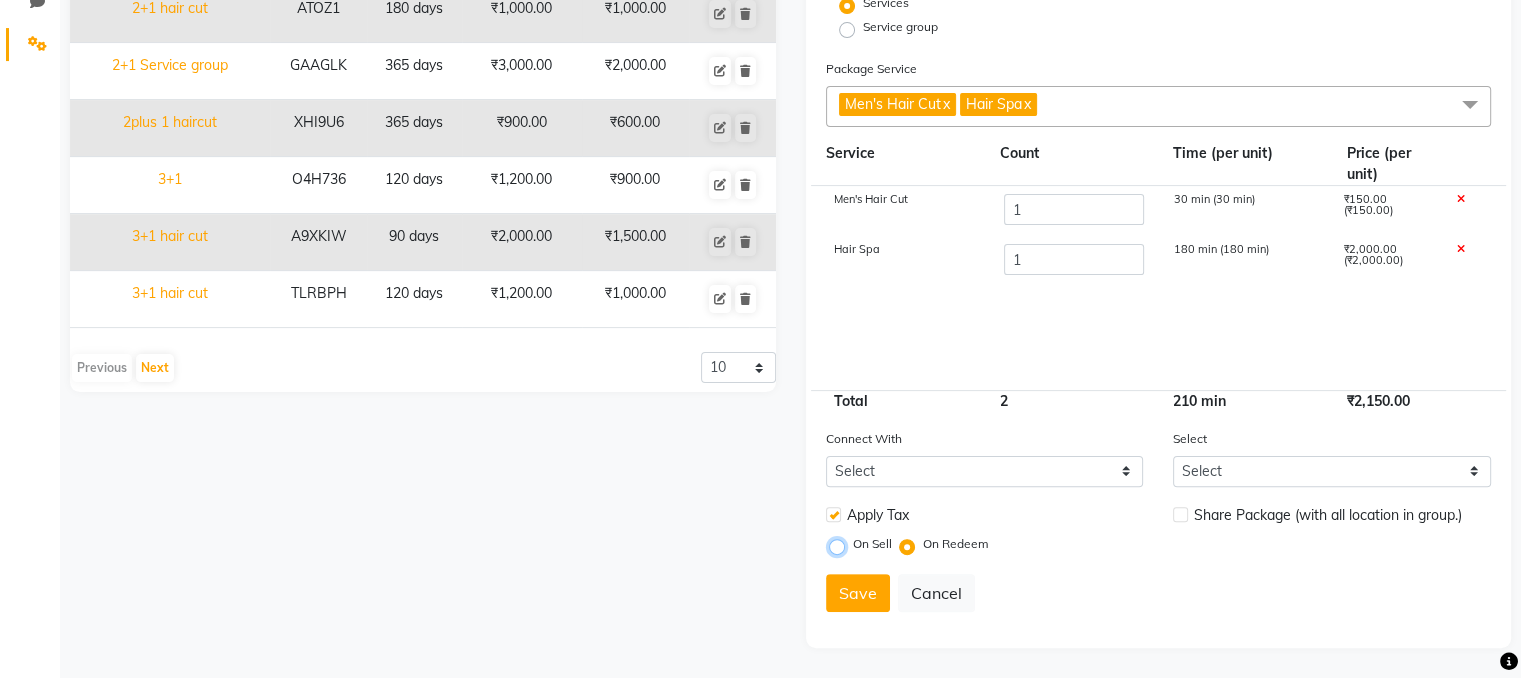 click on "On Sell" at bounding box center [841, 544] 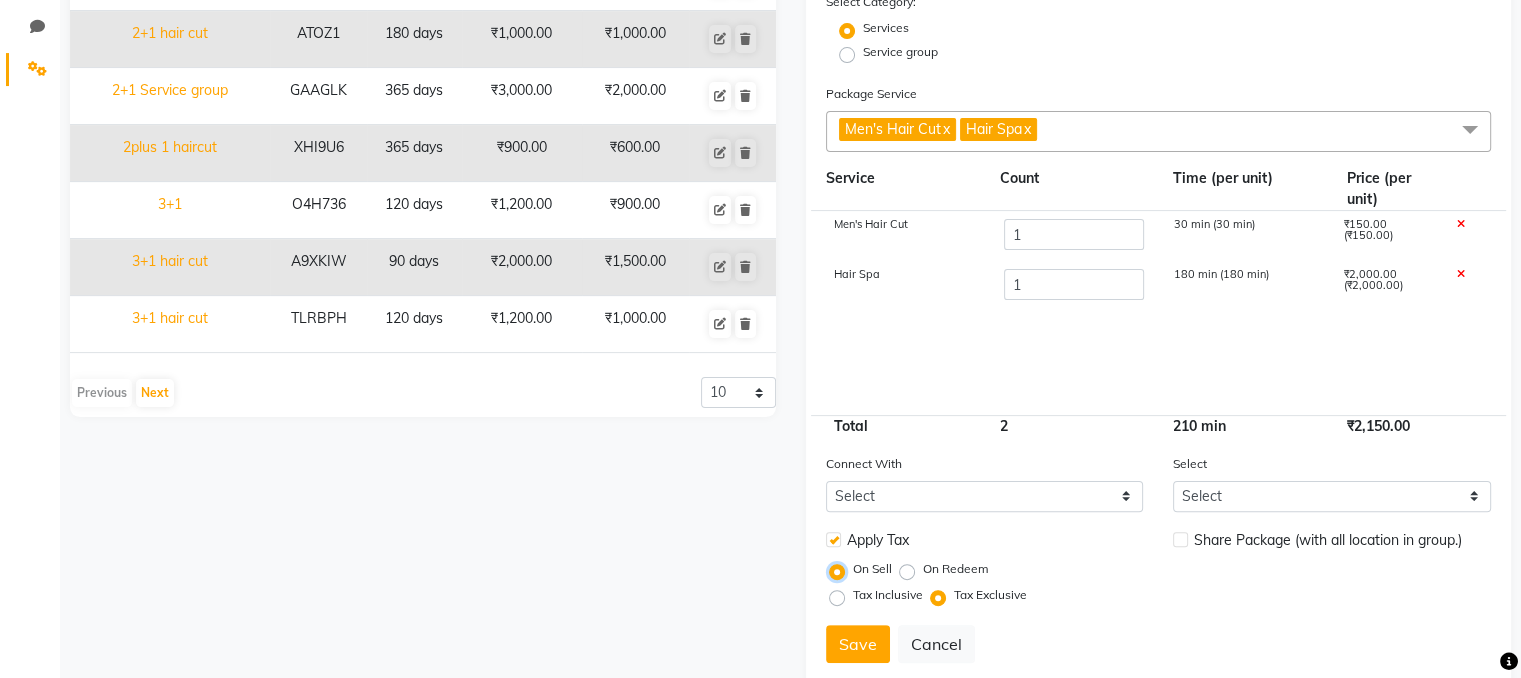scroll, scrollTop: 516, scrollLeft: 0, axis: vertical 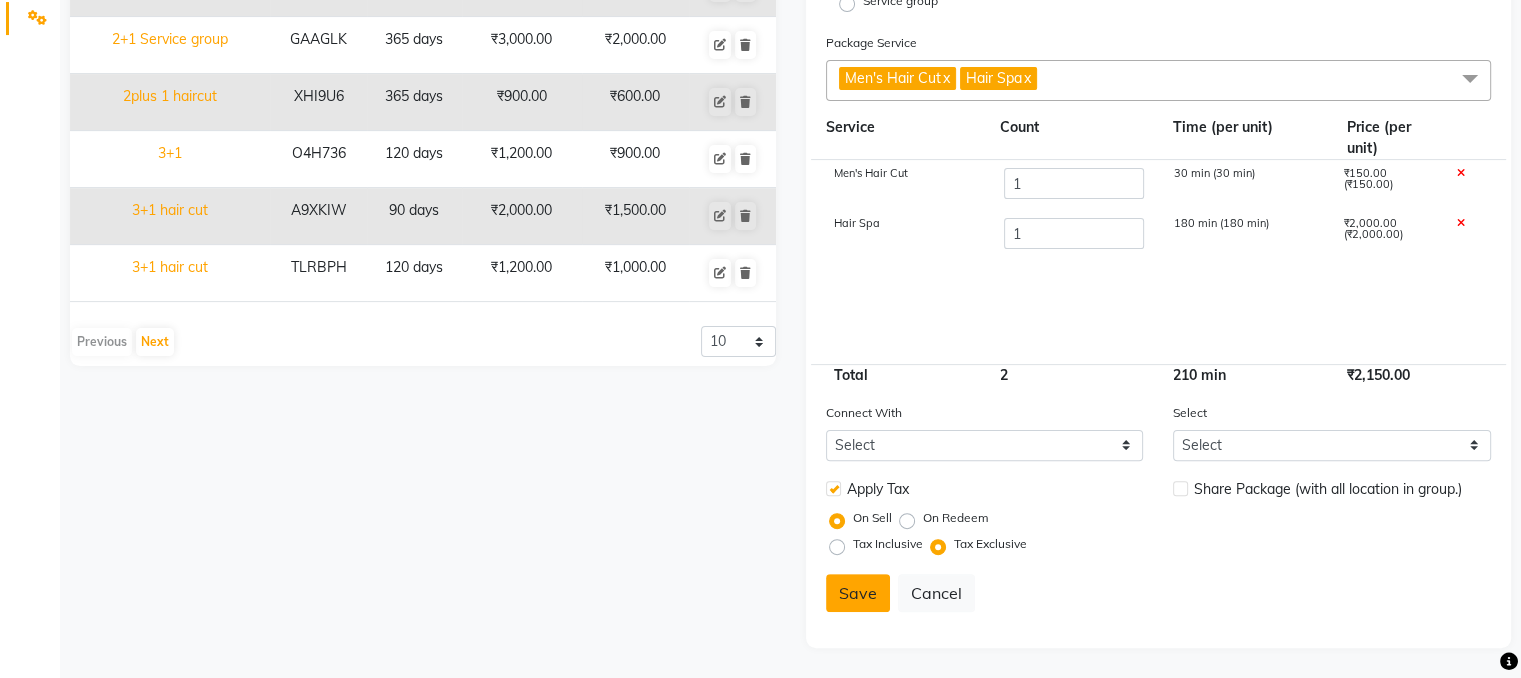 click on "Save" 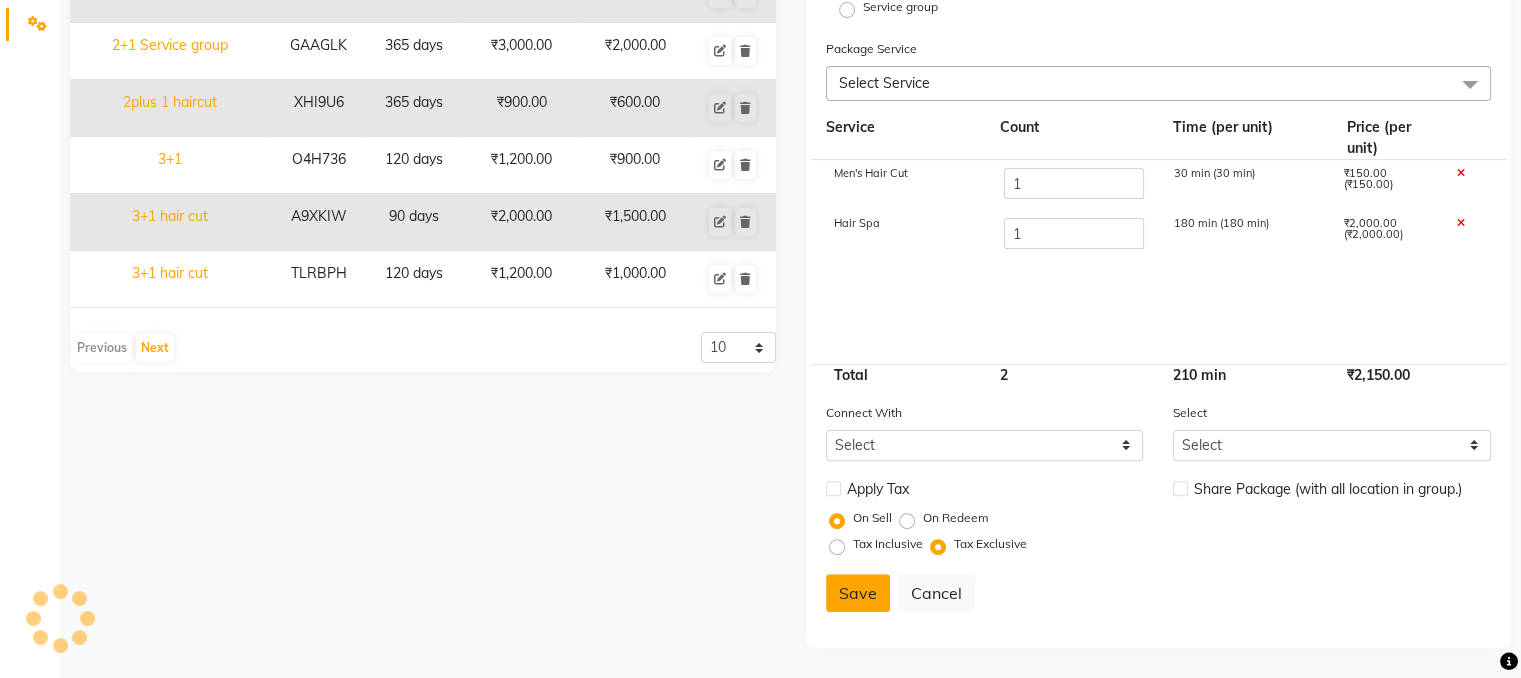 type 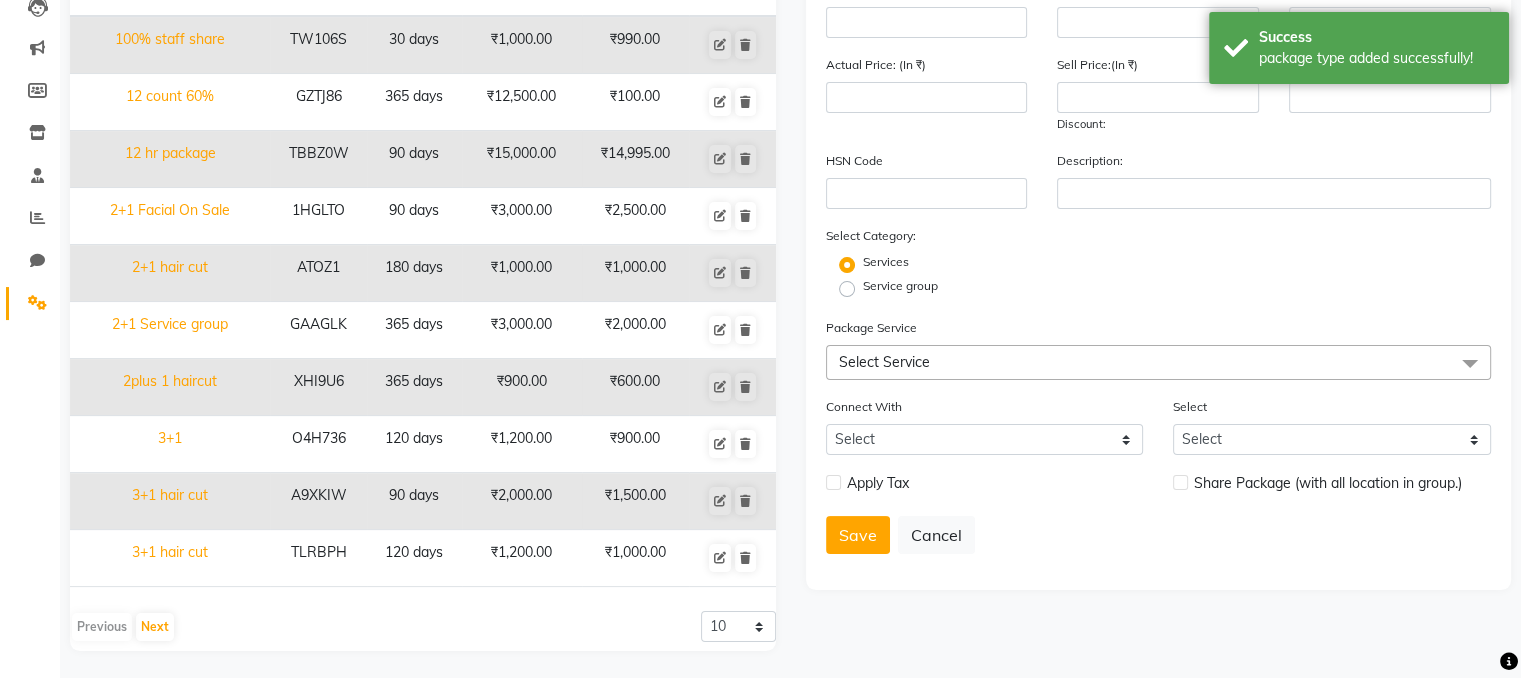 scroll, scrollTop: 0, scrollLeft: 0, axis: both 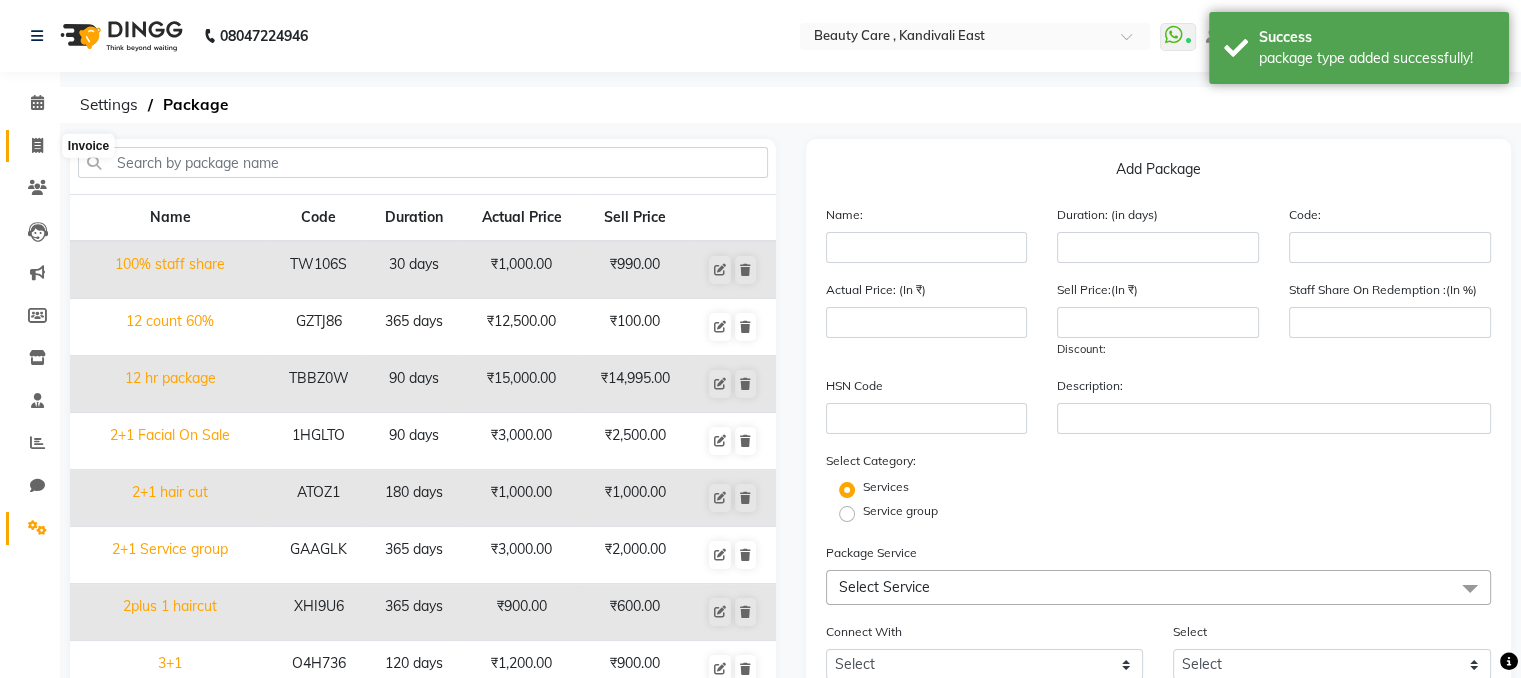 click 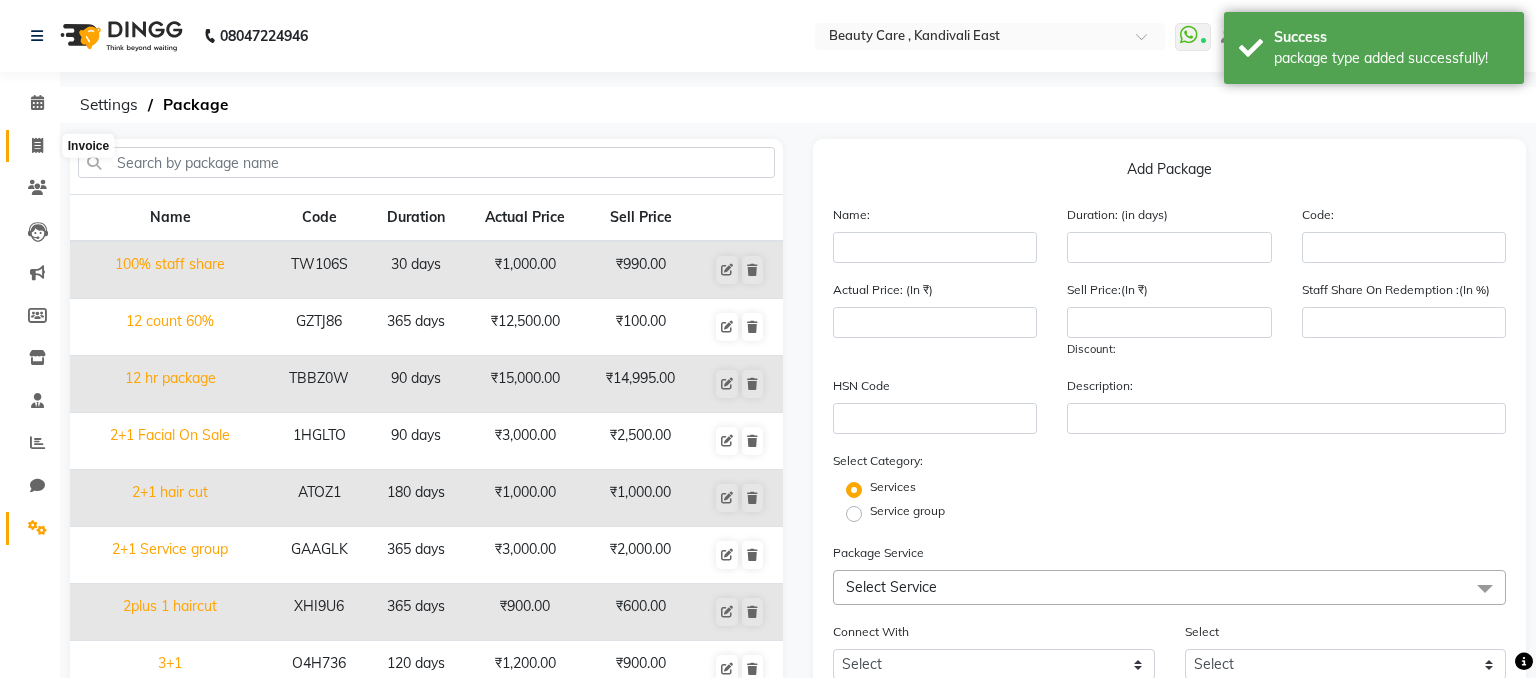 select on "service" 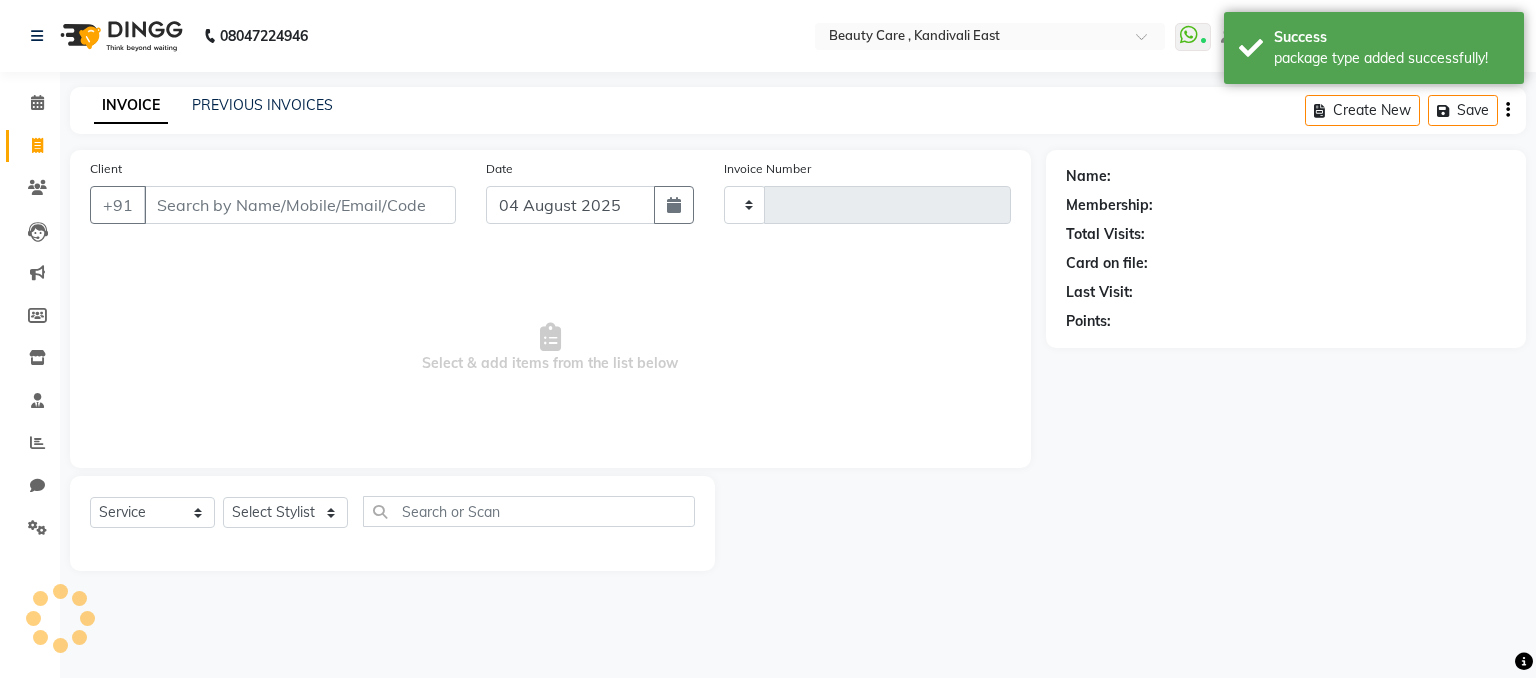 type on "2348" 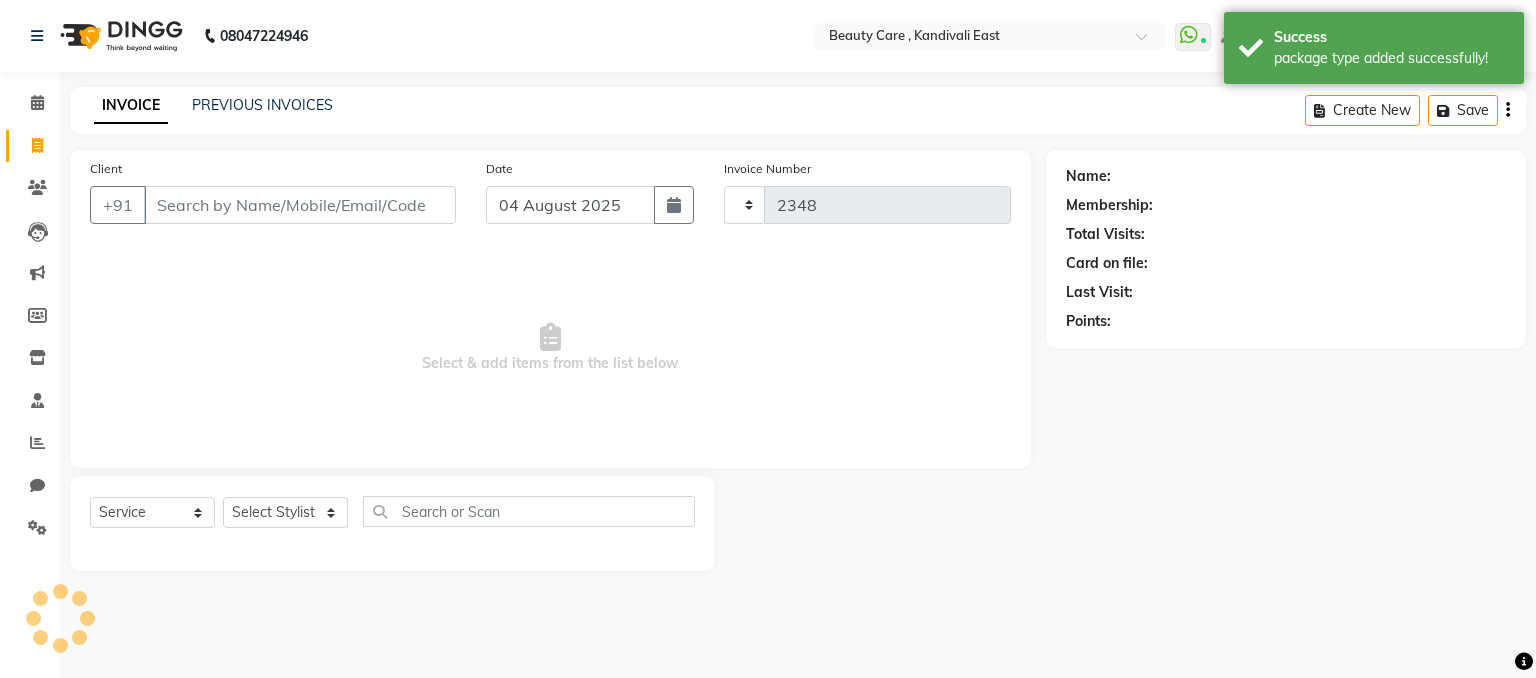 select on "5646" 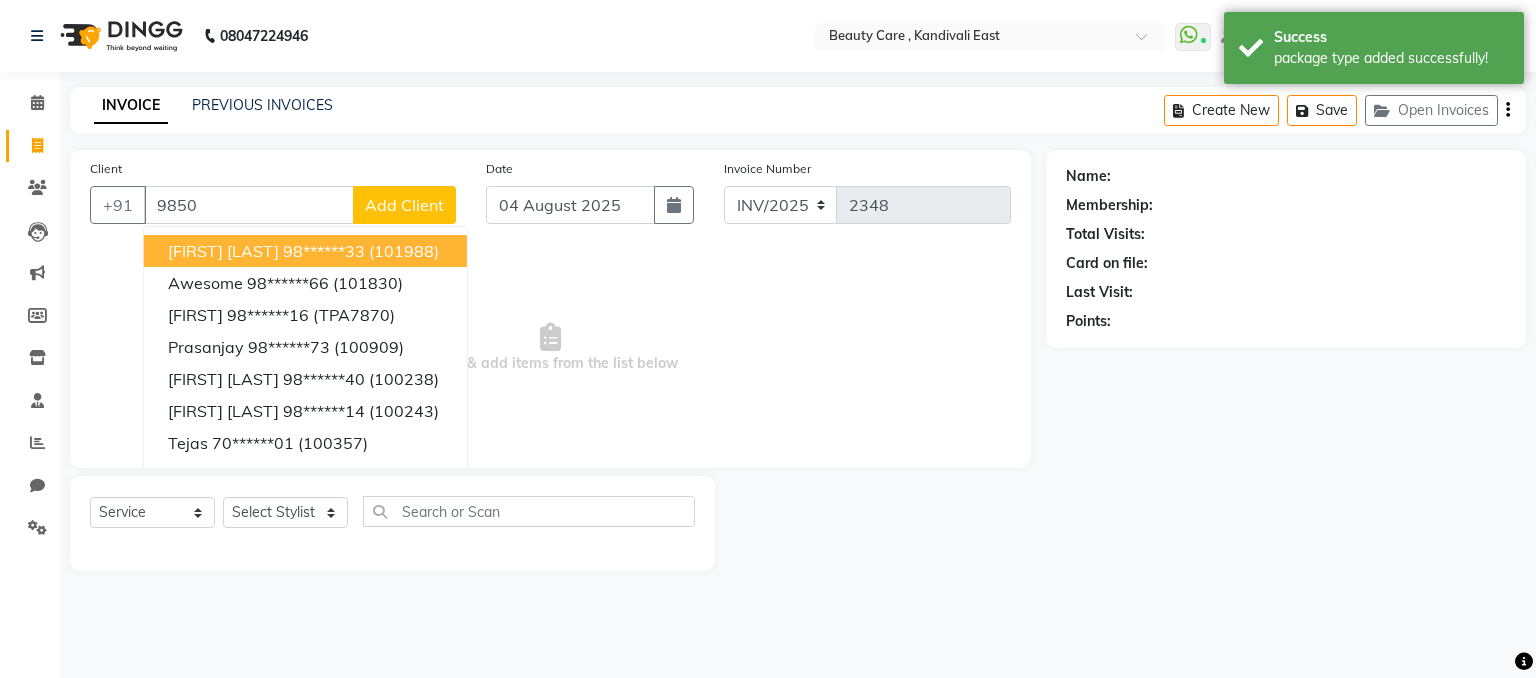 click on "[FIRST] [LAST]" at bounding box center [223, 251] 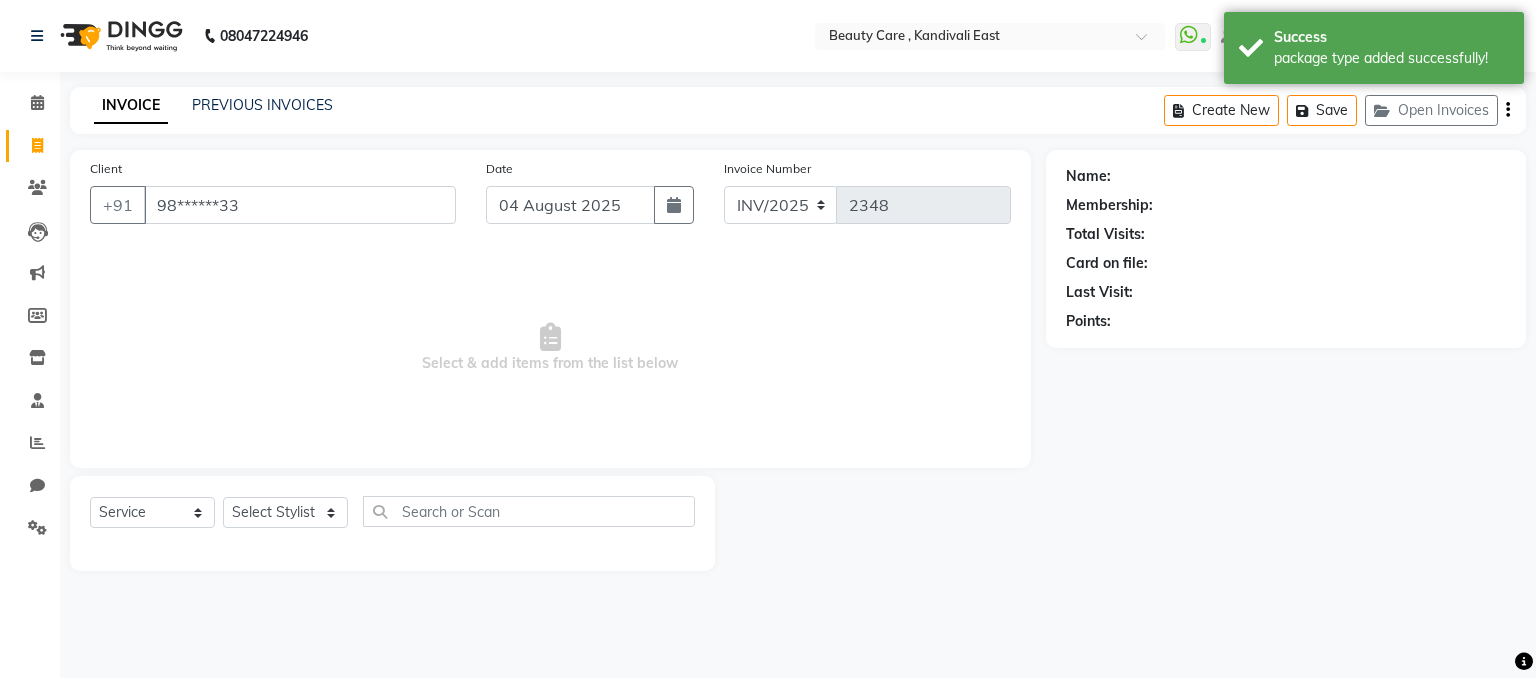 type on "98******33" 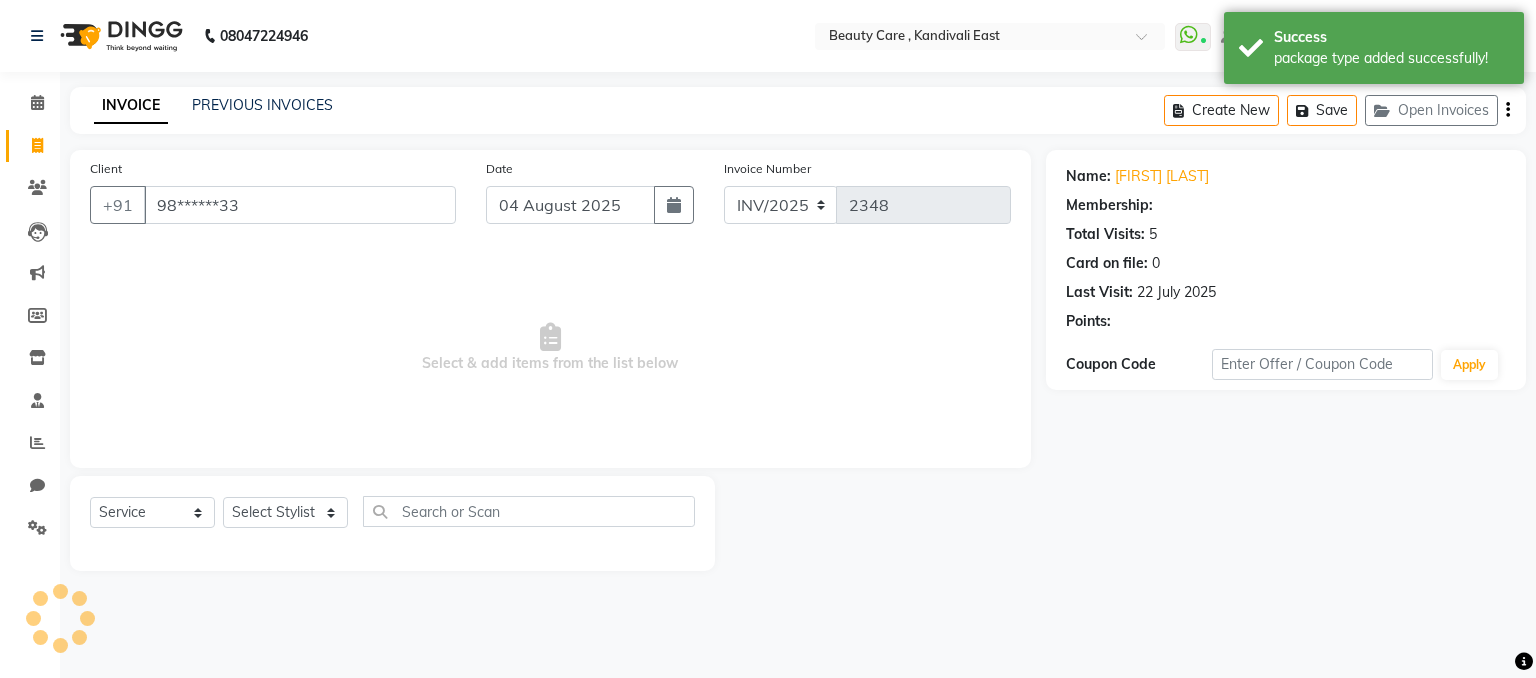 select on "1: Object" 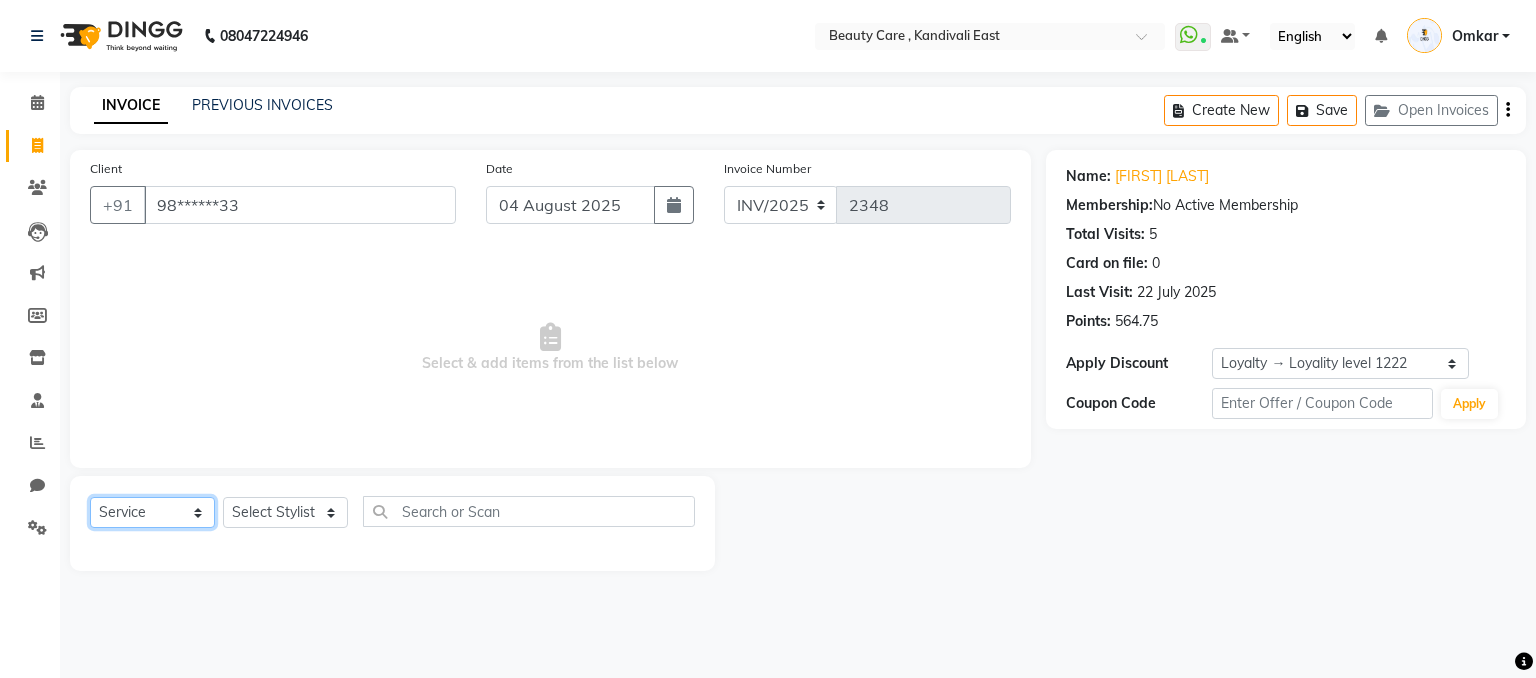click on "Select  Service  Product  Membership  Package Voucher Prepaid Gift Card" 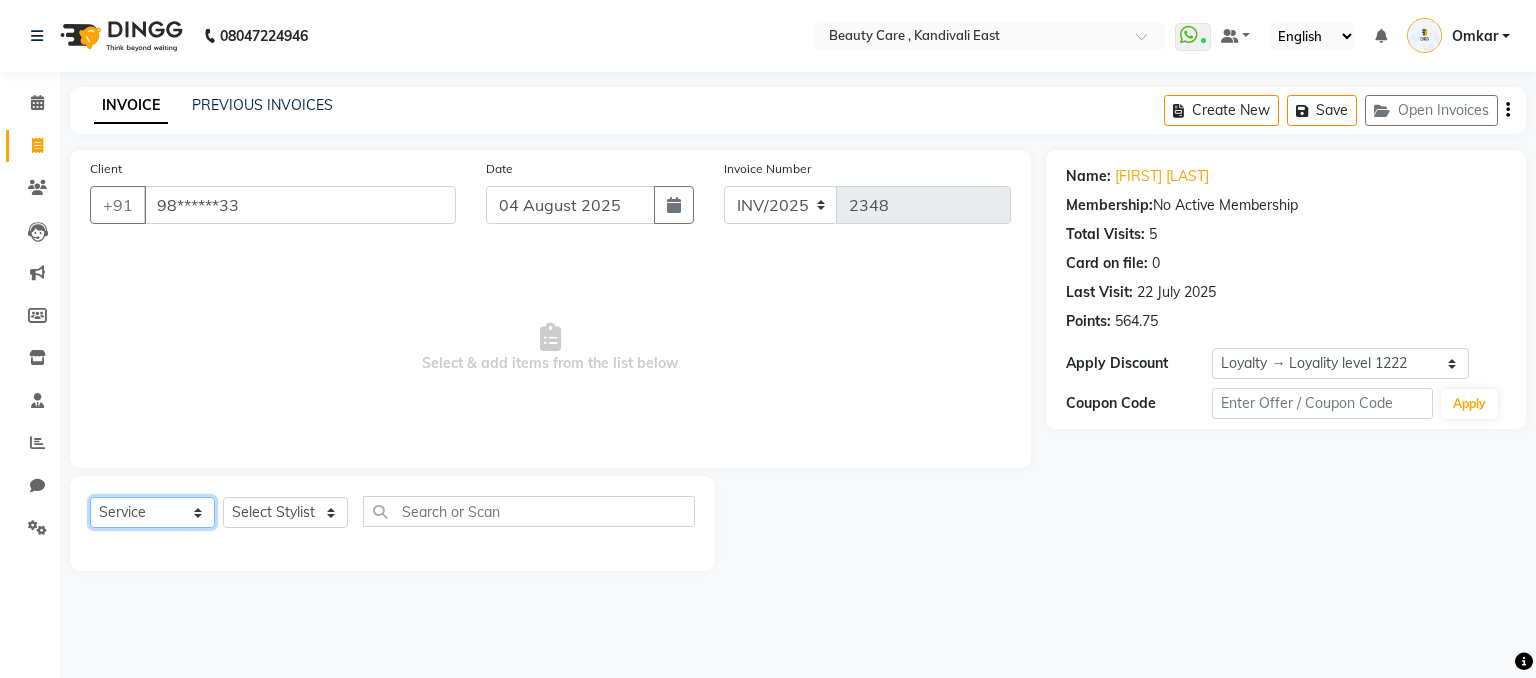 select on "package" 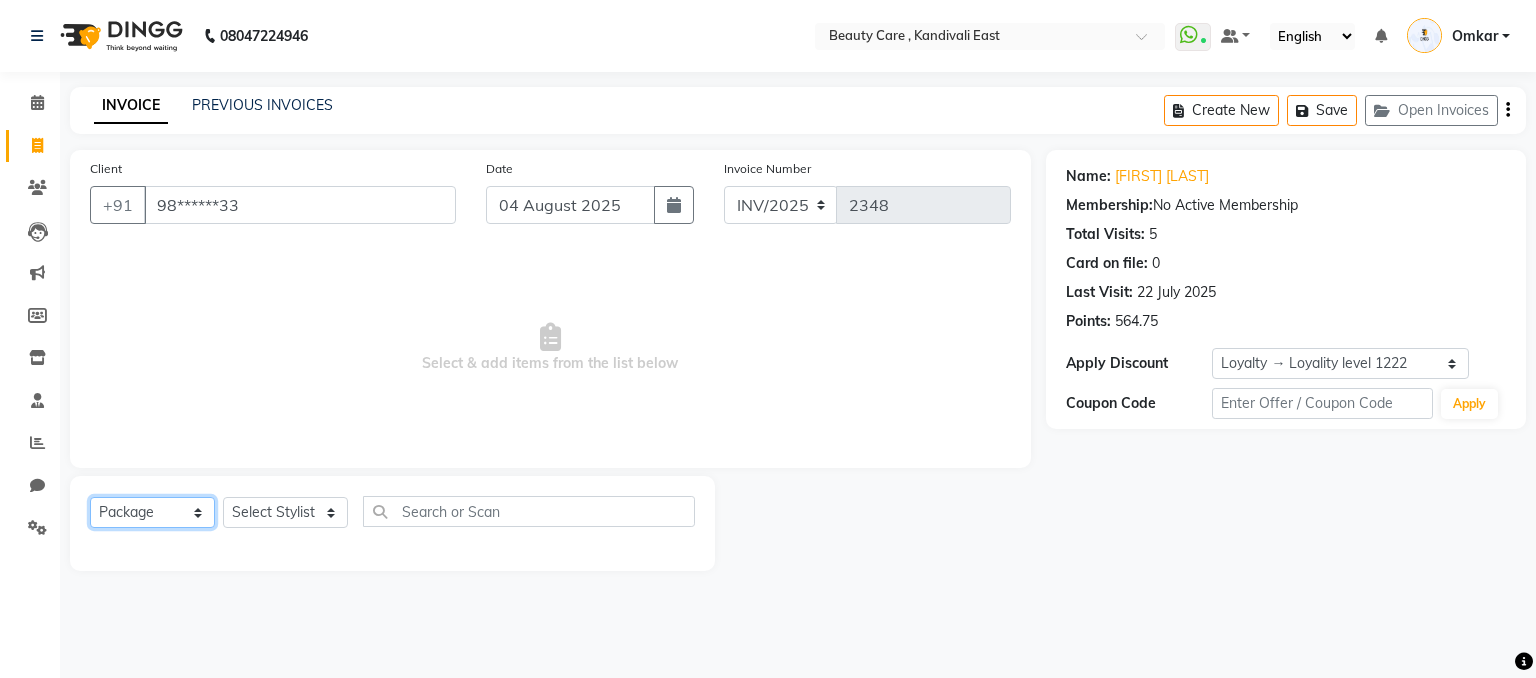 click on "Select  Service  Product  Membership  Package Voucher Prepaid Gift Card" 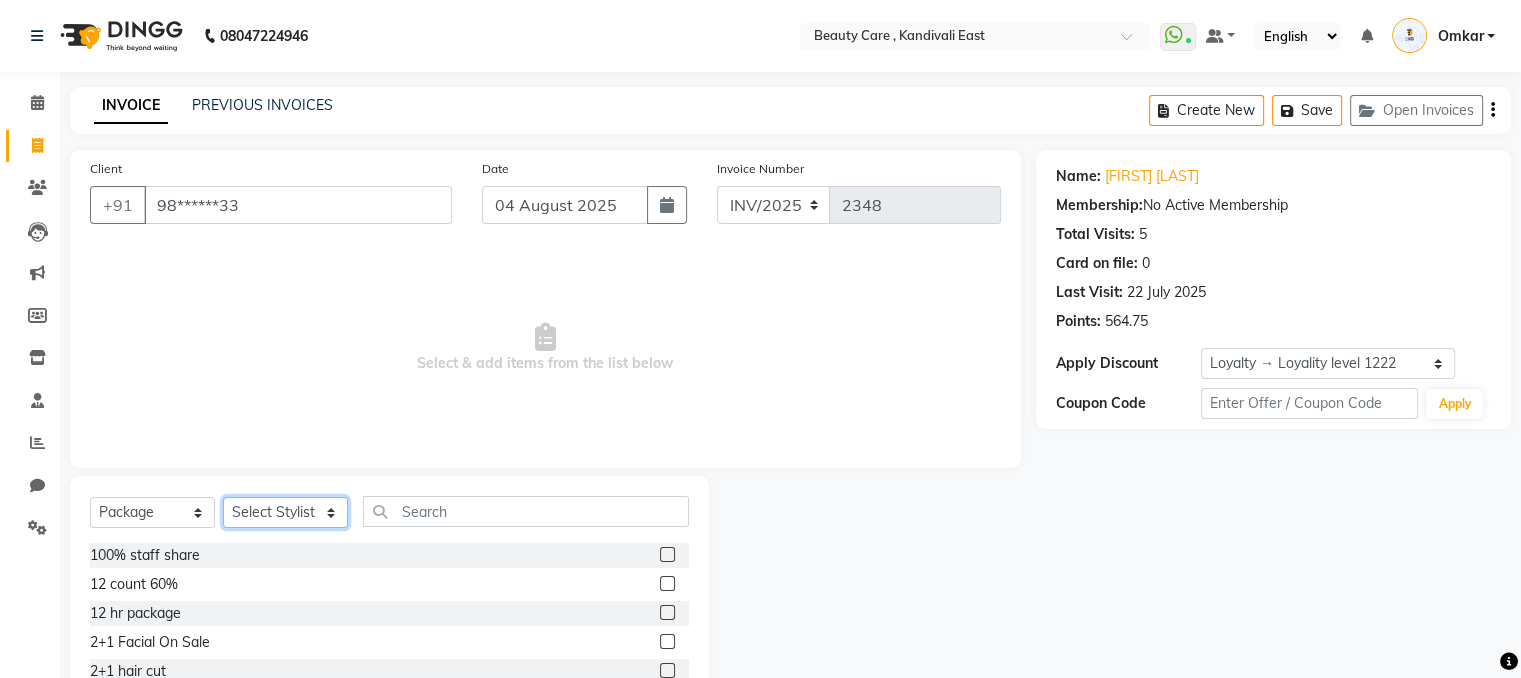click on "Select Stylist AAAAA Admin A Jagdish K Akshay Ankit Anuja Arvind Ashvin asif Avinash Avneesh  Bhakti bhavesh Bikesh Demo staff  dhiraj DINGG Staff Disha Divyani Ganesh harsh JAGDISH kiran Komal Mahendra Vishwakarma MANDEEP KAUR  Manual Test DND Neeraj Rode new staff Ninad  Omkar play salon Prakash Pranav Pranil Praveen Priyanka QA Staff-1 Rahul ram Ross Geller Ruchi Rupal Samyak Saraf Sandhya Sanjeevni shivam StaffForReports staff-qa-1 staff-qa-2 staff-qa-3 Sukanya sumit Sumit Kadam Sushmita test Test Staff Vidhi xyz sa" 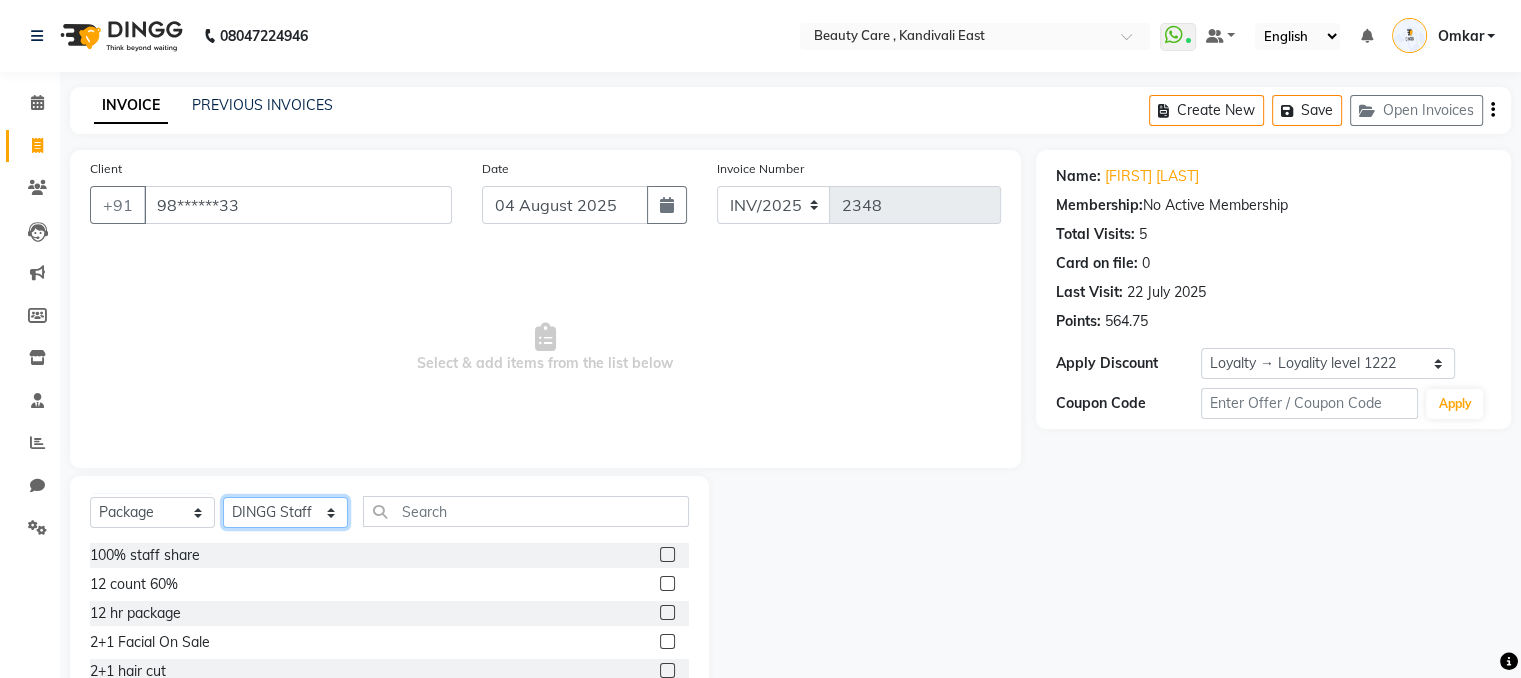 click on "Select Stylist AAAAA Admin A Jagdish K Akshay Ankit Anuja Arvind Ashvin asif Avinash Avneesh  Bhakti bhavesh Bikesh Demo staff  dhiraj DINGG Staff Disha Divyani Ganesh harsh JAGDISH kiran Komal Mahendra Vishwakarma MANDEEP KAUR  Manual Test DND Neeraj Rode new staff Ninad  Omkar play salon Prakash Pranav Pranil Praveen Priyanka QA Staff-1 Rahul ram Ross Geller Ruchi Rupal Samyak Saraf Sandhya Sanjeevni shivam StaffForReports staff-qa-1 staff-qa-2 staff-qa-3 Sukanya sumit Sumit Kadam Sushmita test Test Staff Vidhi xyz sa" 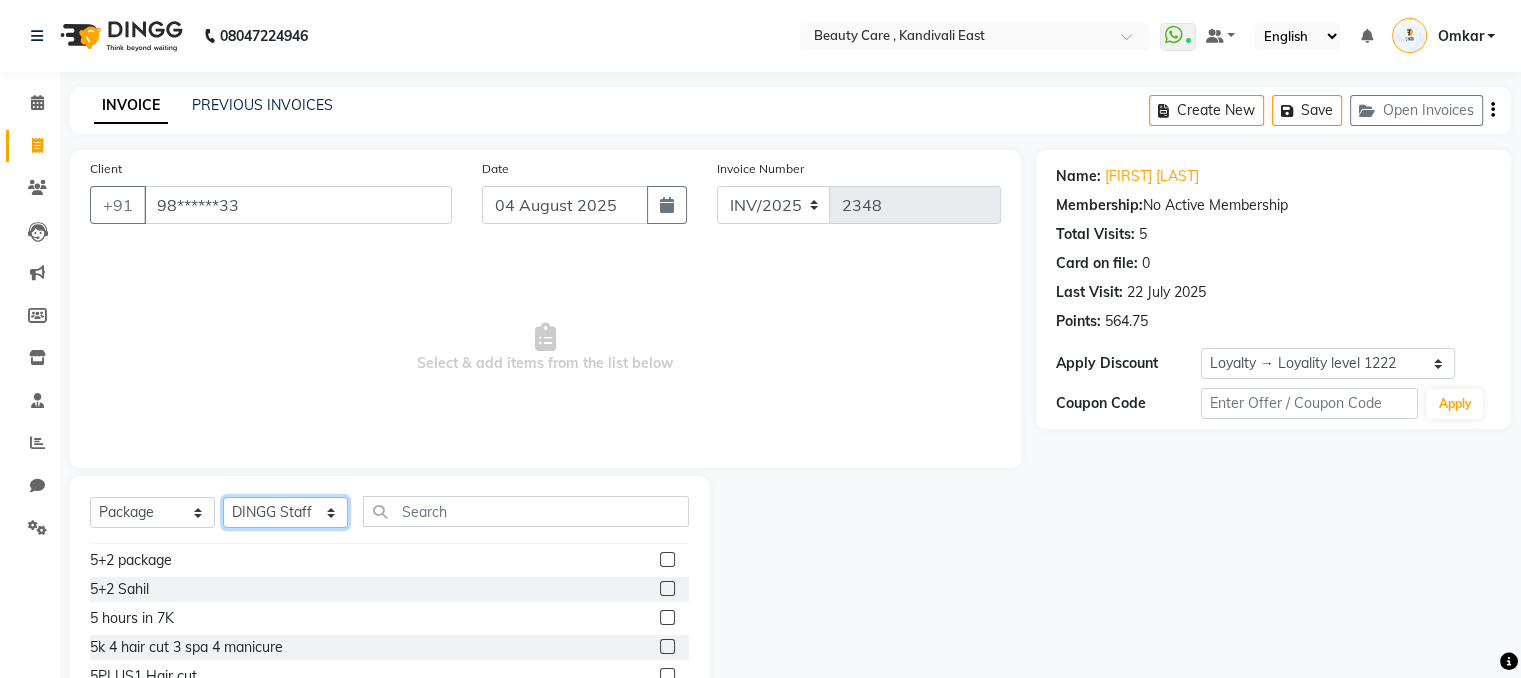 scroll, scrollTop: 496, scrollLeft: 0, axis: vertical 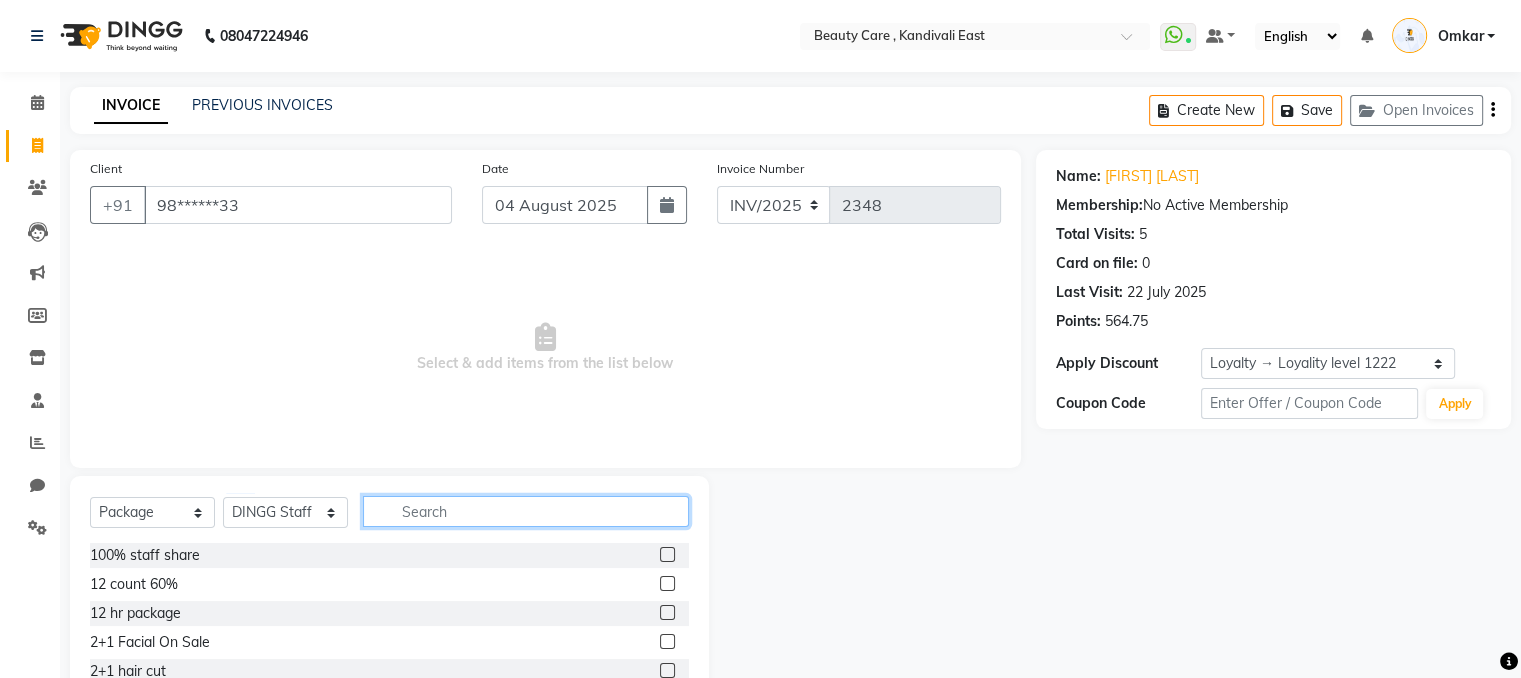 click 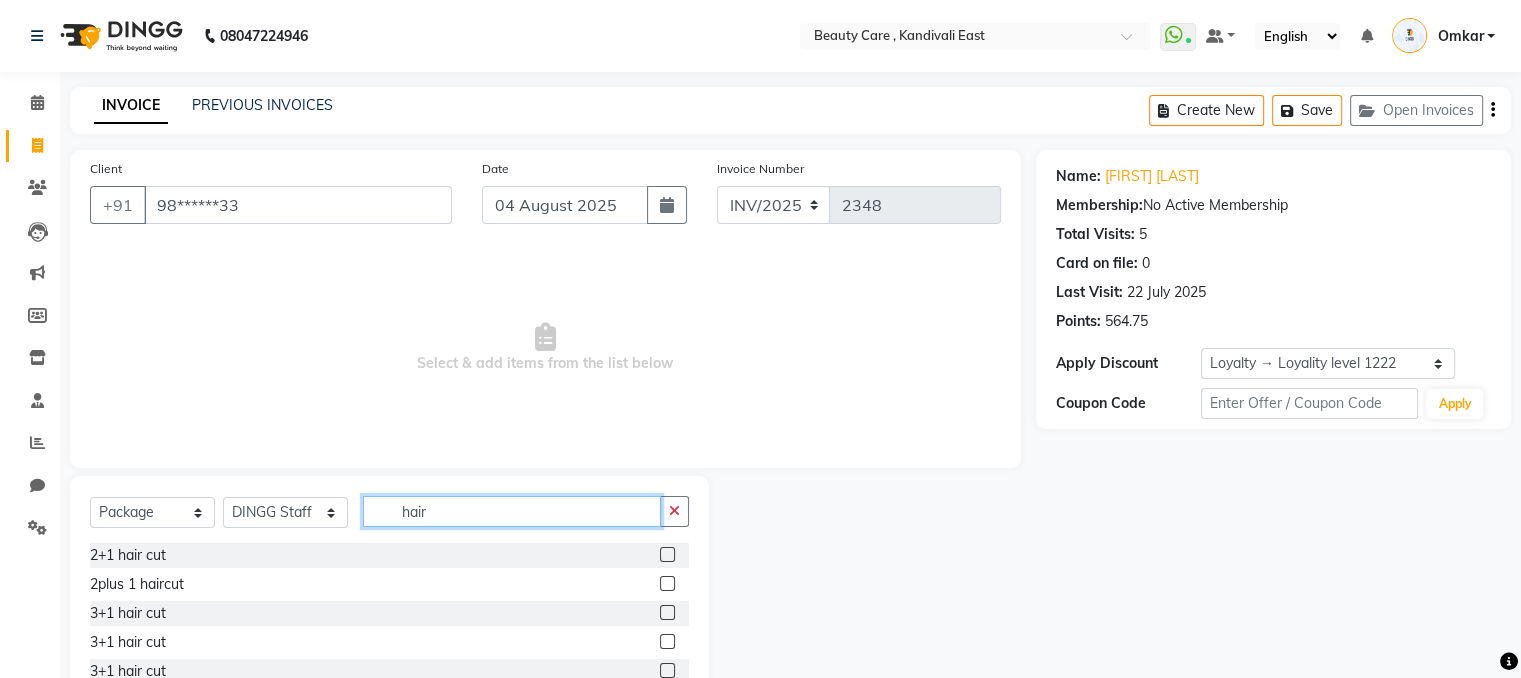 scroll, scrollTop: 124, scrollLeft: 0, axis: vertical 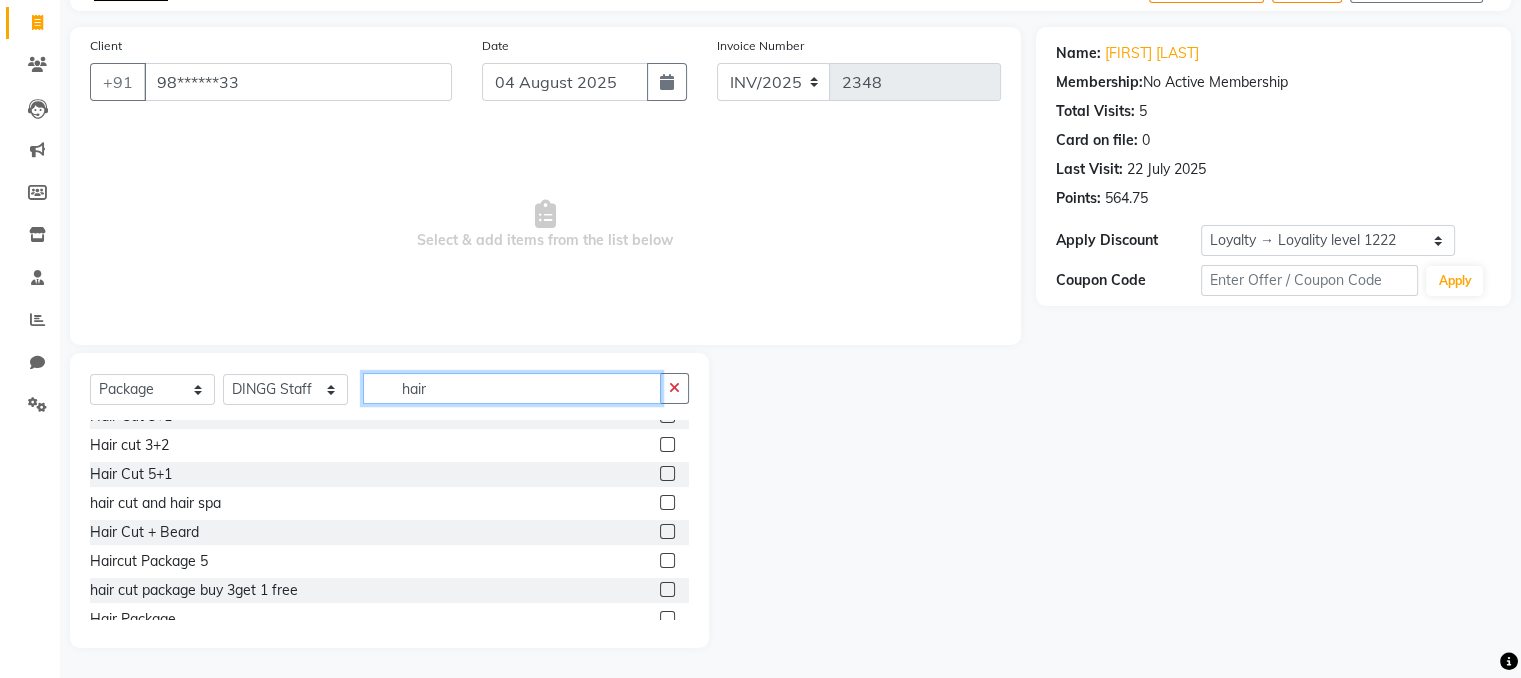 type on "hair" 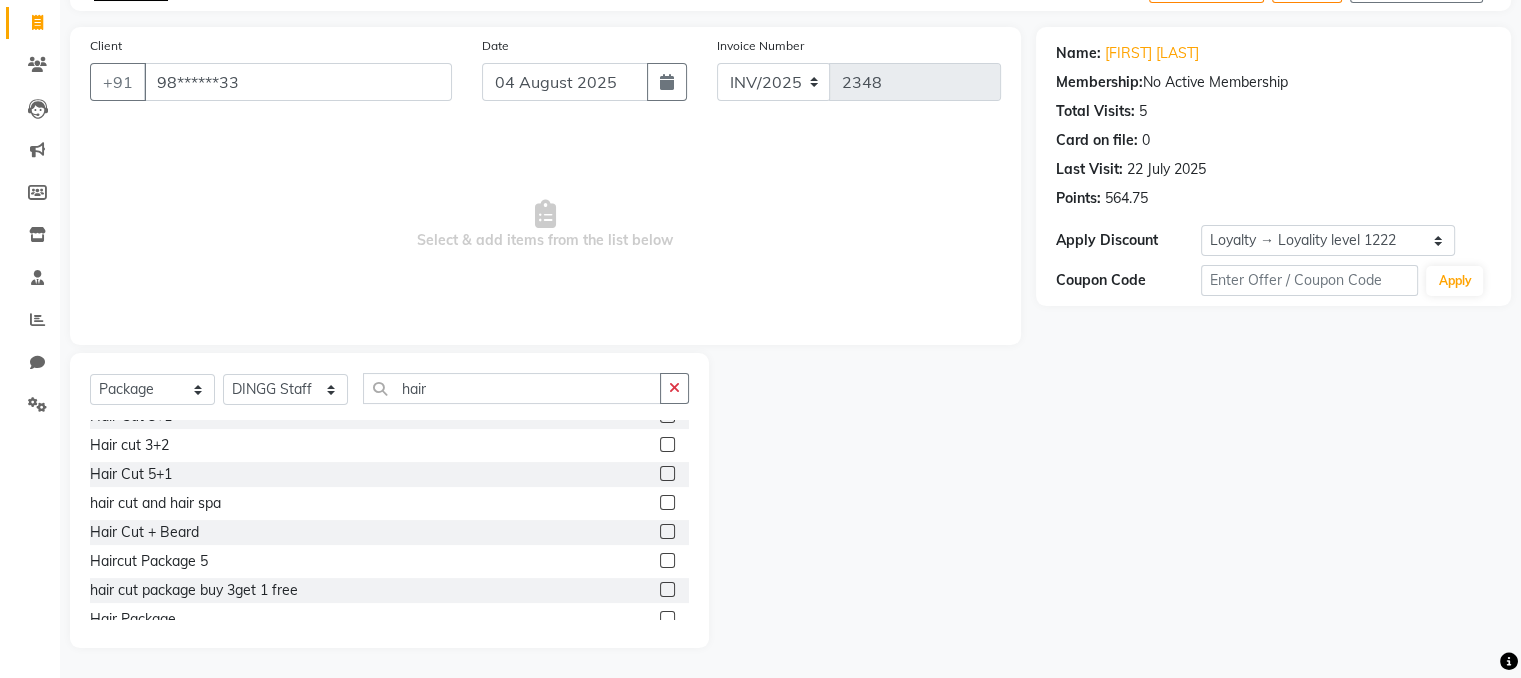 click 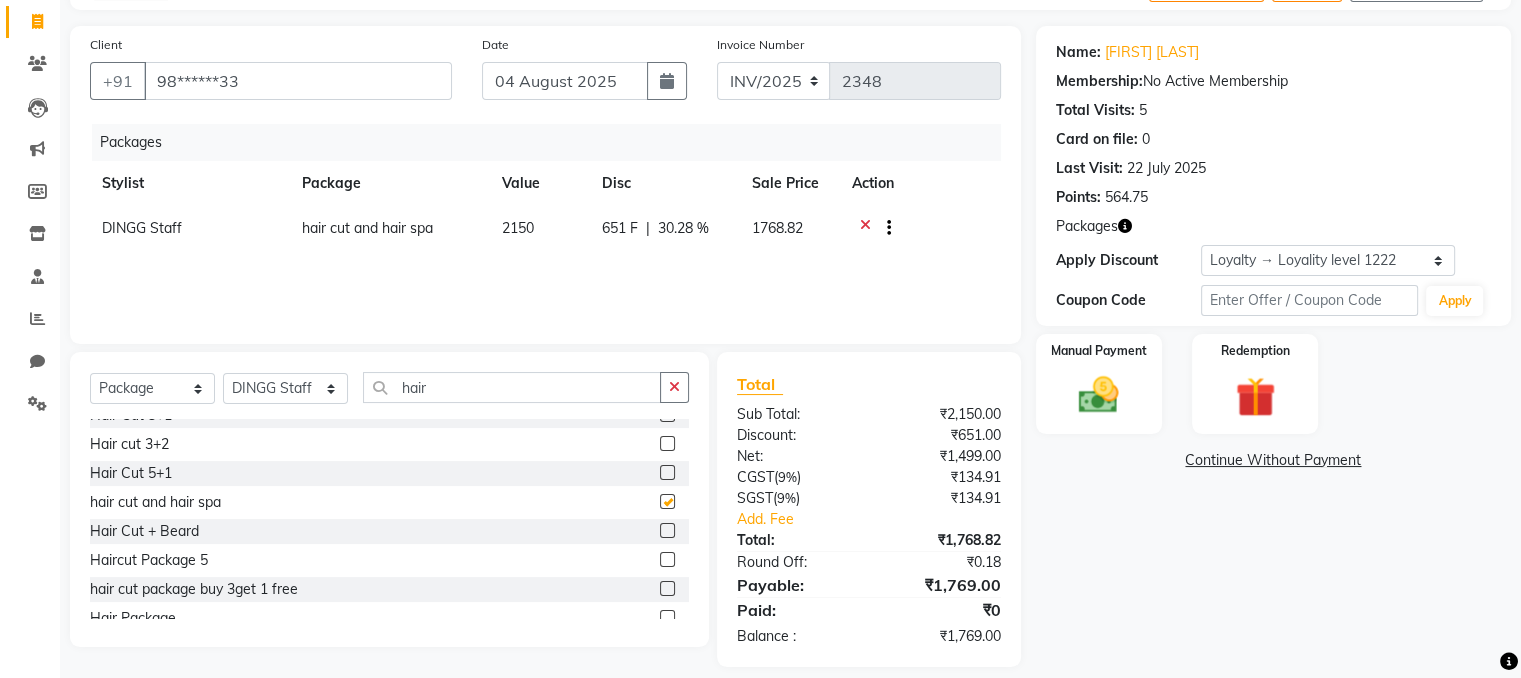checkbox on "false" 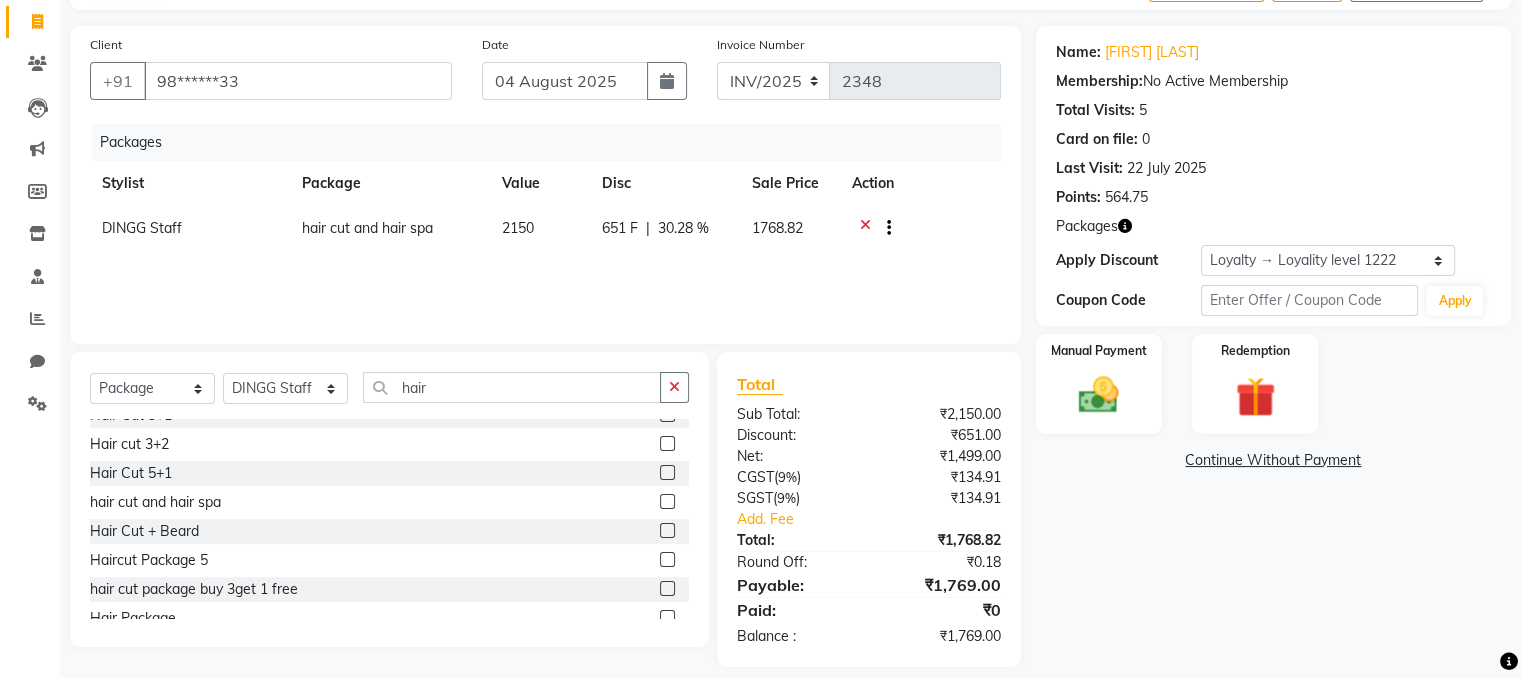 scroll, scrollTop: 144, scrollLeft: 0, axis: vertical 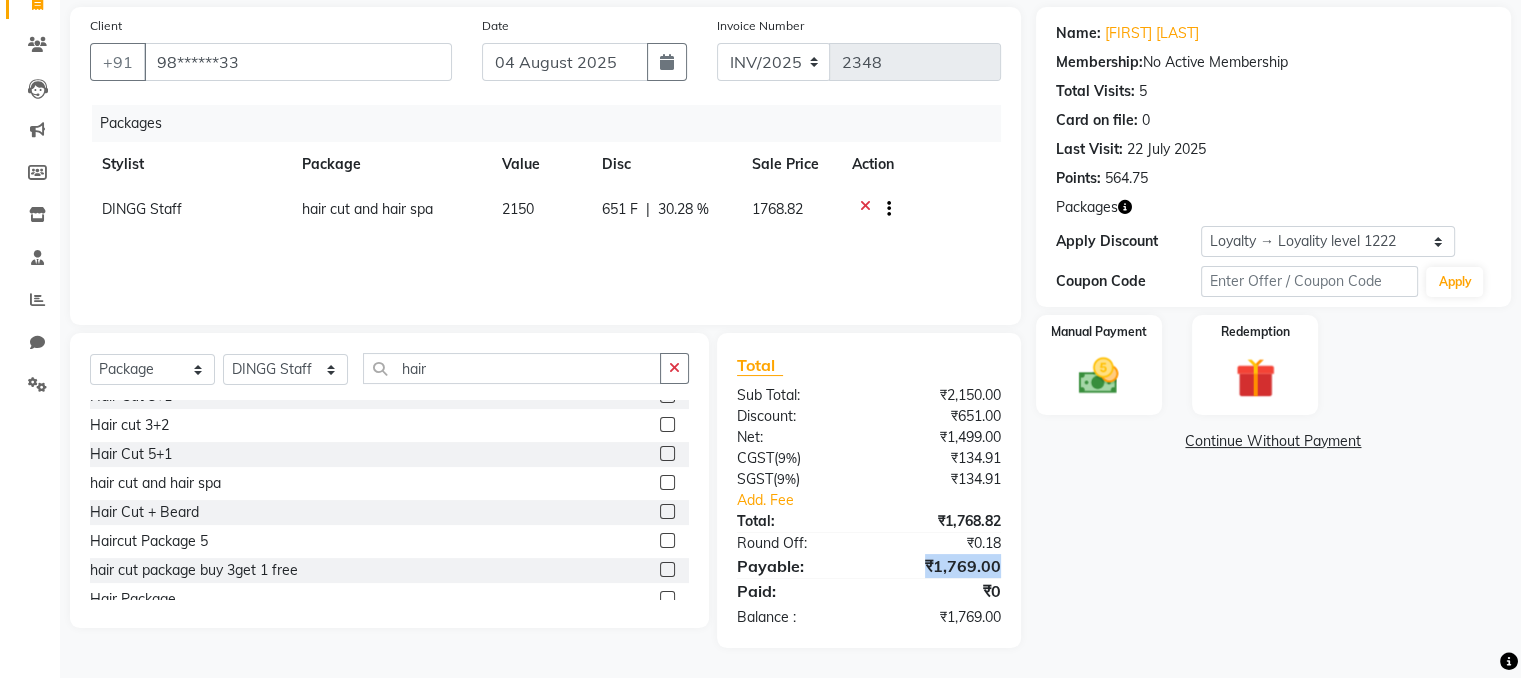 drag, startPoint x: 920, startPoint y: 575, endPoint x: 1010, endPoint y: 565, distance: 90.55385 